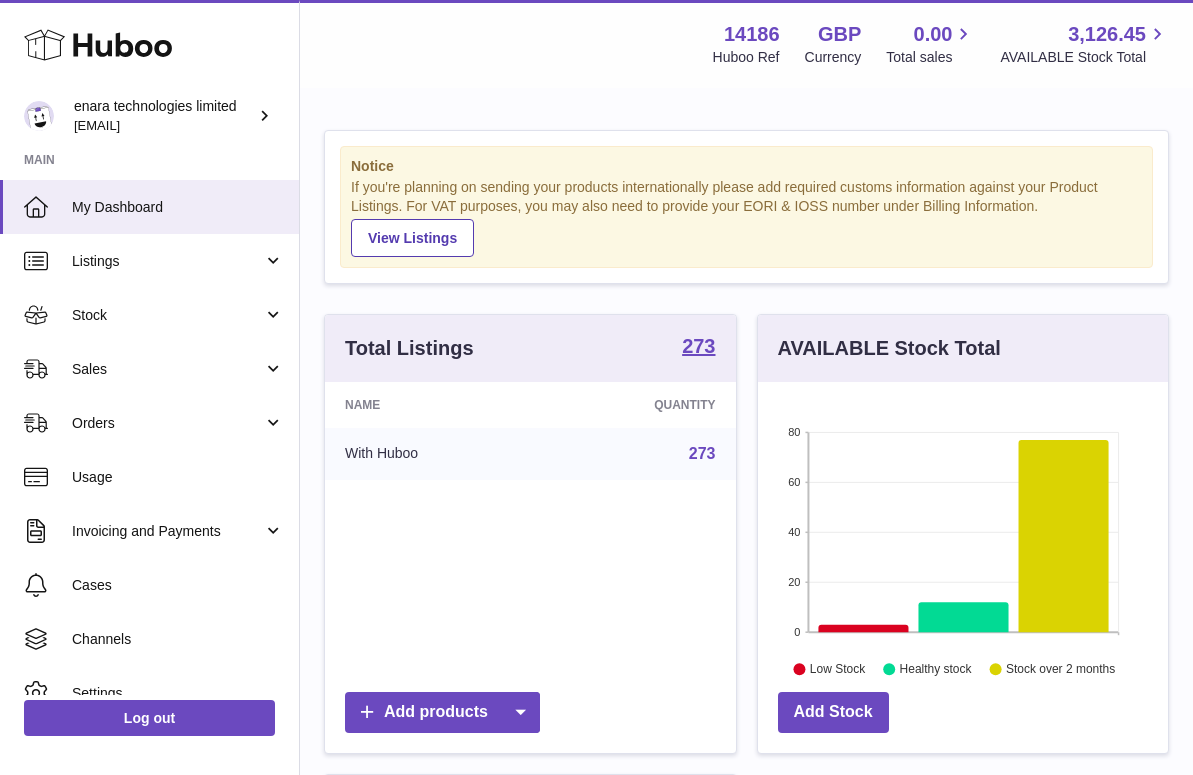 scroll, scrollTop: 0, scrollLeft: 0, axis: both 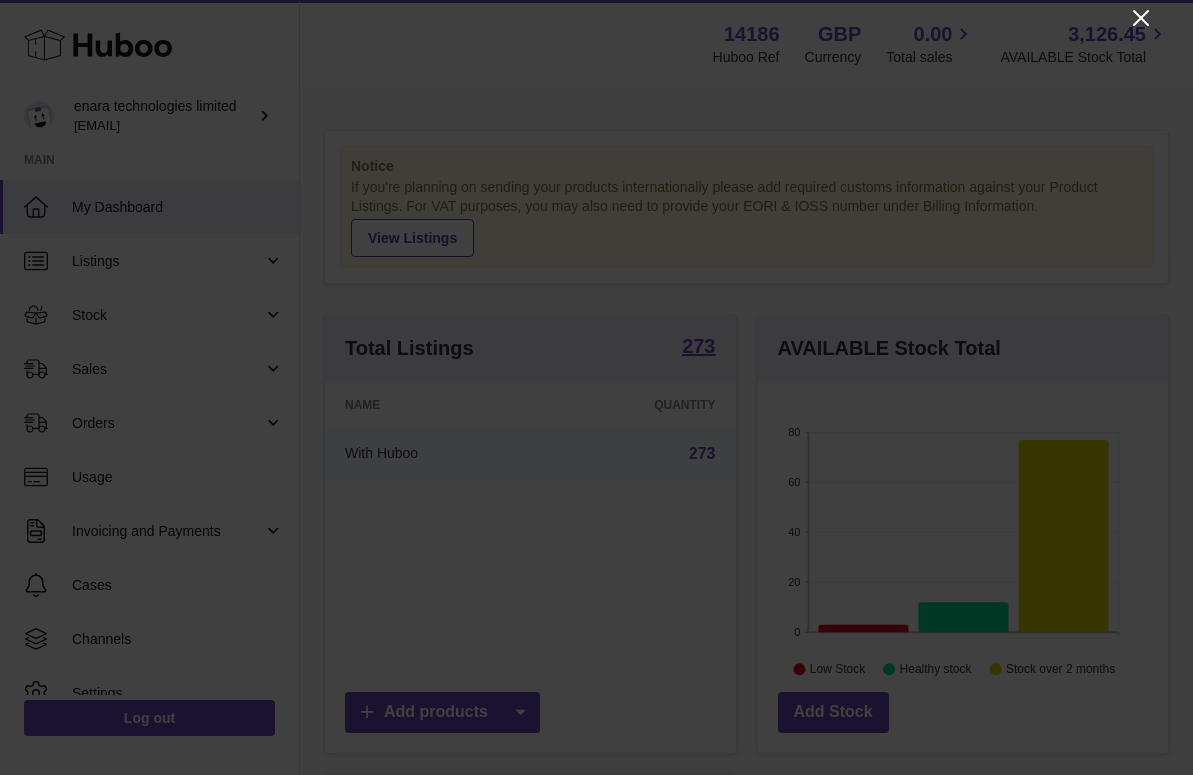 click 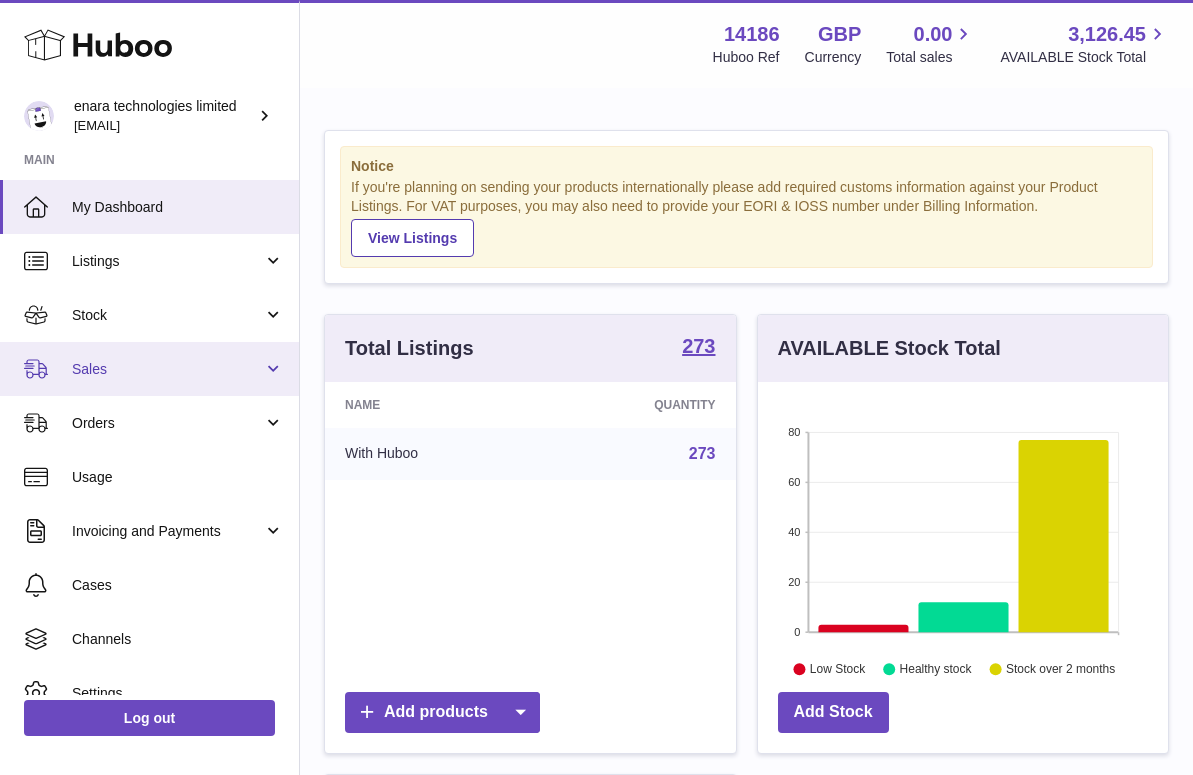 click on "Sales" at bounding box center [149, 369] 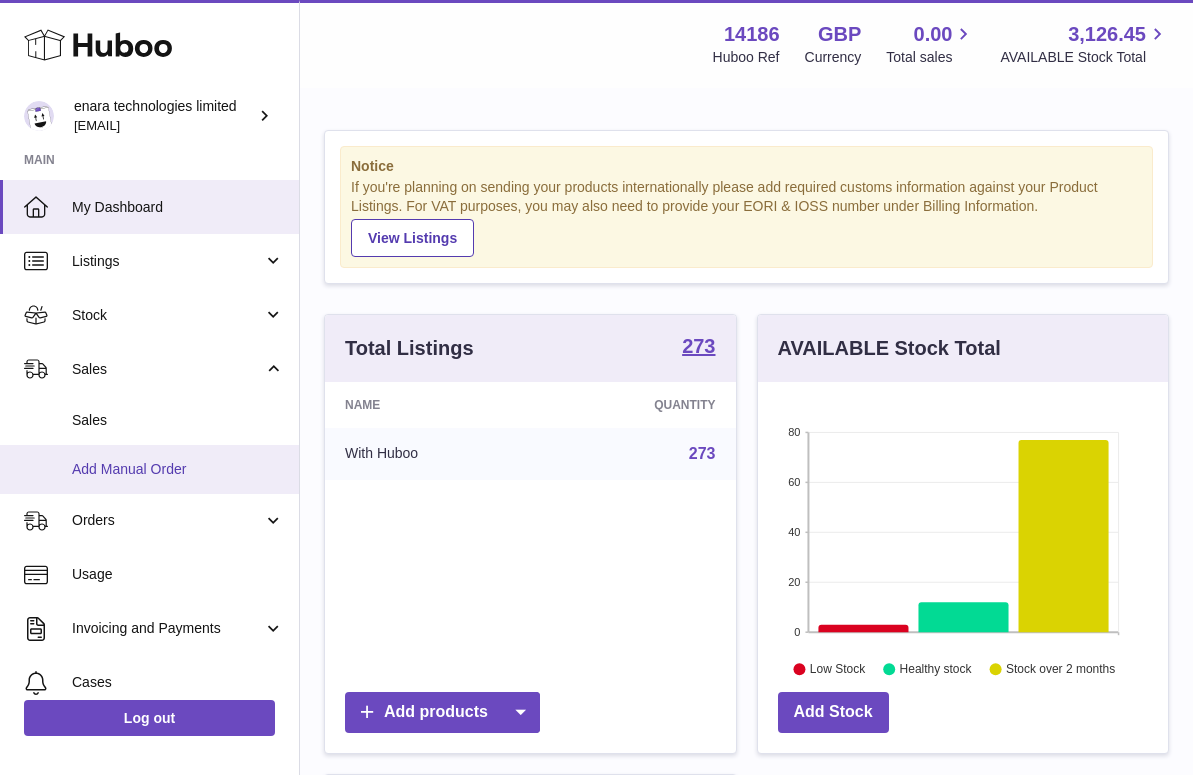 click on "Add Manual Order" at bounding box center [149, 469] 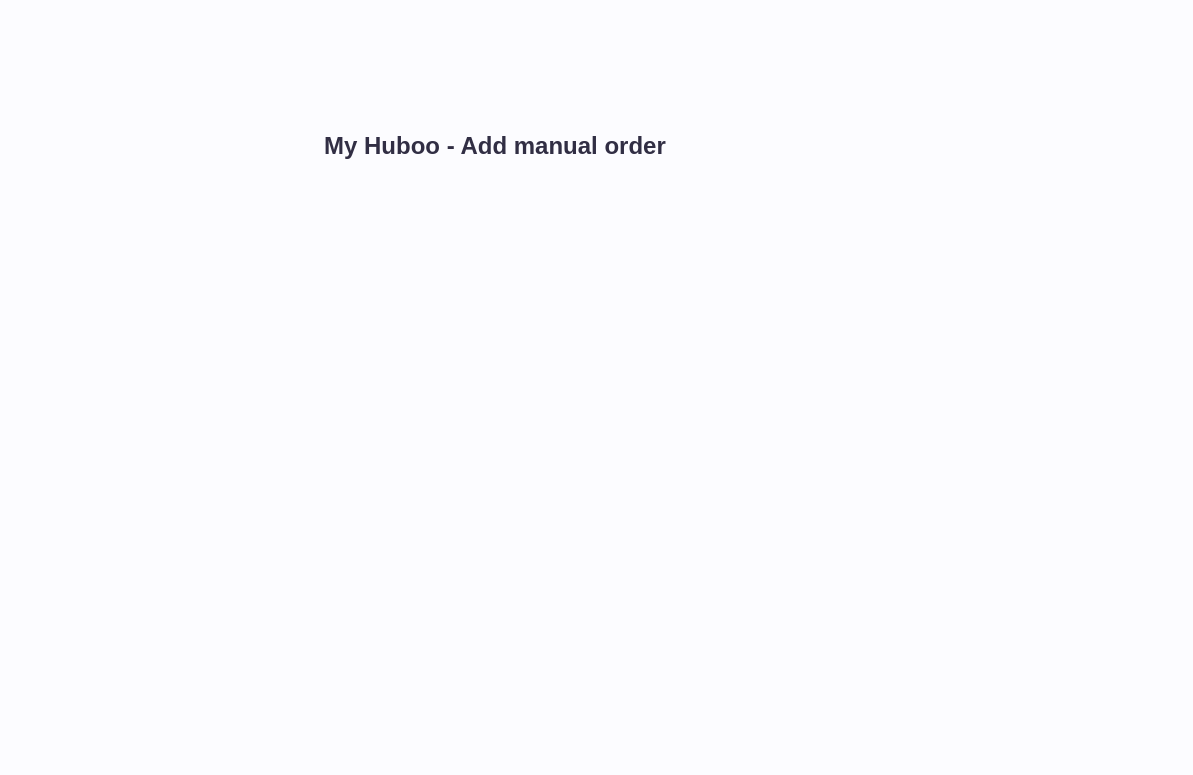 scroll, scrollTop: 0, scrollLeft: 0, axis: both 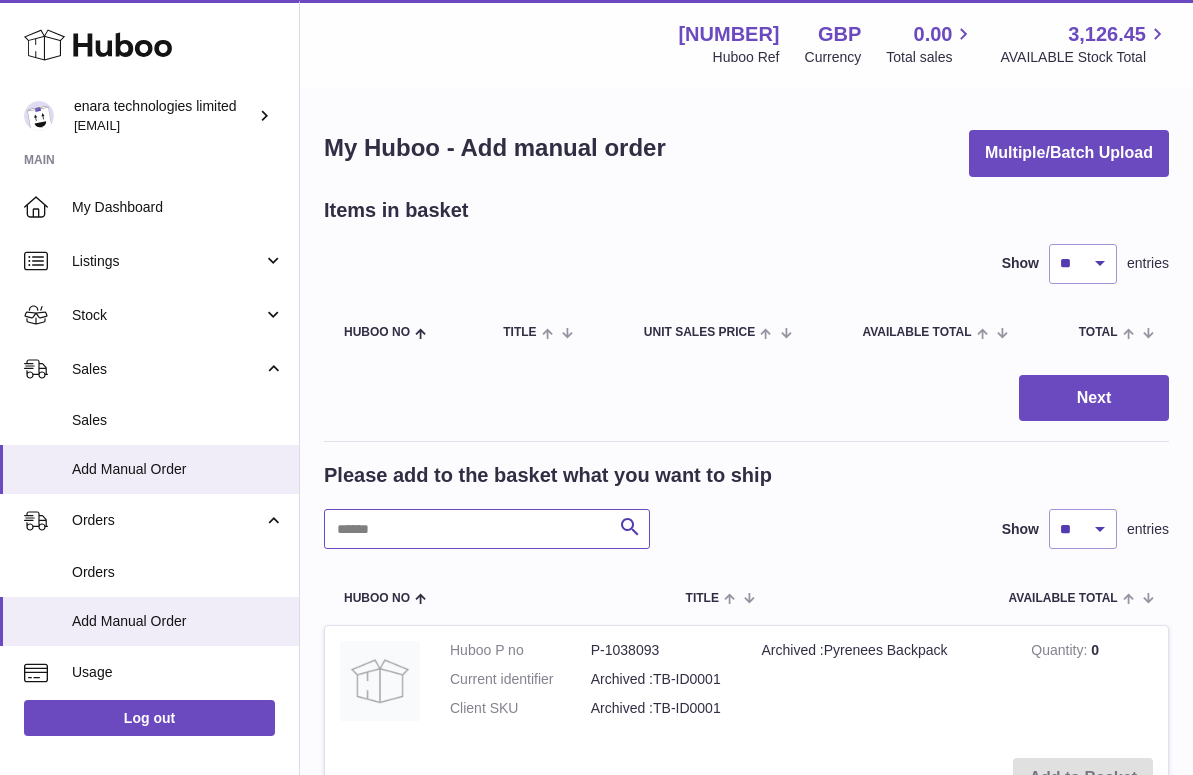 click at bounding box center [487, 529] 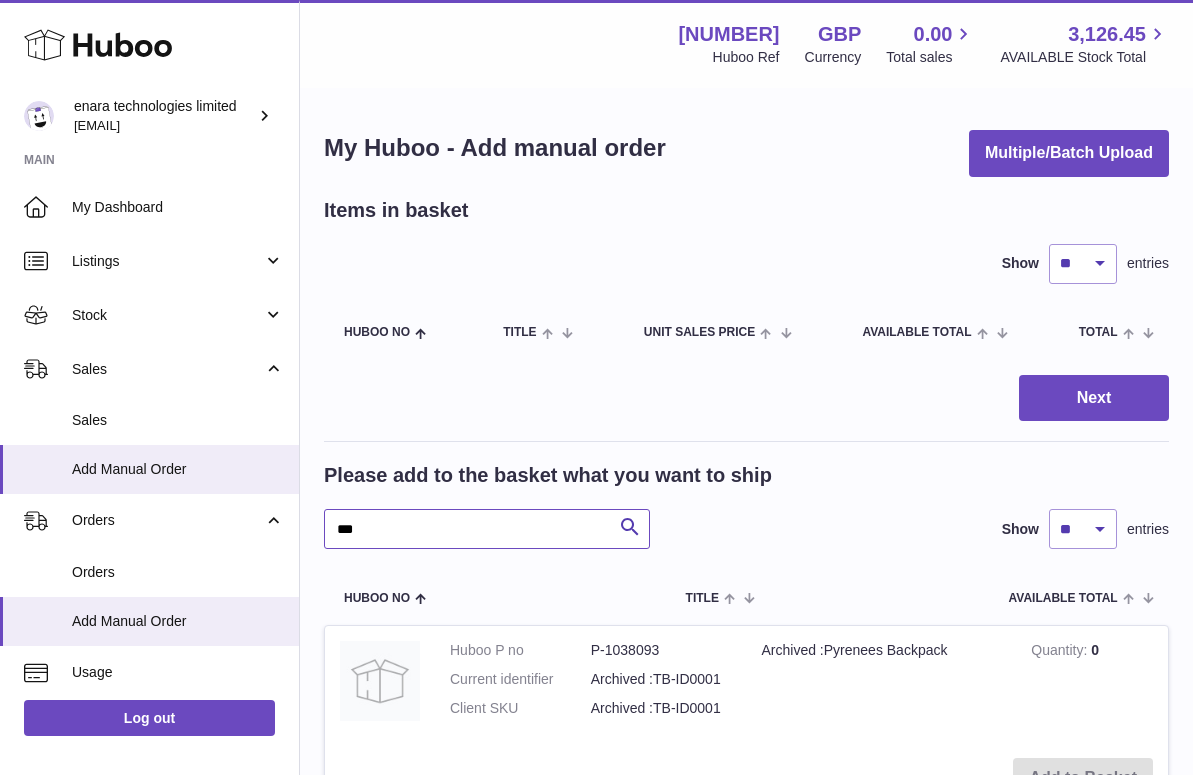 type on "***" 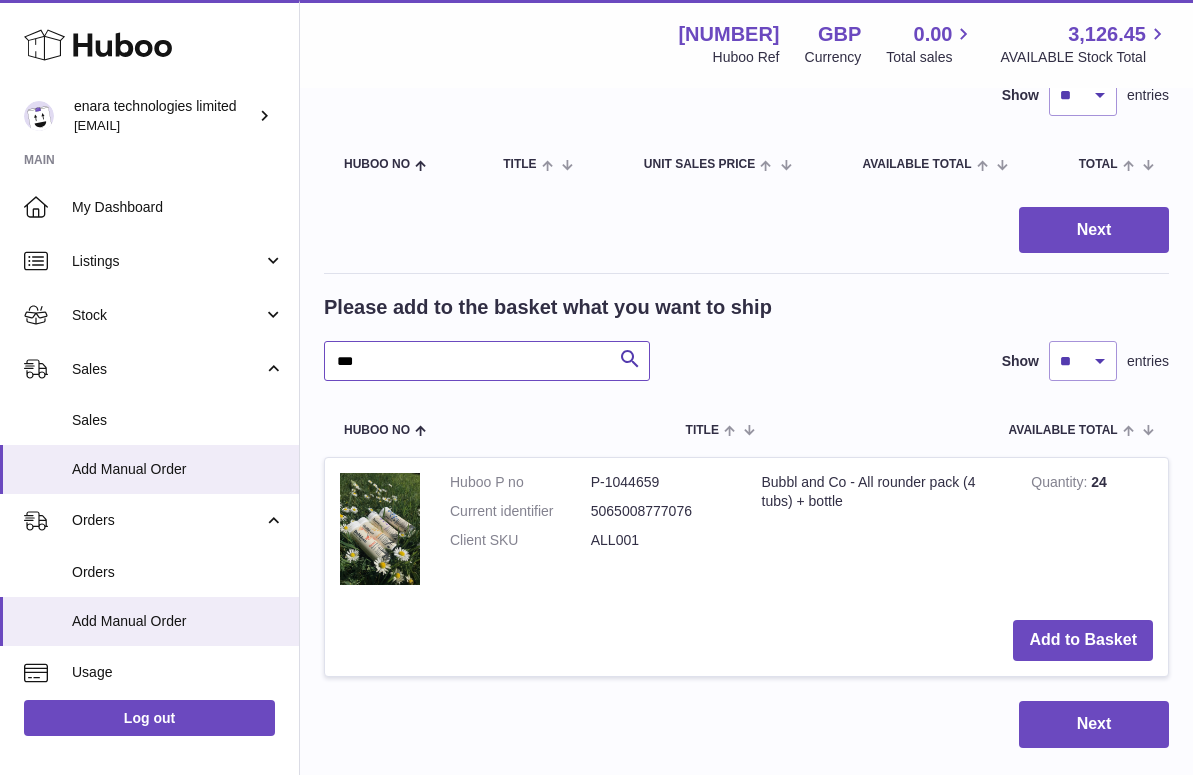 scroll, scrollTop: 172, scrollLeft: 0, axis: vertical 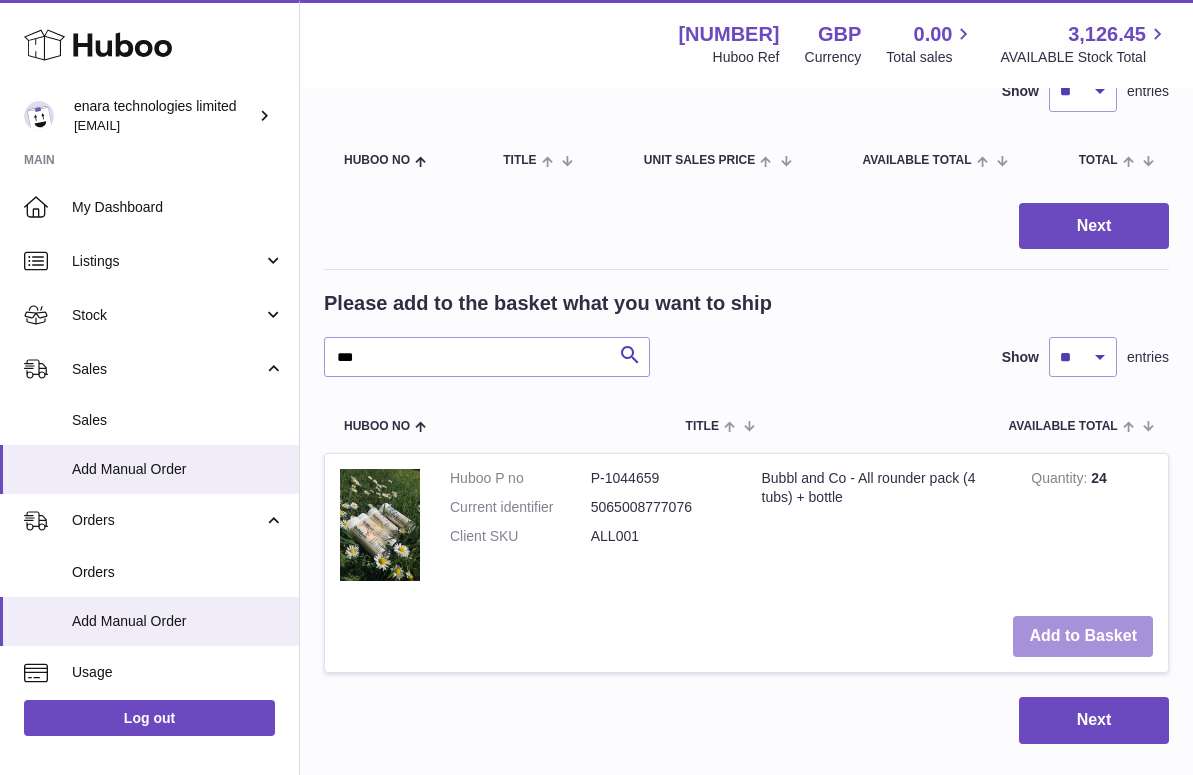 click on "Add to Basket" at bounding box center (1083, 636) 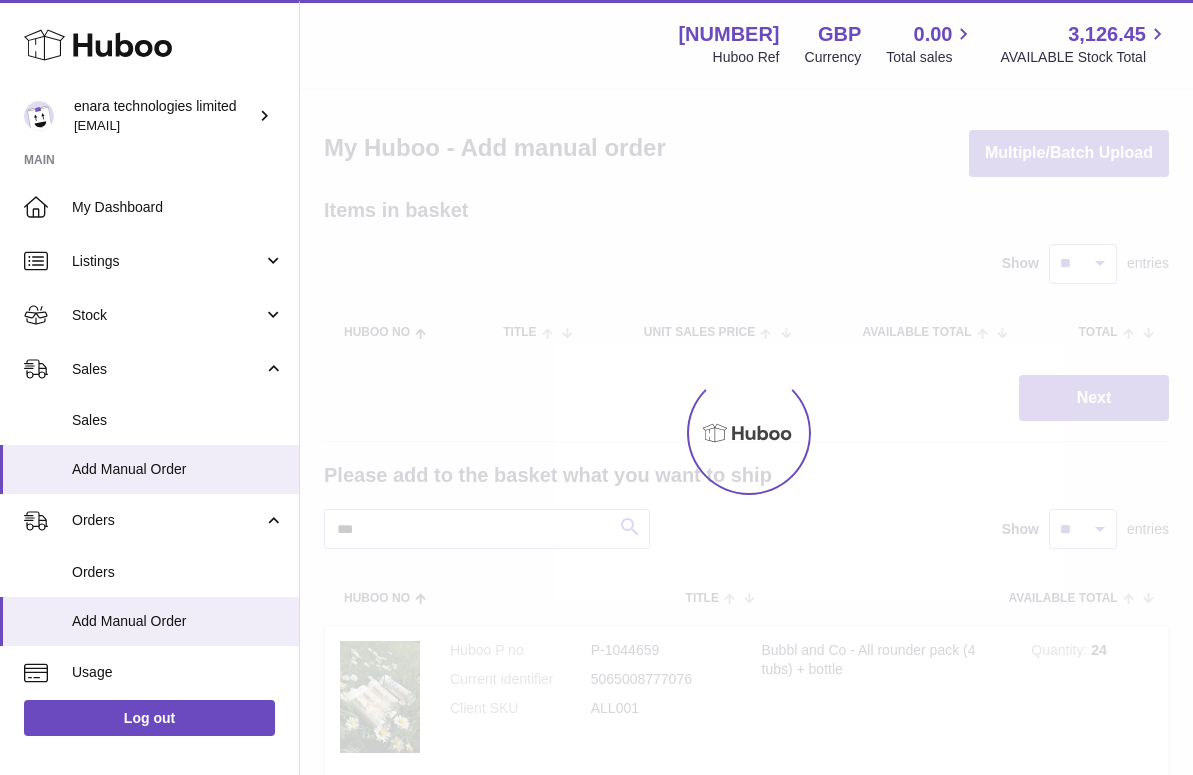 scroll, scrollTop: 1, scrollLeft: 0, axis: vertical 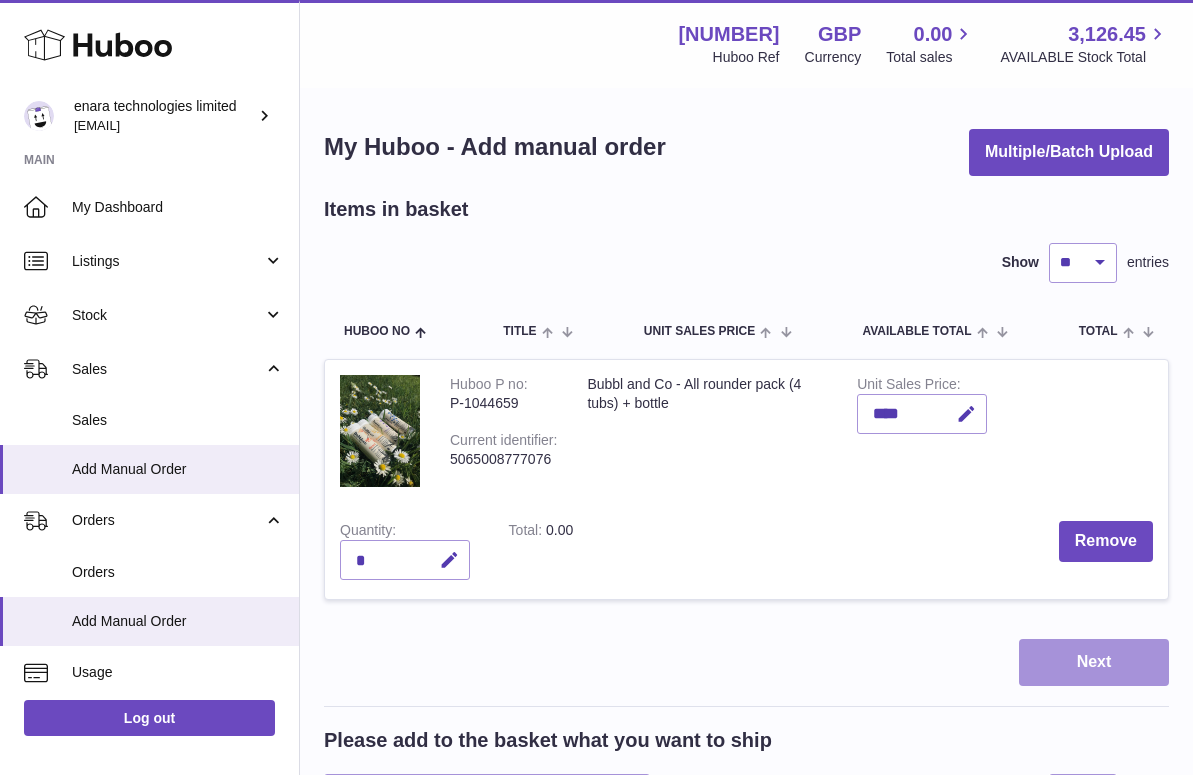 click on "Next" at bounding box center (1094, 662) 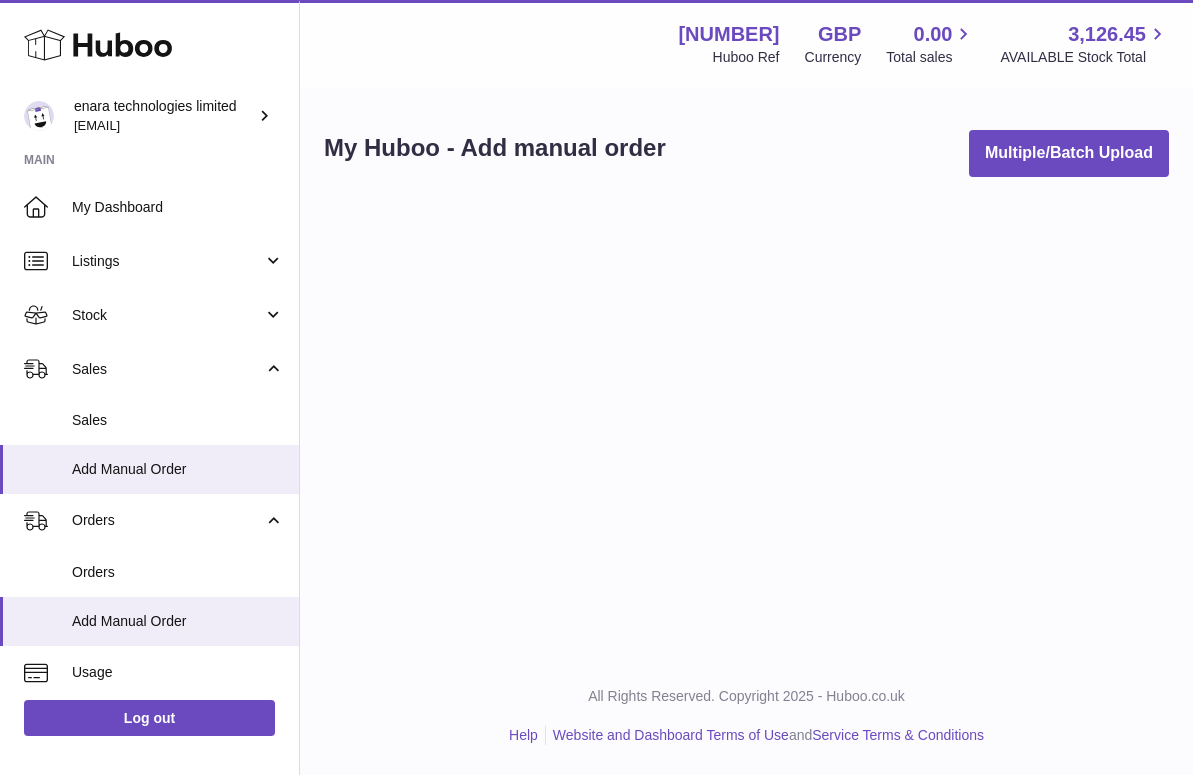 scroll, scrollTop: 0, scrollLeft: 0, axis: both 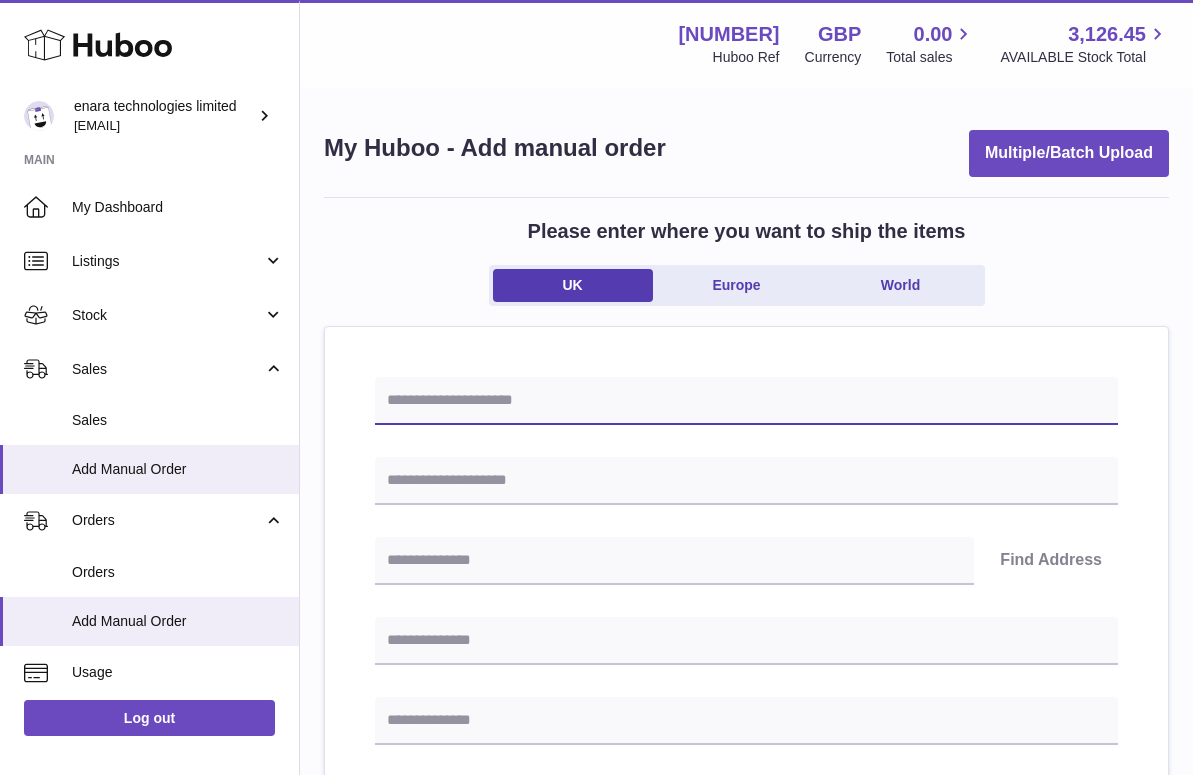 click at bounding box center (746, 401) 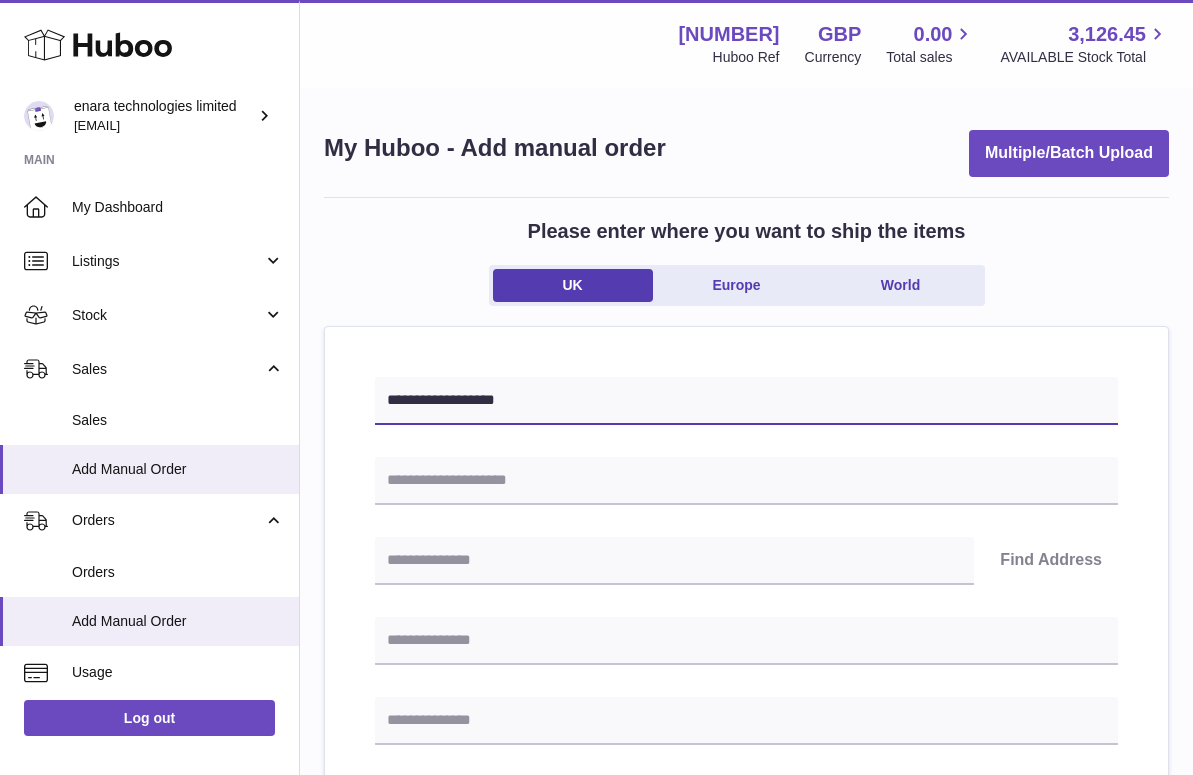 type on "**********" 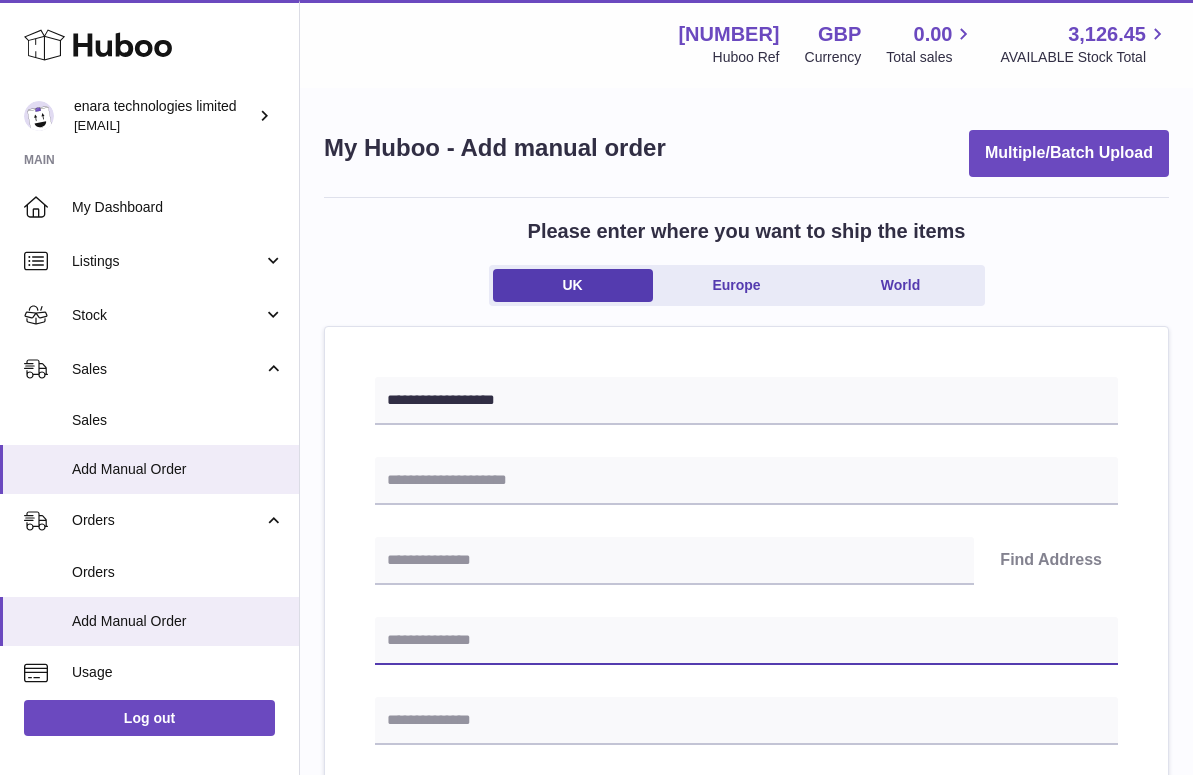 paste on "**********" 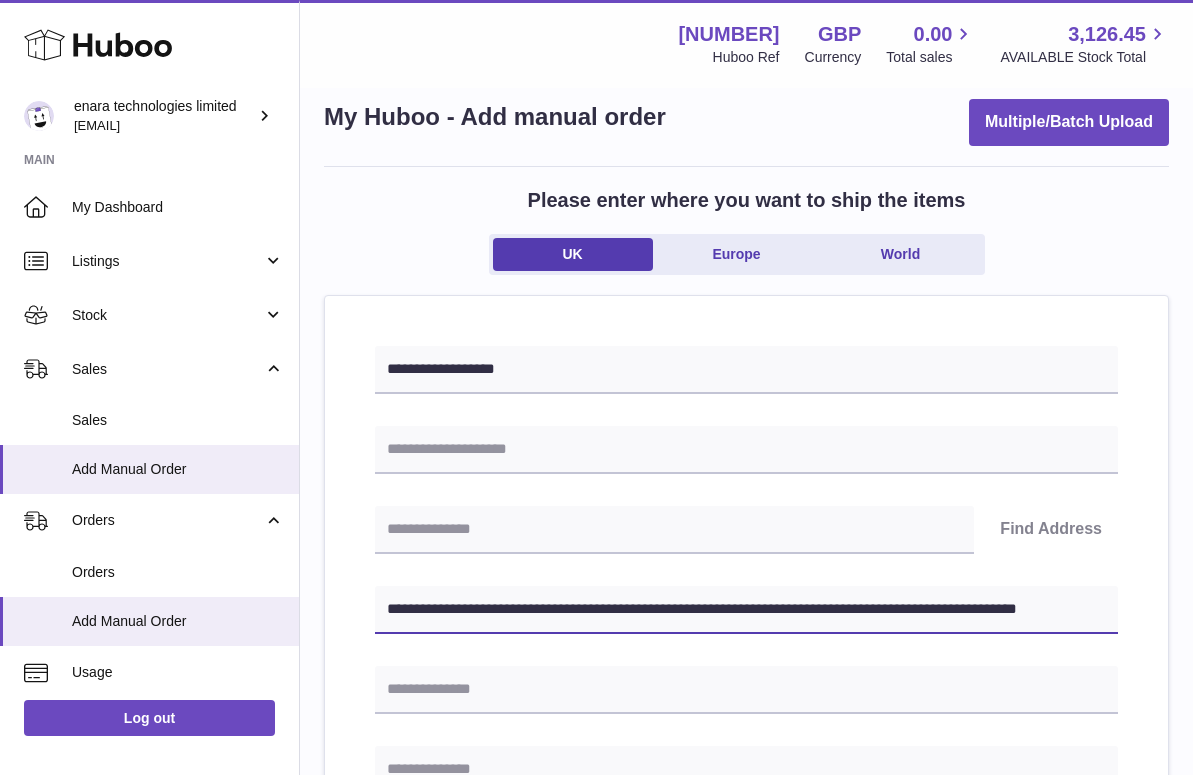 scroll, scrollTop: 46, scrollLeft: 0, axis: vertical 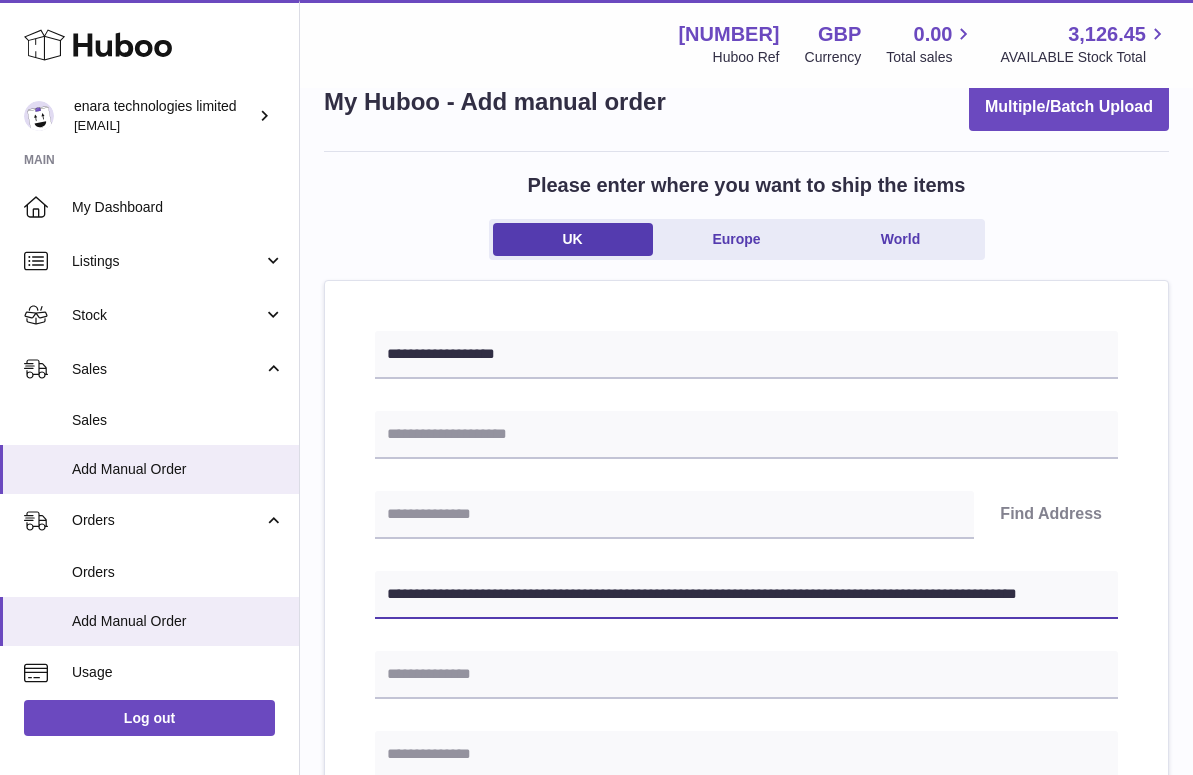 drag, startPoint x: 654, startPoint y: 638, endPoint x: 1242, endPoint y: 779, distance: 604.6693 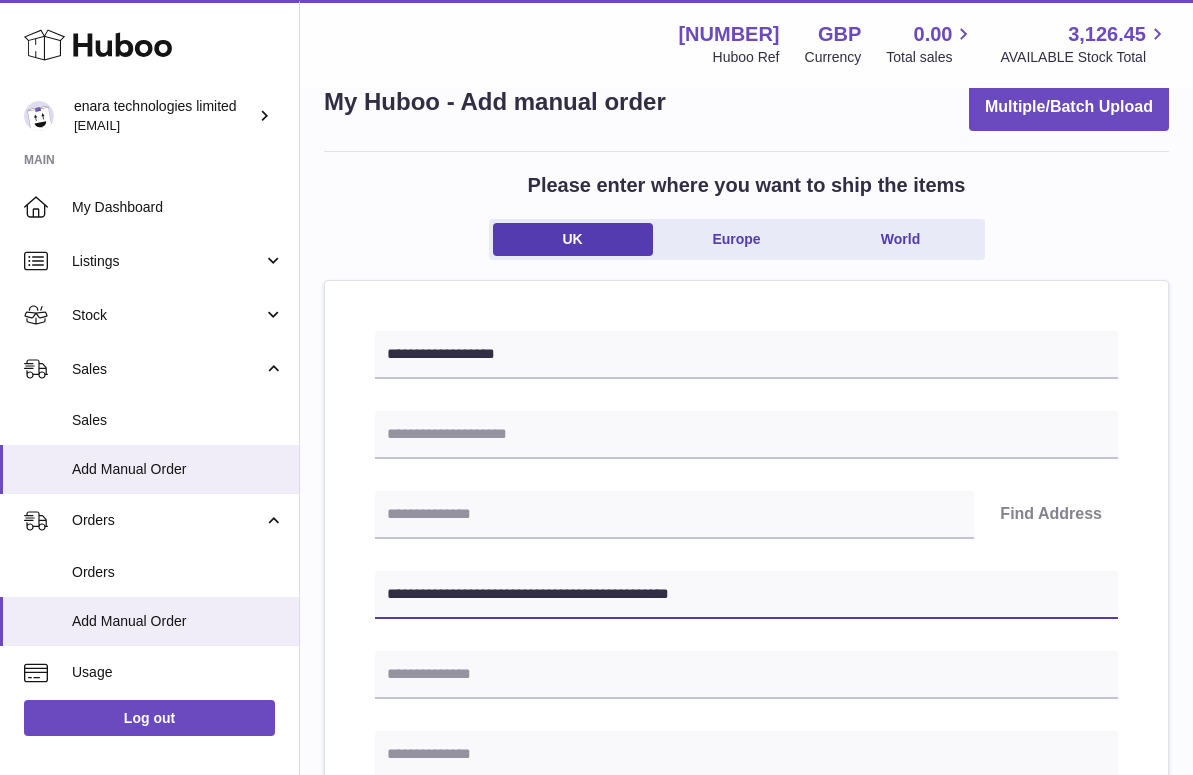 type on "**********" 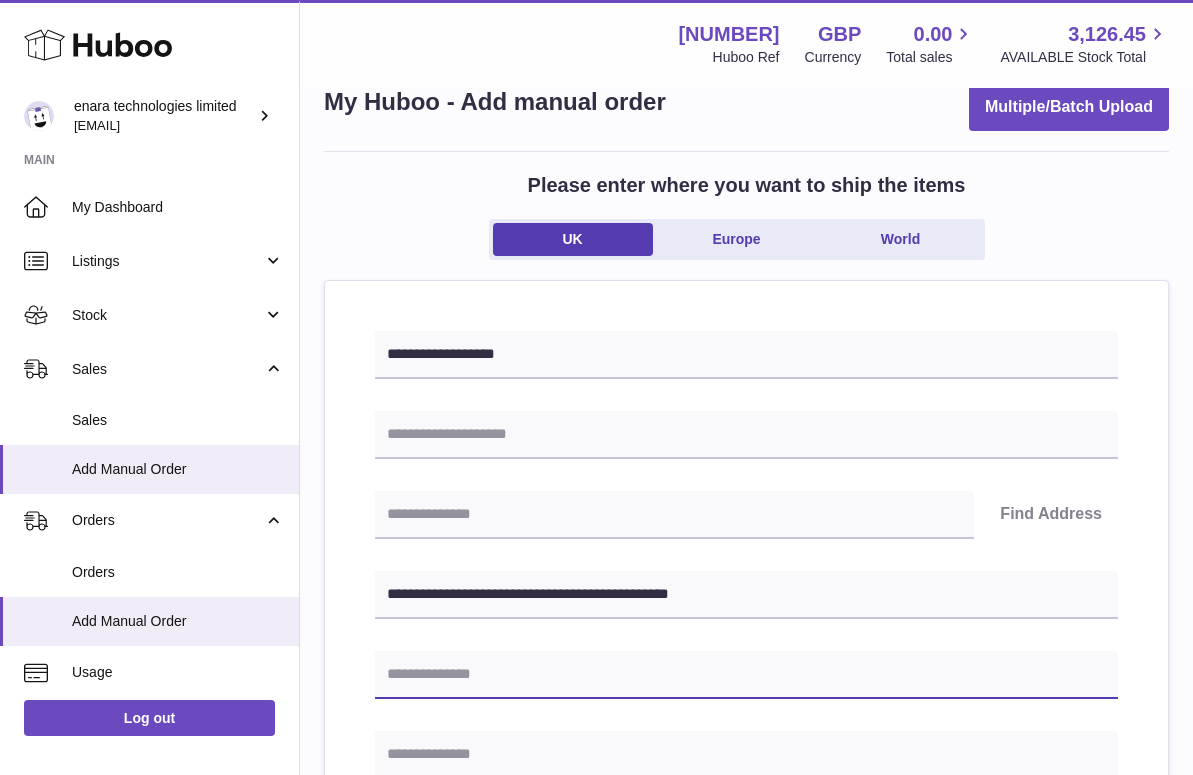 type on "*" 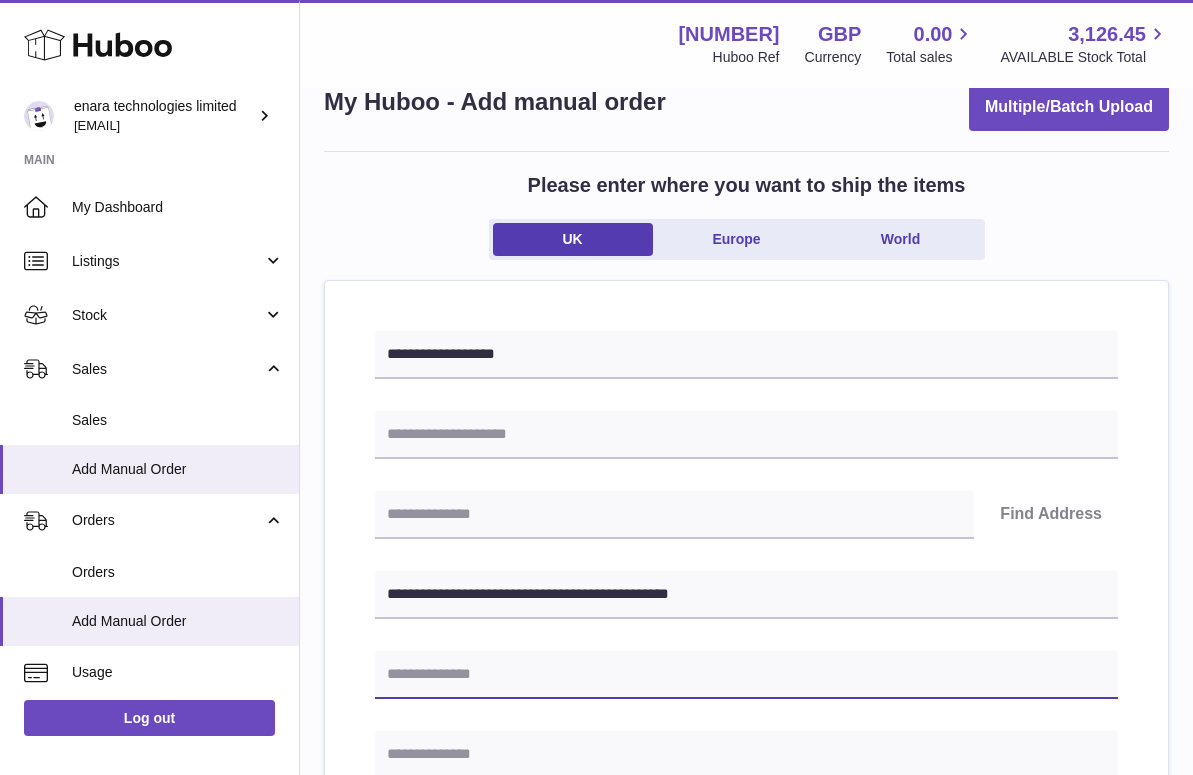 paste on "**********" 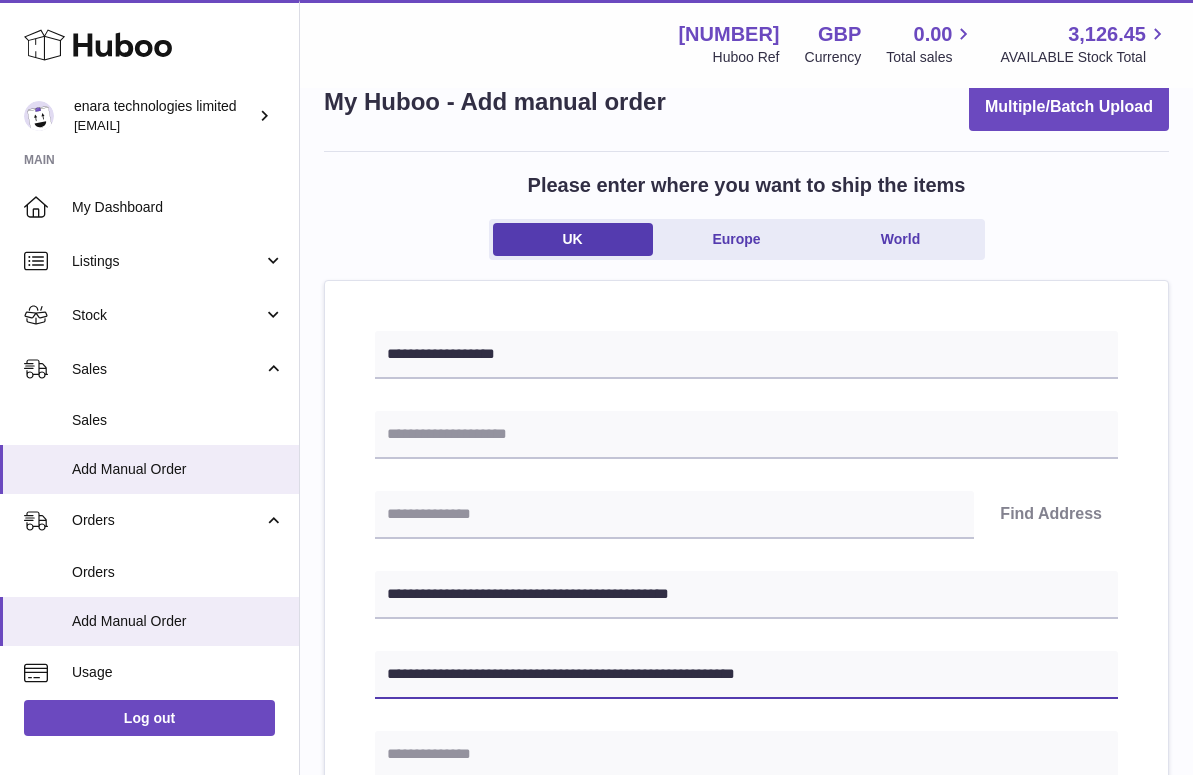 type on "**********" 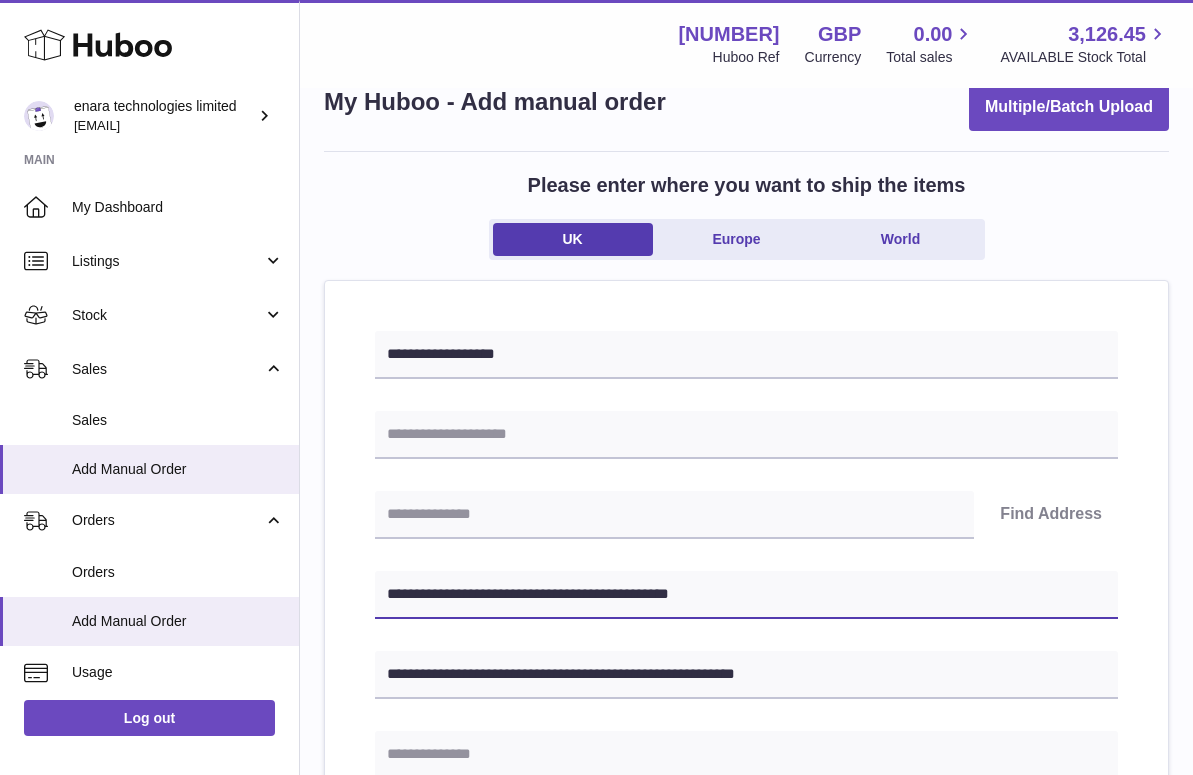 drag, startPoint x: 465, startPoint y: 592, endPoint x: 393, endPoint y: 588, distance: 72.11102 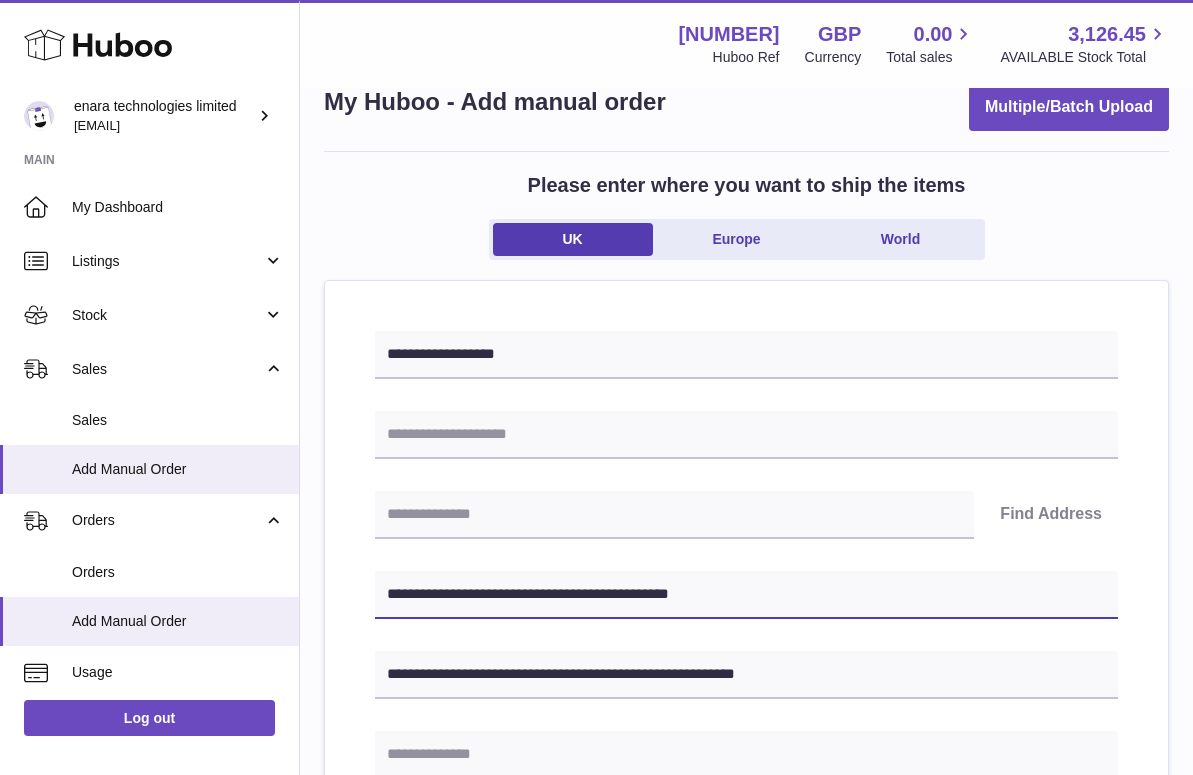 click on "**********" at bounding box center [746, 595] 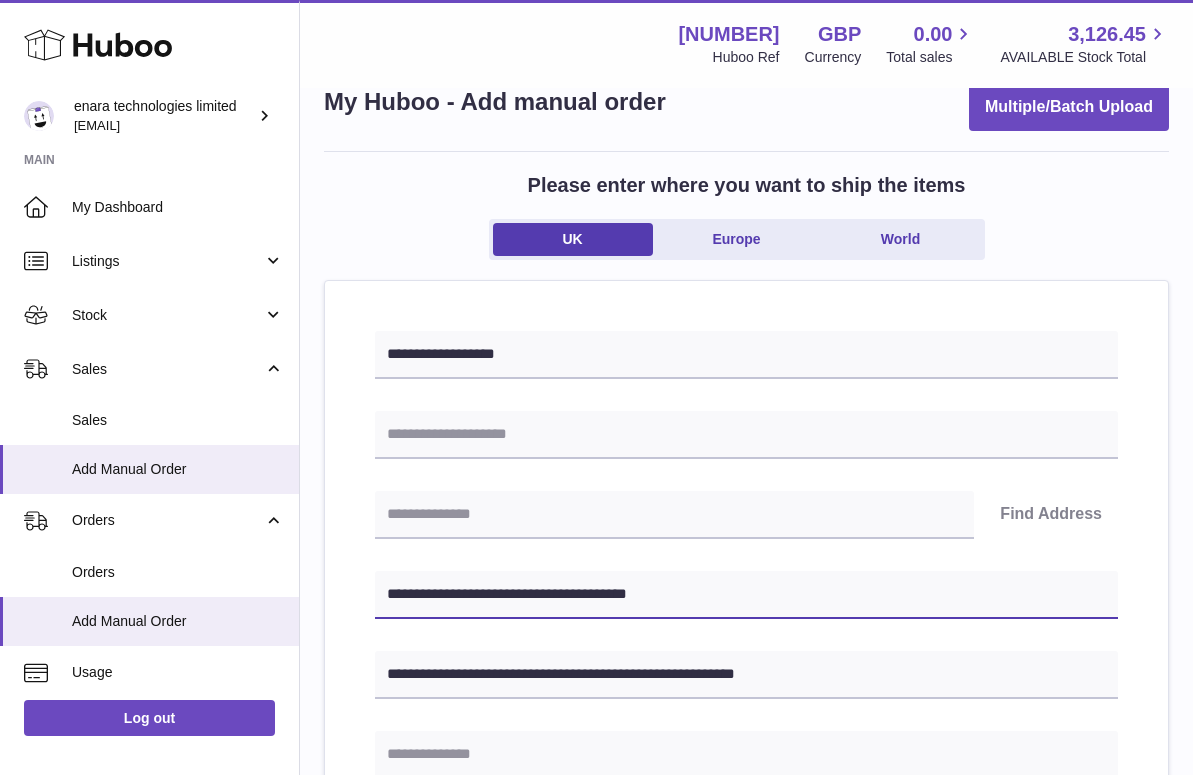 type on "**********" 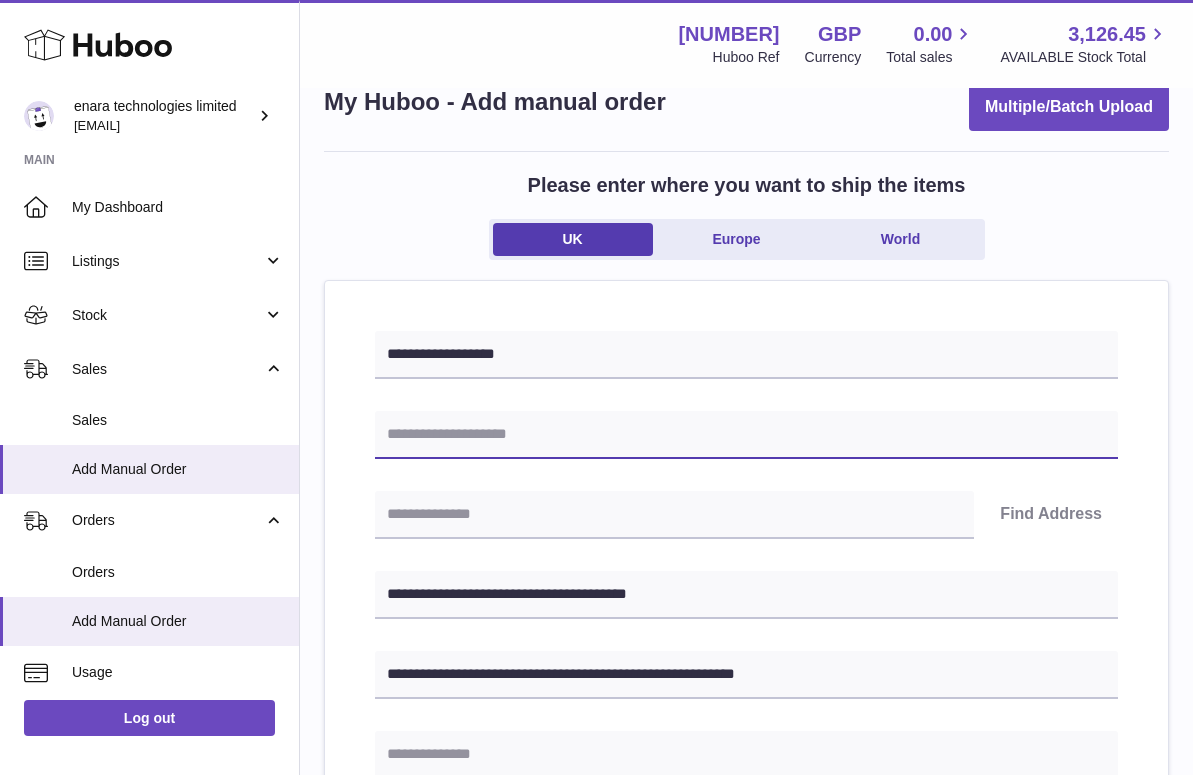 paste on "*******" 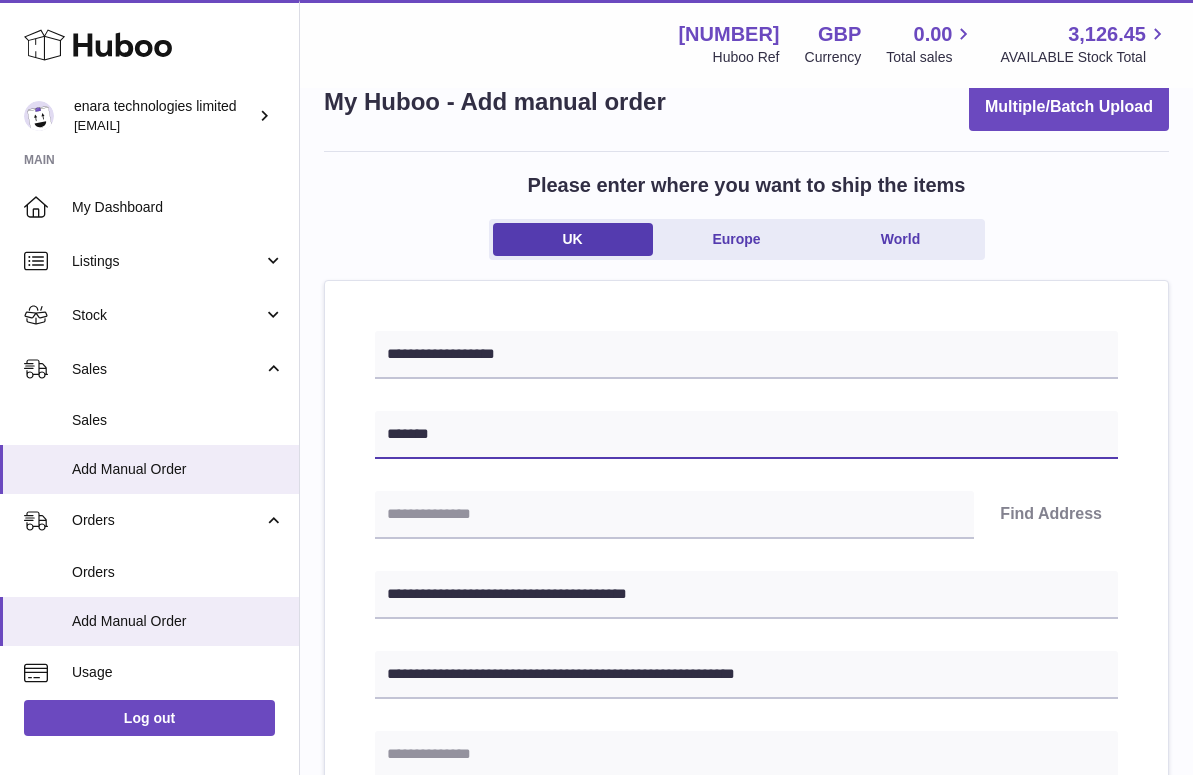 type on "*******" 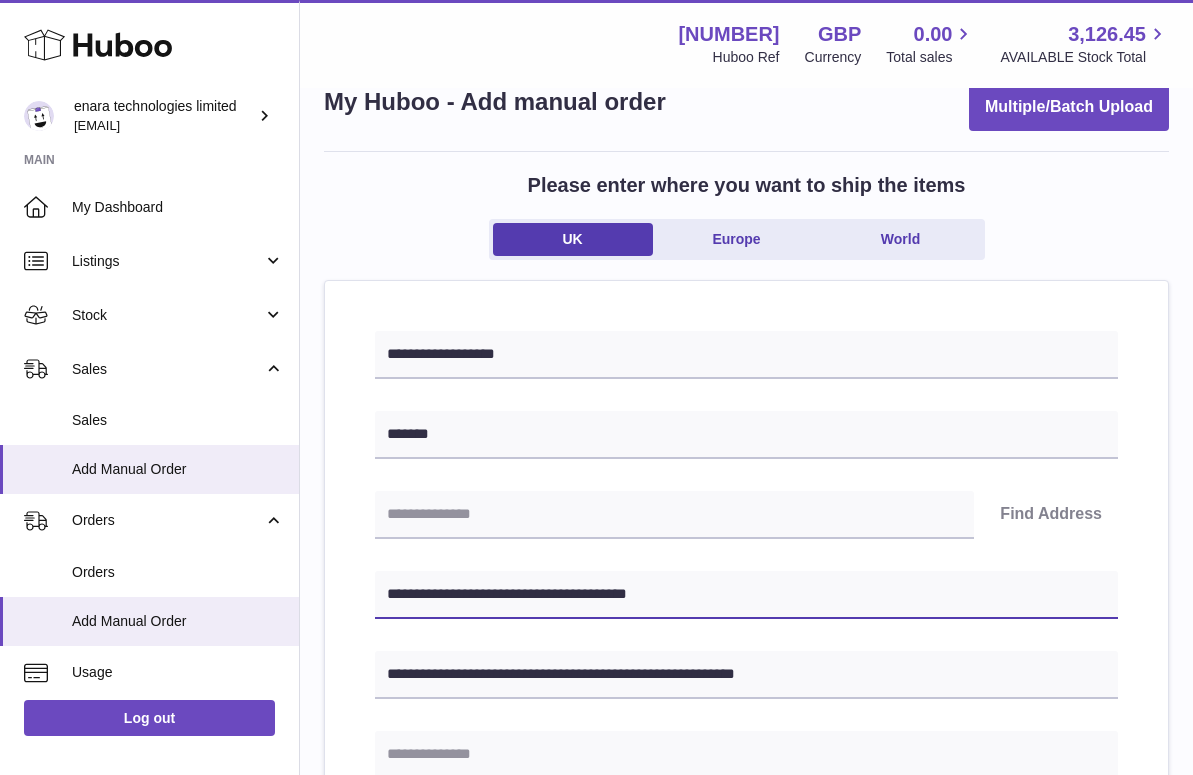 click on "**********" at bounding box center [746, 595] 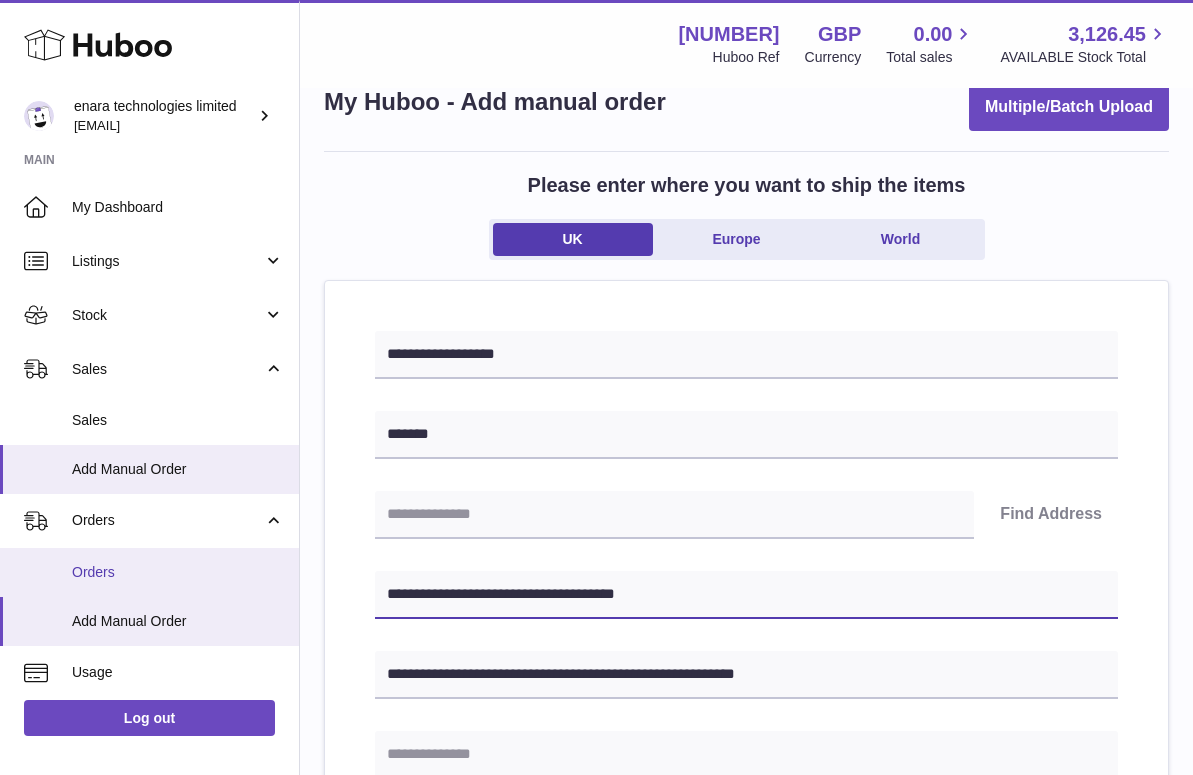 drag, startPoint x: 505, startPoint y: 595, endPoint x: 193, endPoint y: 567, distance: 313.25388 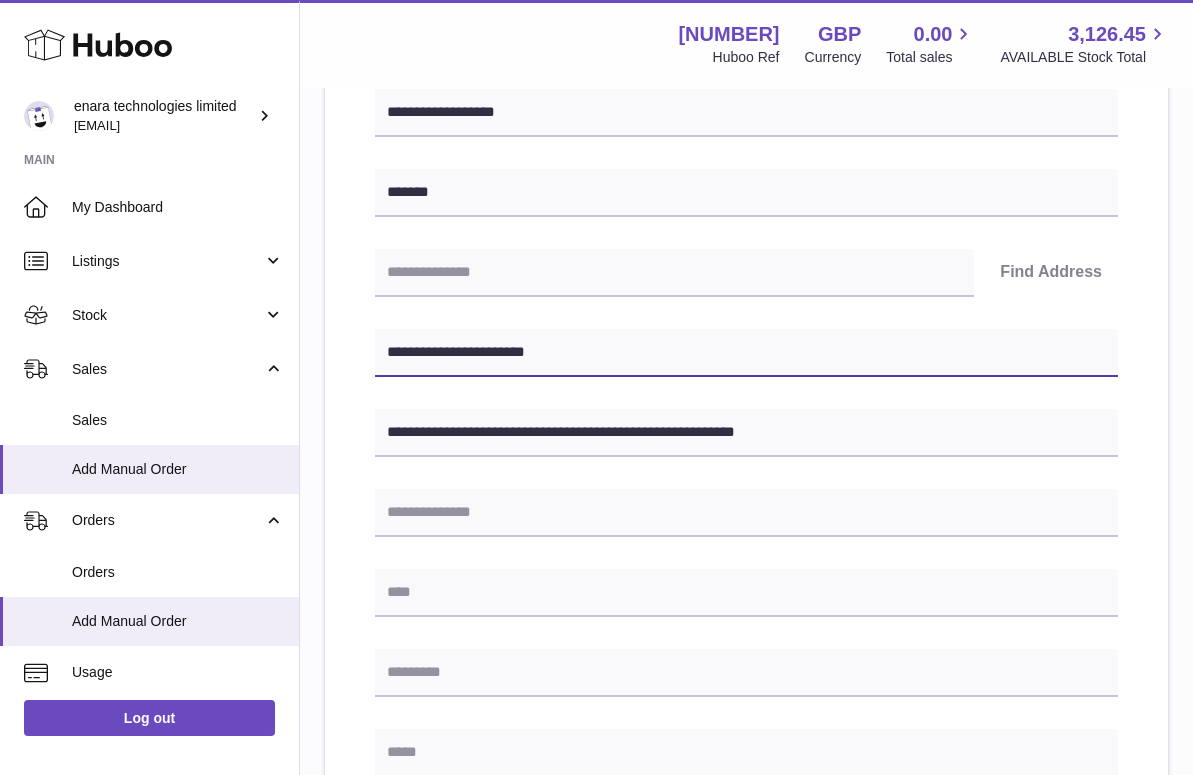 scroll, scrollTop: 307, scrollLeft: 0, axis: vertical 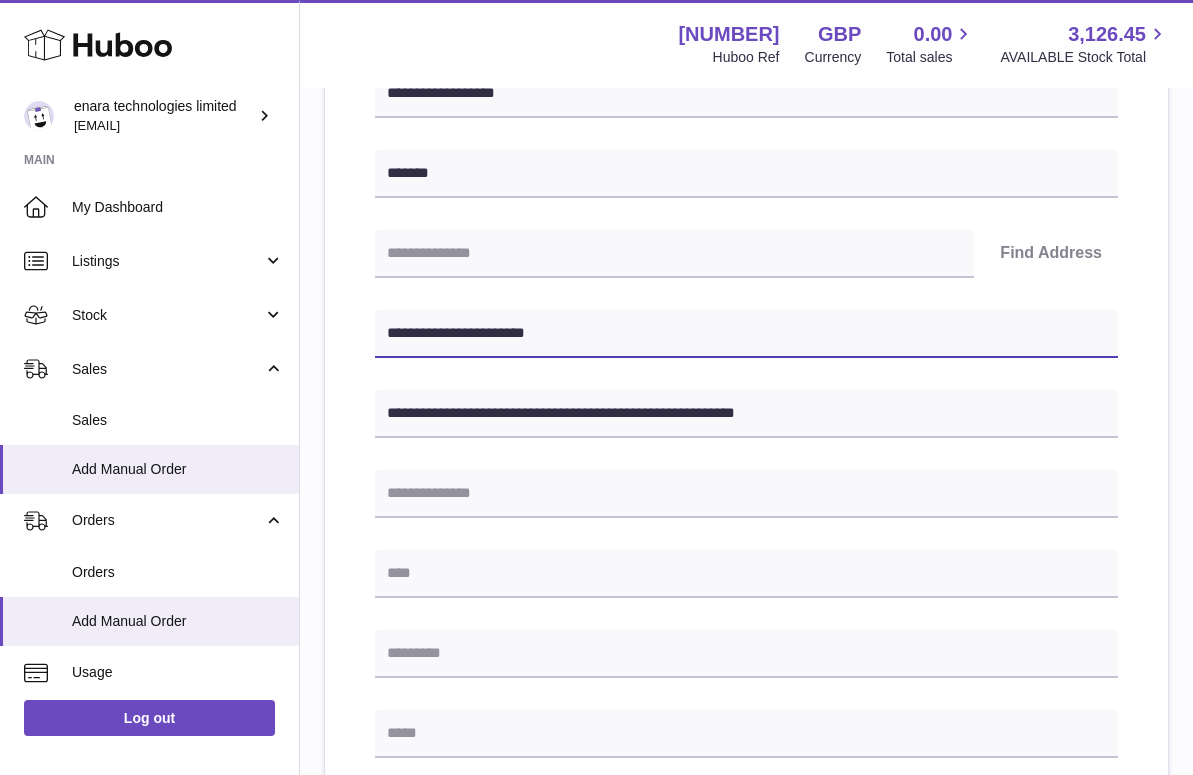 type on "**********" 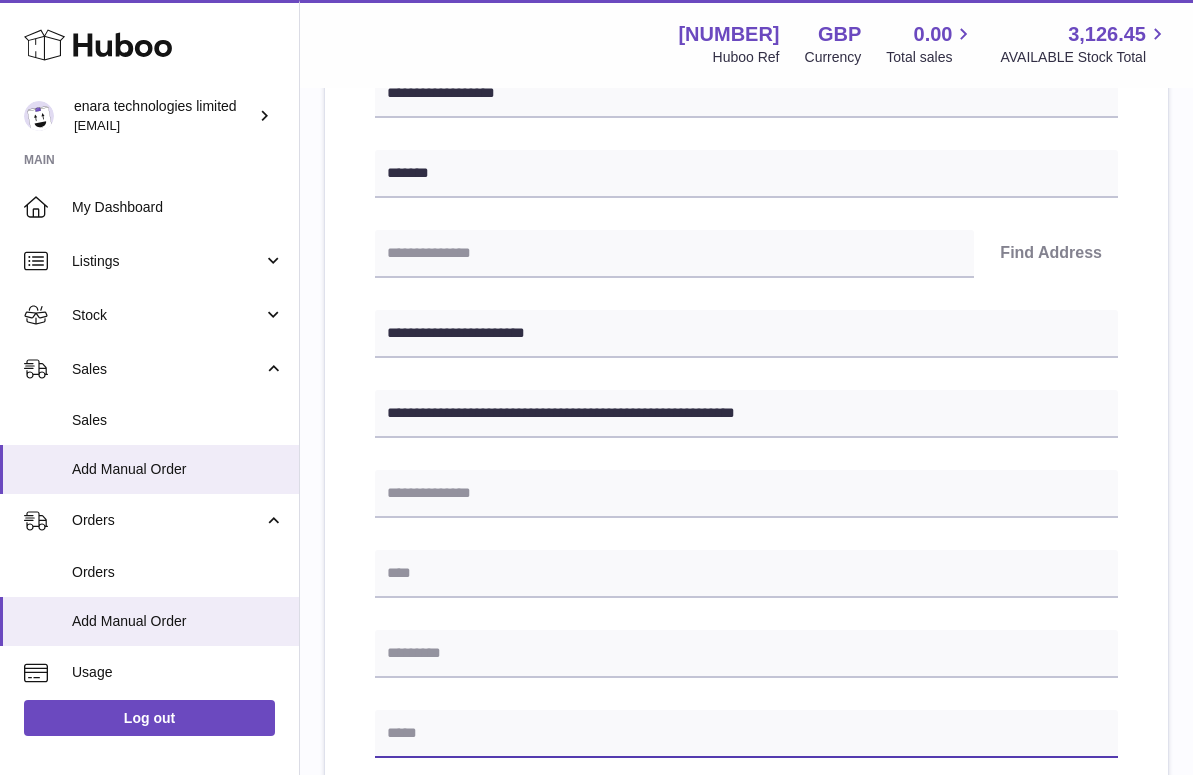 paste on "**********" 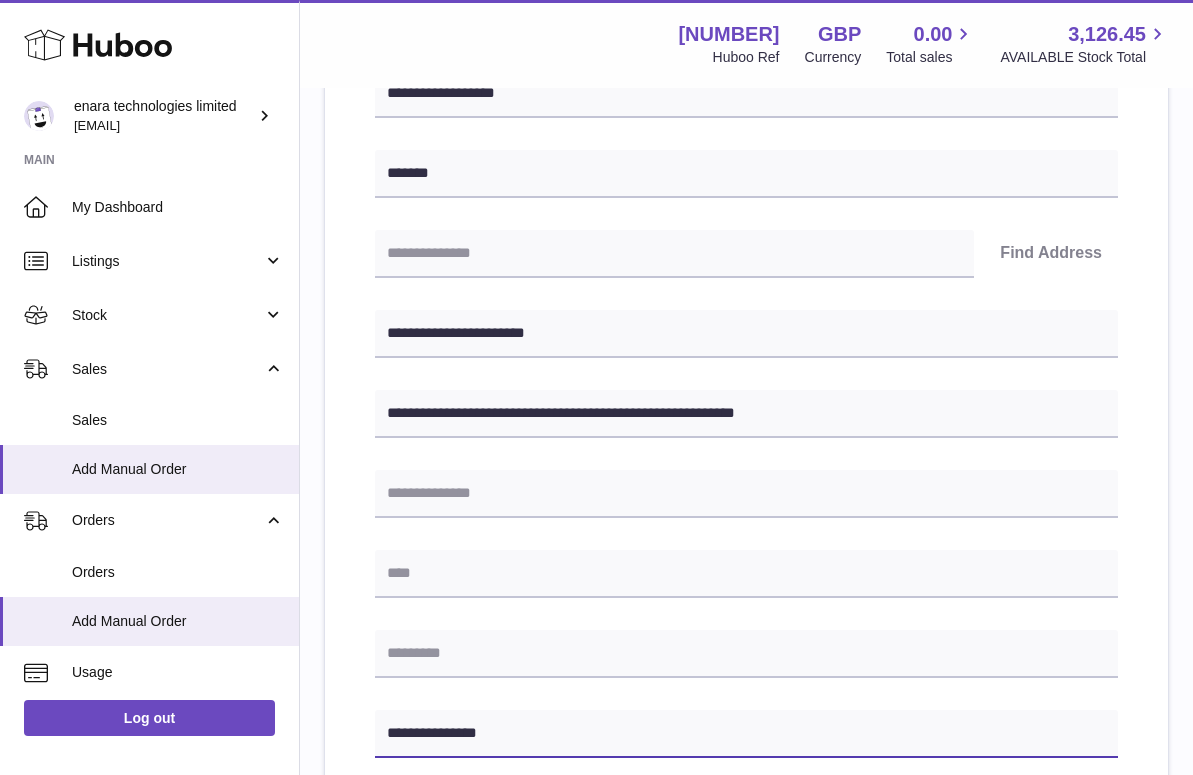 type on "**********" 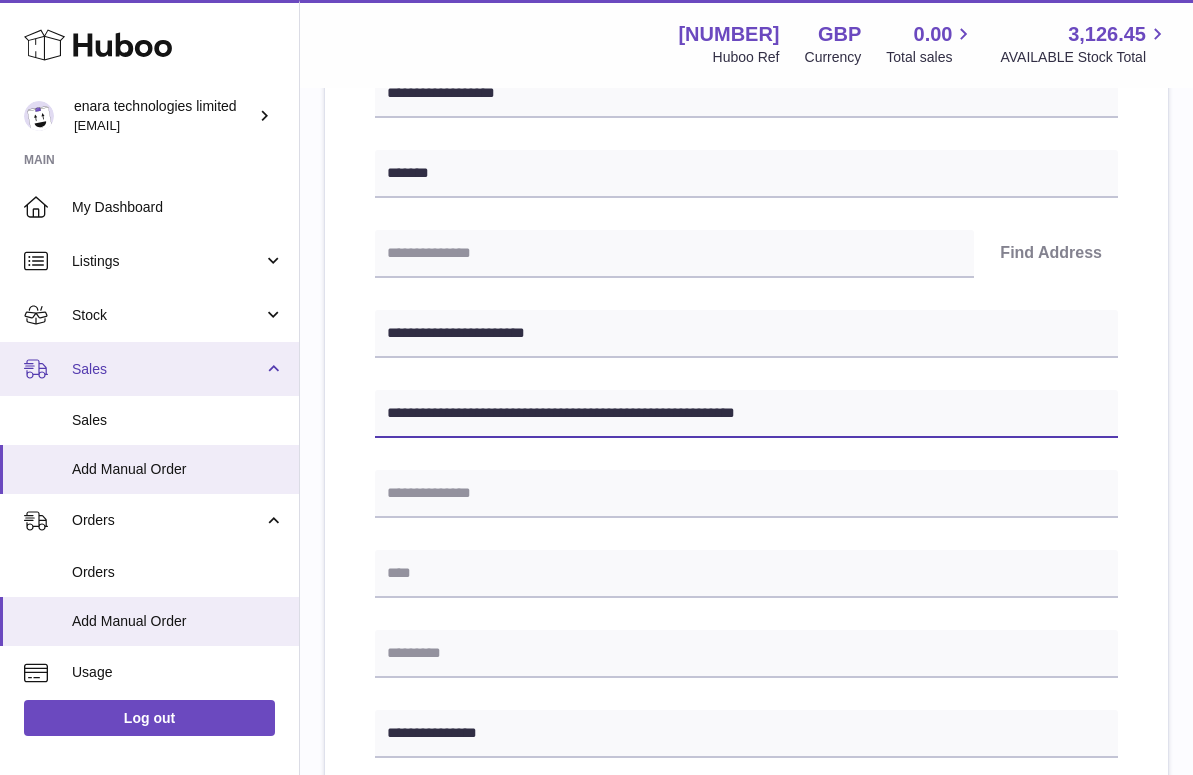 drag, startPoint x: 504, startPoint y: 411, endPoint x: 105, endPoint y: 342, distance: 404.9222 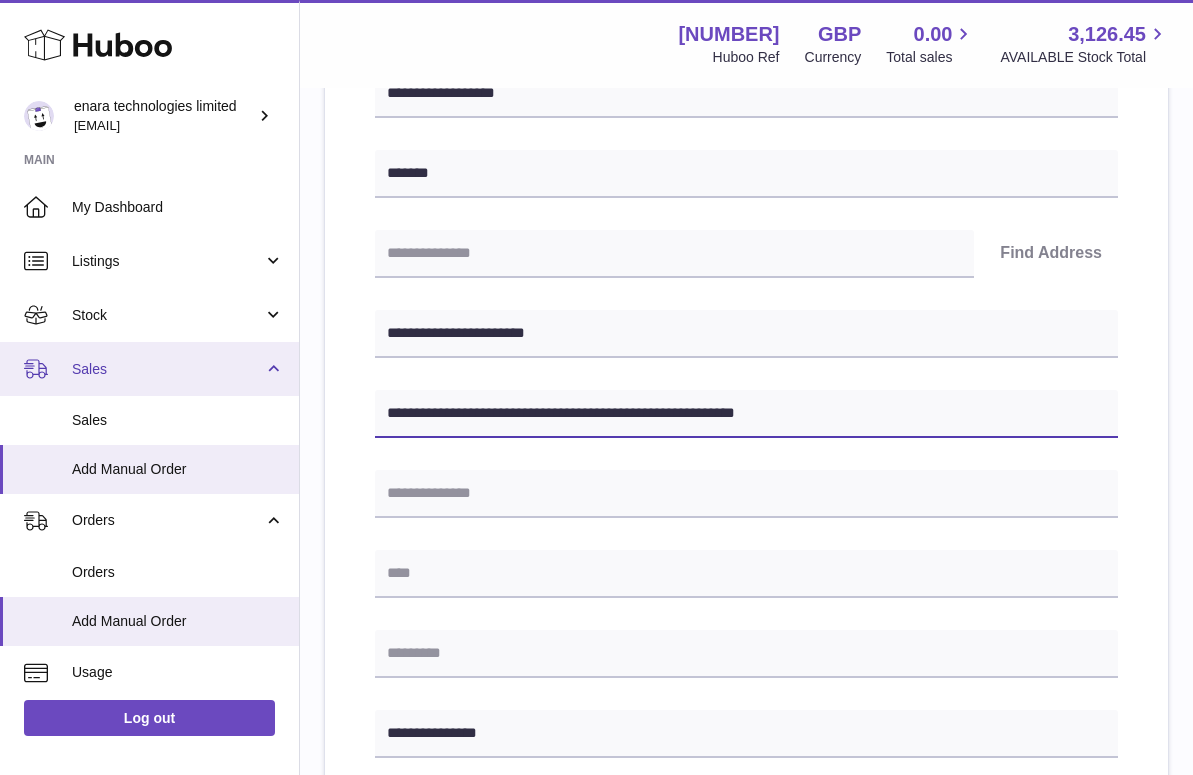 click on "Huboo
enara technologies limited
Dee@enara.co     Main     My Dashboard       Listings     Not with Huboo Listings with Huboo Bundles   Stock     Stock Stock History Add Stock Delivery History ASN Uploads   Sales     Sales Add Manual Order   Orders     Orders Add Manual Order   Usage       Invoicing and Payments     Billing History Storage History Direct Debits Account Balance   Cases       Channels       Settings       Returns       Log out   Menu   Huboo     14186   Huboo Ref    GBP   Currency   0.00     Total sales   3,126.45     AVAILABLE Stock Total   Currency   GBP   Total sales   0.00   AVAILABLE Stock Total   3,126.45   My Huboo - Add manual order
Multiple/Batch Upload
Please enter where you want to ship the items
UK
Europe
World" at bounding box center [596, 567] 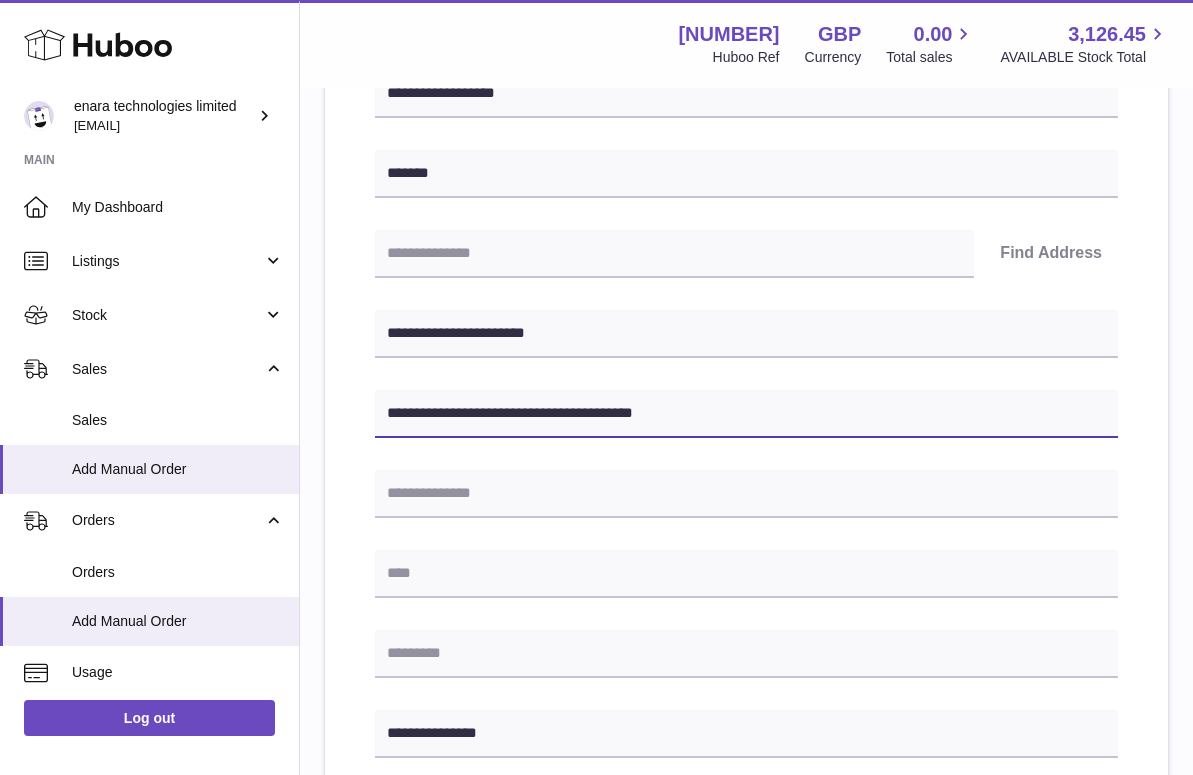 drag, startPoint x: 578, startPoint y: 413, endPoint x: 510, endPoint y: 407, distance: 68.26419 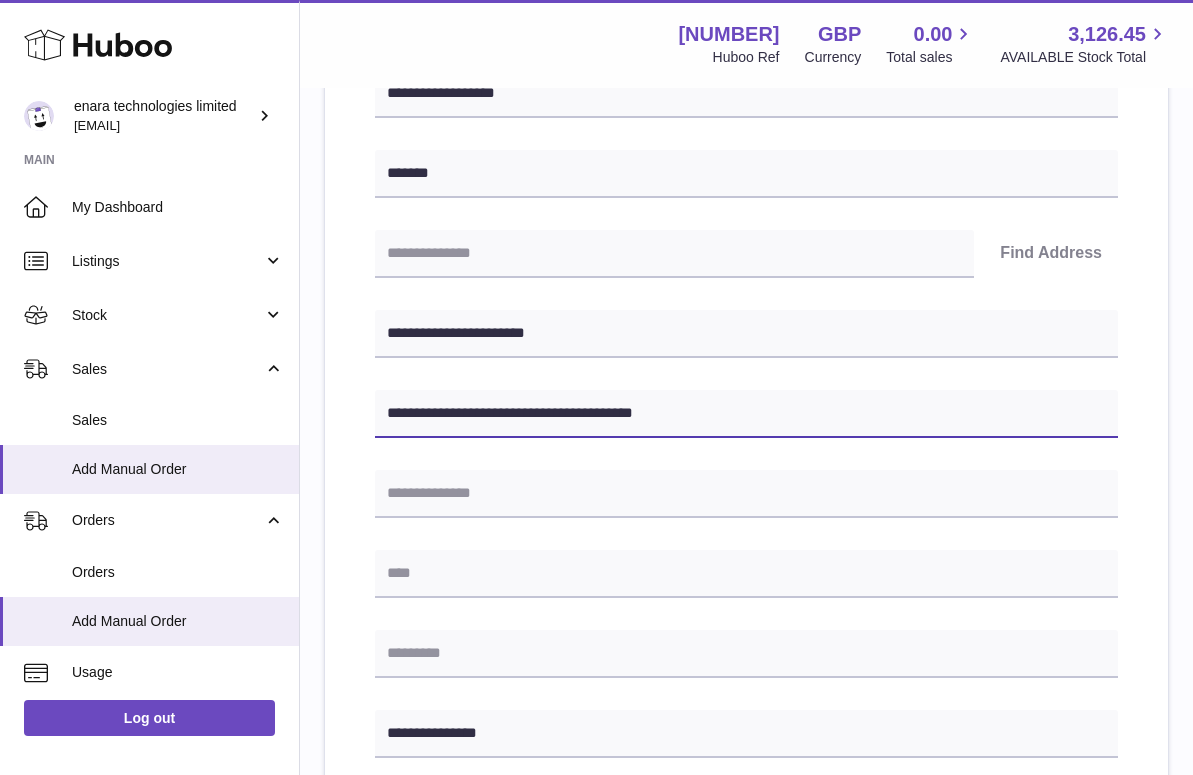 click on "**********" at bounding box center (746, 414) 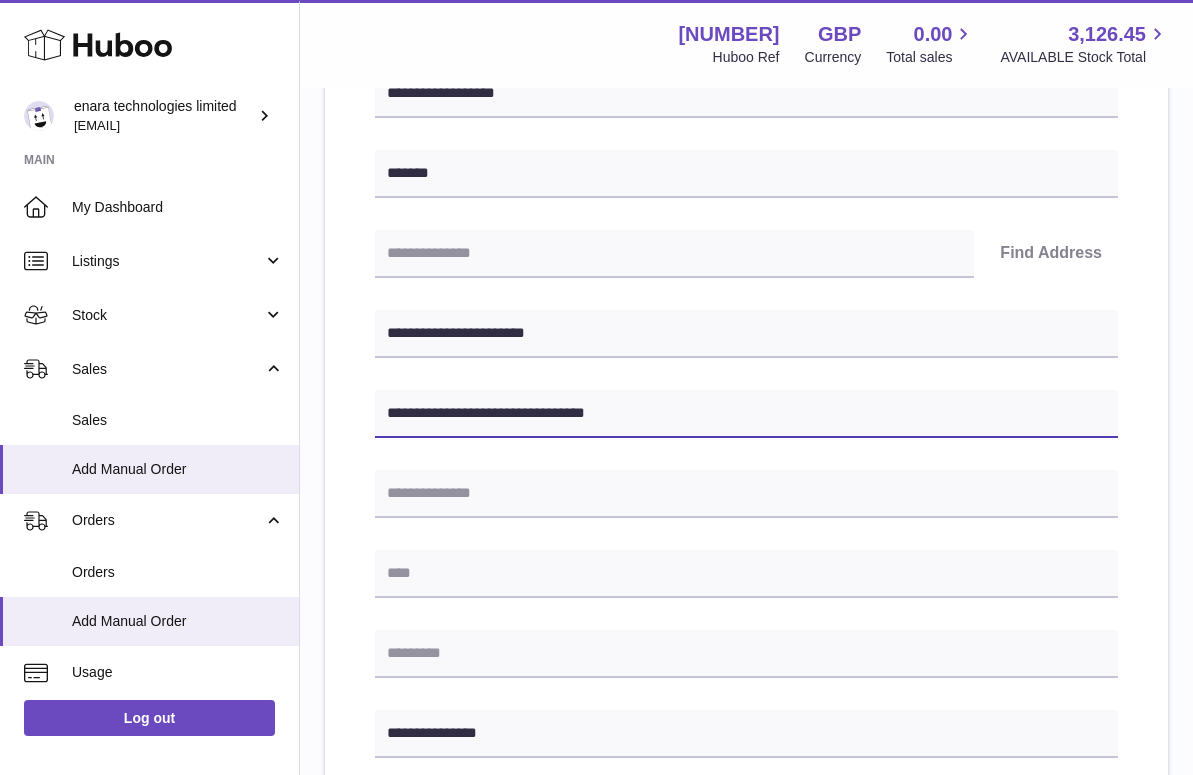 type on "**********" 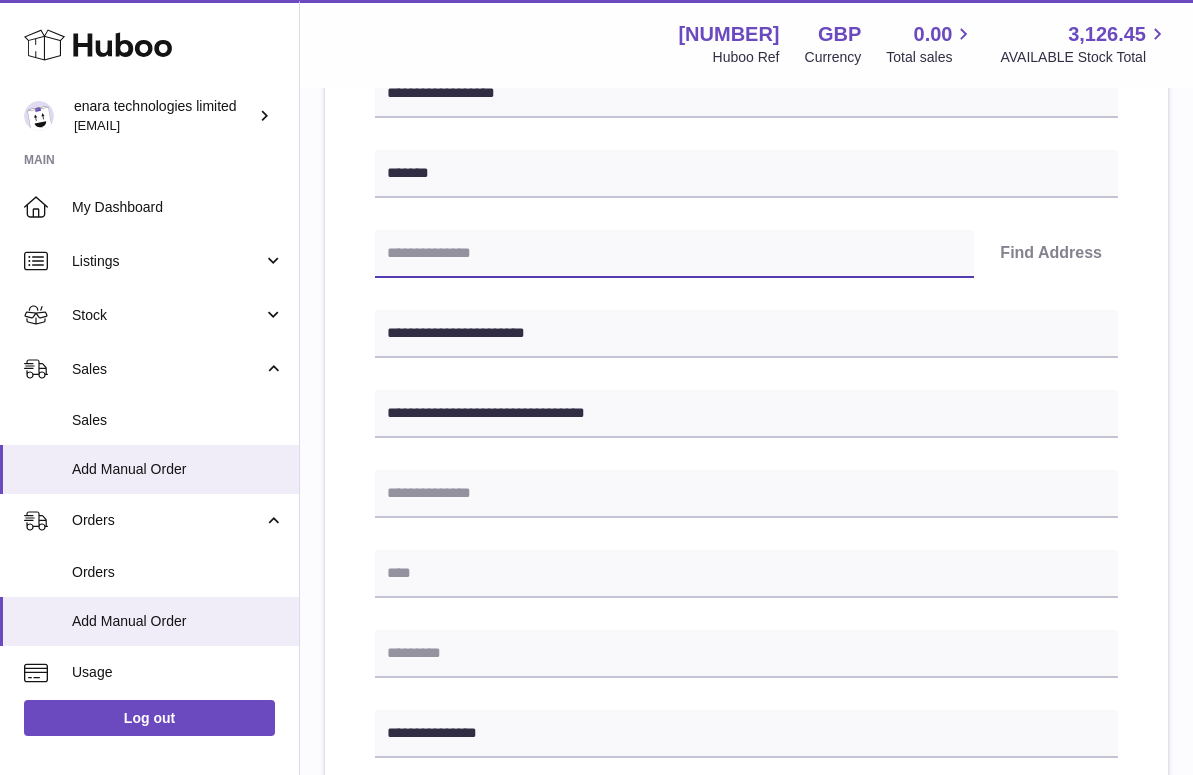 paste on "********" 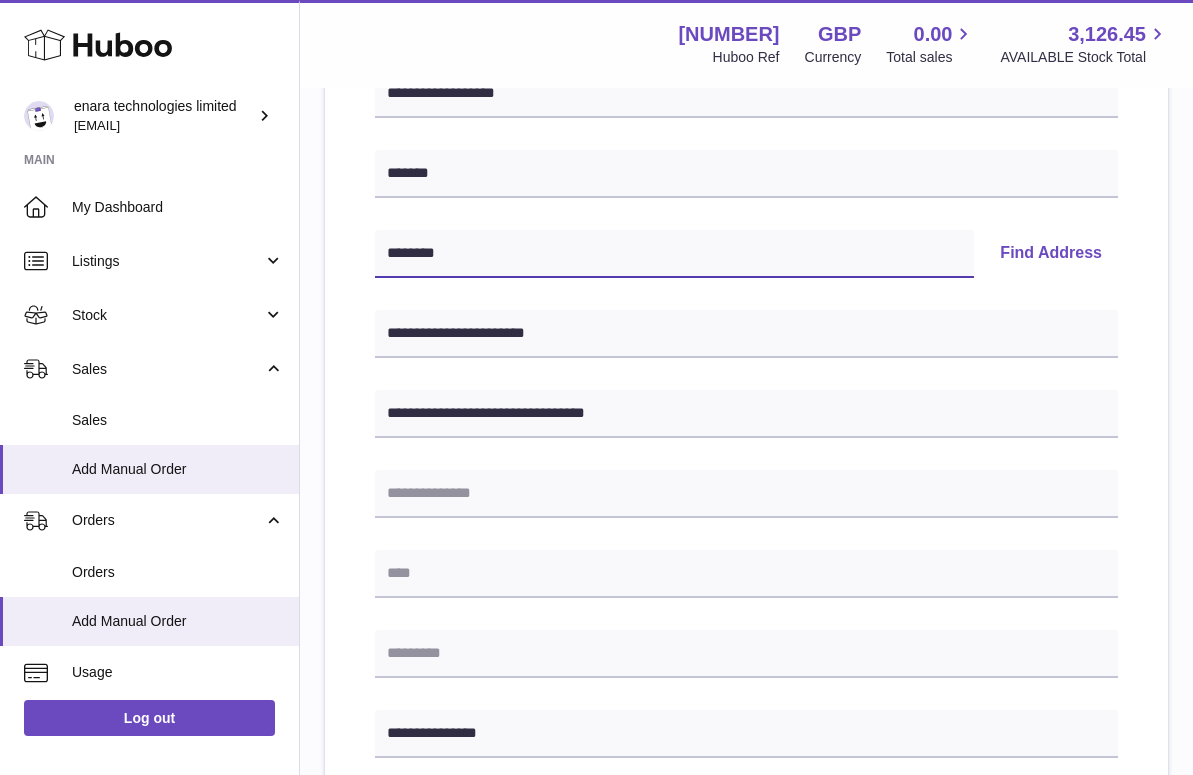 type on "********" 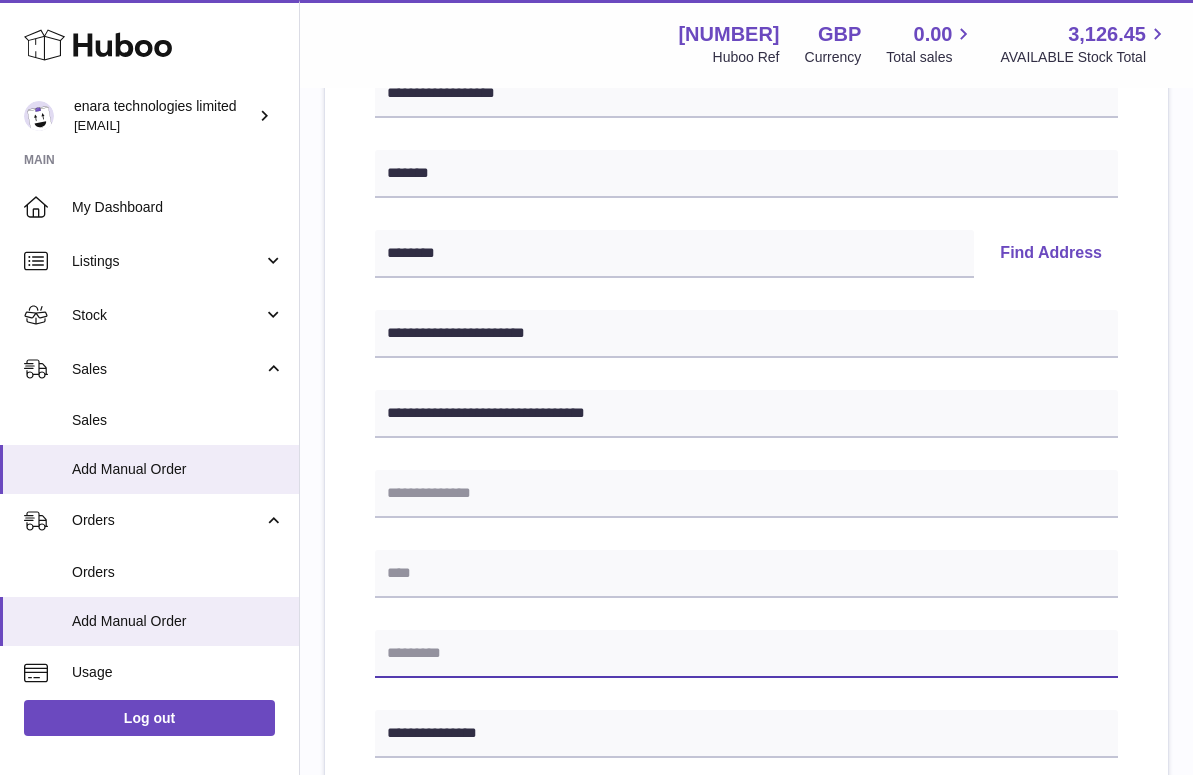 paste on "********" 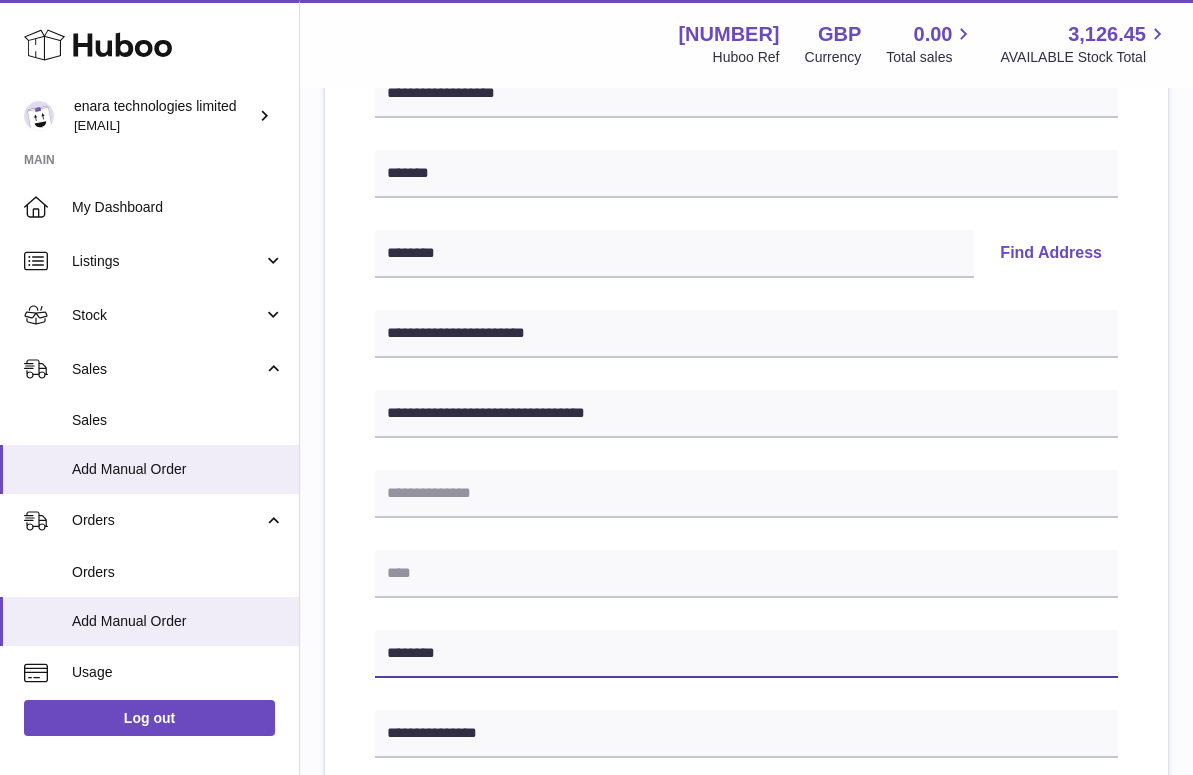 type on "********" 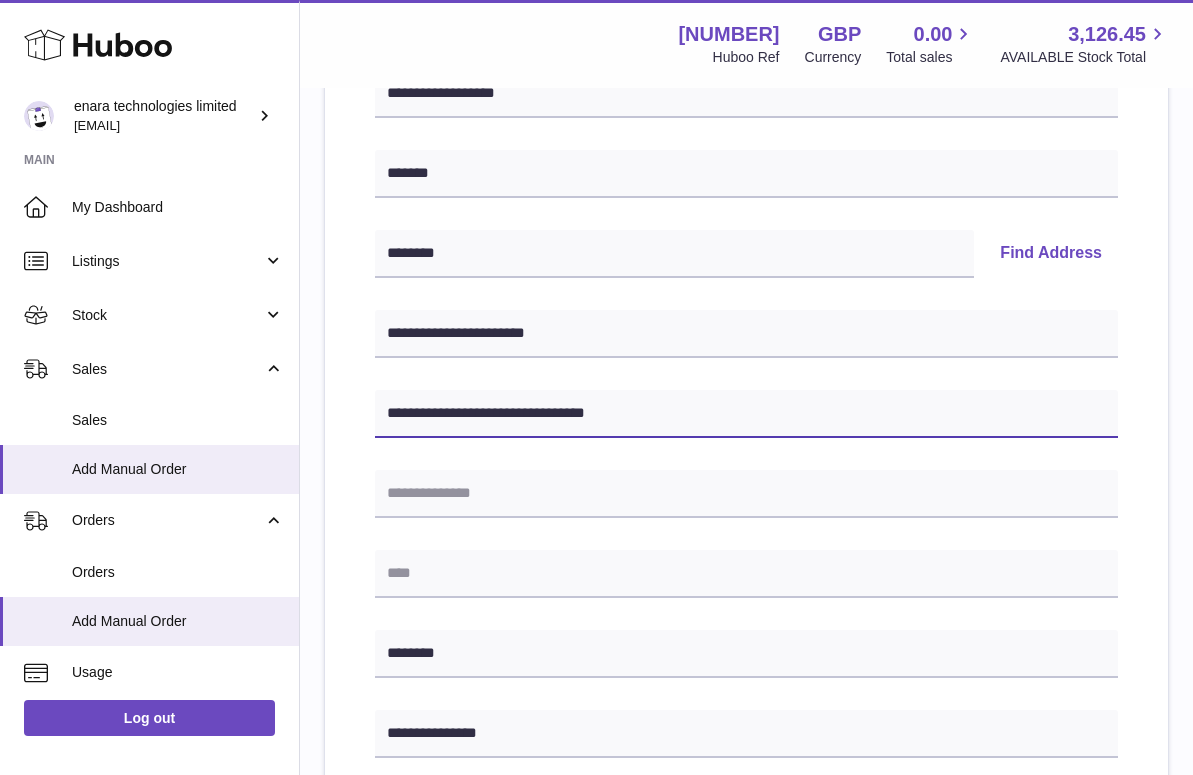 drag, startPoint x: 514, startPoint y: 411, endPoint x: 688, endPoint y: 428, distance: 174.82849 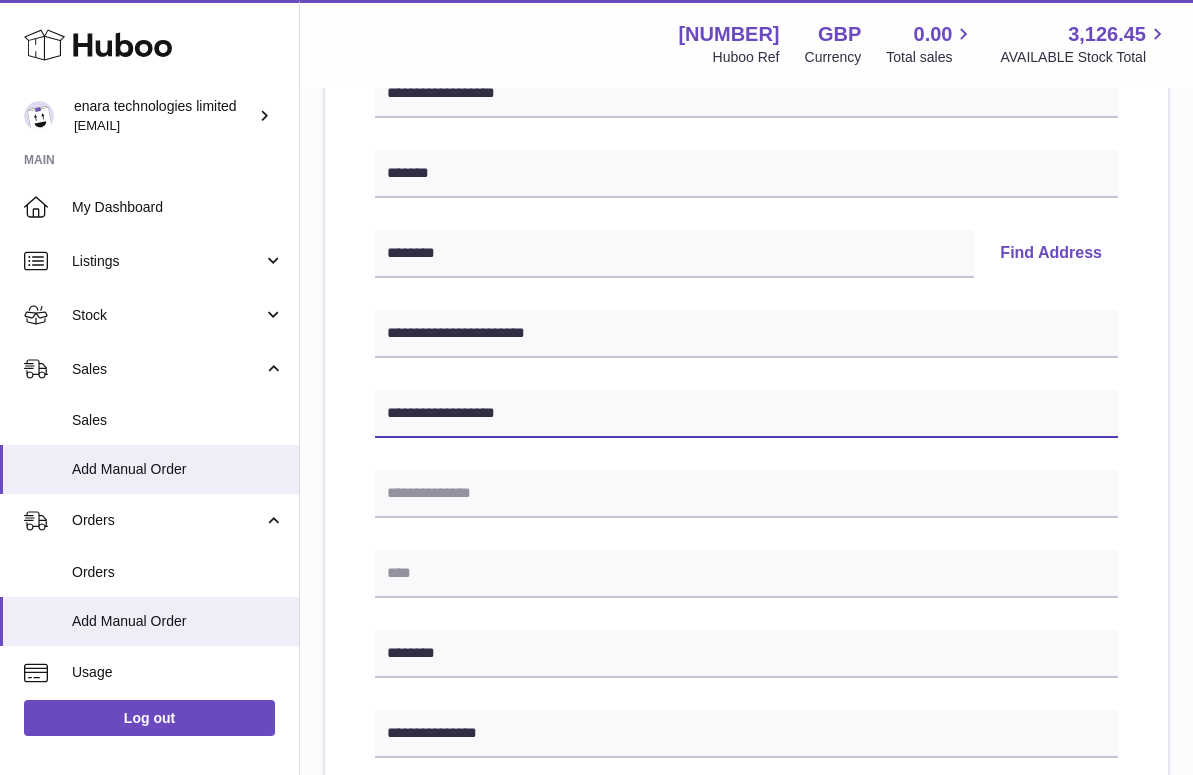 type on "**********" 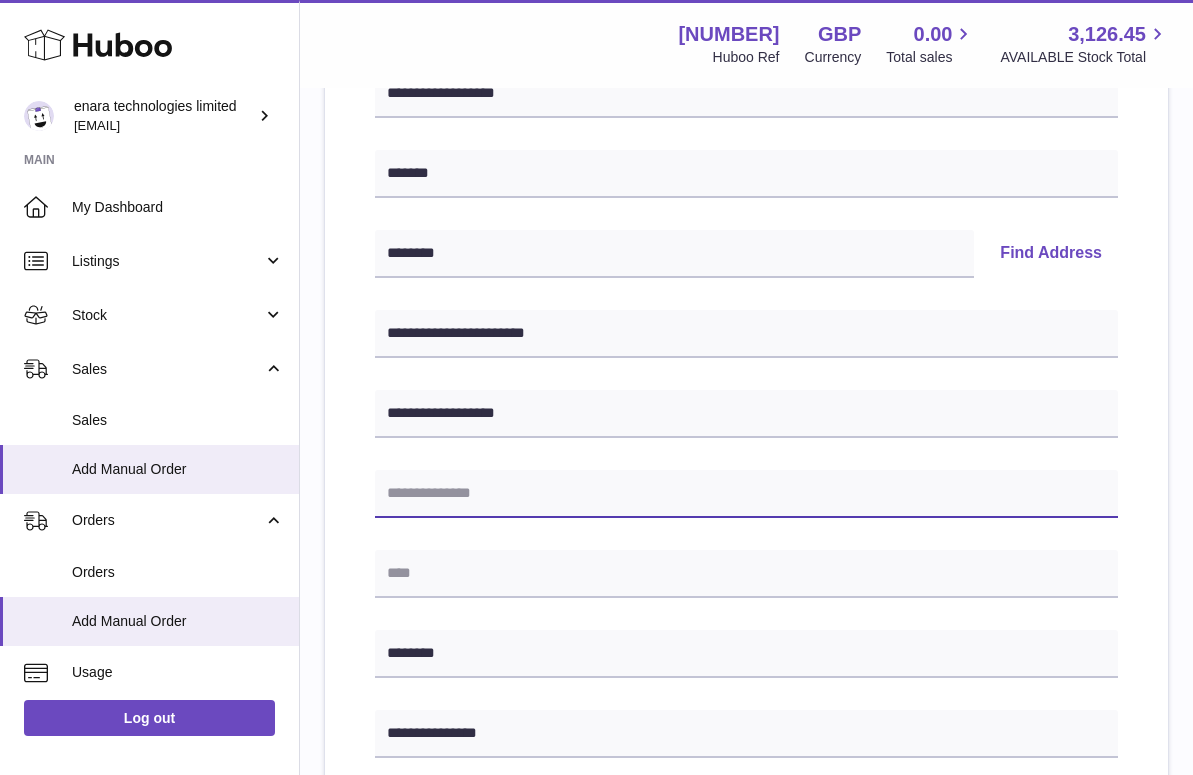 paste on "**********" 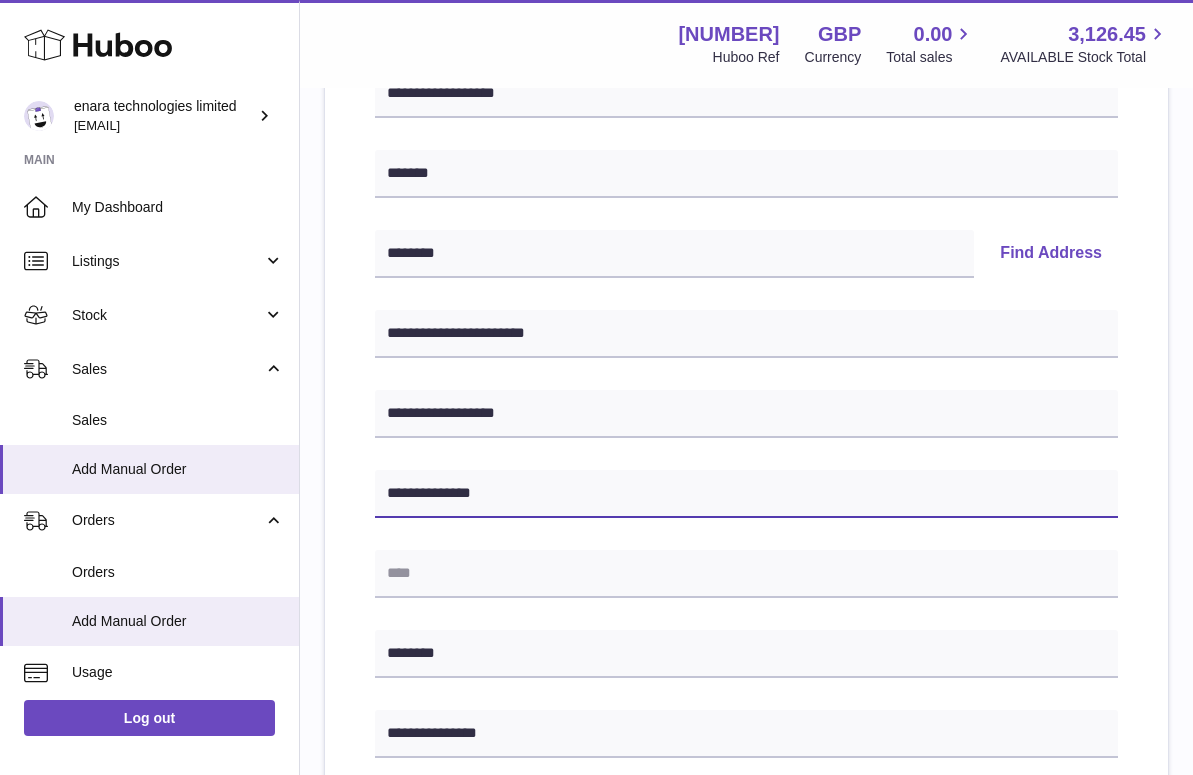 type on "**********" 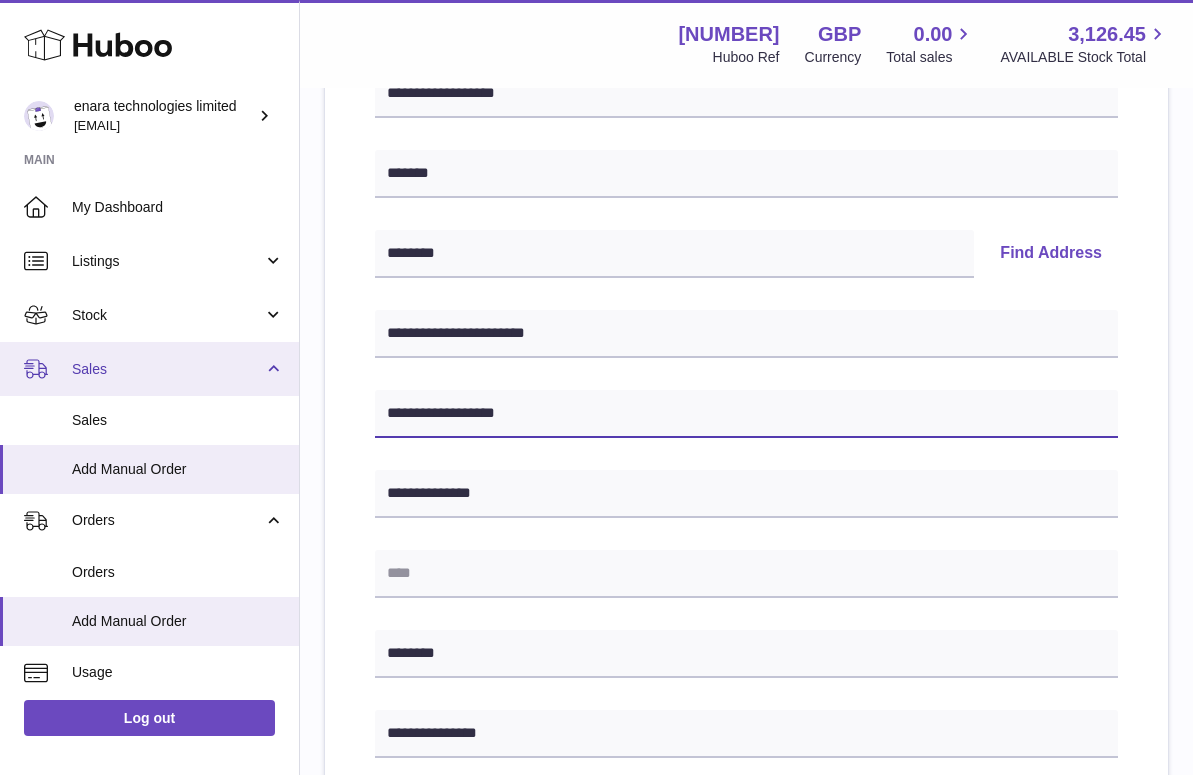 drag, startPoint x: 505, startPoint y: 411, endPoint x: 245, endPoint y: 374, distance: 262.6195 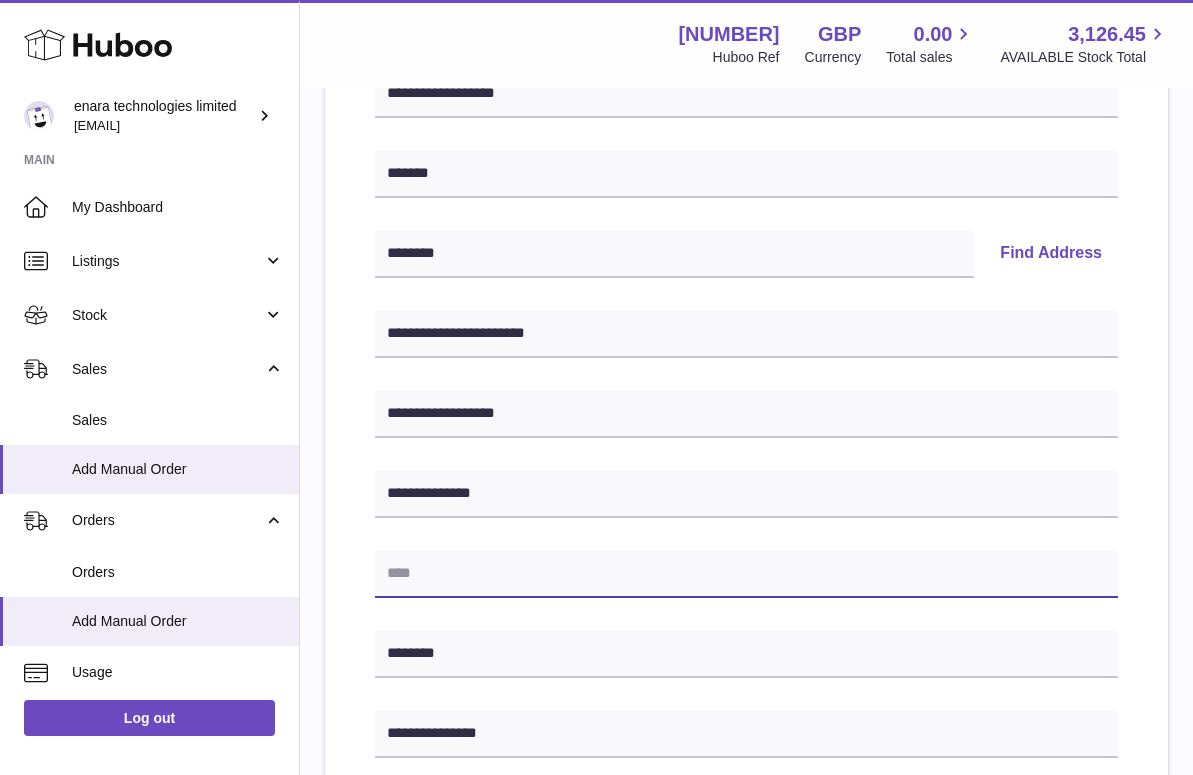 click at bounding box center (746, 574) 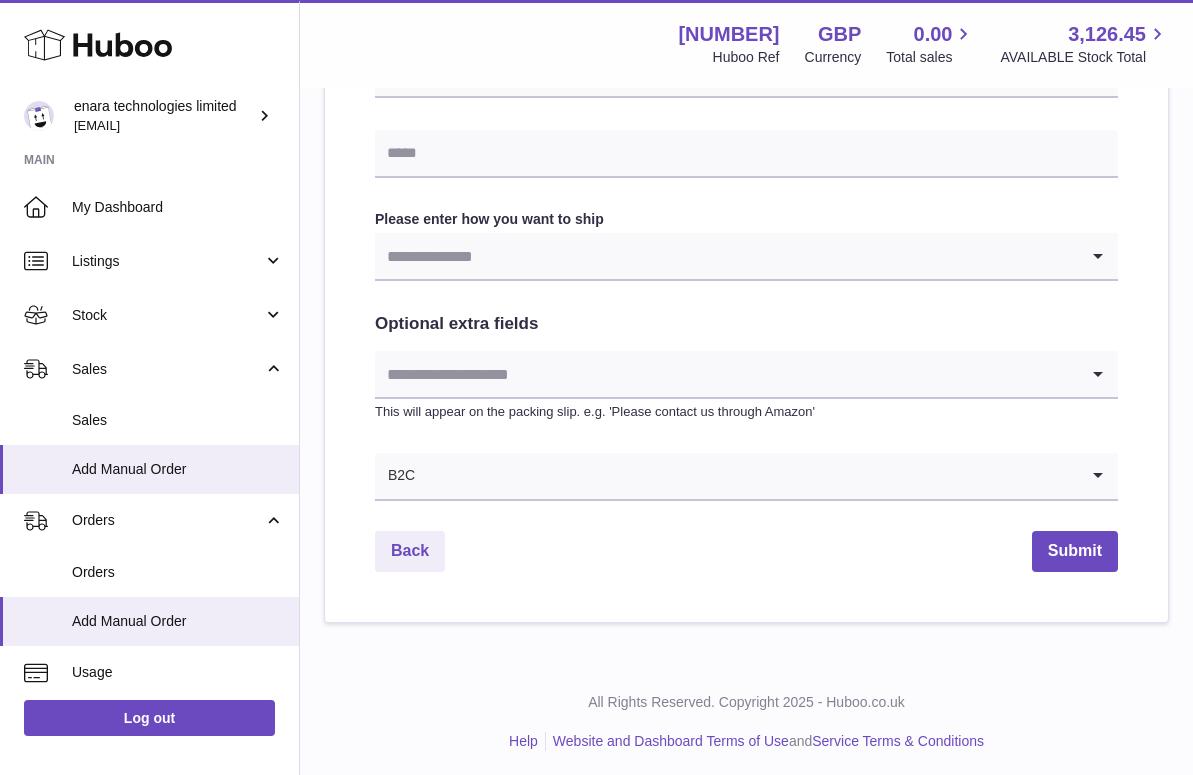 scroll, scrollTop: 966, scrollLeft: 0, axis: vertical 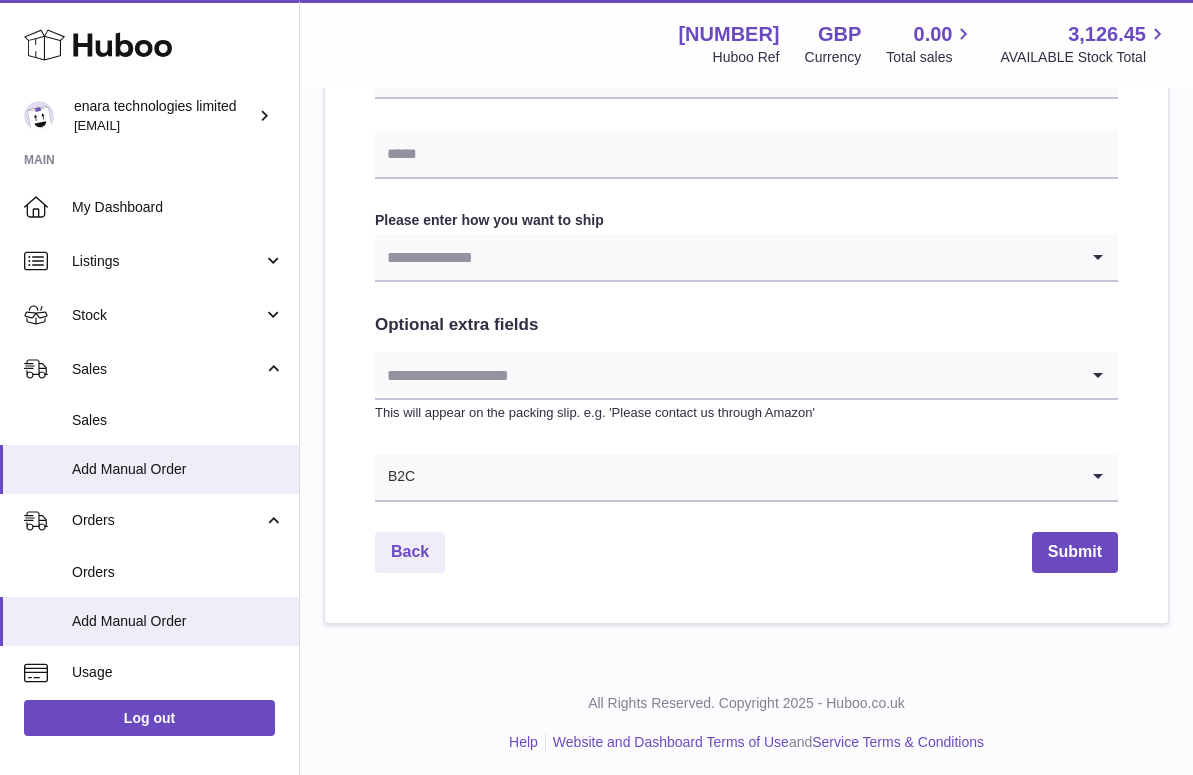 type on "**********" 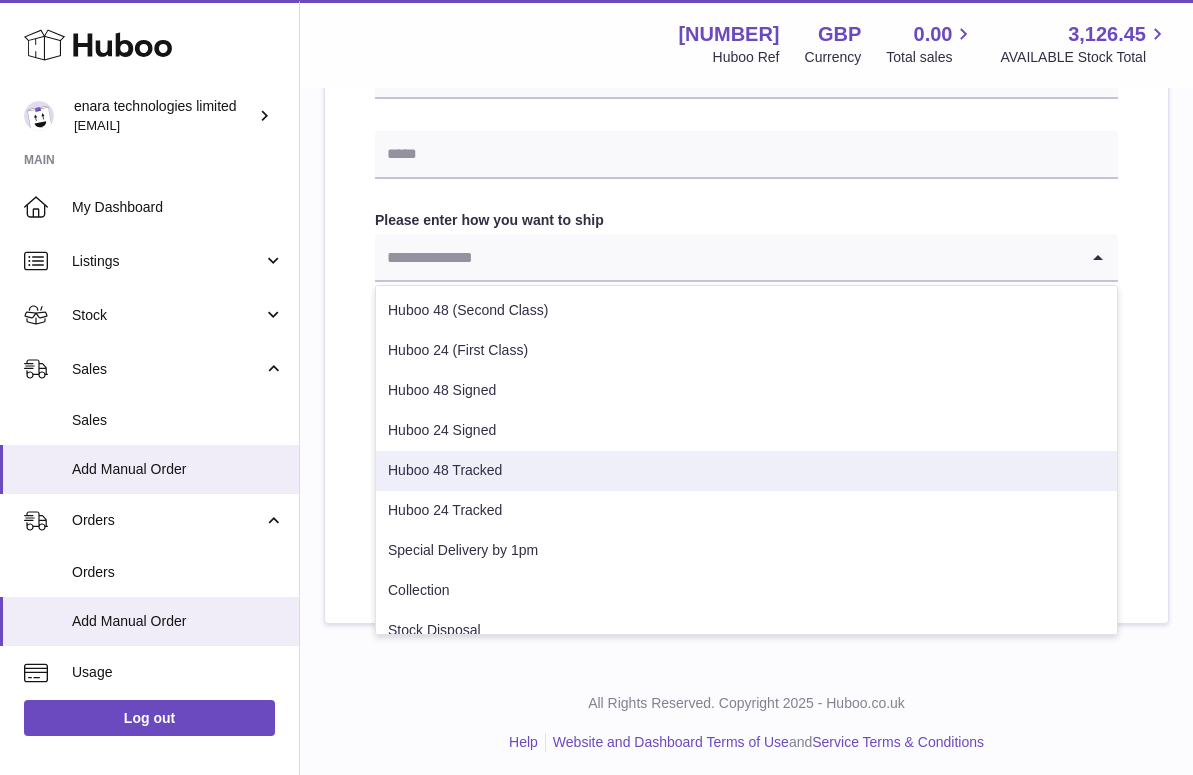 click on "Huboo 48 Tracked" at bounding box center [746, 471] 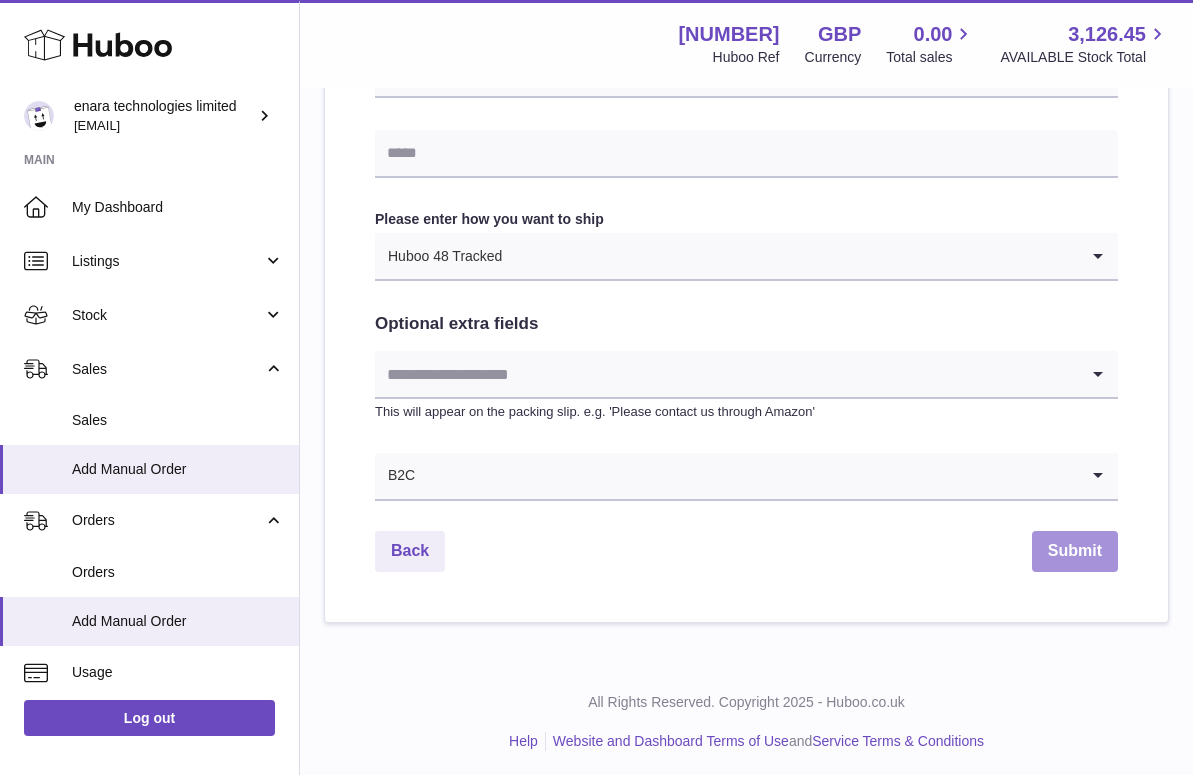 scroll, scrollTop: 966, scrollLeft: 0, axis: vertical 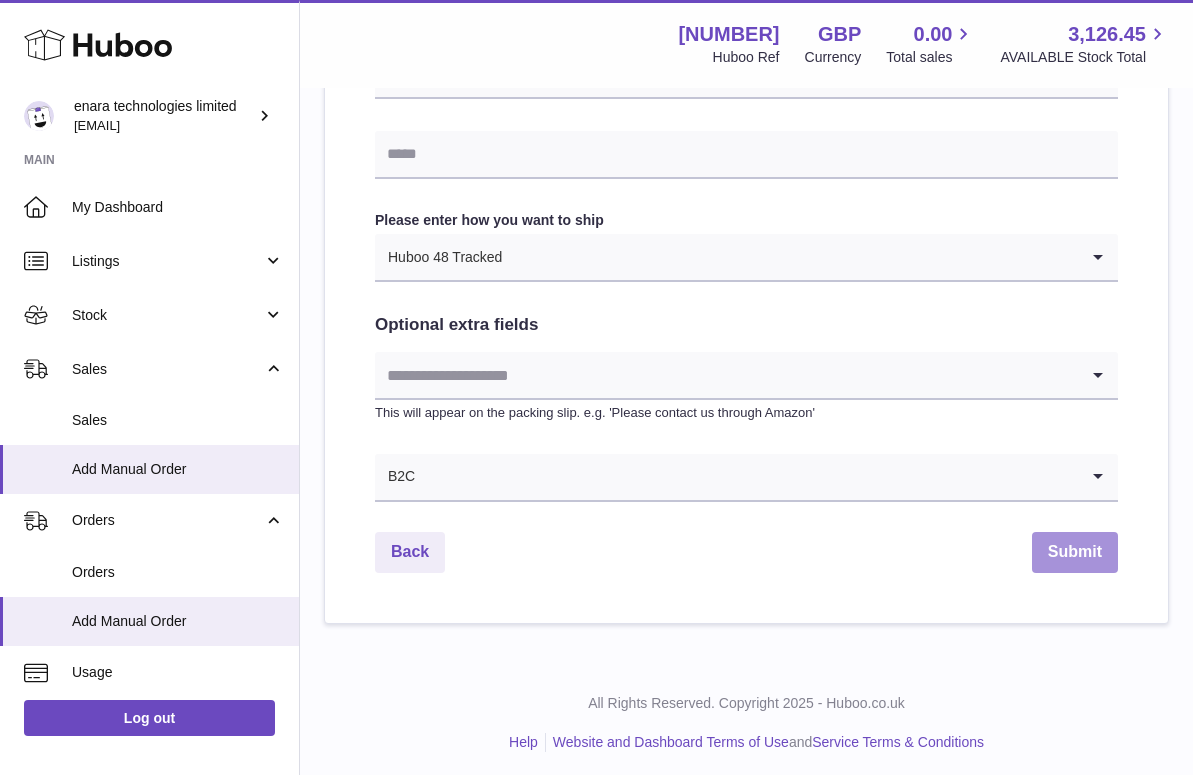 click on "Submit" at bounding box center [1075, 552] 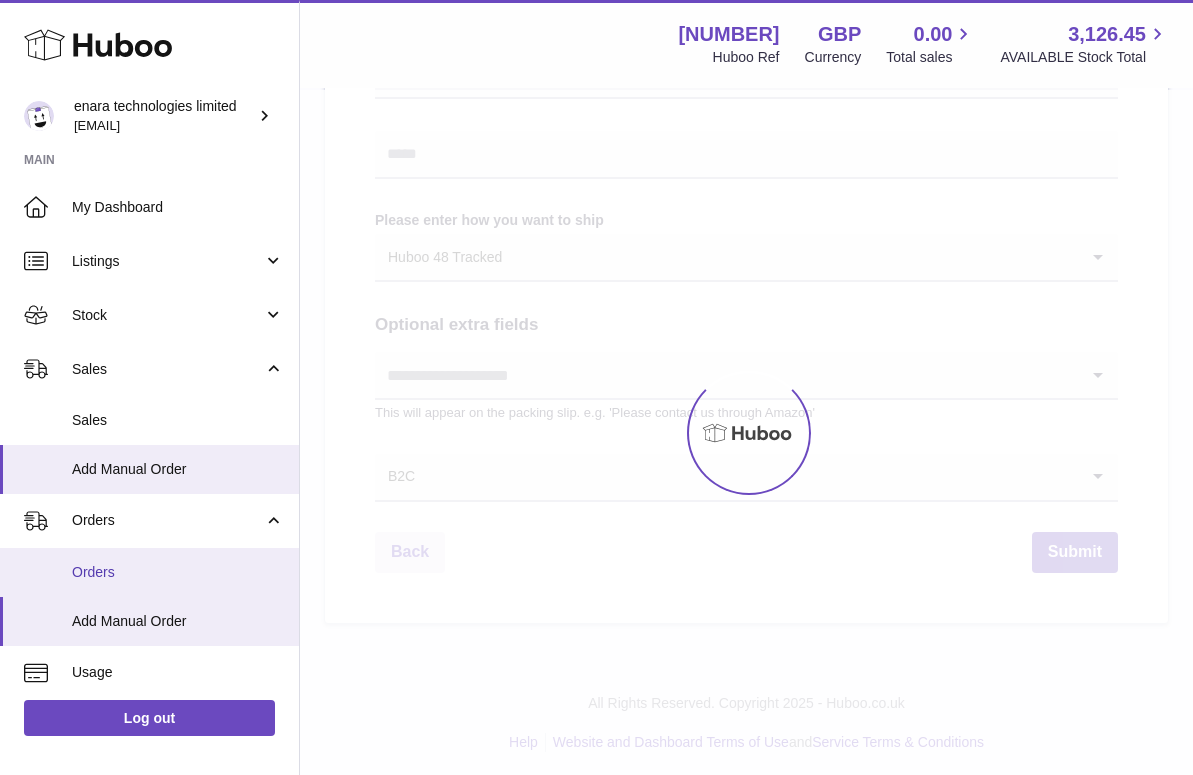 scroll, scrollTop: 0, scrollLeft: 0, axis: both 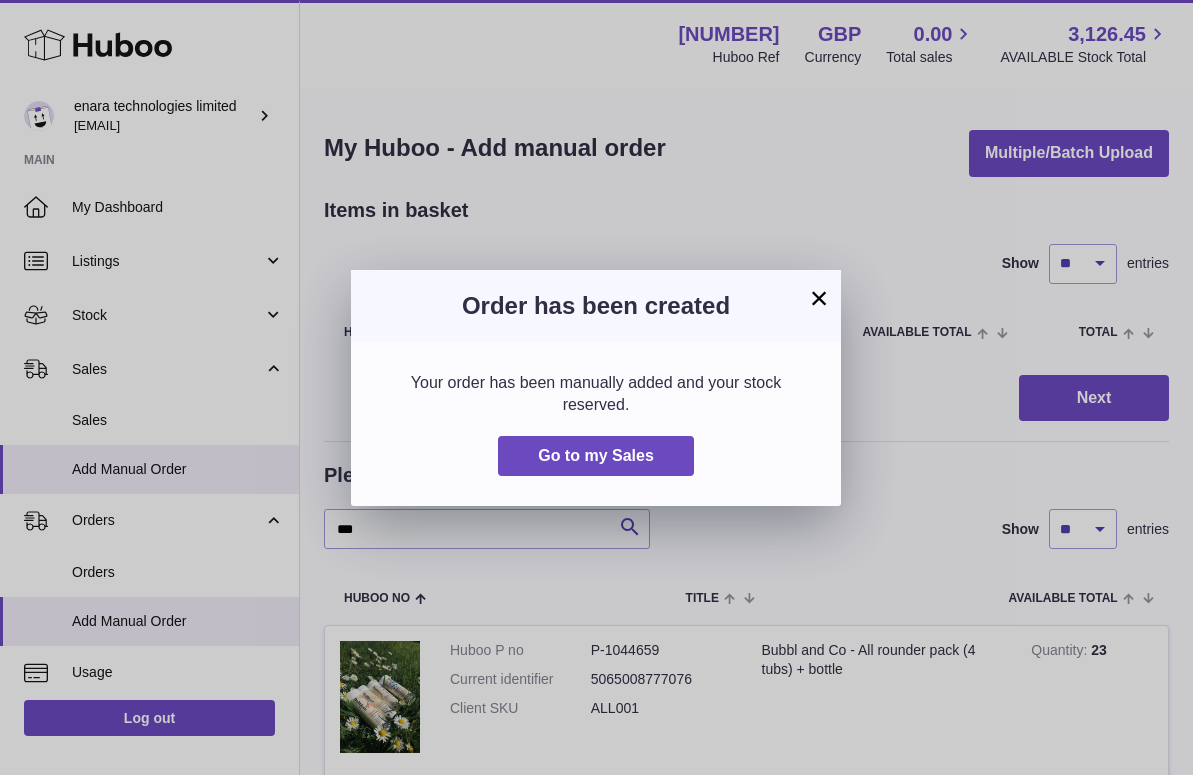click on "×" at bounding box center [819, 298] 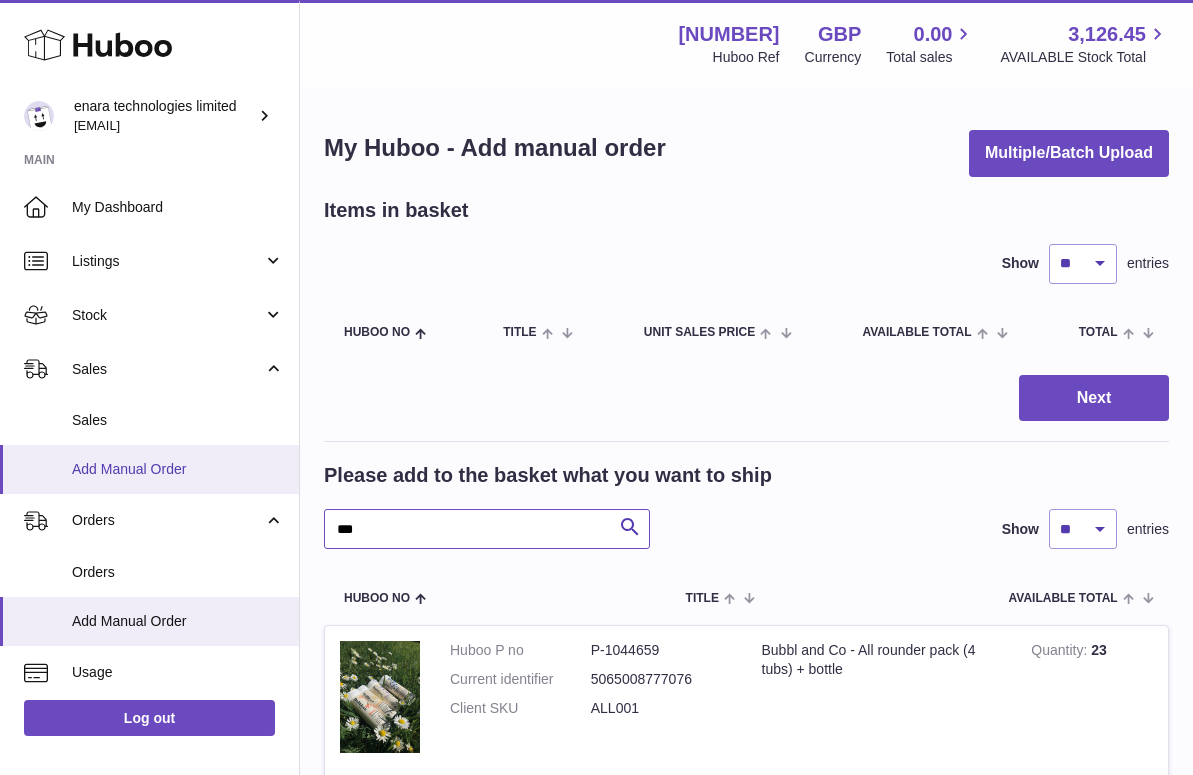 drag, startPoint x: 427, startPoint y: 527, endPoint x: 70, endPoint y: 459, distance: 363.4185 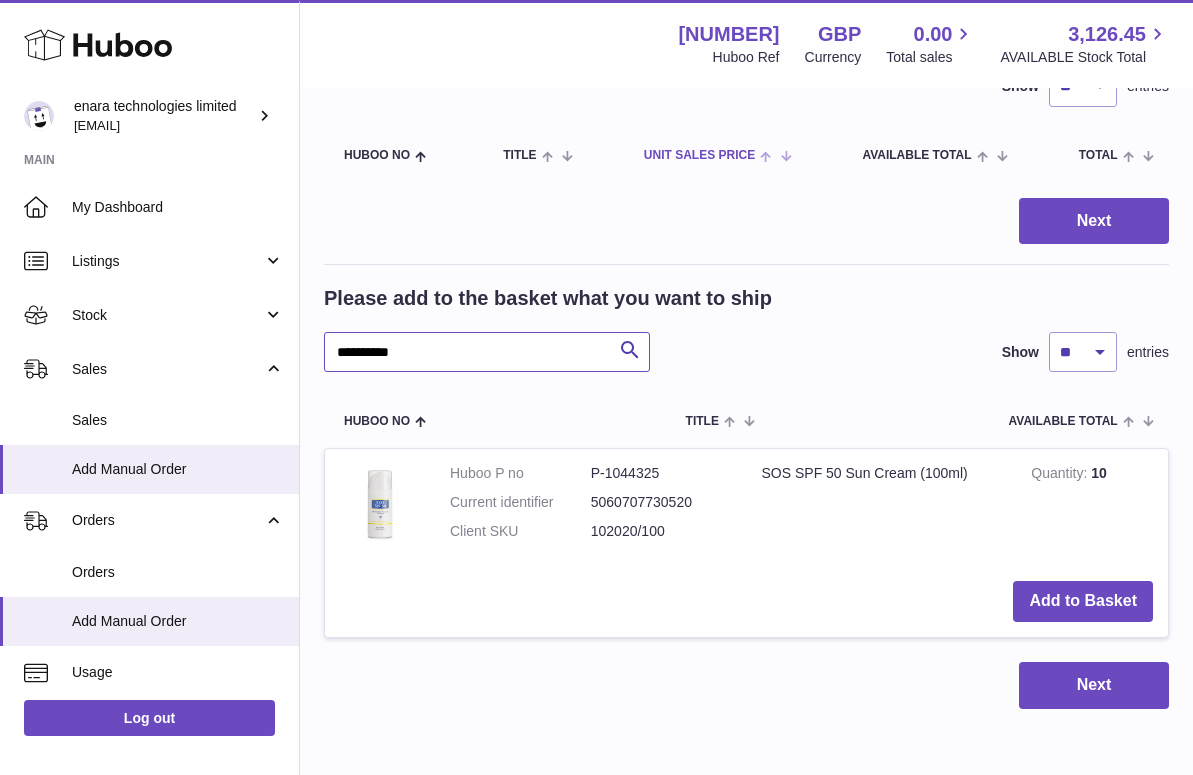 scroll, scrollTop: 230, scrollLeft: 0, axis: vertical 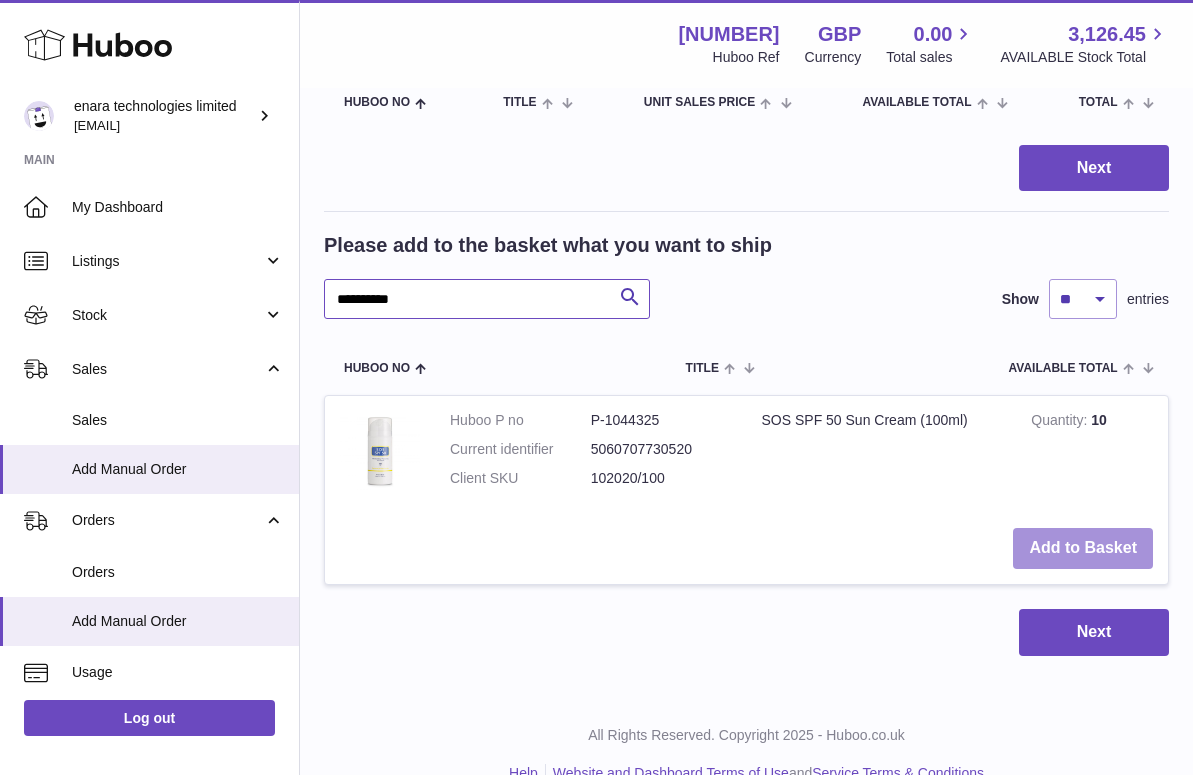 type on "**********" 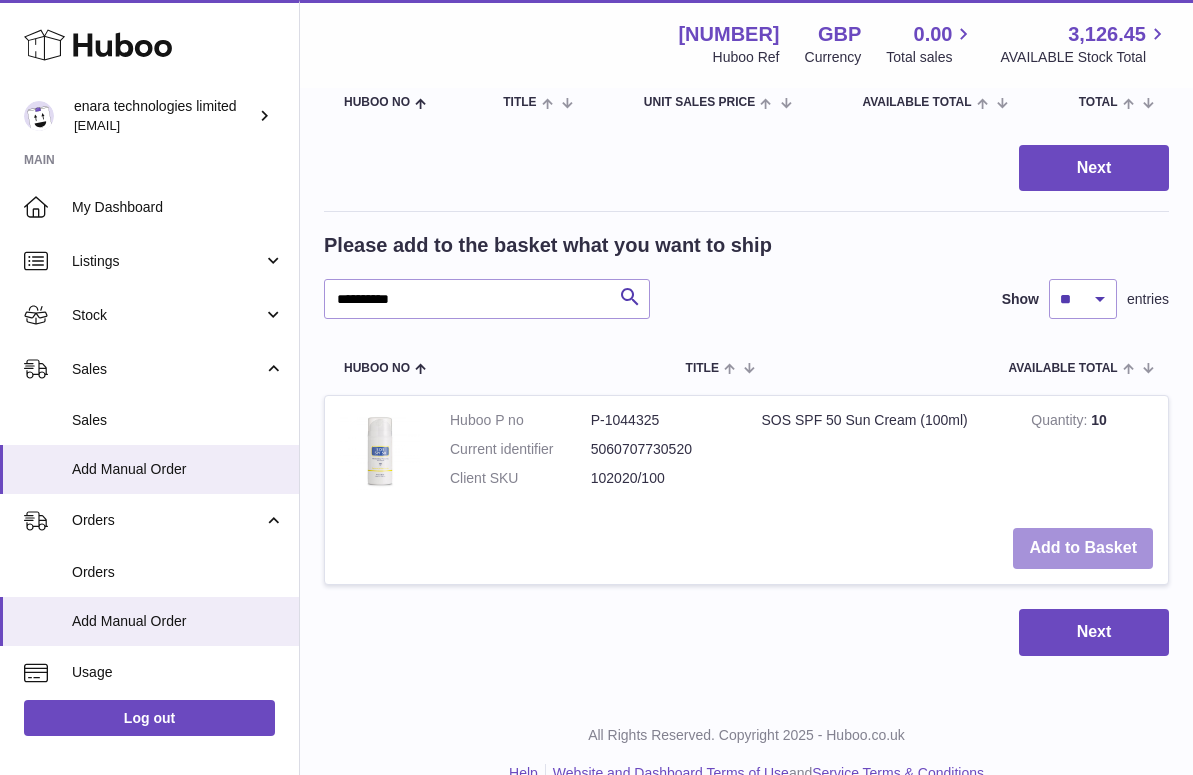 click on "Add to Basket" at bounding box center [1083, 548] 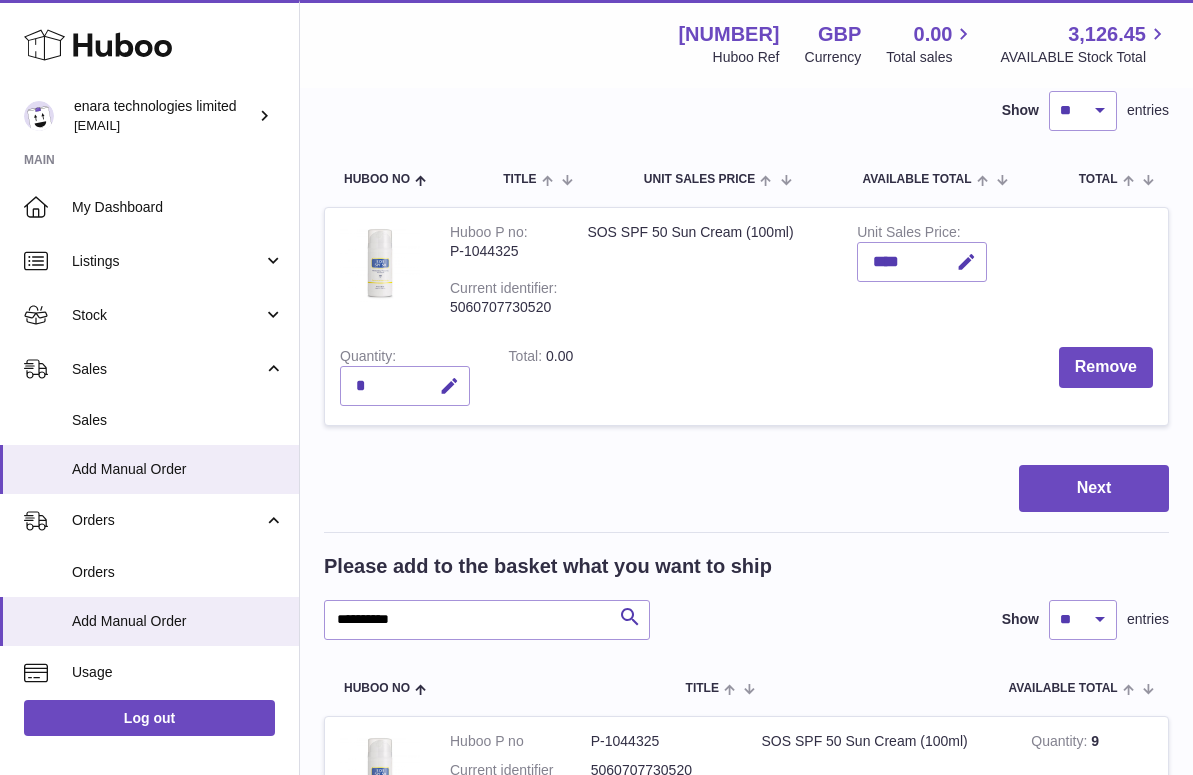 scroll, scrollTop: 152, scrollLeft: 0, axis: vertical 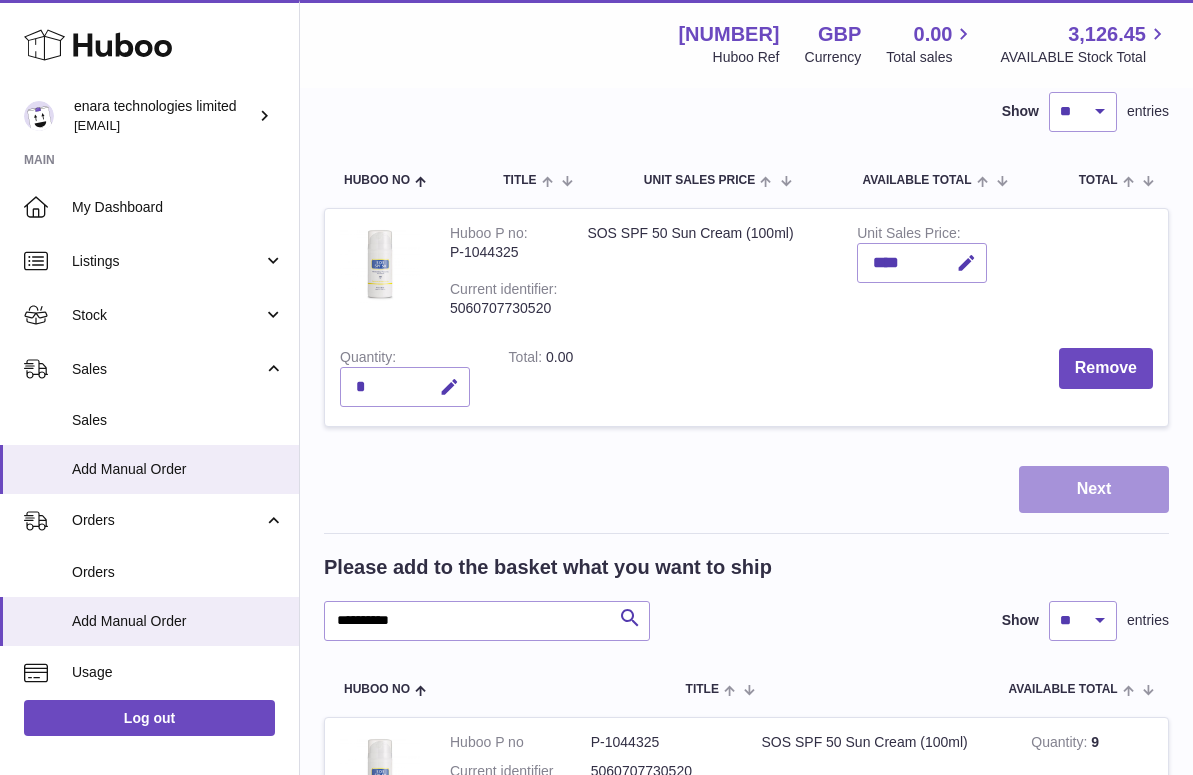 click on "Next" at bounding box center [1094, 489] 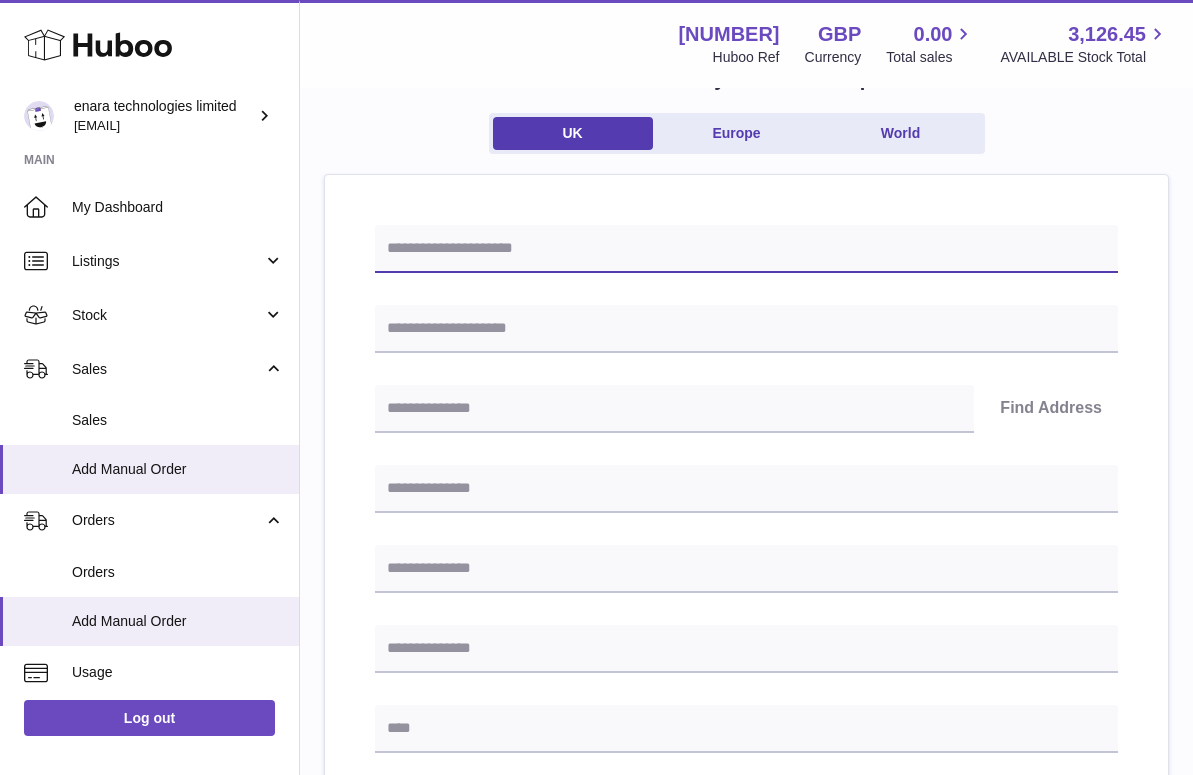 click at bounding box center (746, 249) 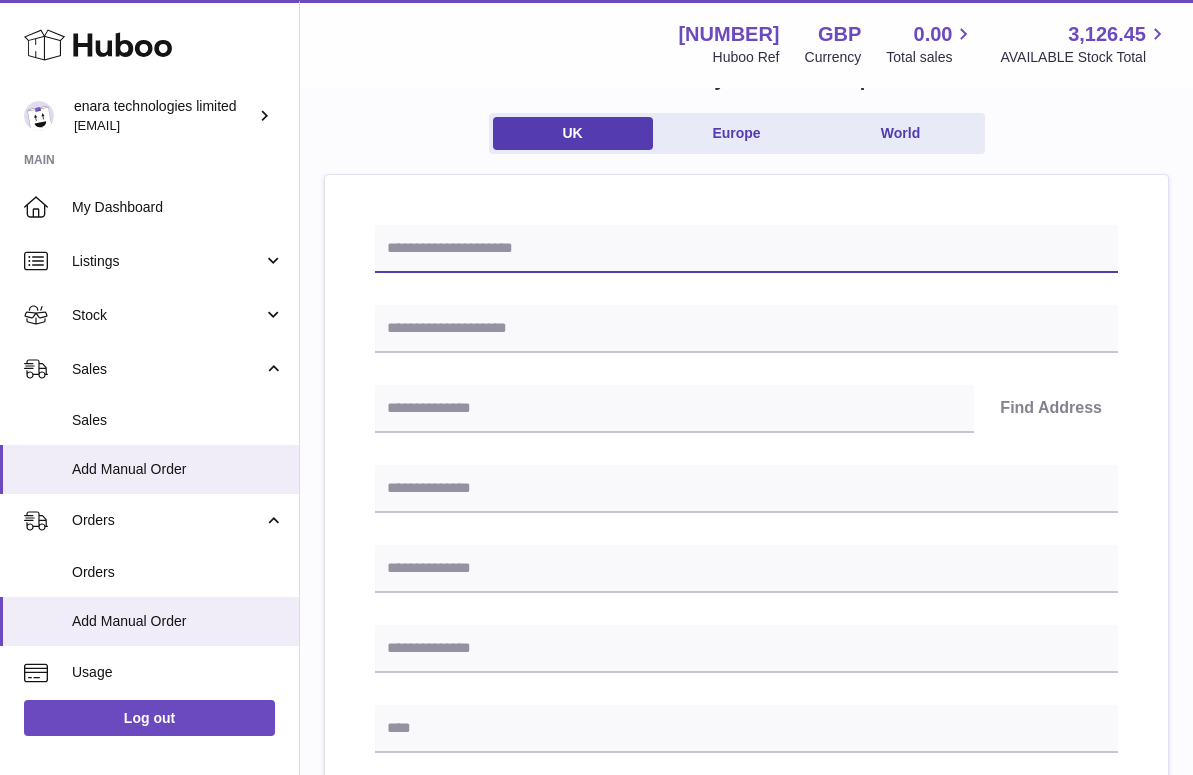 paste on "**********" 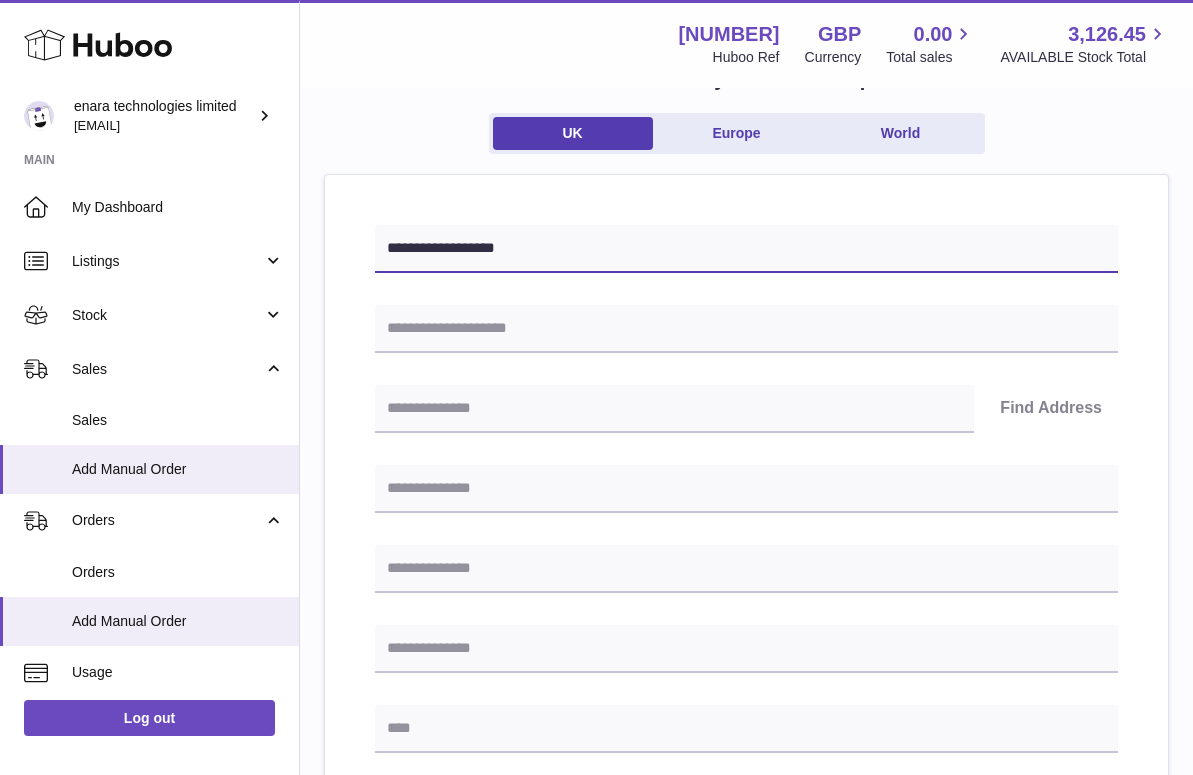 type on "**********" 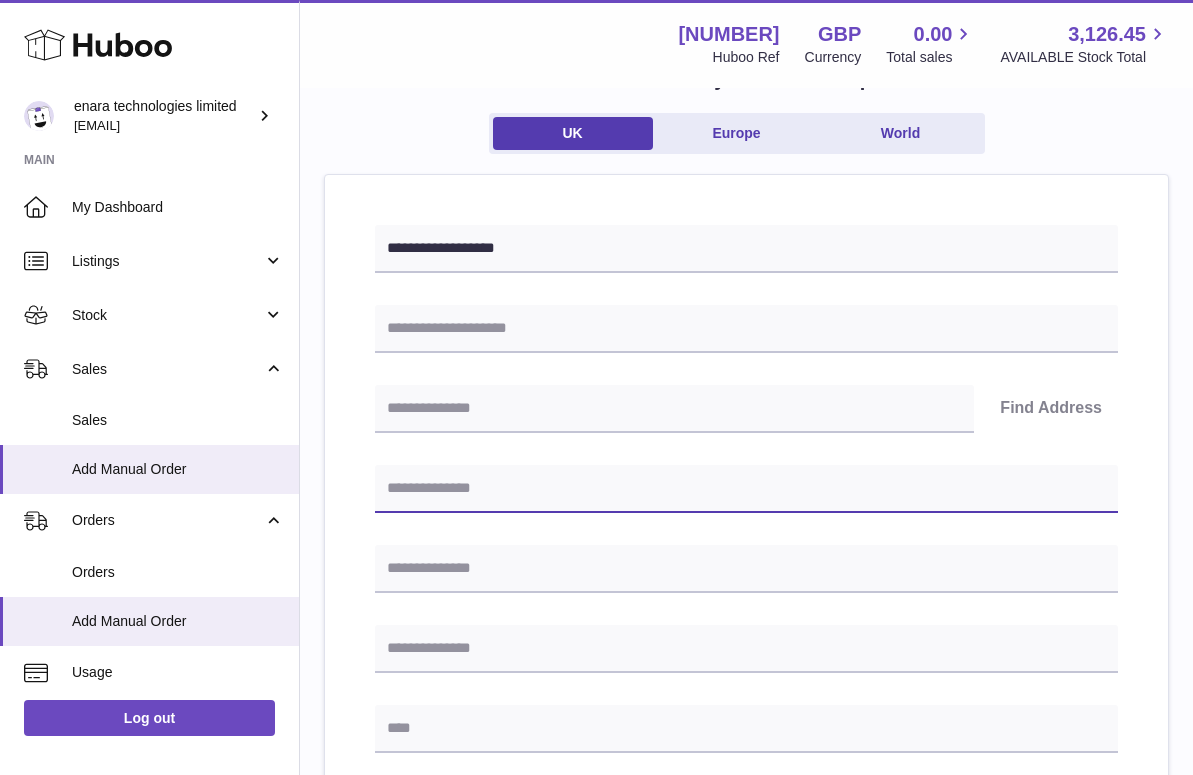 paste on "**********" 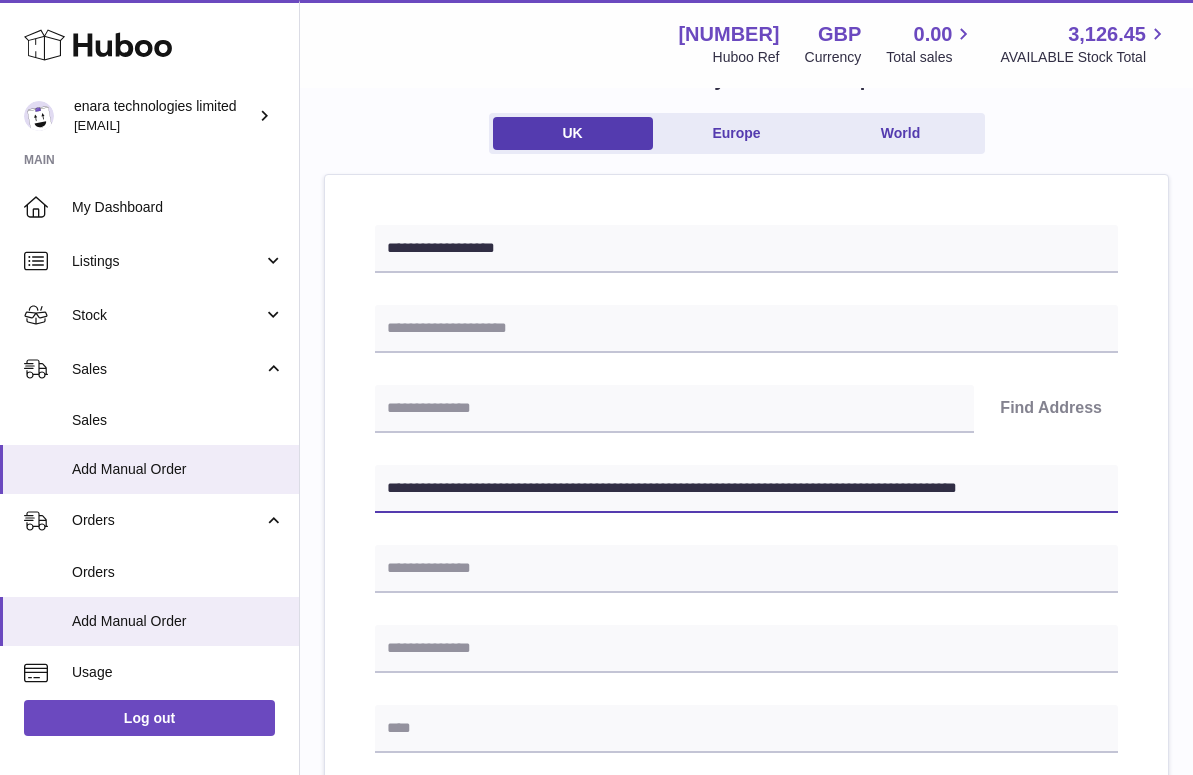 drag, startPoint x: 757, startPoint y: 488, endPoint x: 1242, endPoint y: 566, distance: 491.23212 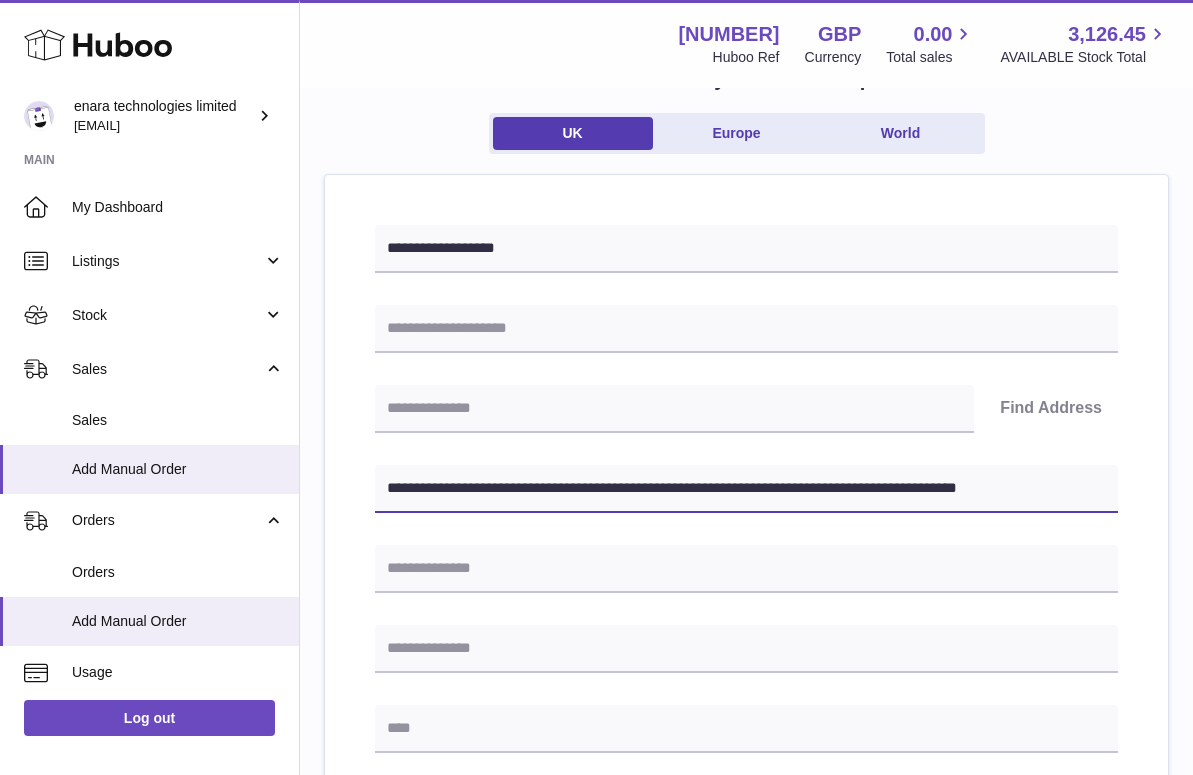 click on ".st0{fill:#141414;}" at bounding box center (596, 235) 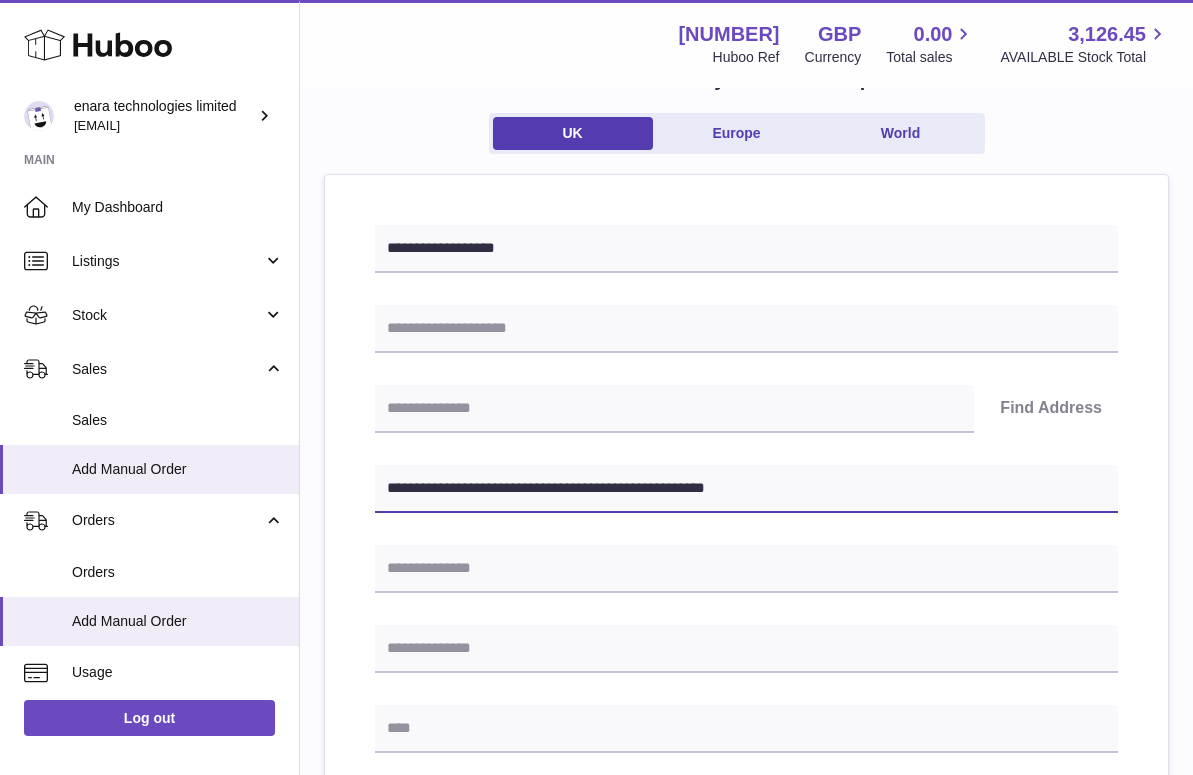 type on "**********" 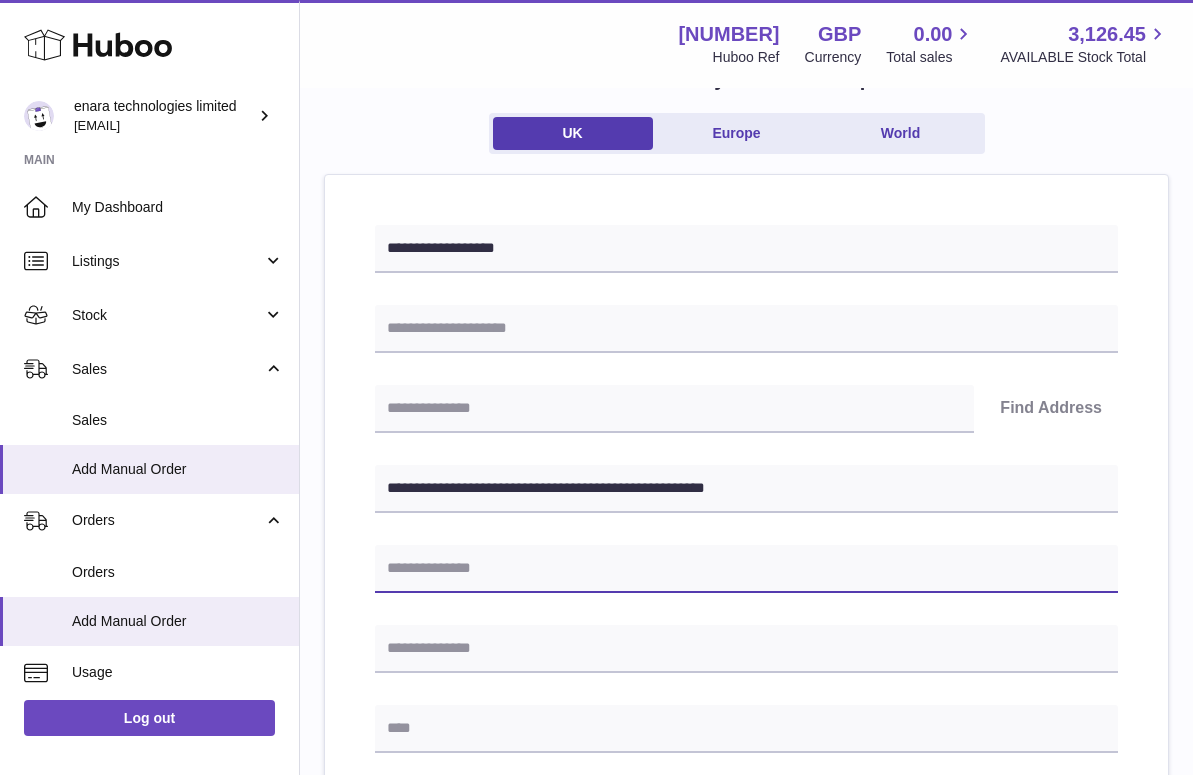 paste on "**********" 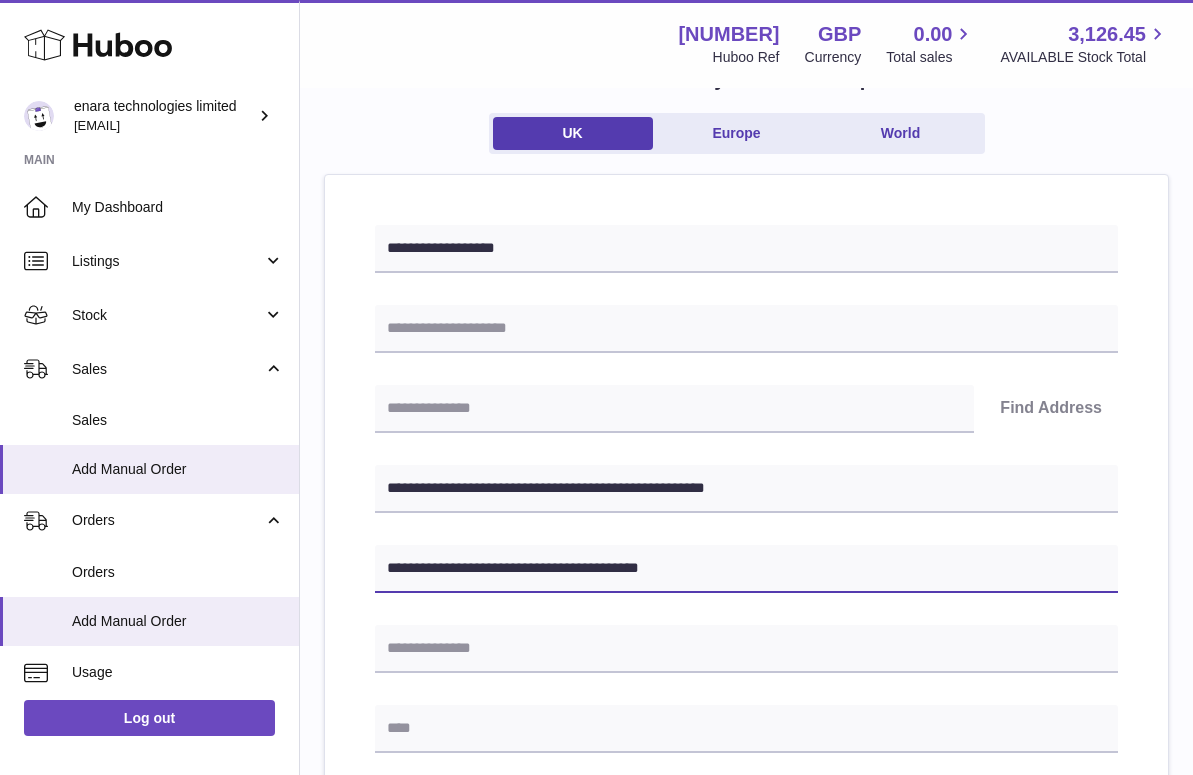 type on "**********" 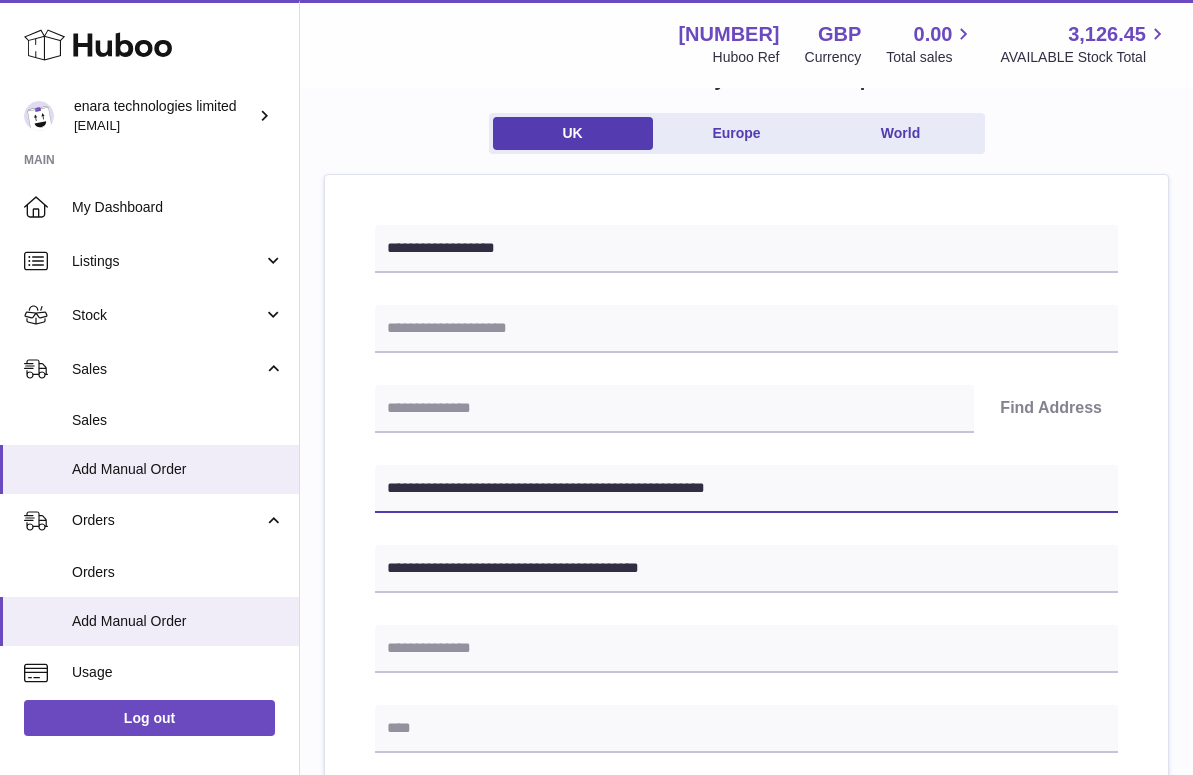 drag, startPoint x: 519, startPoint y: 486, endPoint x: 393, endPoint y: 484, distance: 126.01587 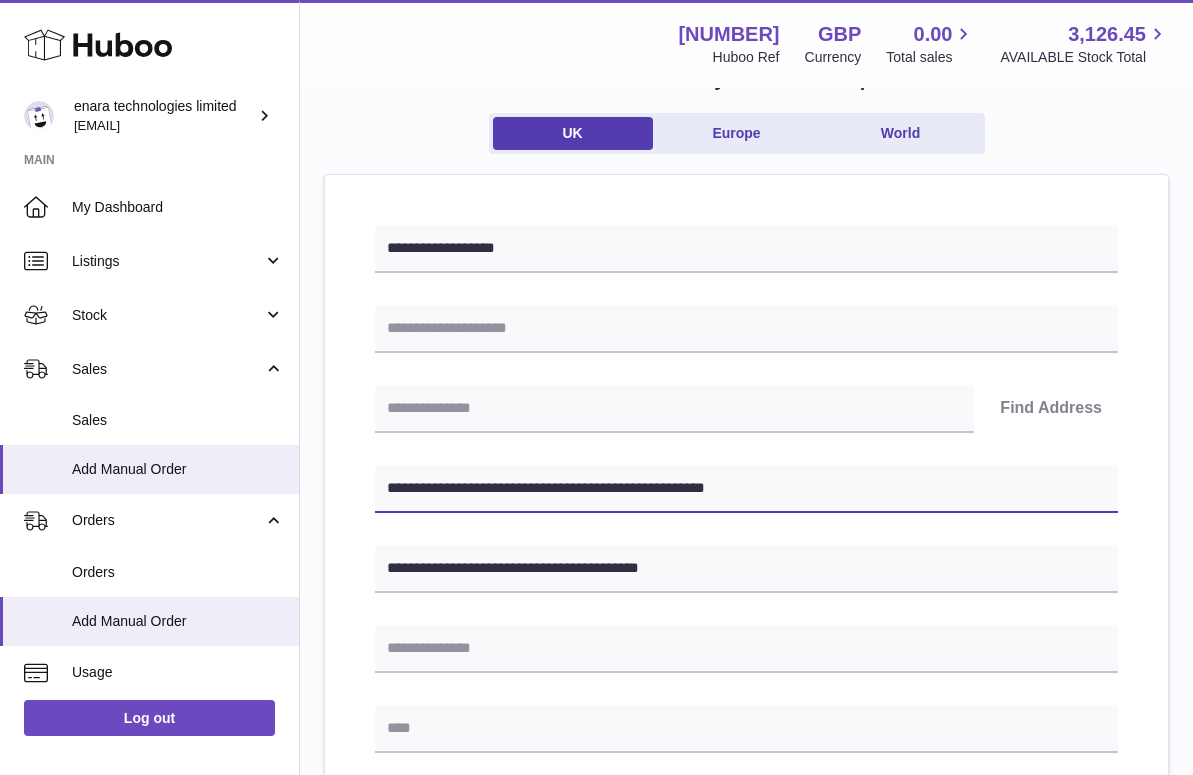 click on "**********" at bounding box center (746, 489) 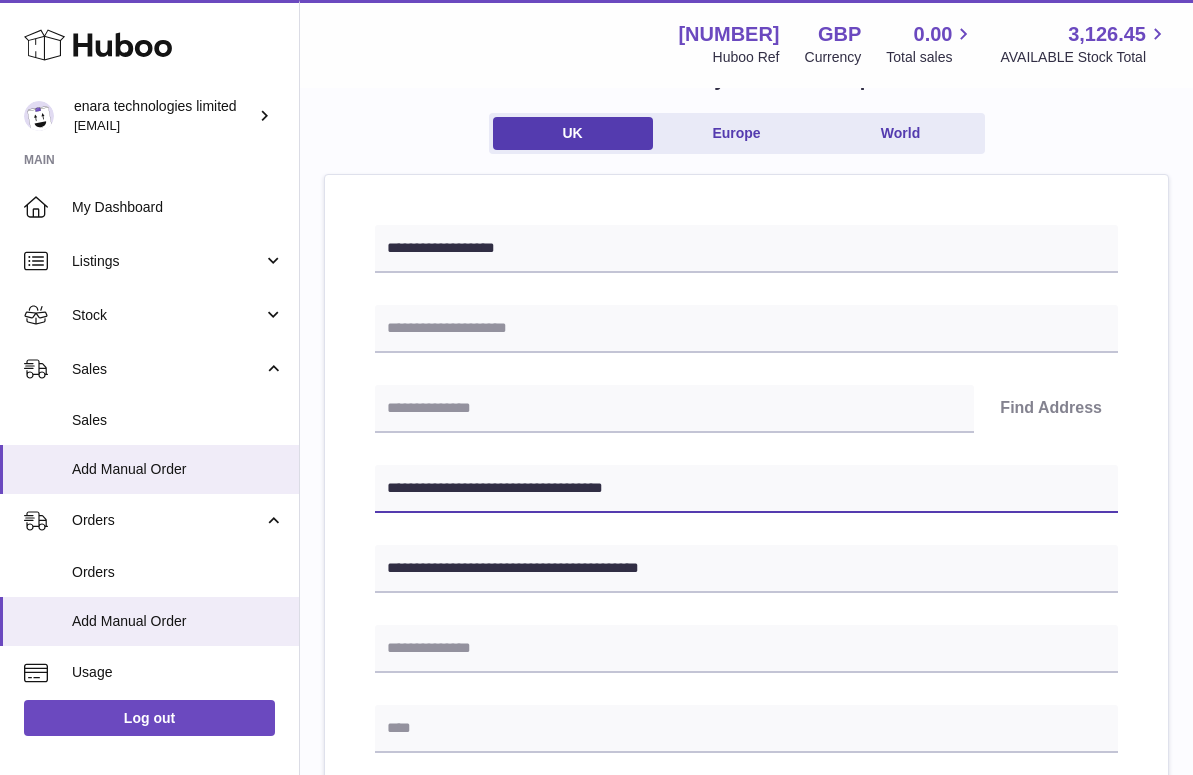 type on "**********" 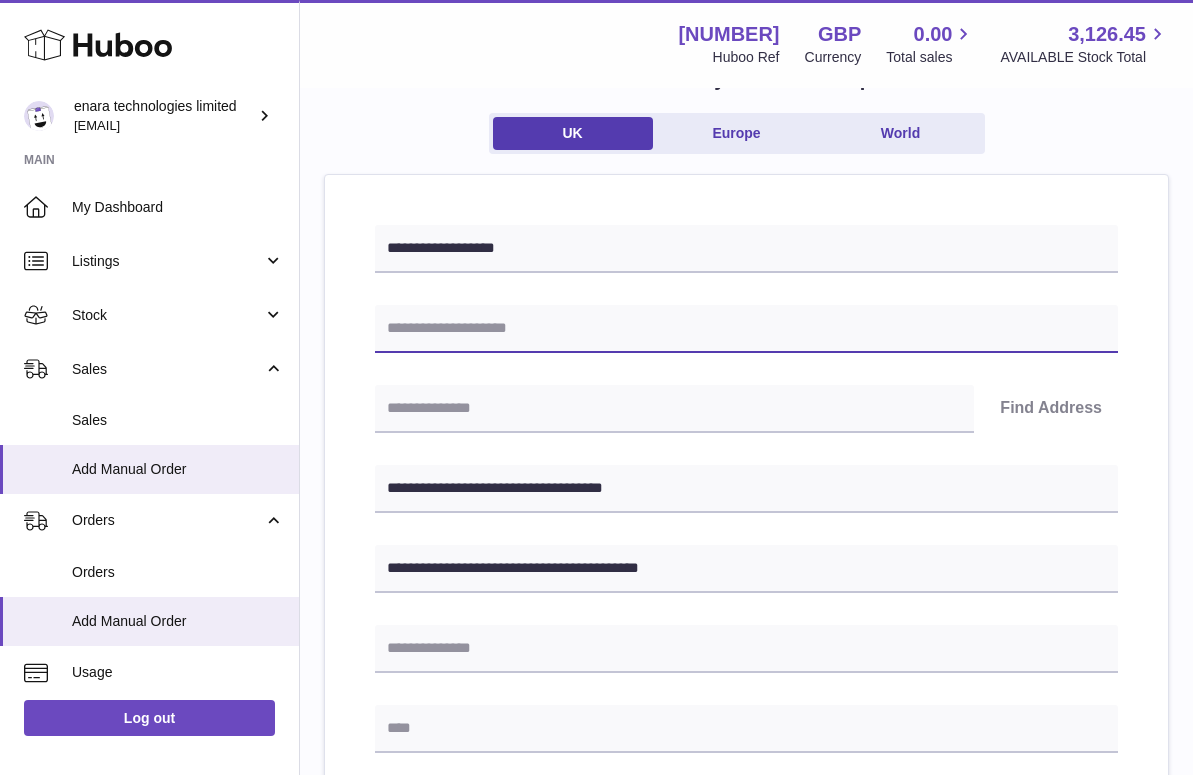paste on "**********" 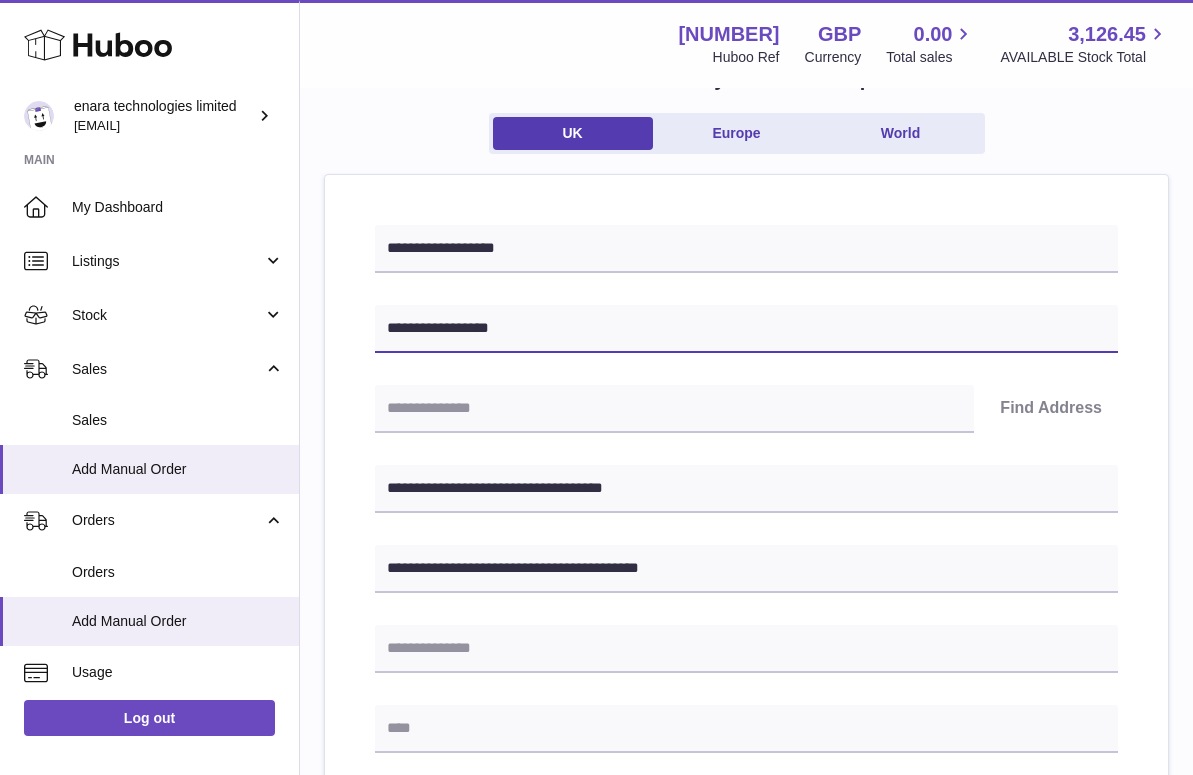 type on "**********" 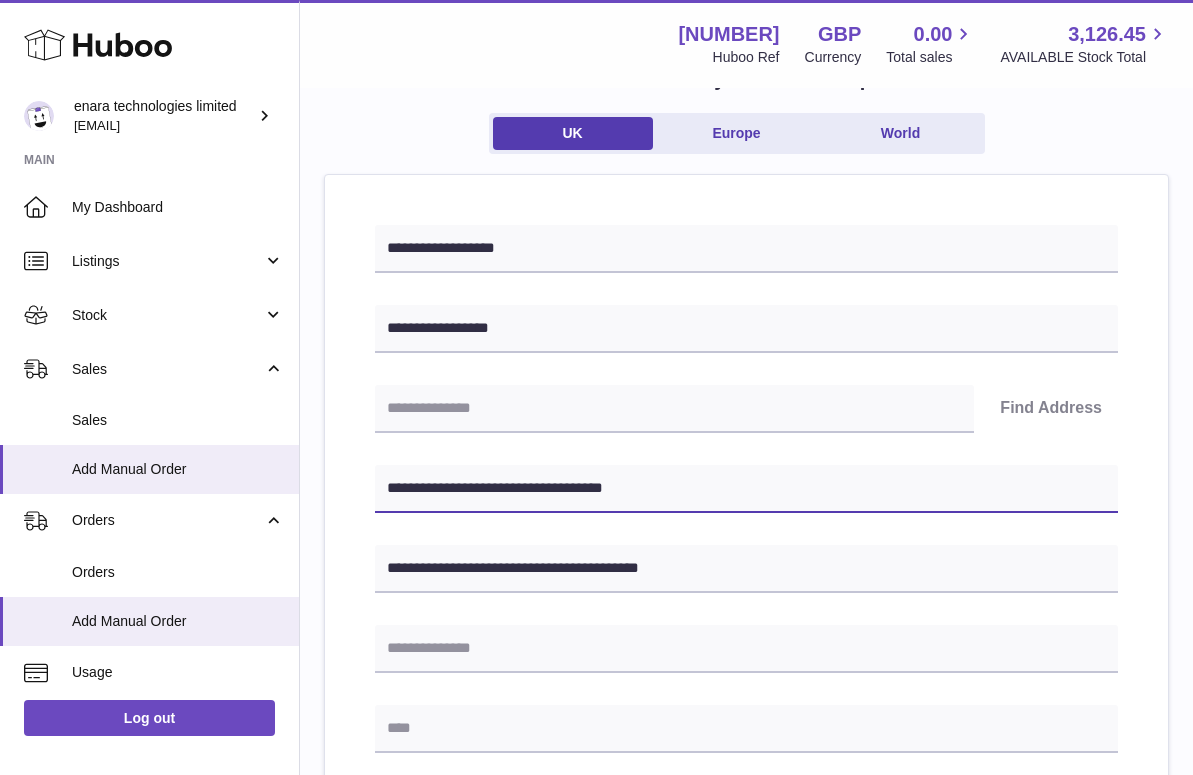 click on "**********" at bounding box center (746, 489) 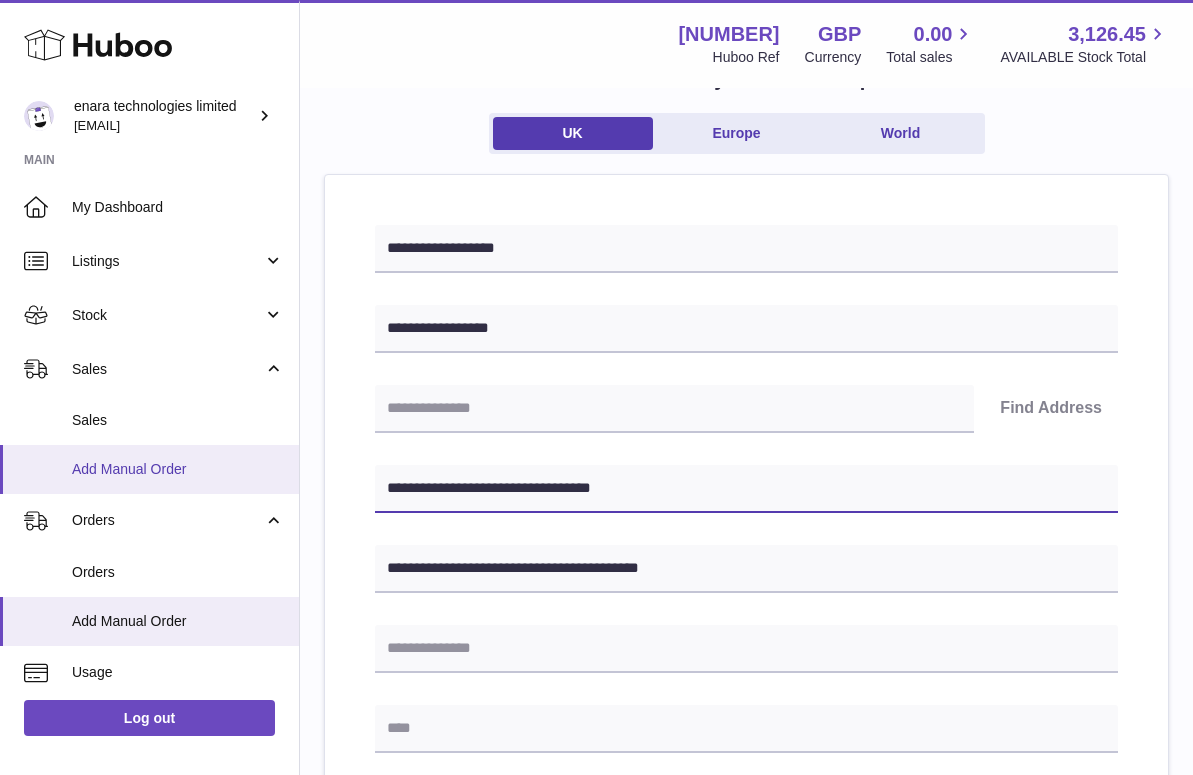 drag, startPoint x: 506, startPoint y: 486, endPoint x: 212, endPoint y: 457, distance: 295.42682 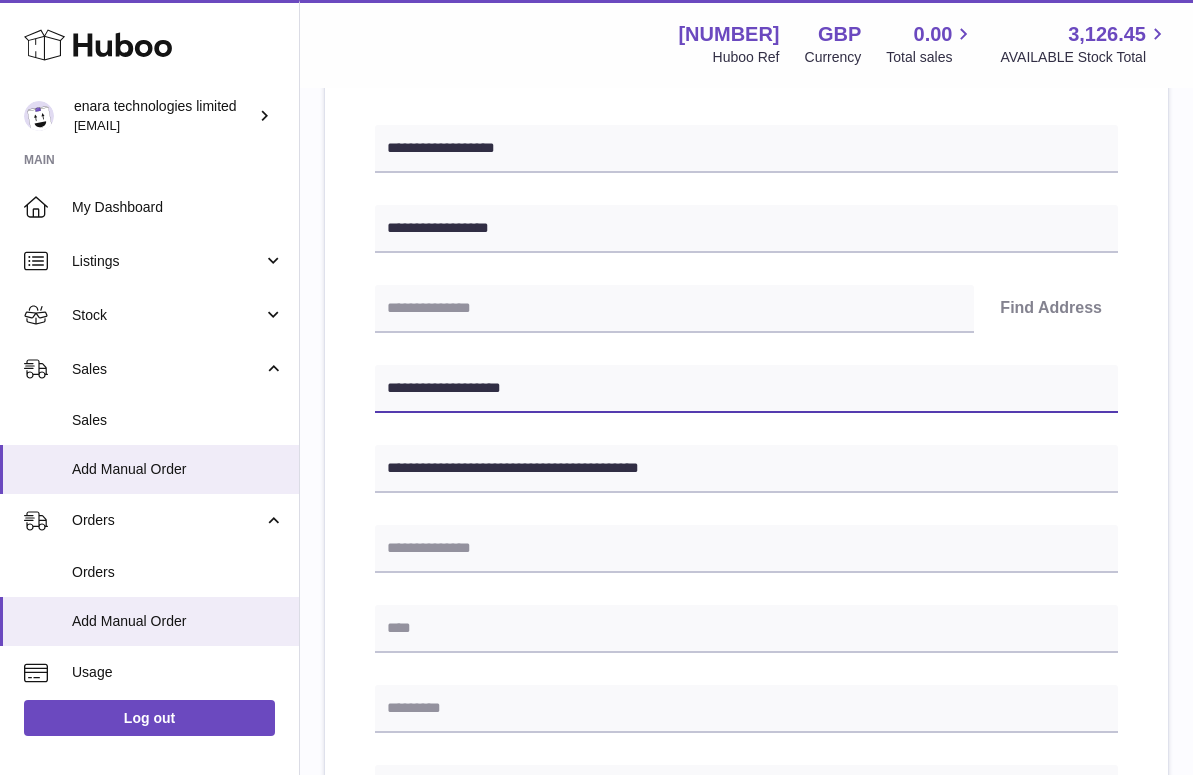 scroll, scrollTop: 268, scrollLeft: 0, axis: vertical 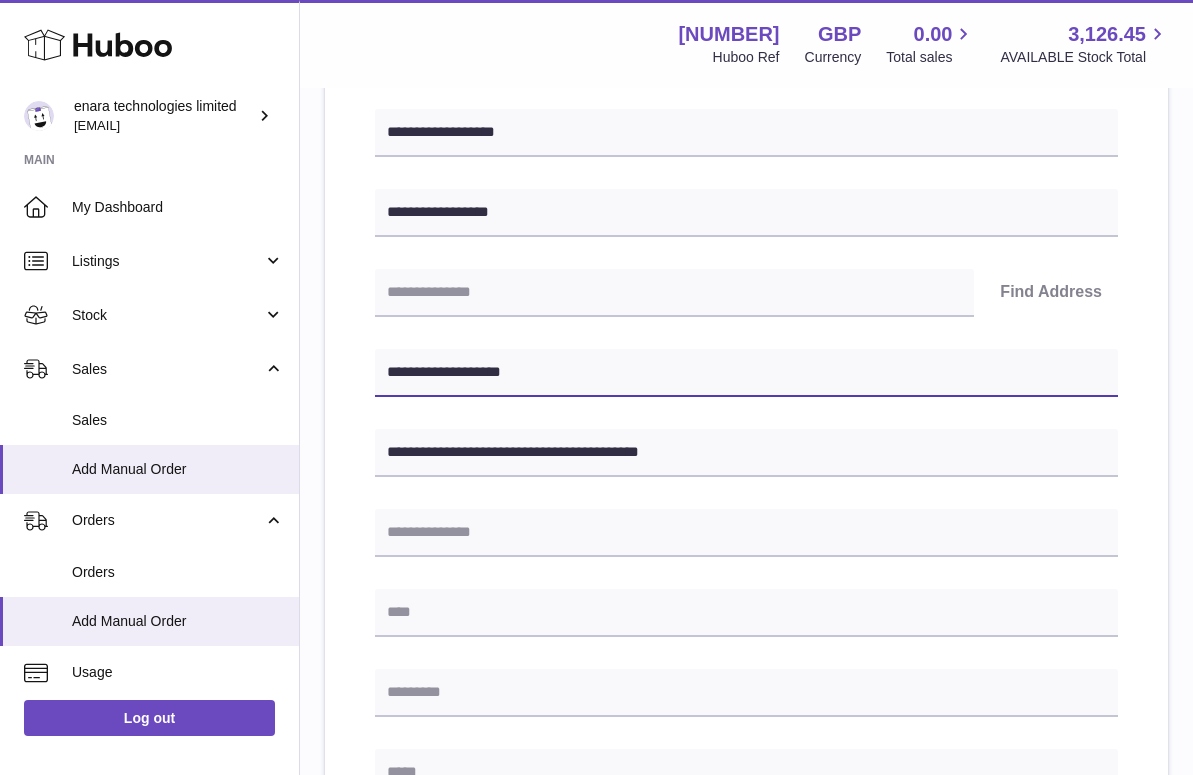 type on "**********" 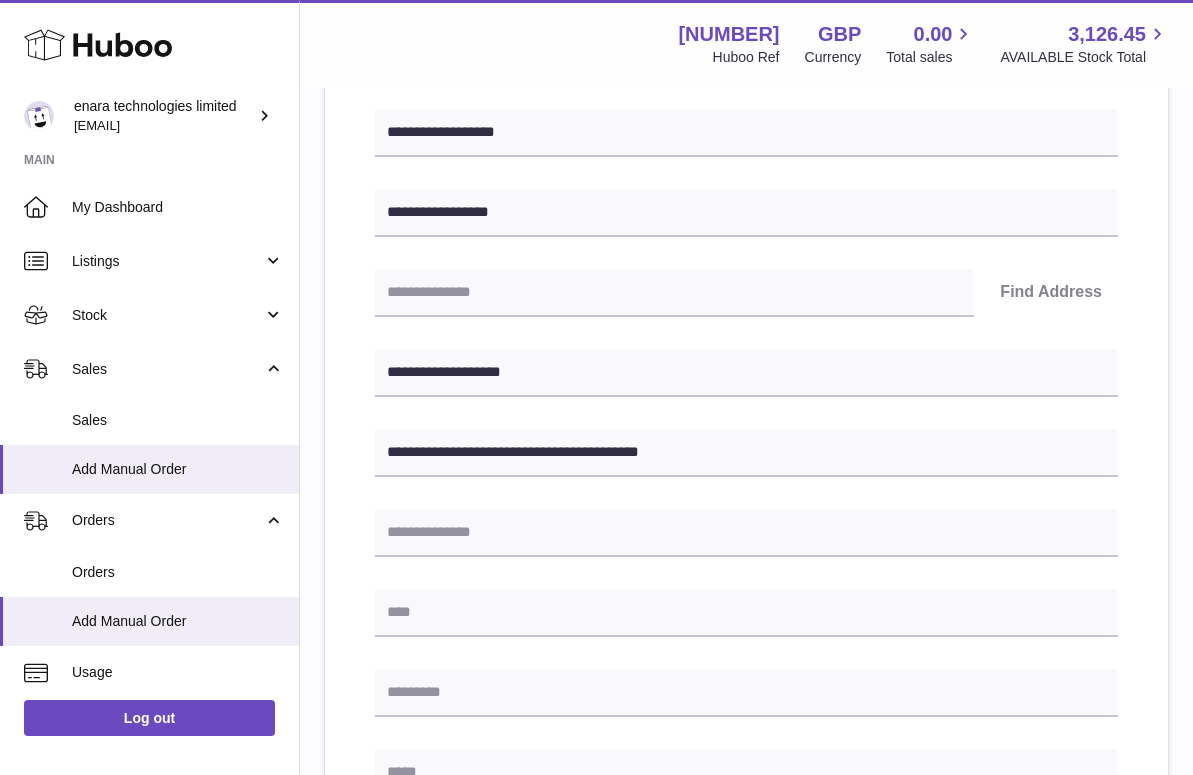 scroll, scrollTop: 272, scrollLeft: 0, axis: vertical 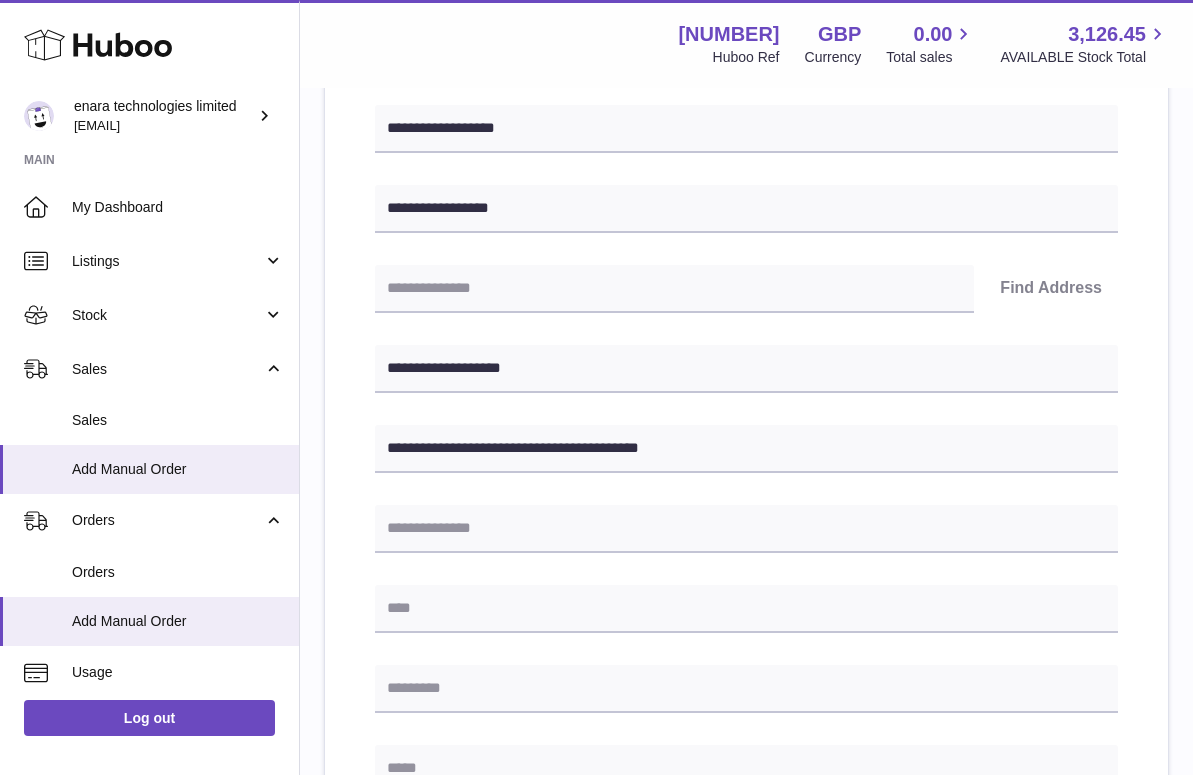 paste on "**********" 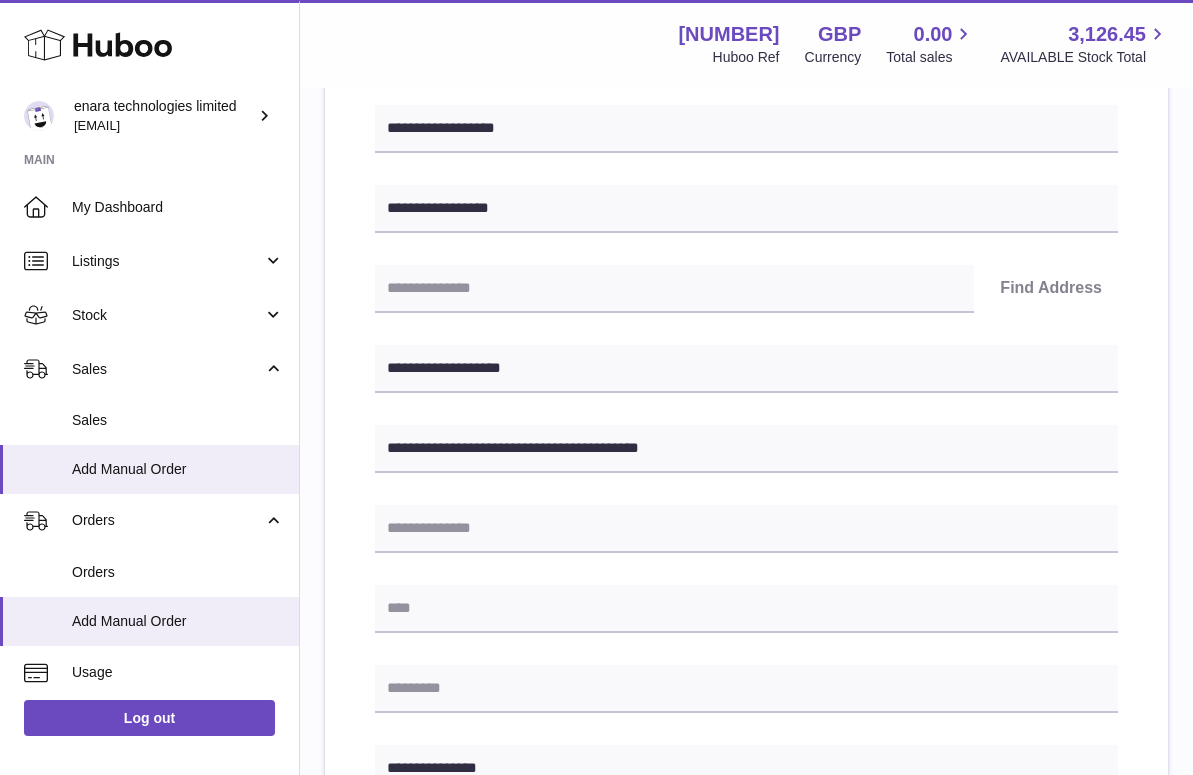type on "**********" 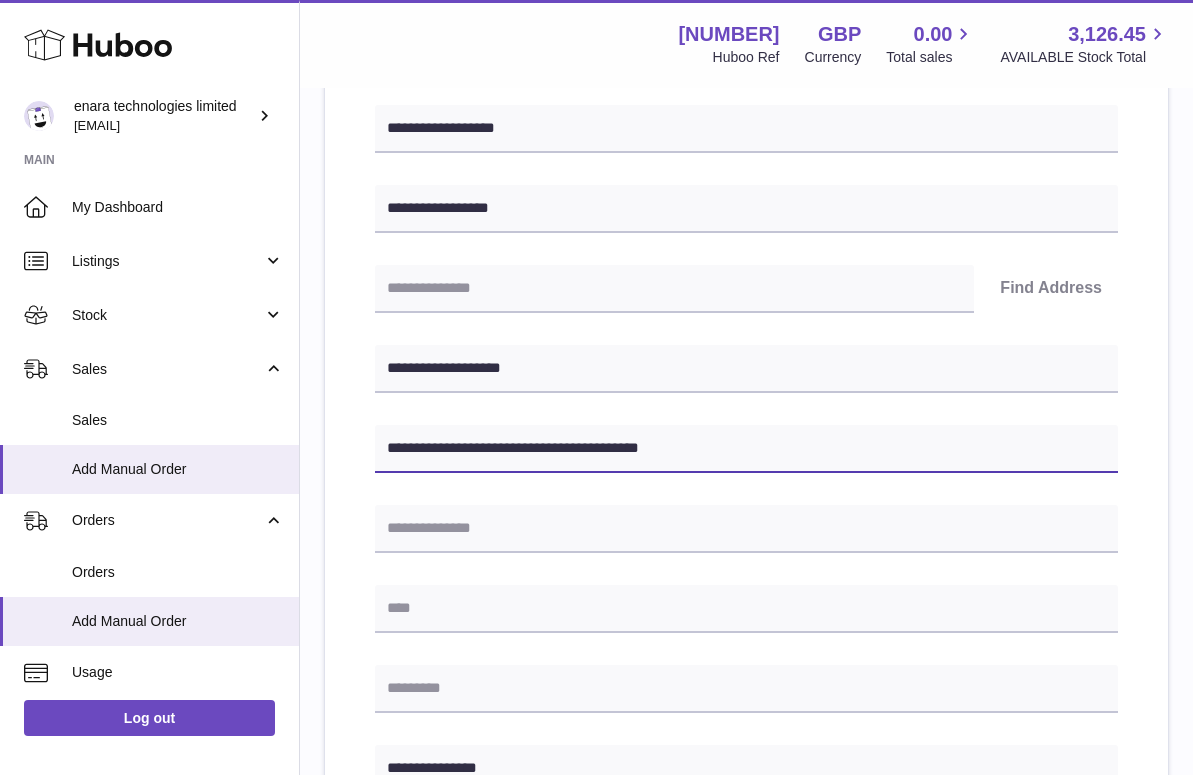 click on "**********" at bounding box center (746, 449) 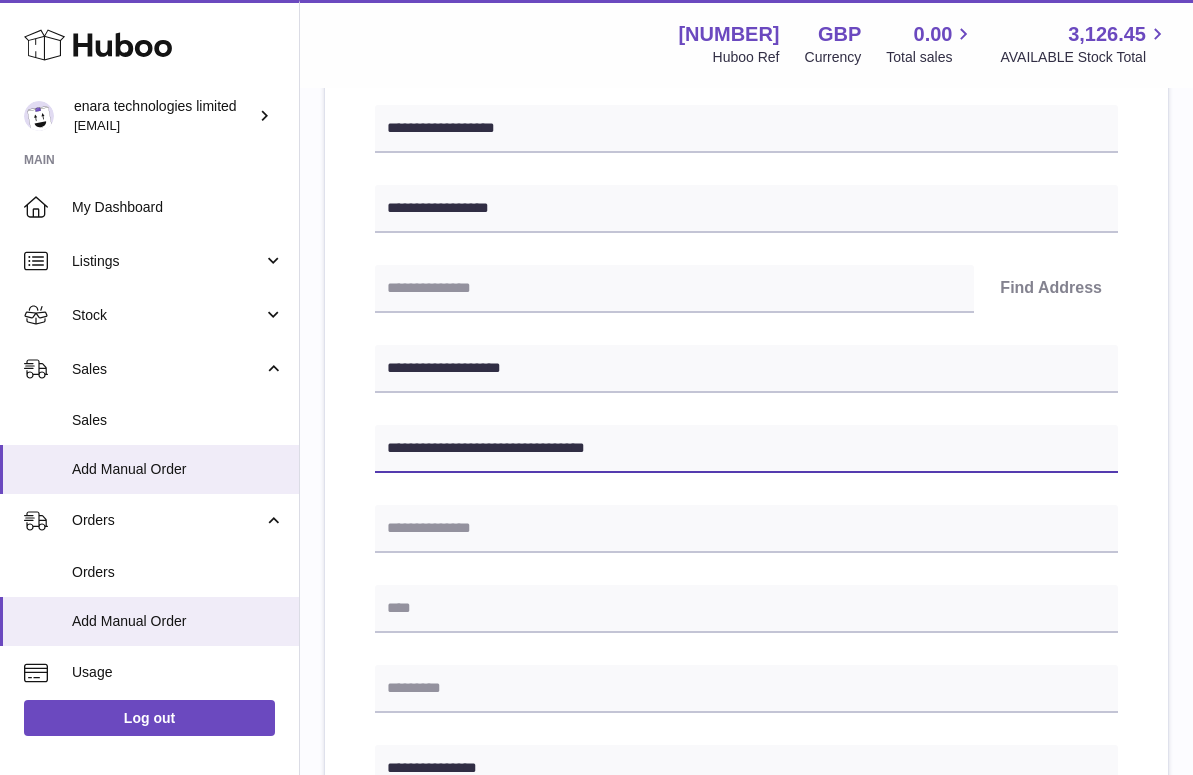 drag, startPoint x: 523, startPoint y: 444, endPoint x: 459, endPoint y: 447, distance: 64.070274 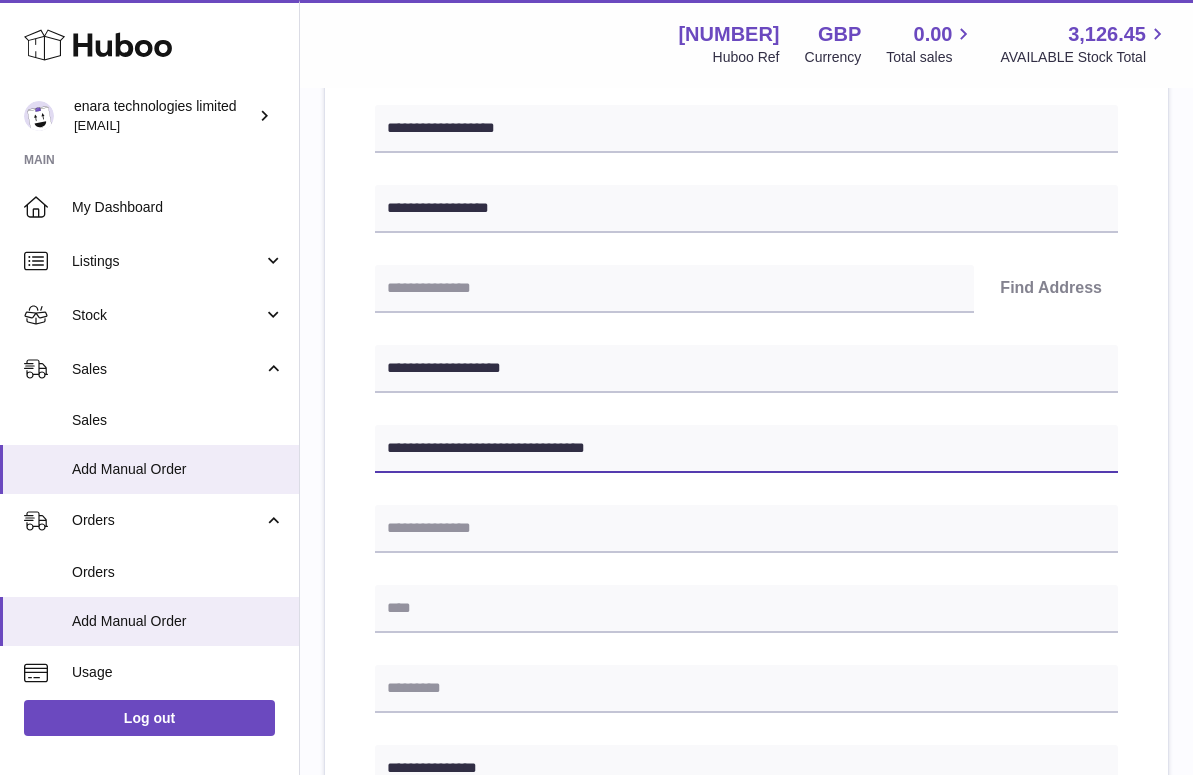 click on "**********" at bounding box center [746, 449] 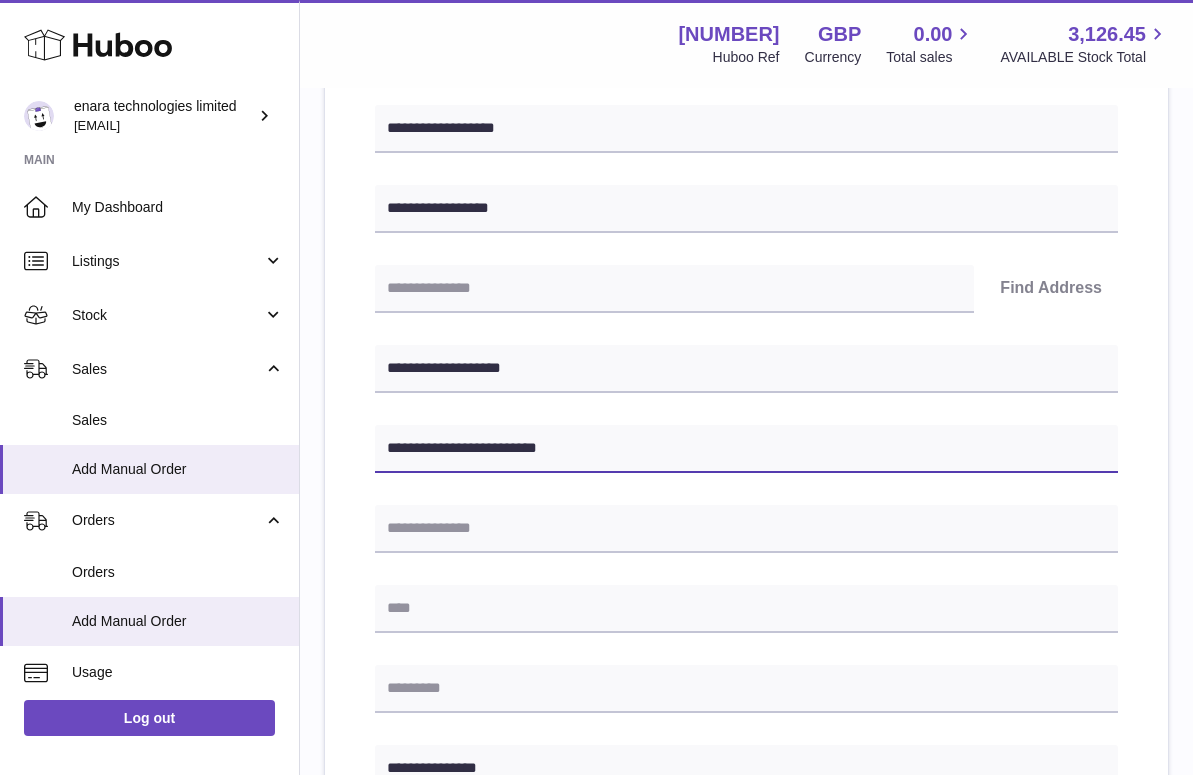type on "**********" 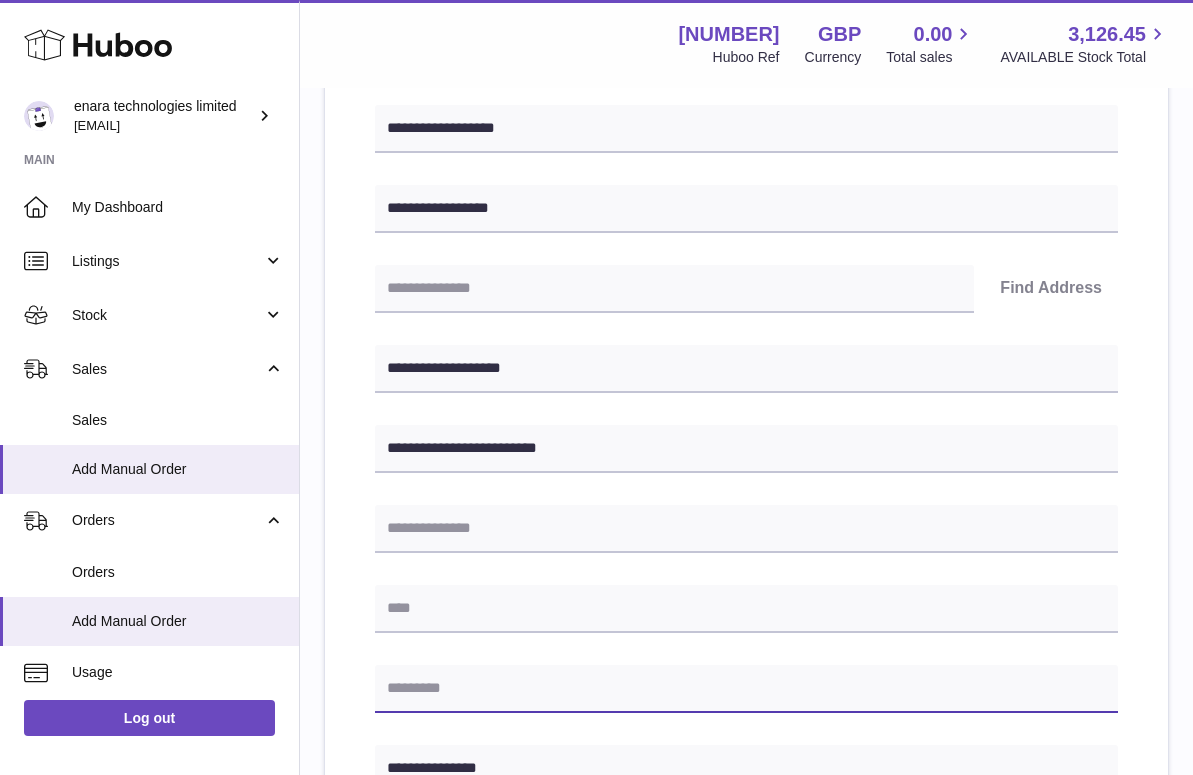 click at bounding box center [746, 689] 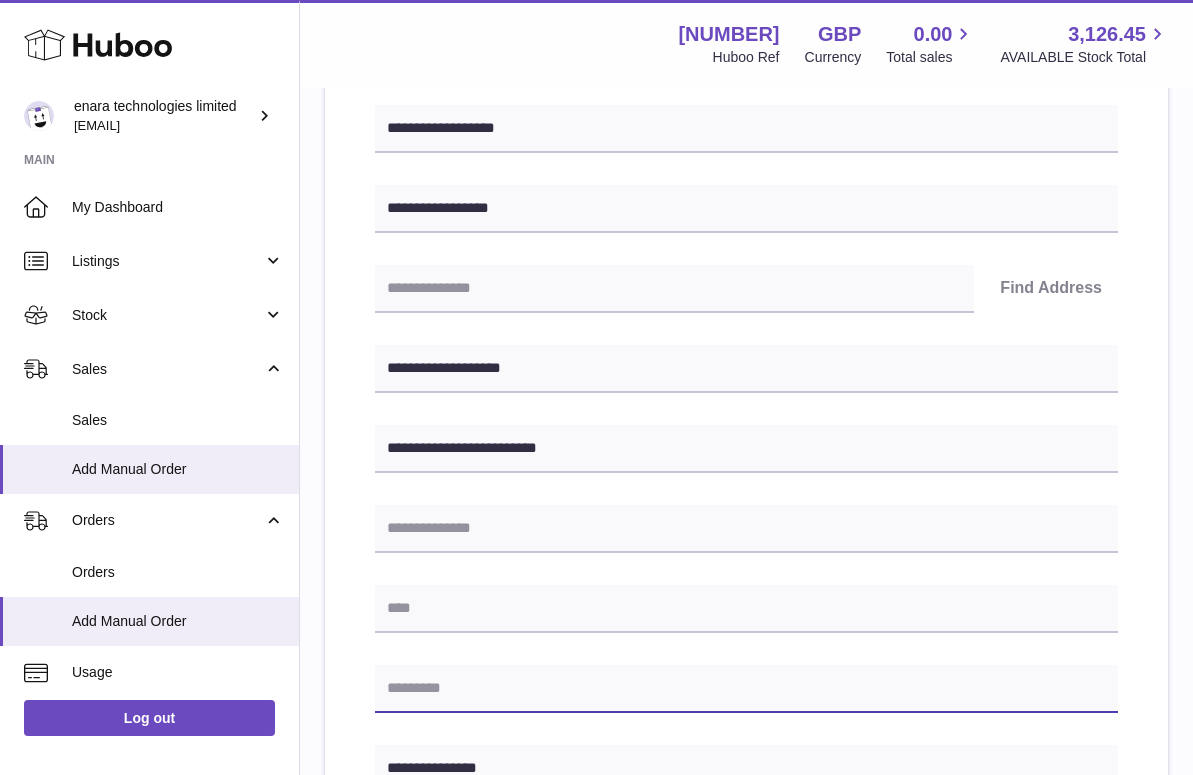 paste on "********" 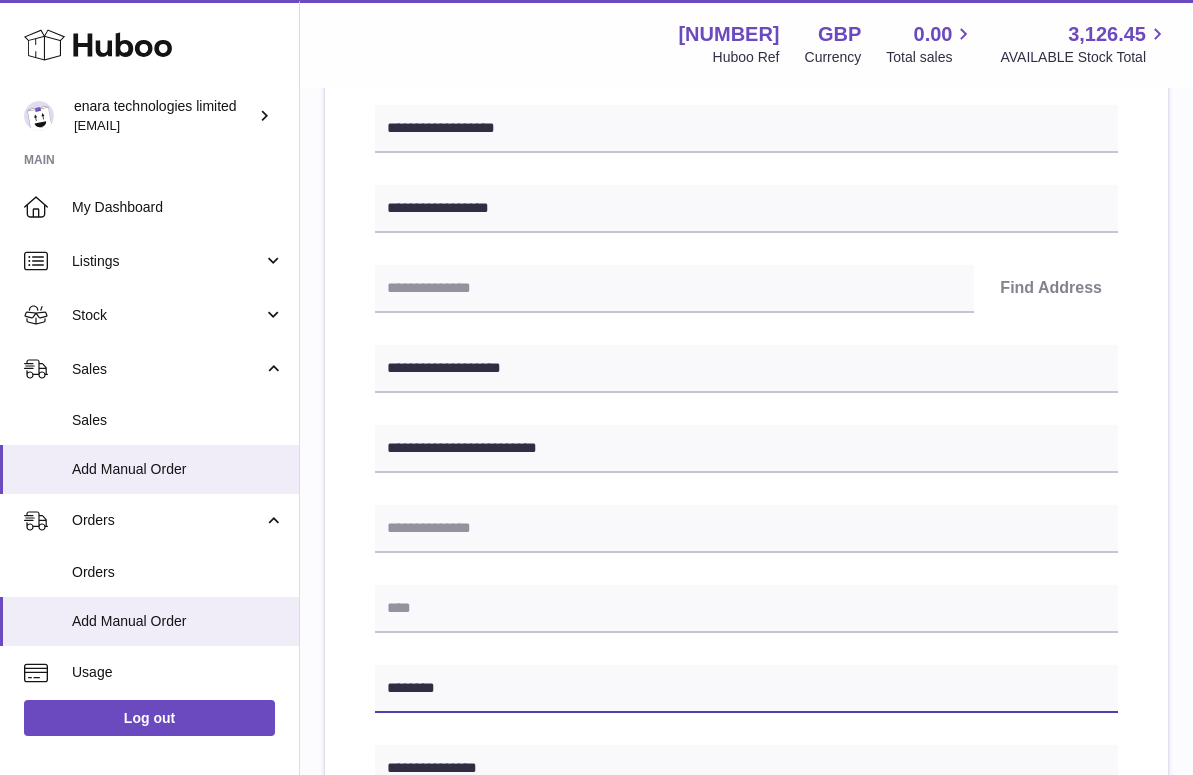 type on "********" 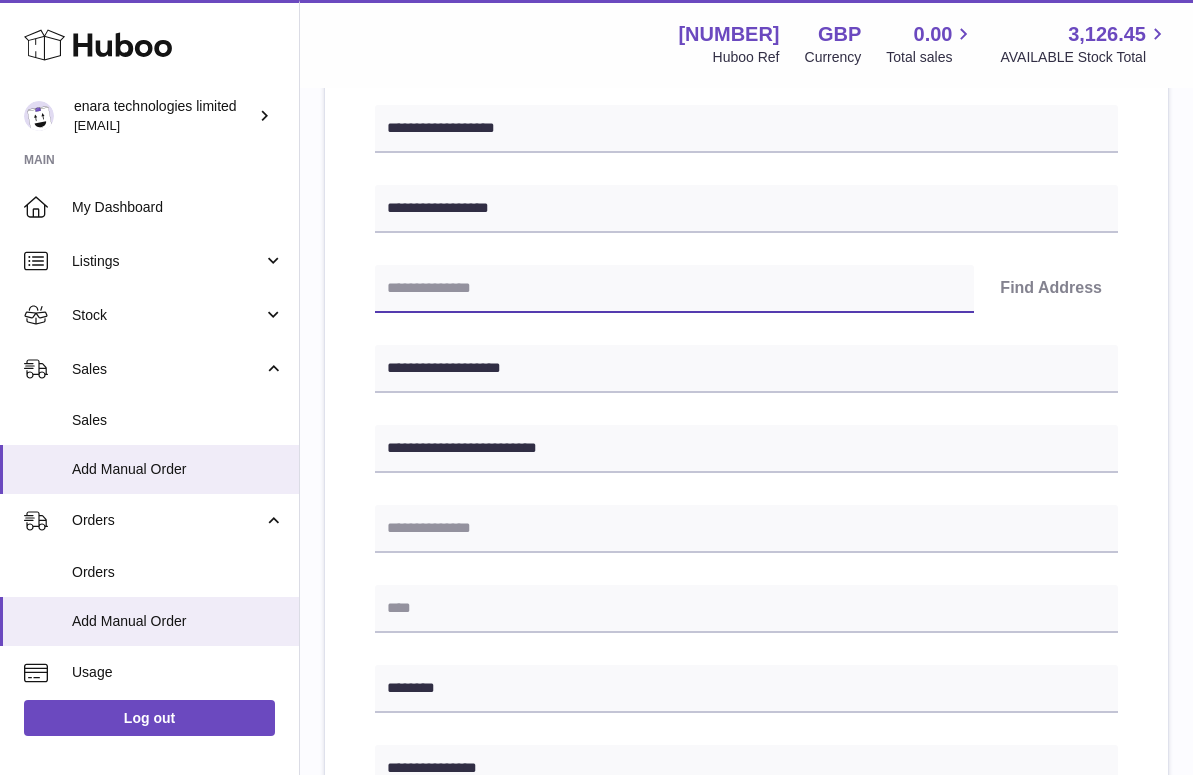 paste on "********" 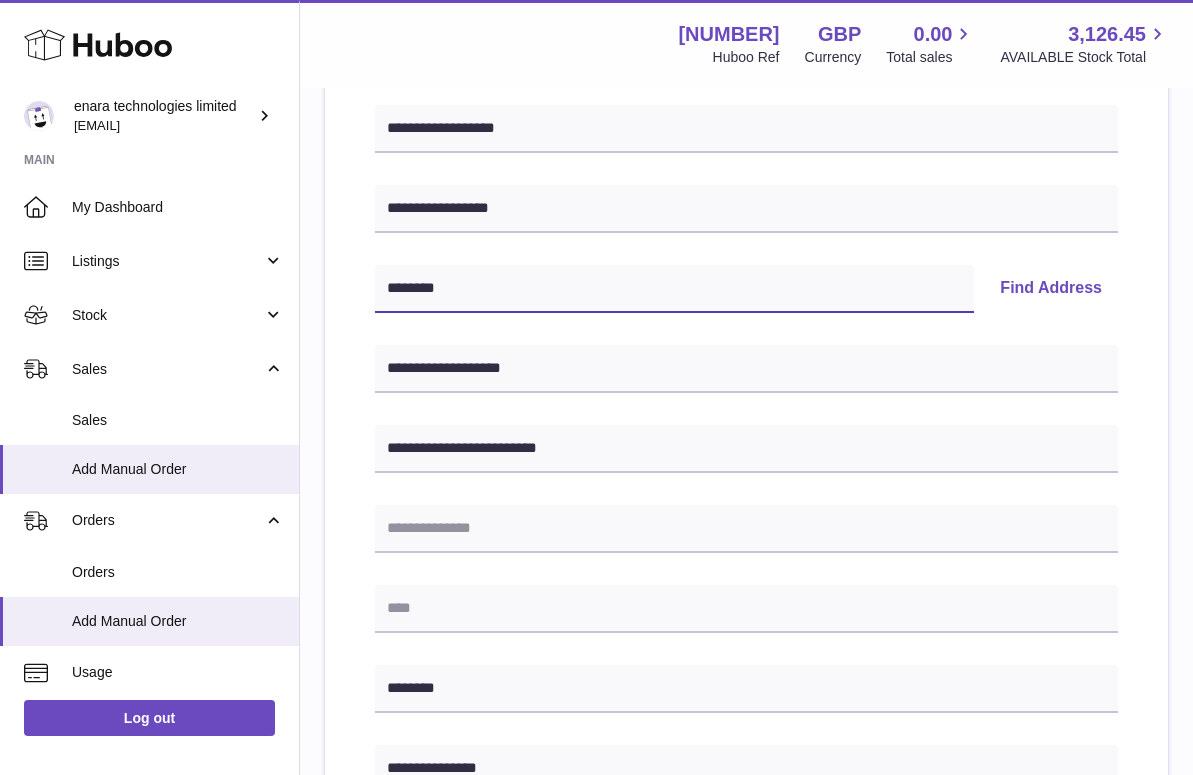 type on "********" 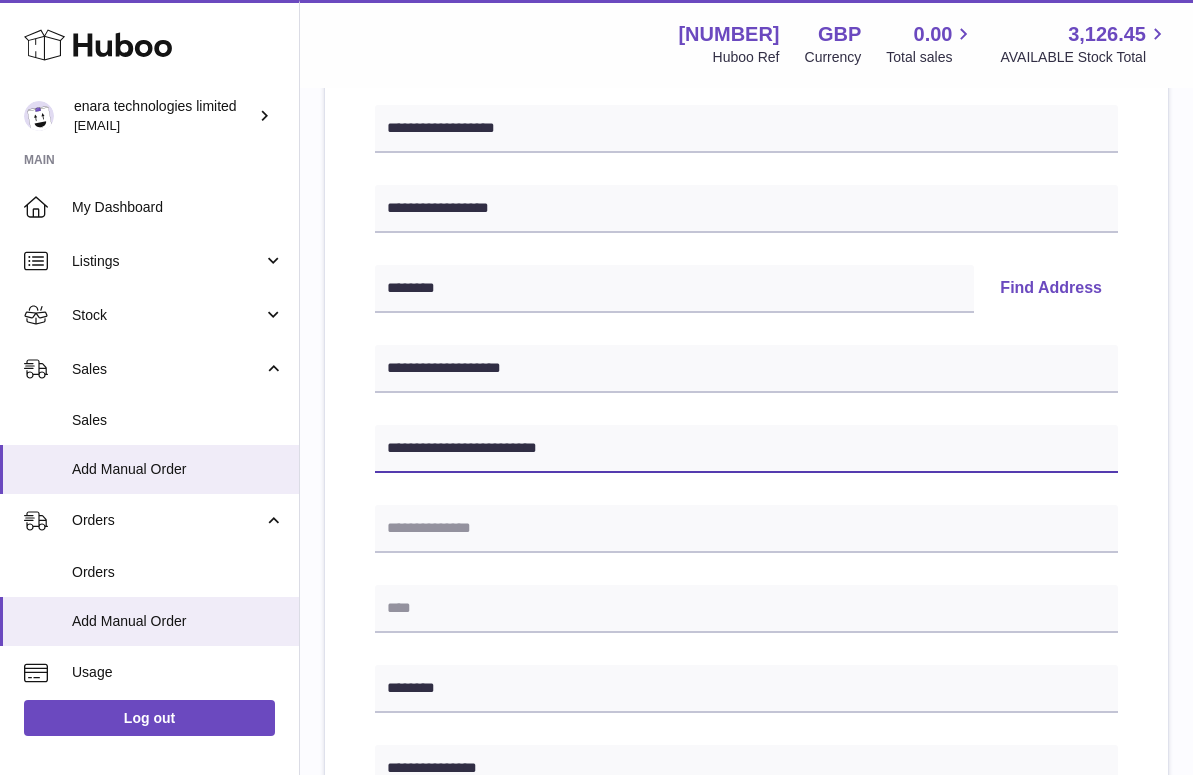 drag, startPoint x: 581, startPoint y: 449, endPoint x: 462, endPoint y: 447, distance: 119.01681 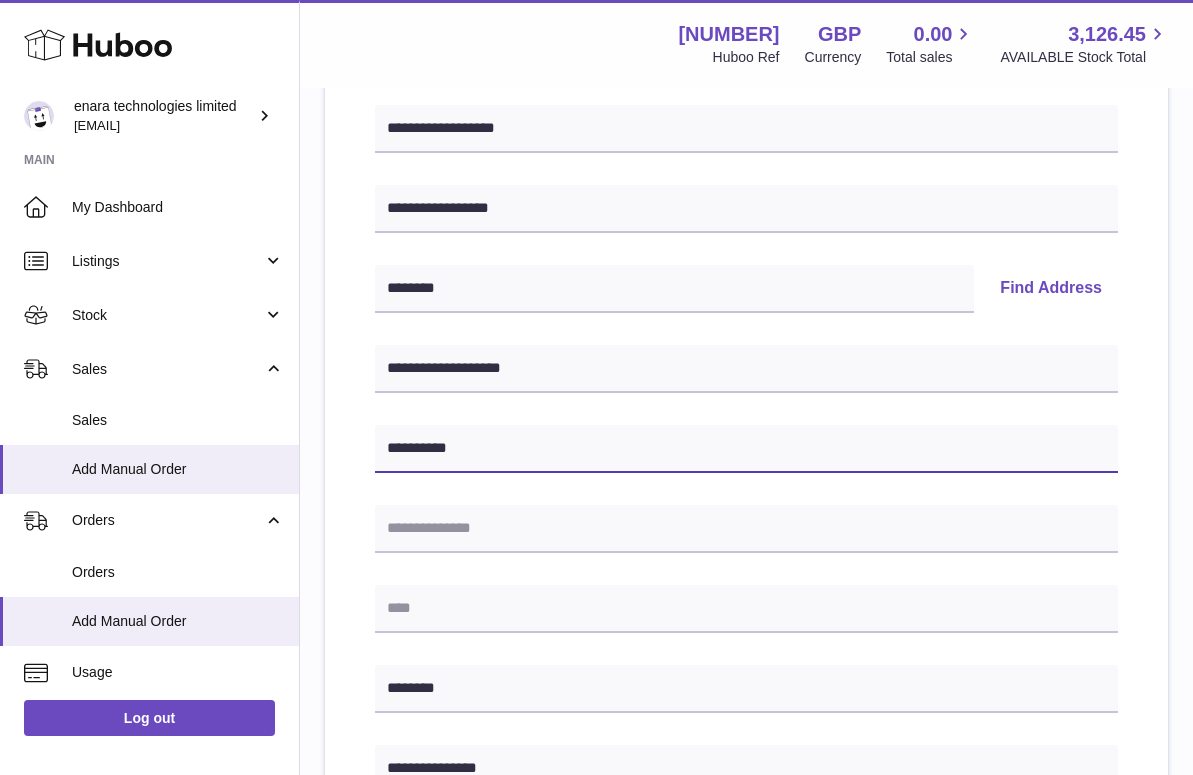 type on "********" 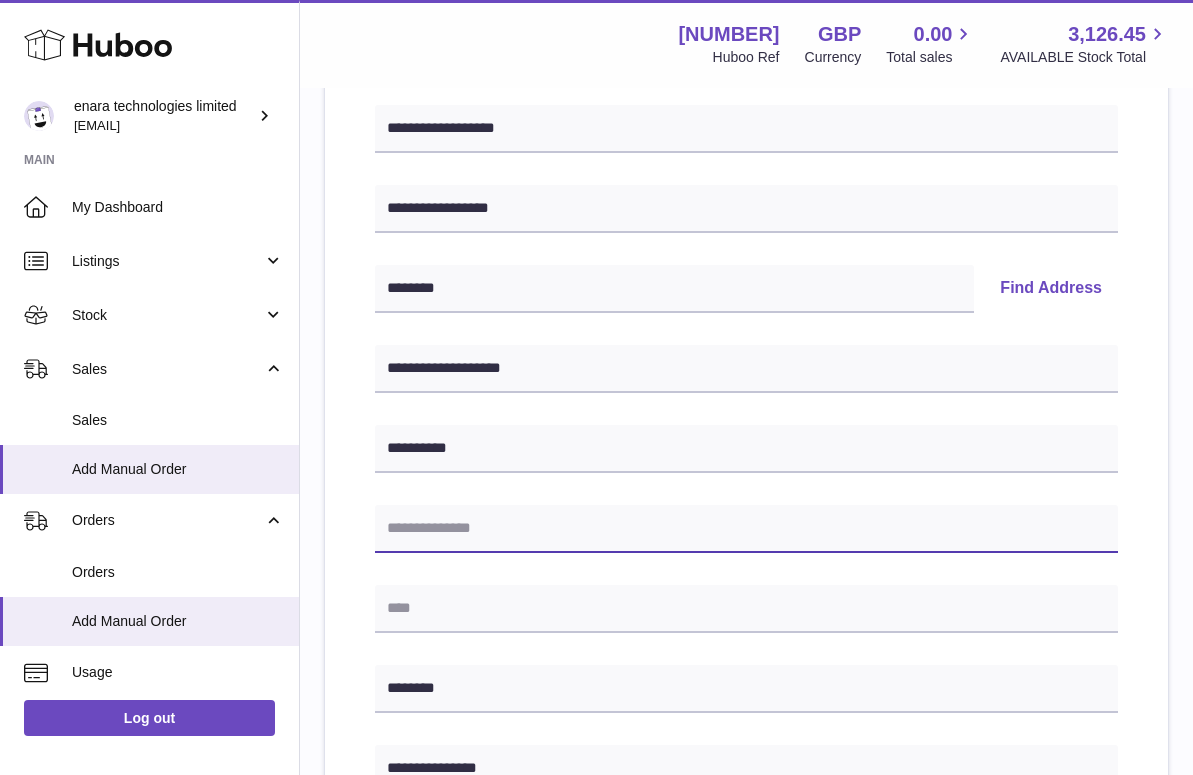 paste on "**********" 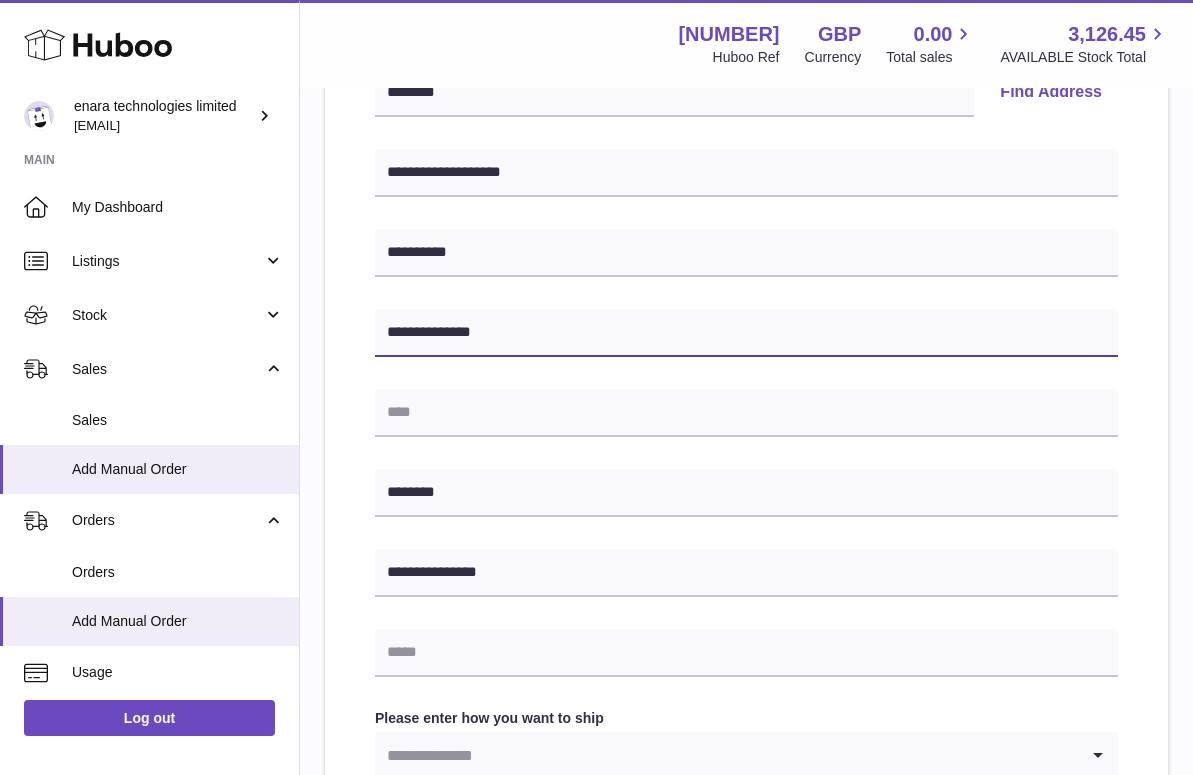 scroll, scrollTop: 442, scrollLeft: 0, axis: vertical 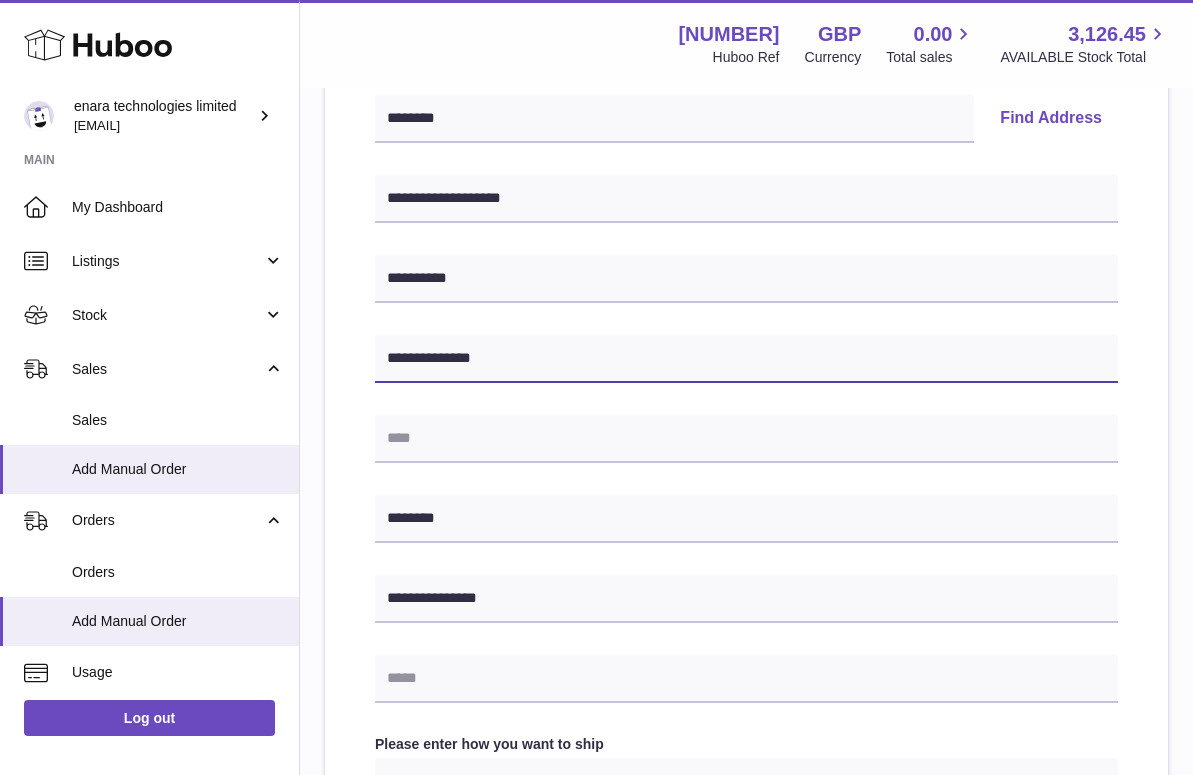 type on "**********" 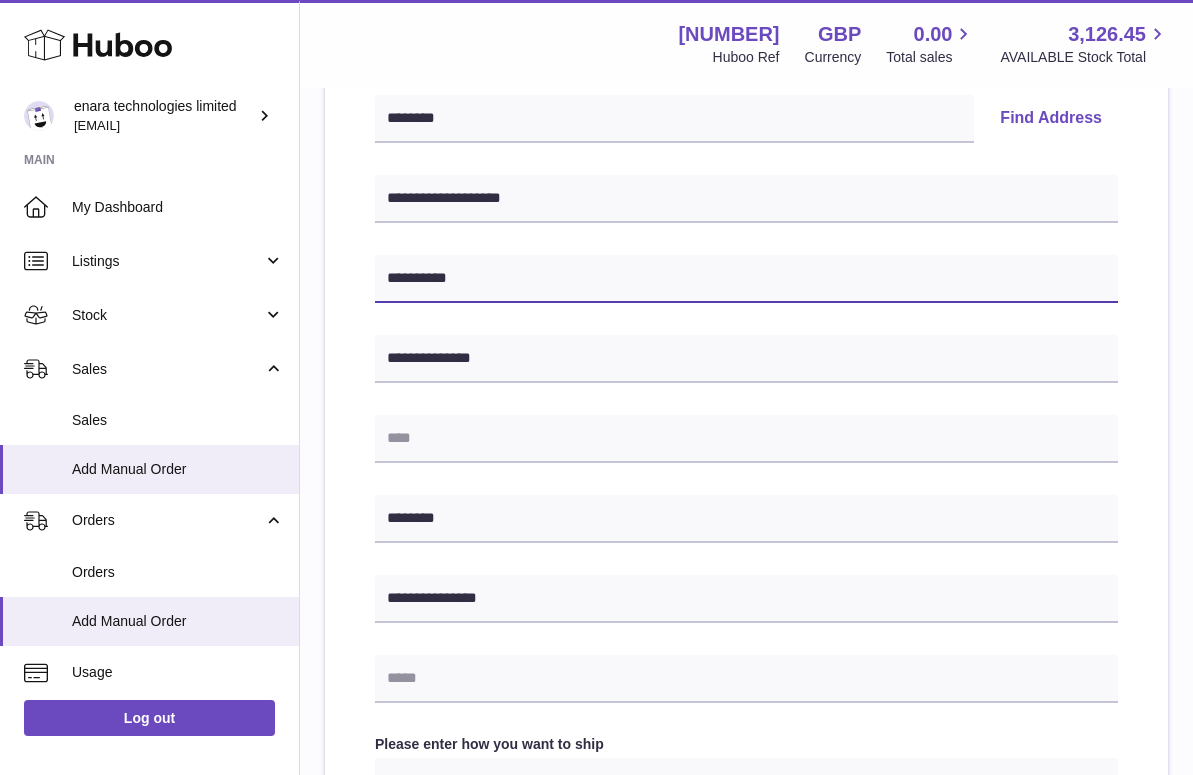 click on "********" at bounding box center (746, 279) 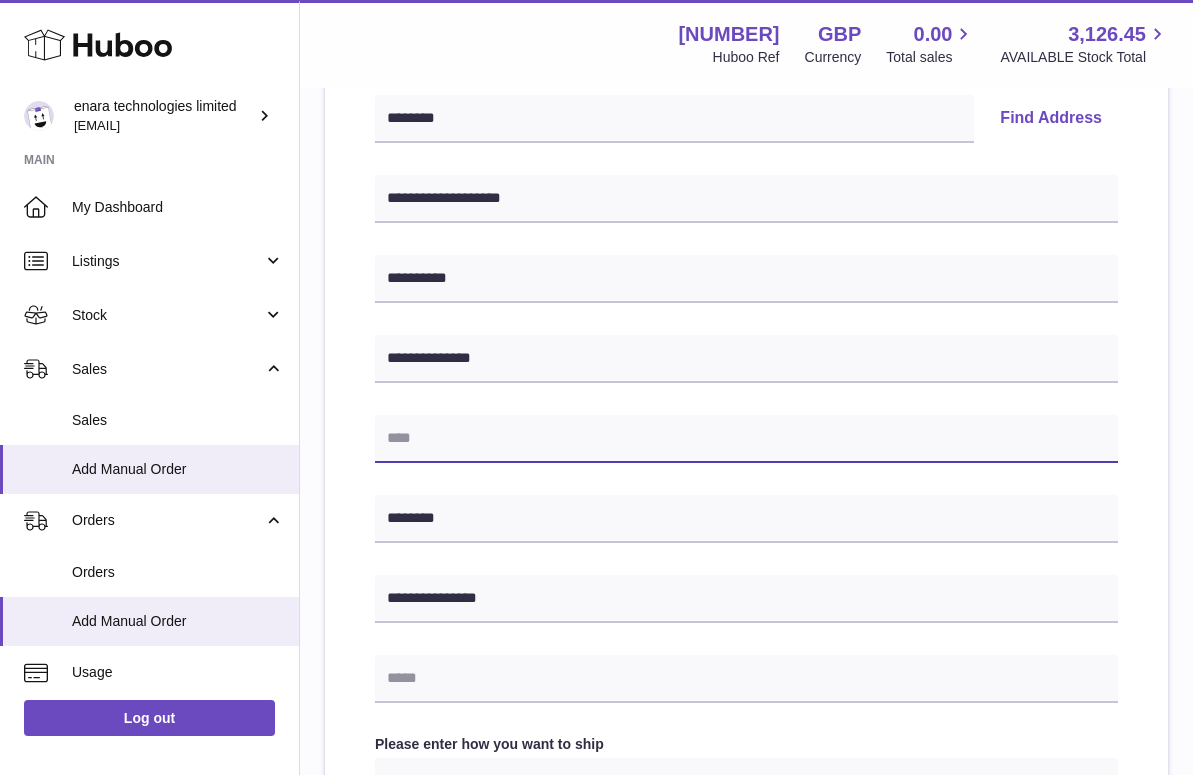 click at bounding box center (746, 439) 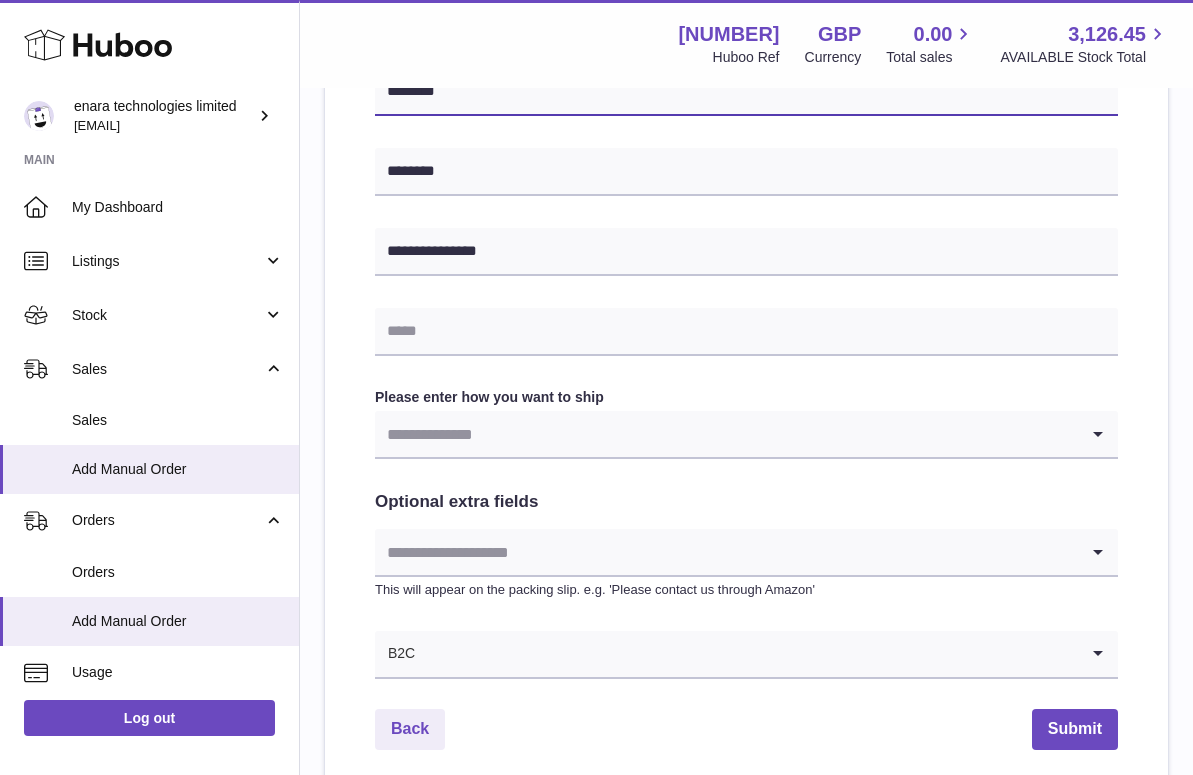 scroll, scrollTop: 792, scrollLeft: 0, axis: vertical 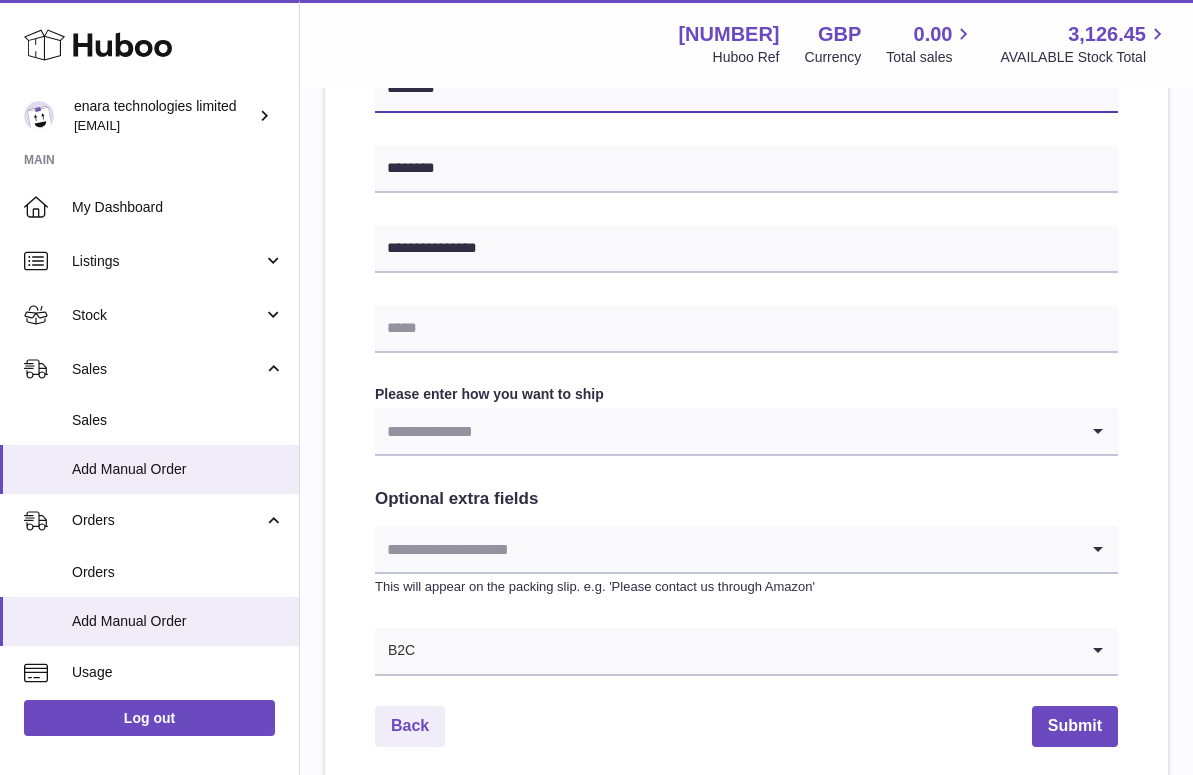 type on "********" 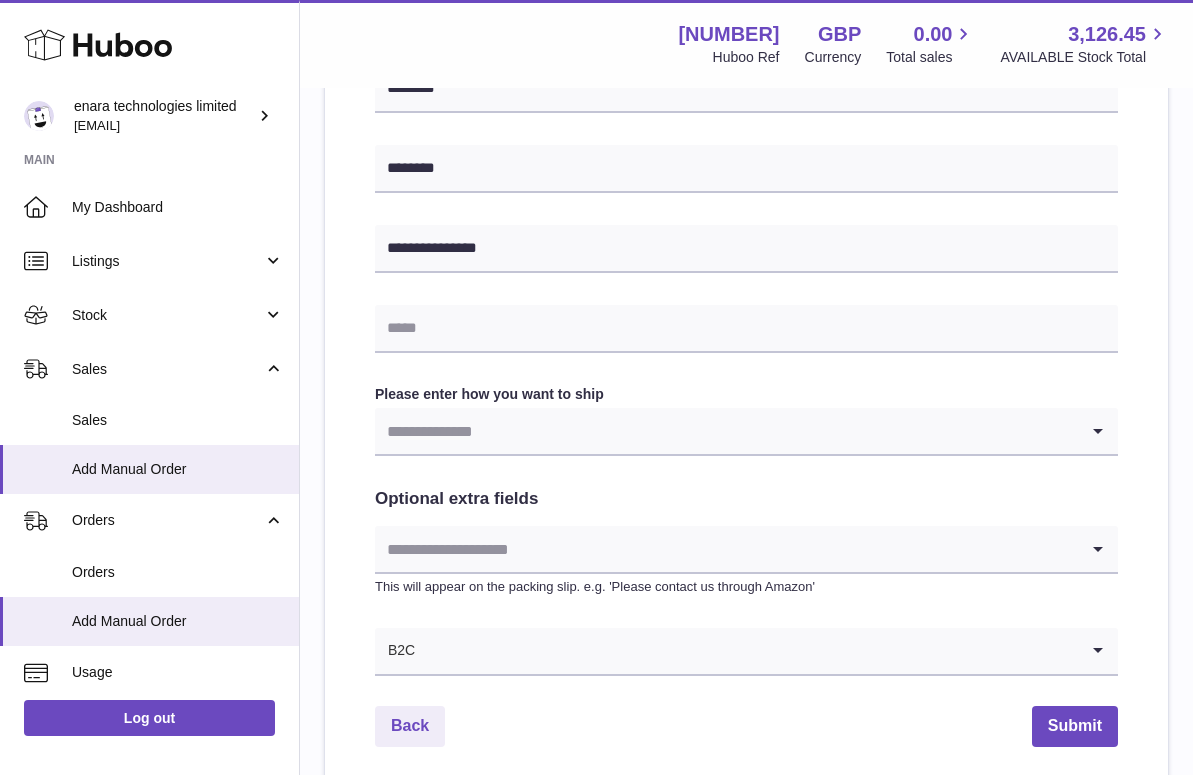 click at bounding box center [726, 431] 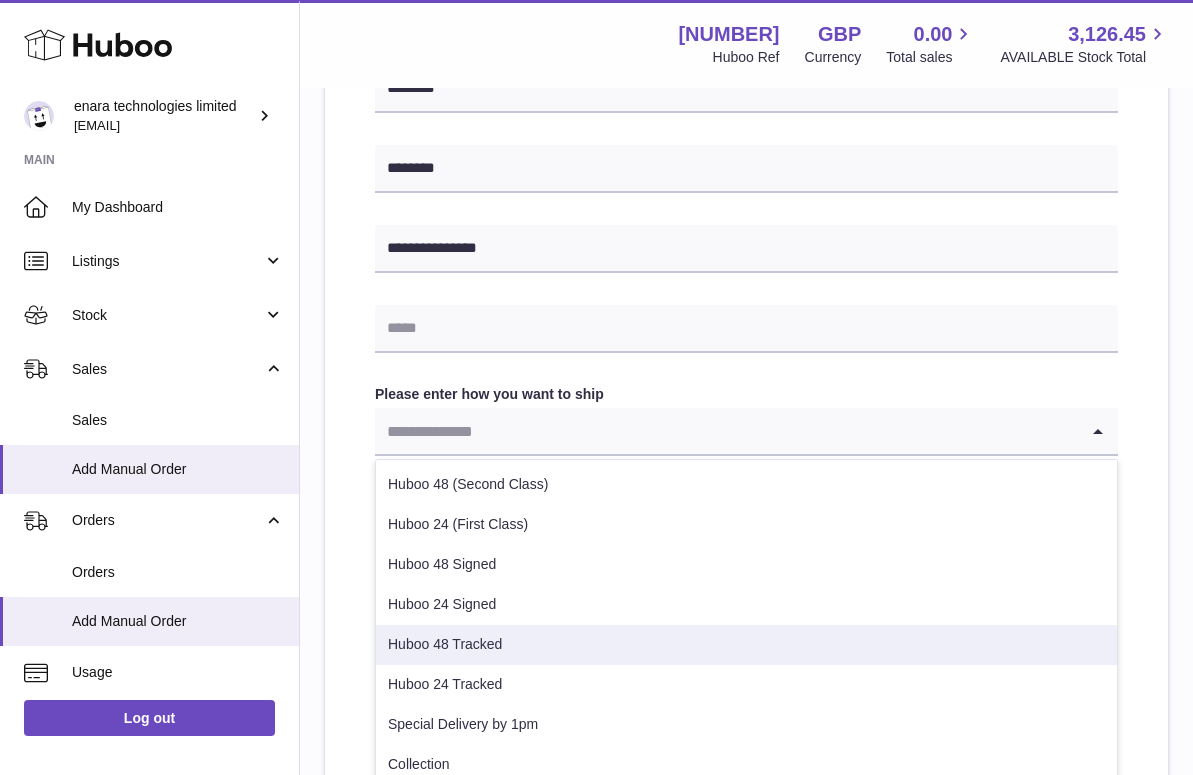 click on "Huboo 48 Tracked" at bounding box center (746, 645) 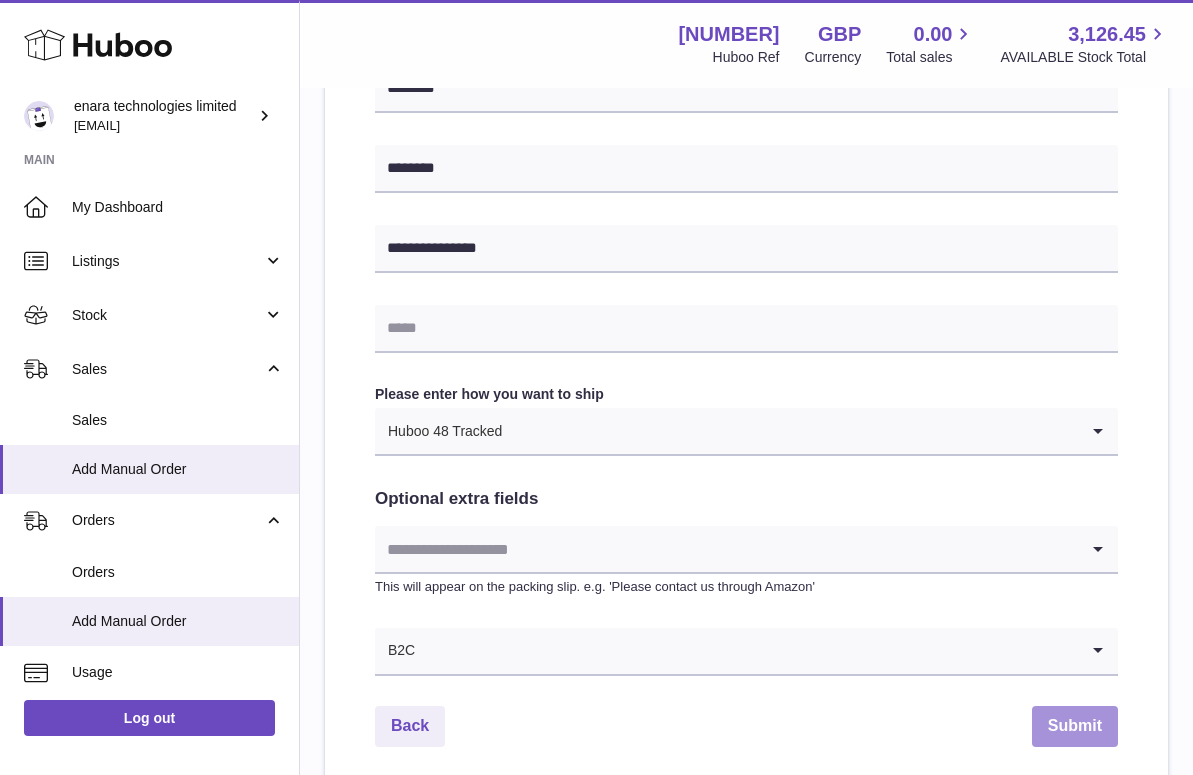 click on "Submit" at bounding box center [1075, 726] 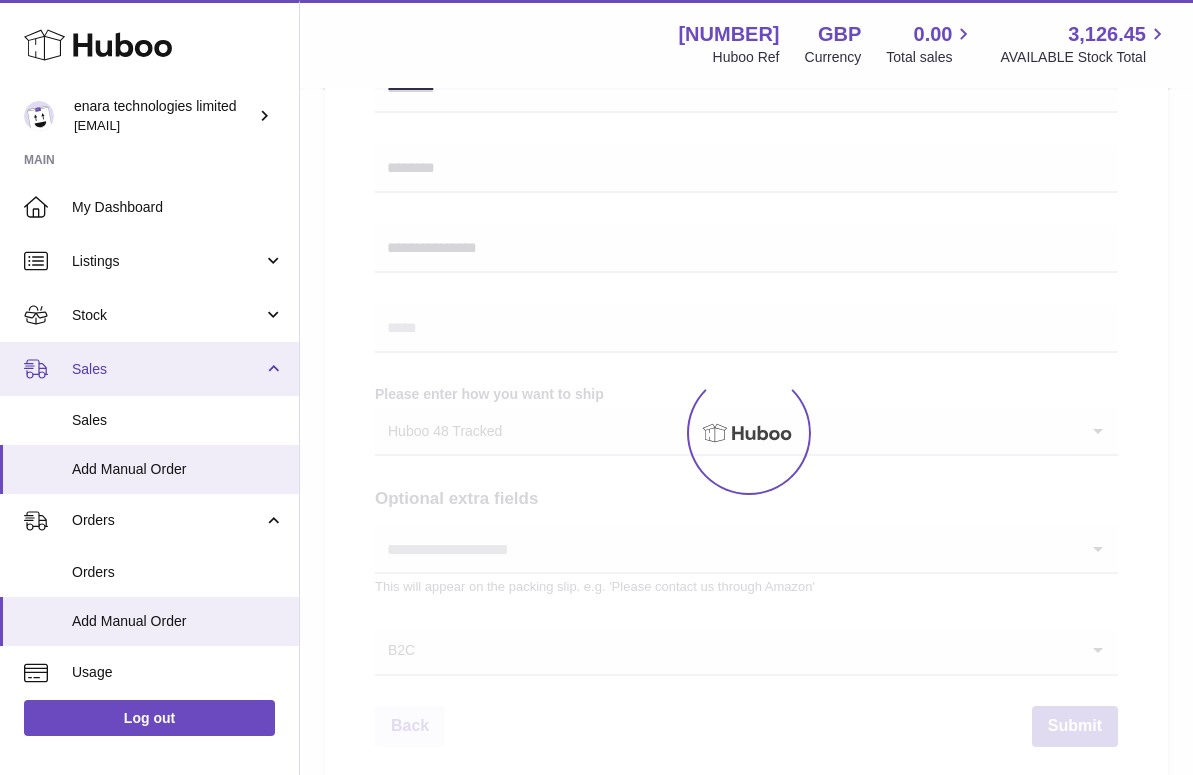 scroll, scrollTop: 0, scrollLeft: 0, axis: both 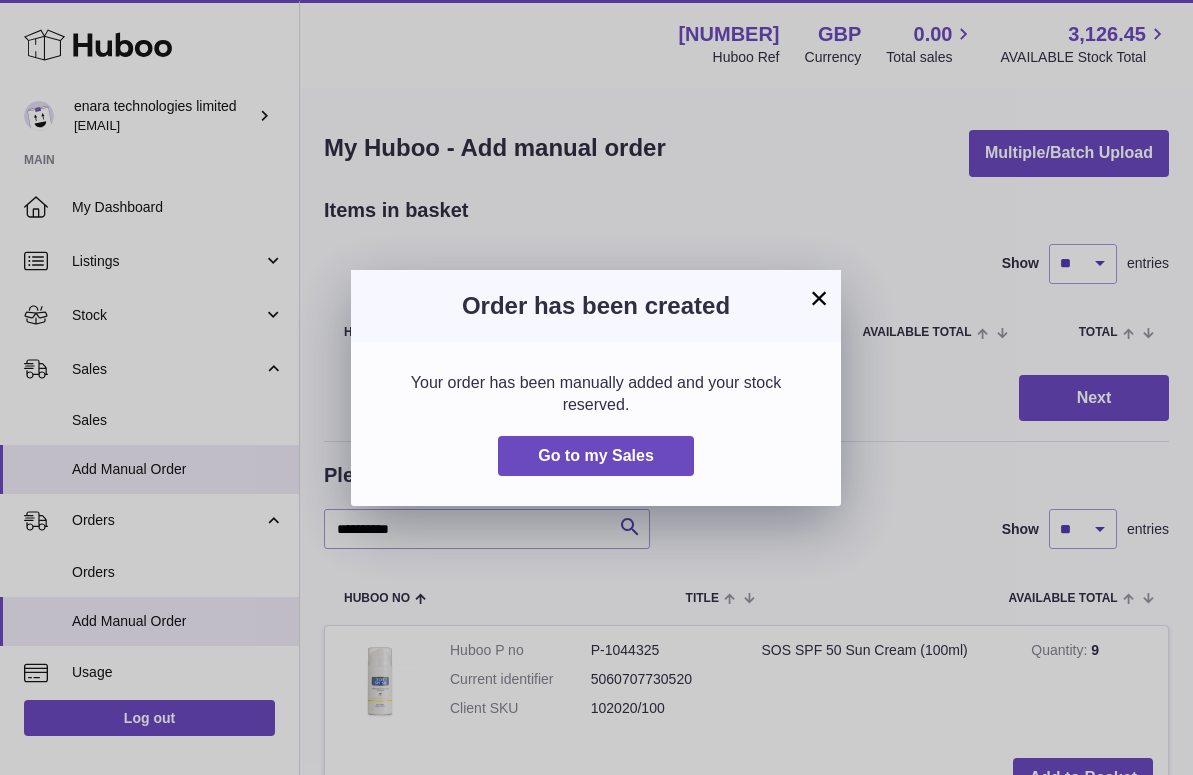 click on "×" at bounding box center (819, 298) 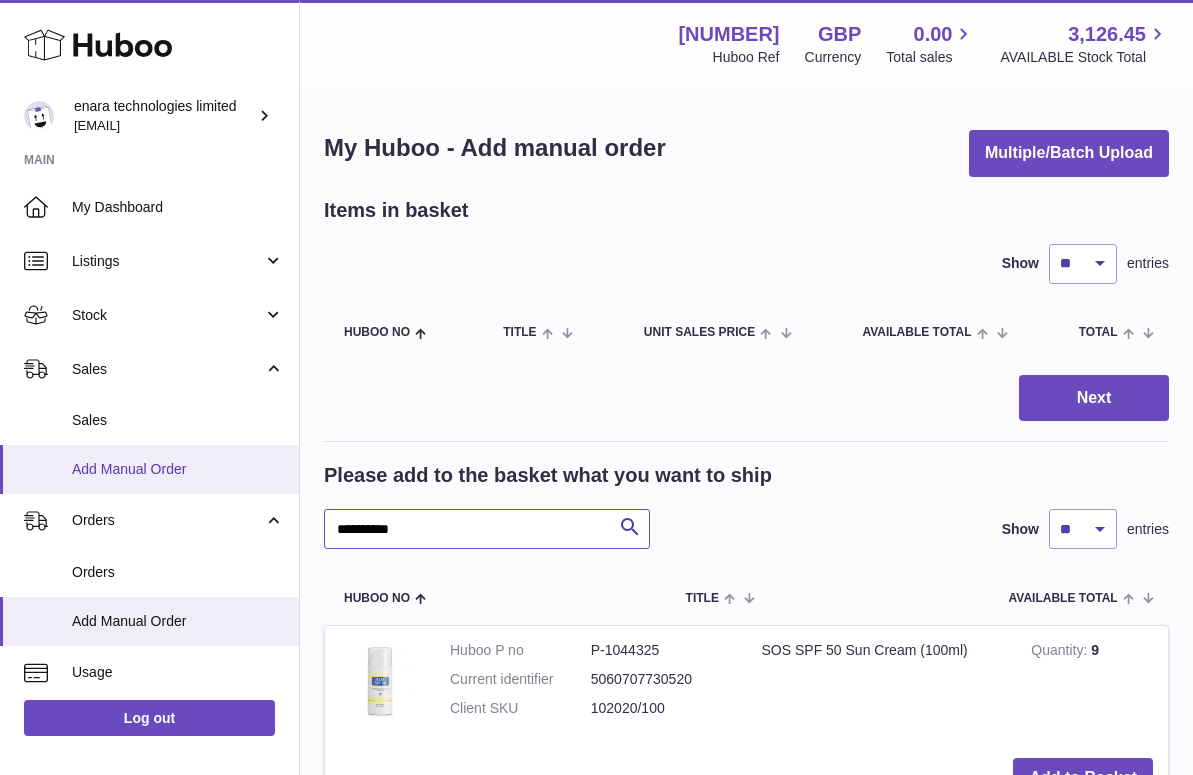 drag, startPoint x: 475, startPoint y: 538, endPoint x: 132, endPoint y: 468, distance: 350.07 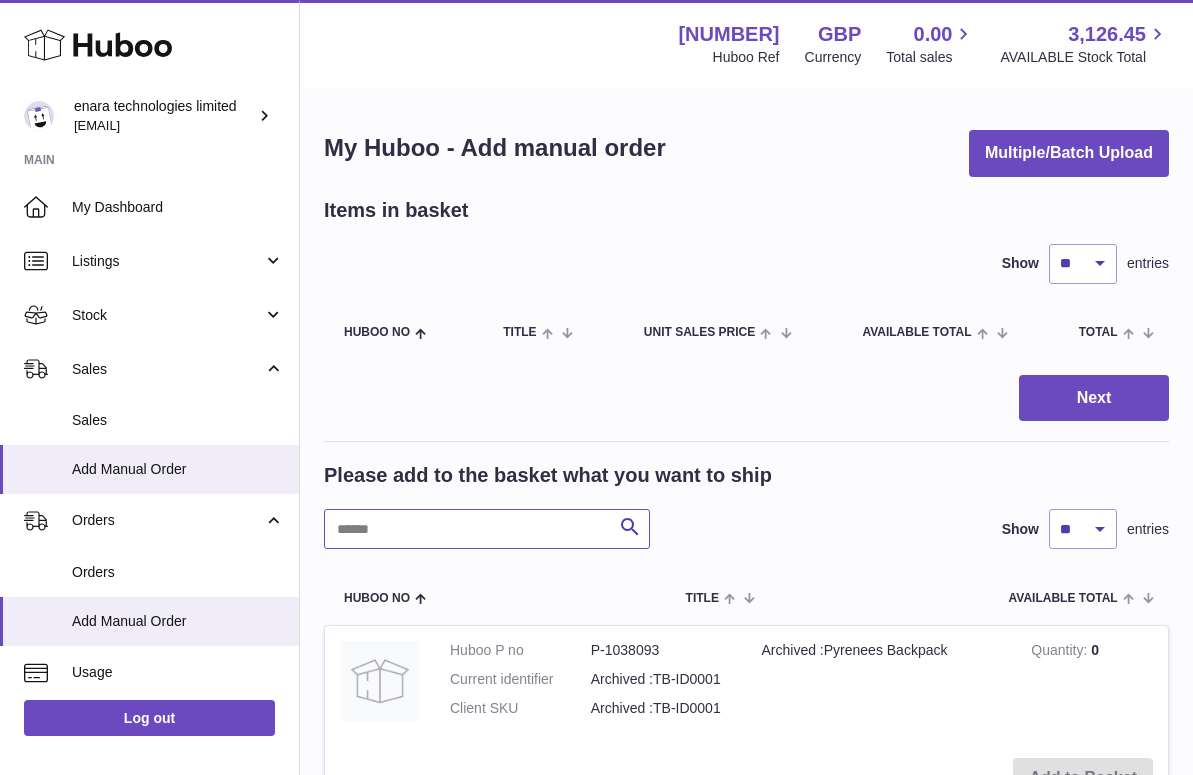 type on "*" 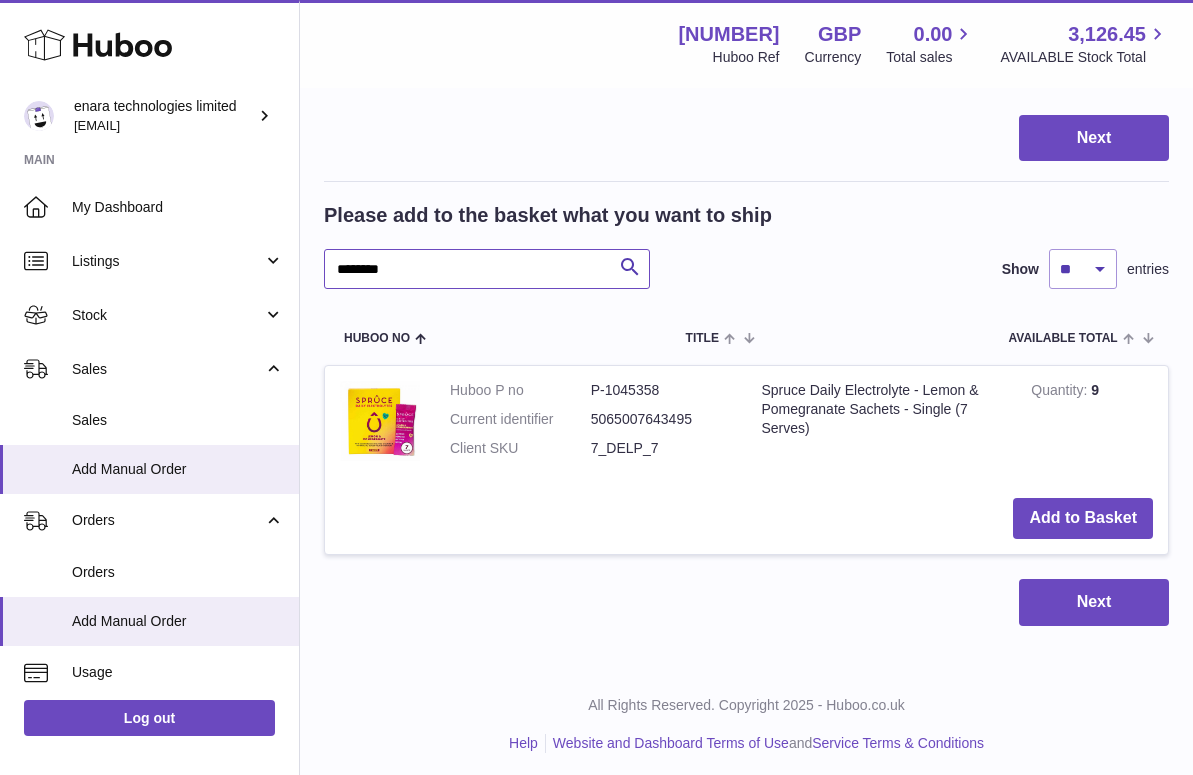 scroll, scrollTop: 259, scrollLeft: 0, axis: vertical 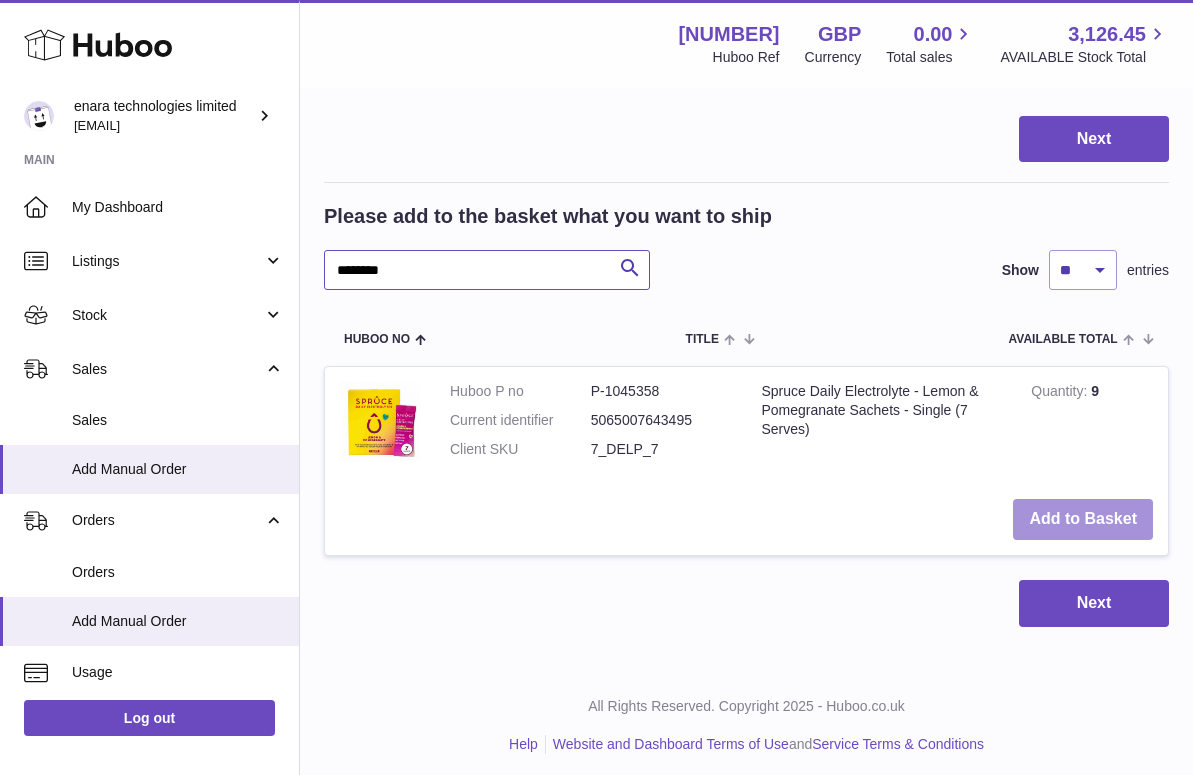 type on "********" 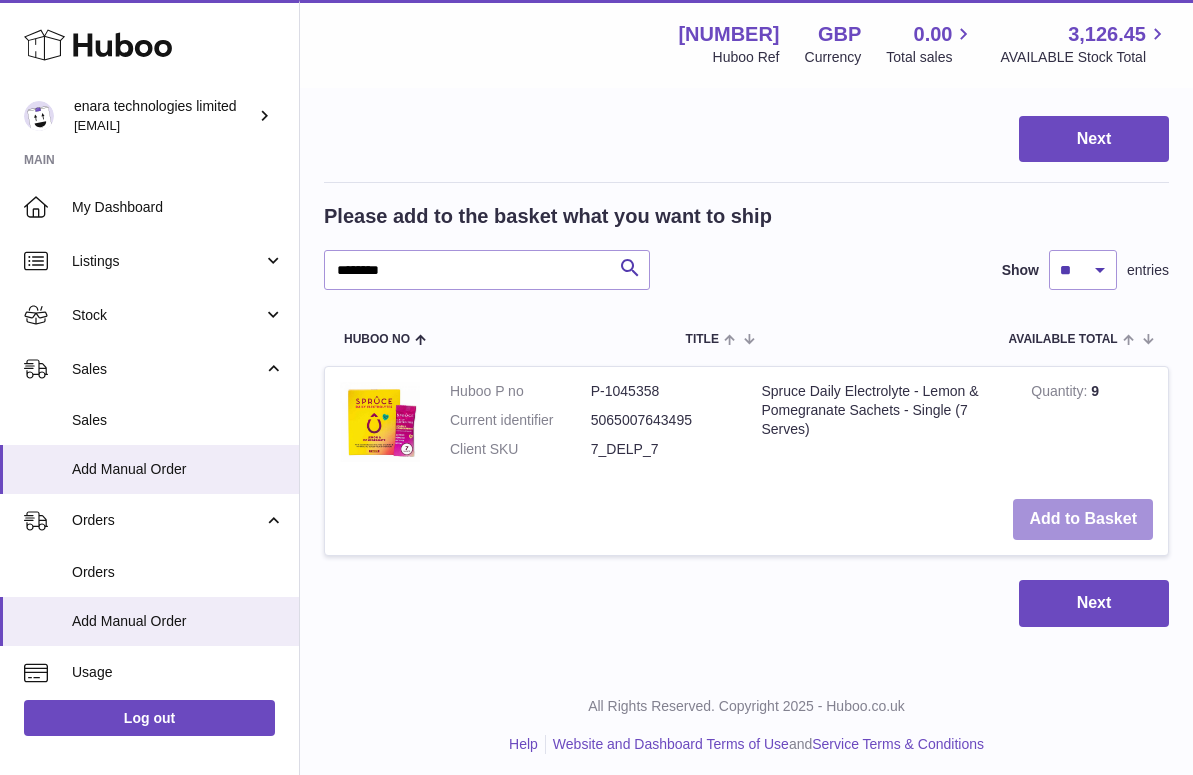 click on "Add to Basket" at bounding box center (1083, 519) 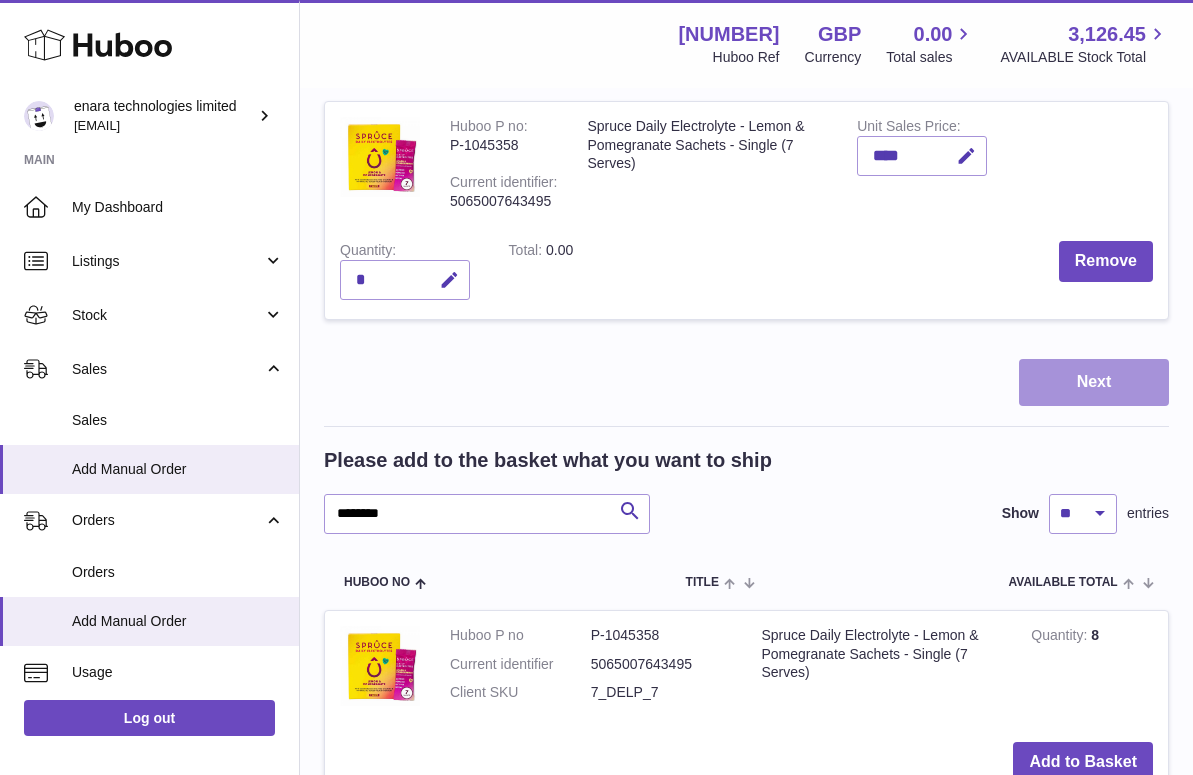 click on "Next" at bounding box center (1094, 382) 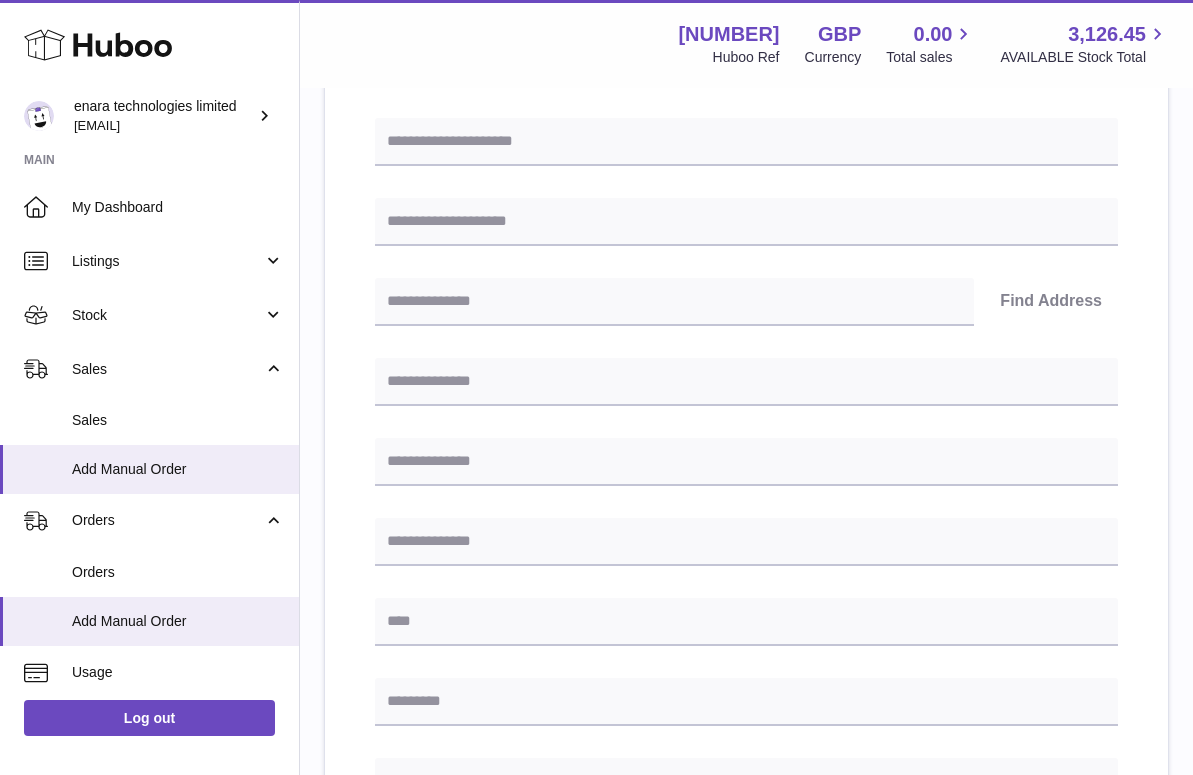 scroll, scrollTop: 147, scrollLeft: 0, axis: vertical 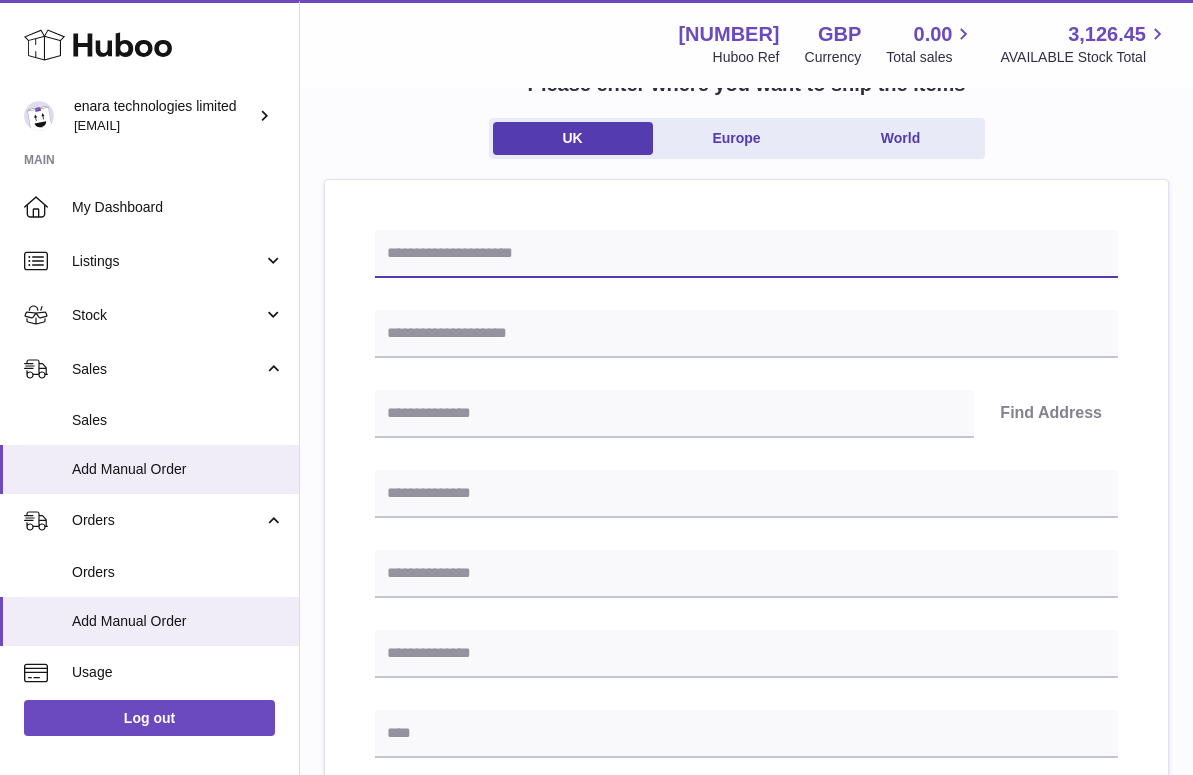 click at bounding box center [746, 254] 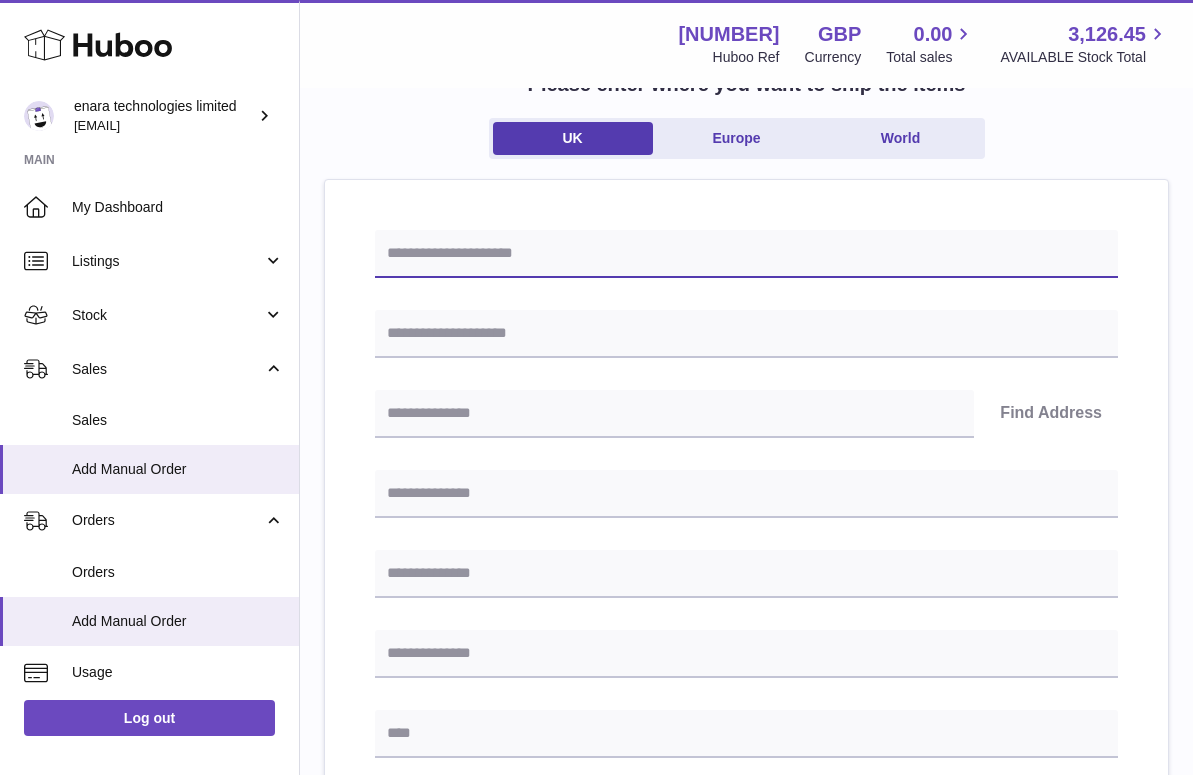 paste on "**********" 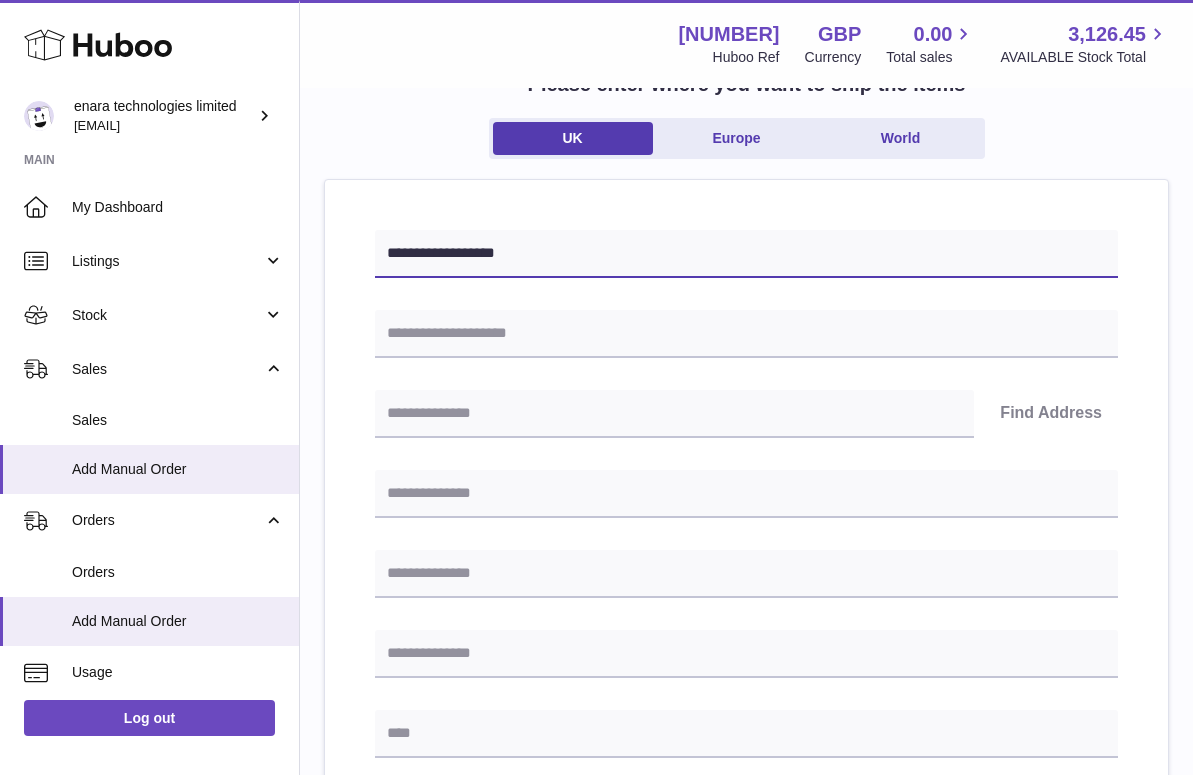 type on "**********" 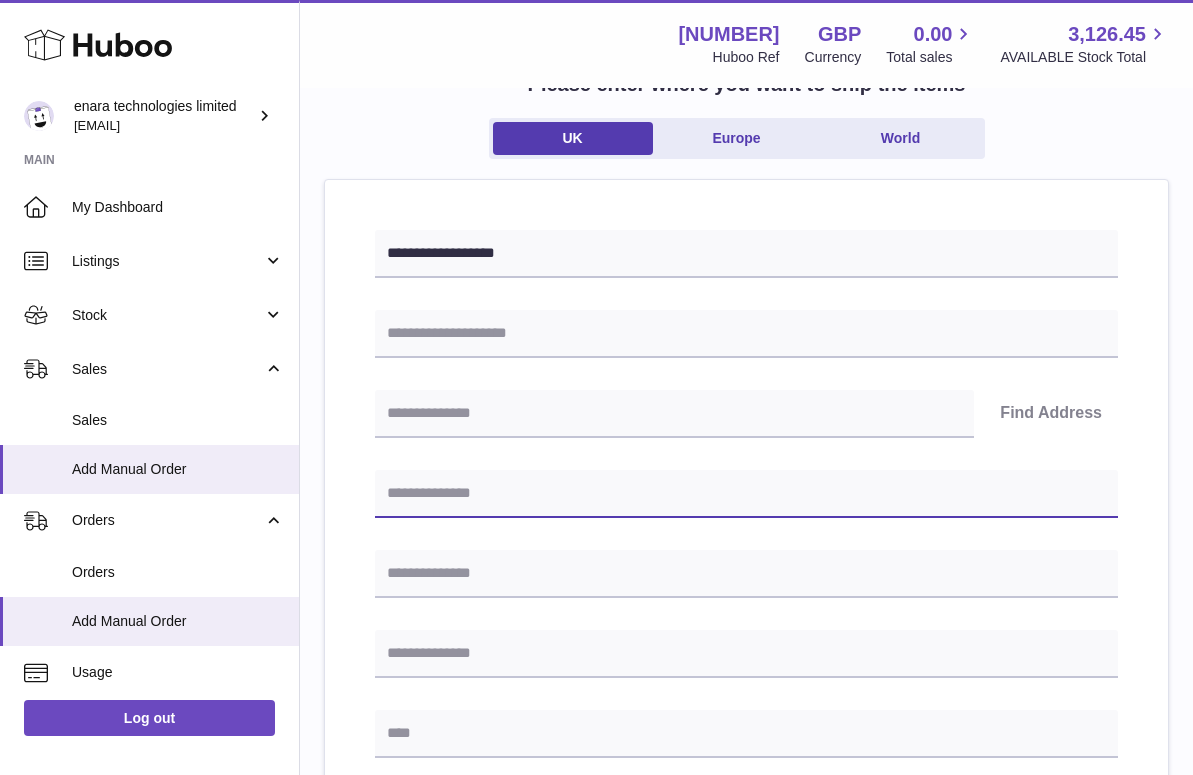 type on "*" 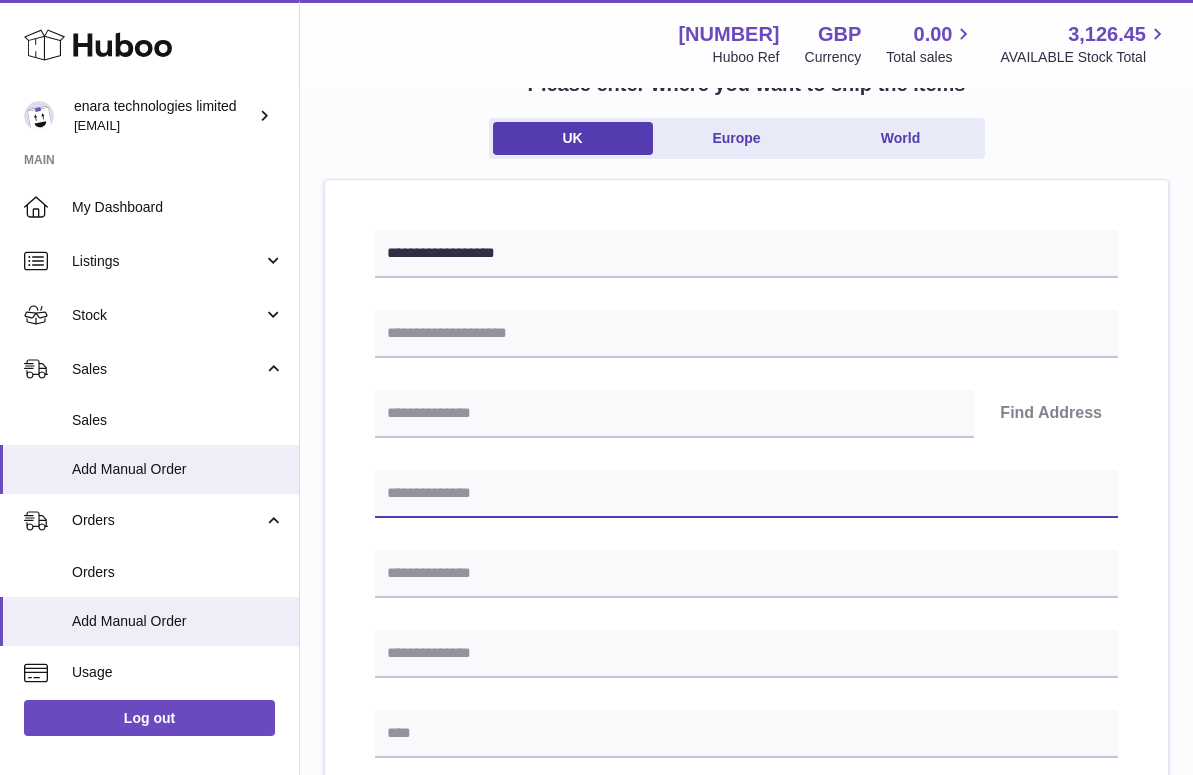 paste on "**********" 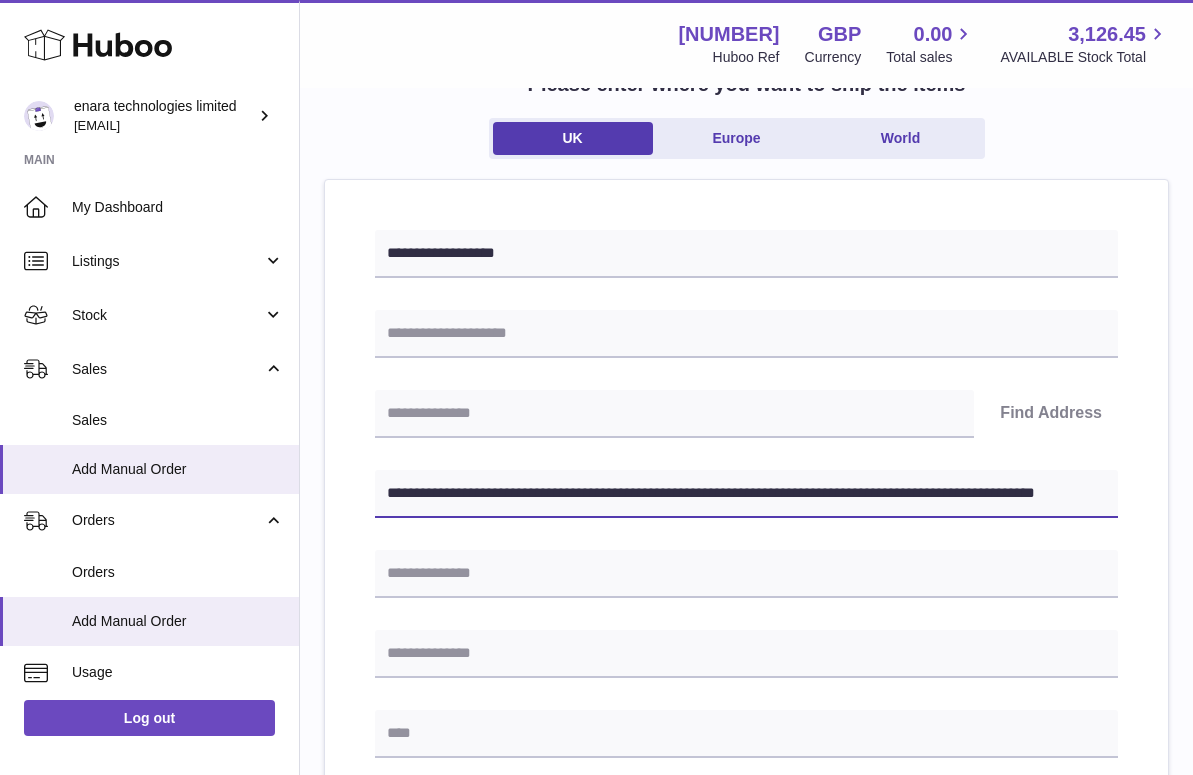drag, startPoint x: 712, startPoint y: 486, endPoint x: 1242, endPoint y: 507, distance: 530.4159 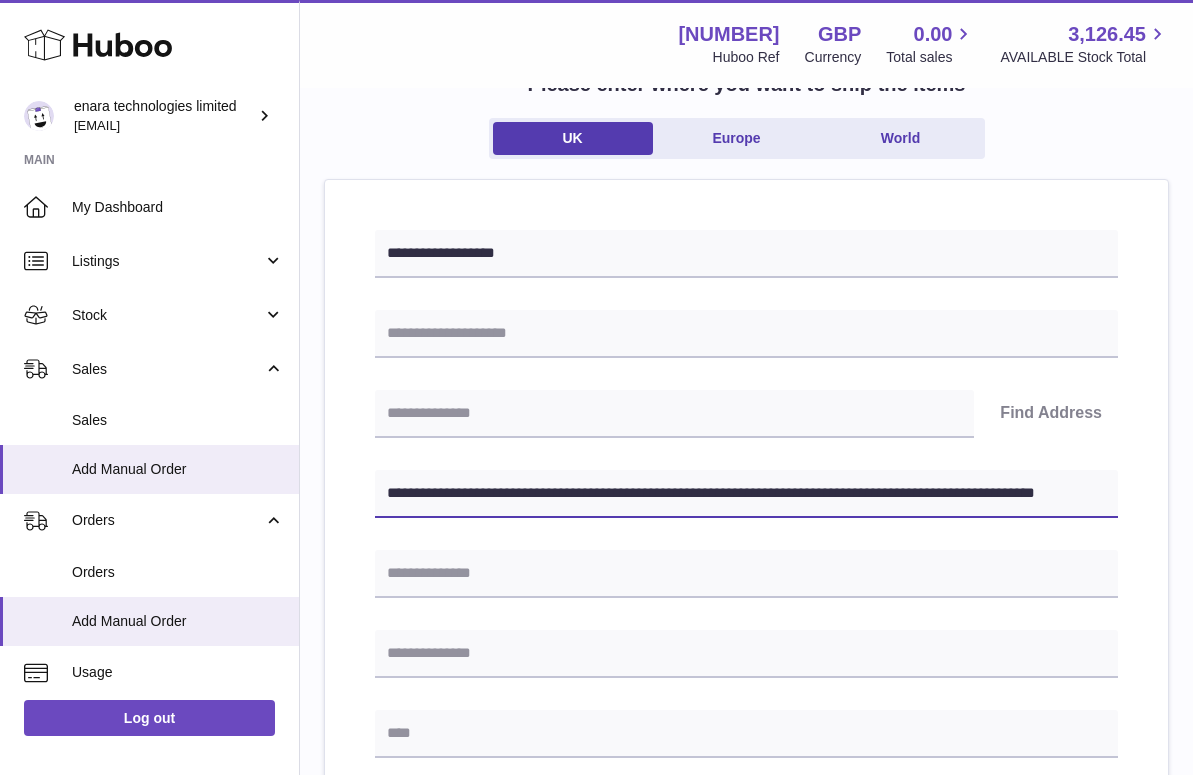 click on ".st0{fill:#141414;}" at bounding box center (596, 240) 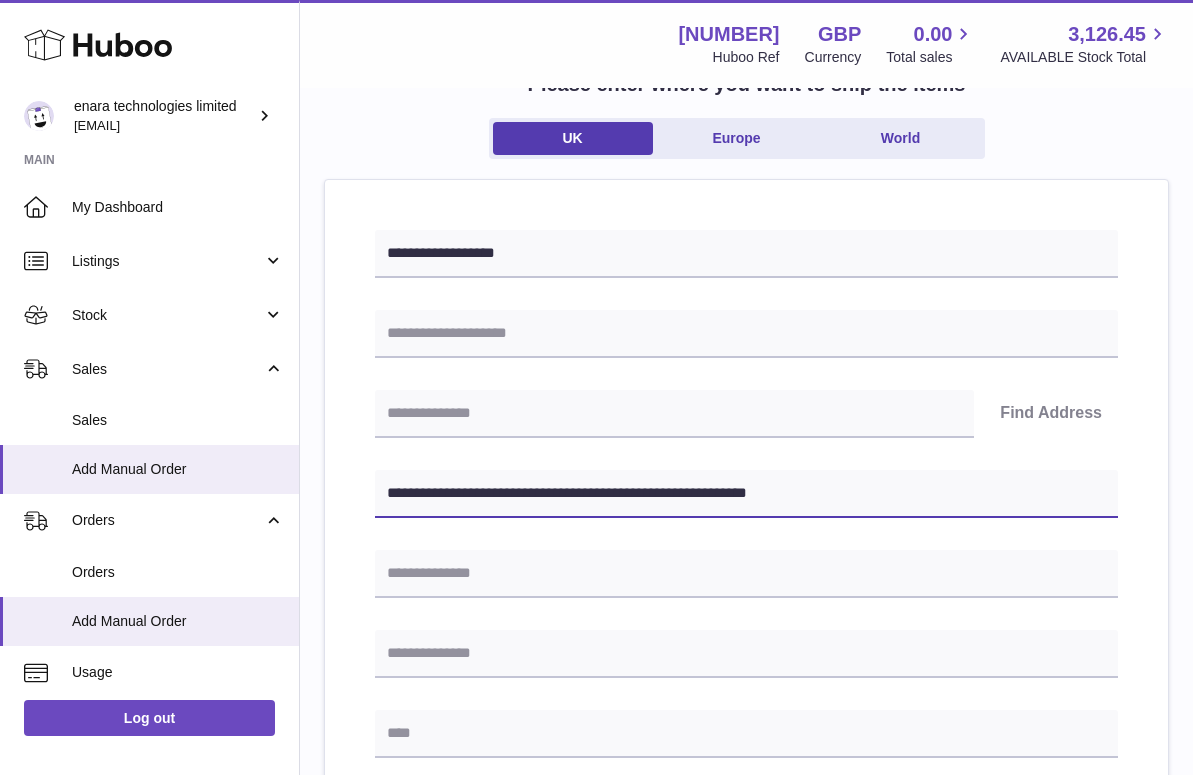 type on "**********" 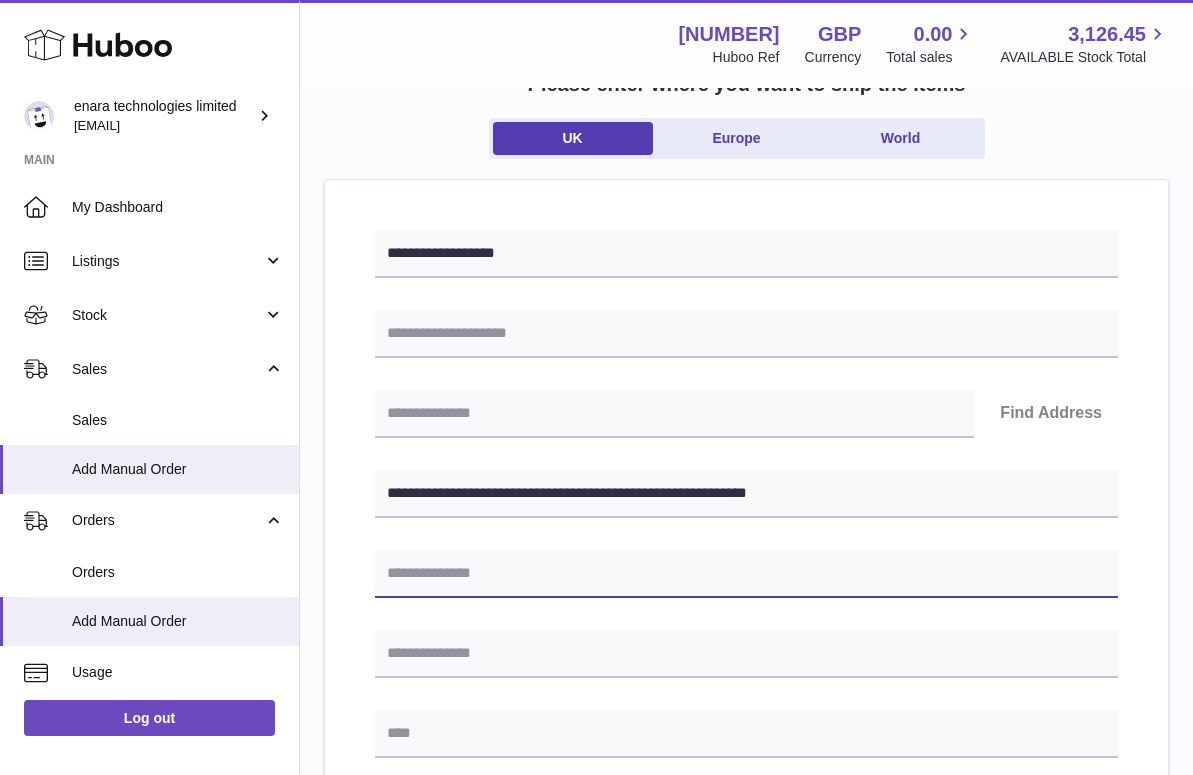 paste on "**********" 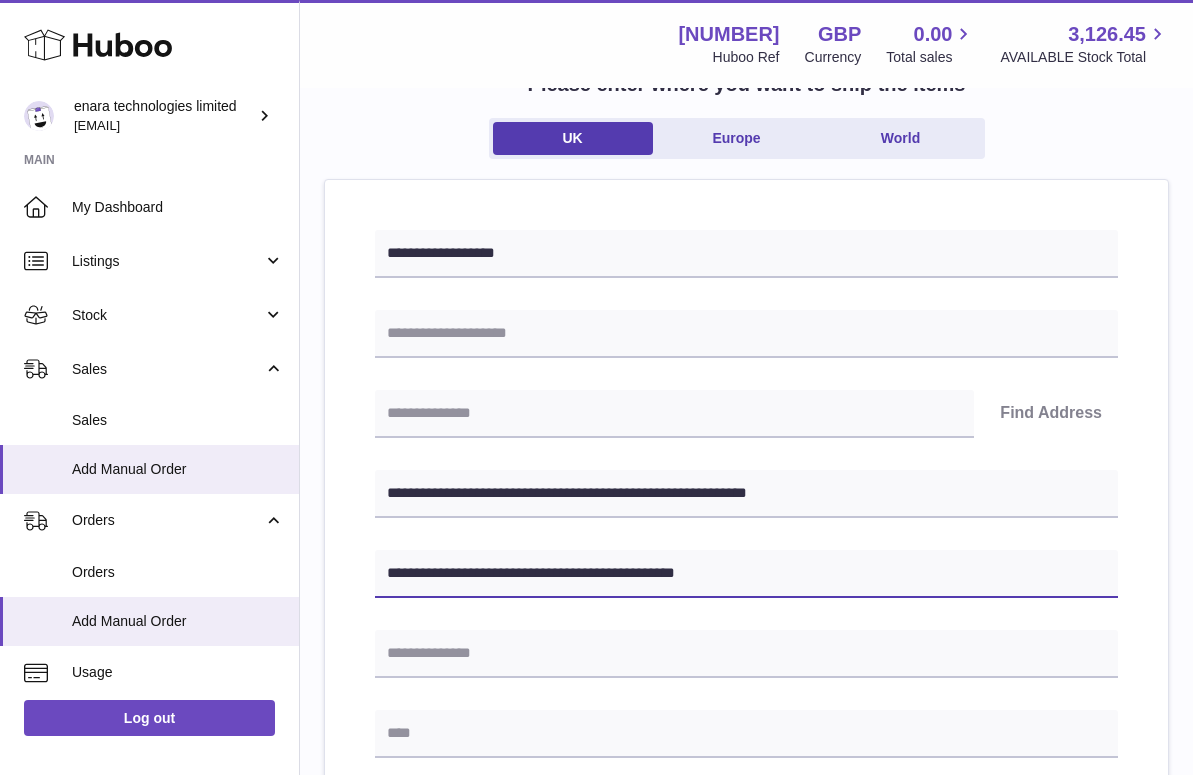 type on "**********" 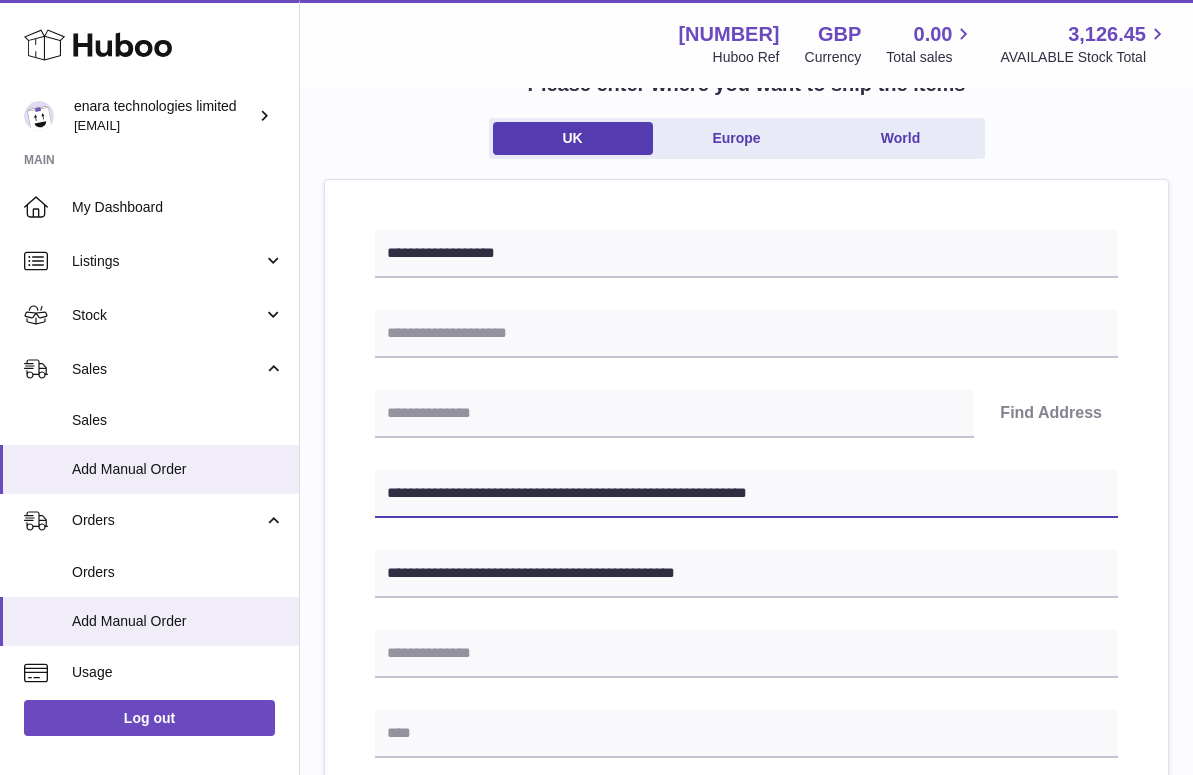 drag, startPoint x: 448, startPoint y: 493, endPoint x: 396, endPoint y: 490, distance: 52.086468 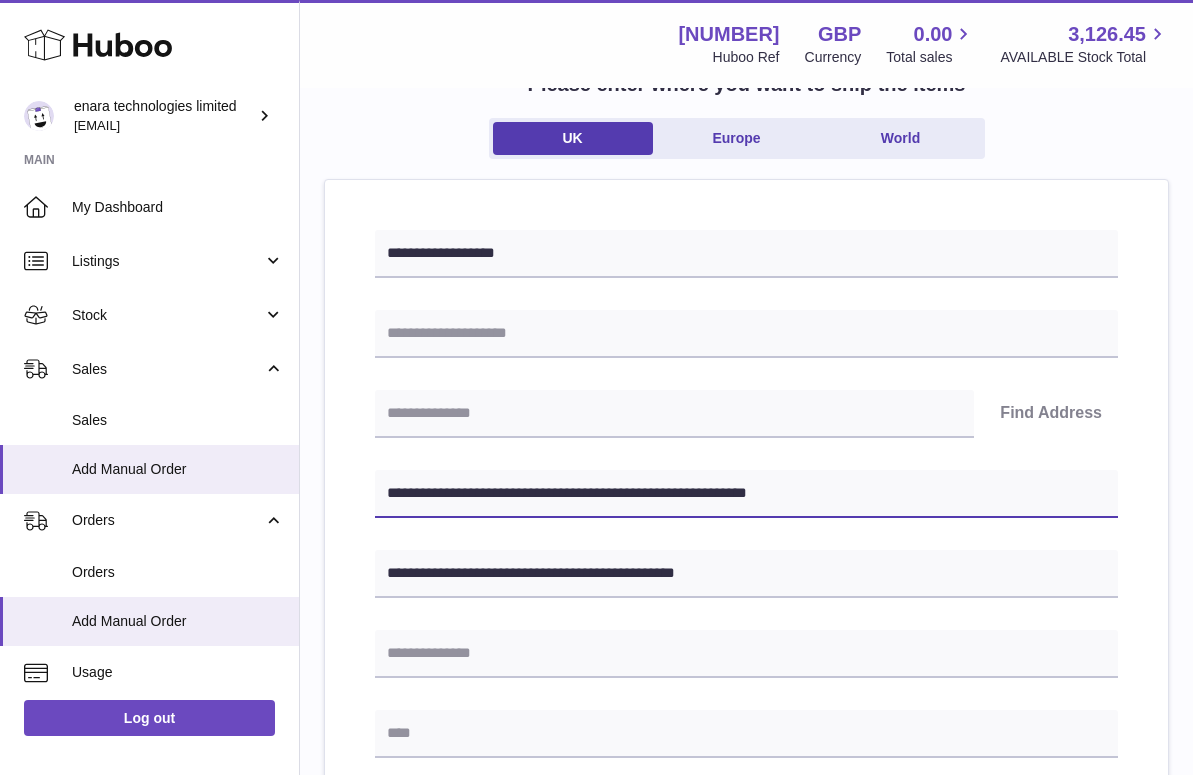 click on "**********" at bounding box center [746, 494] 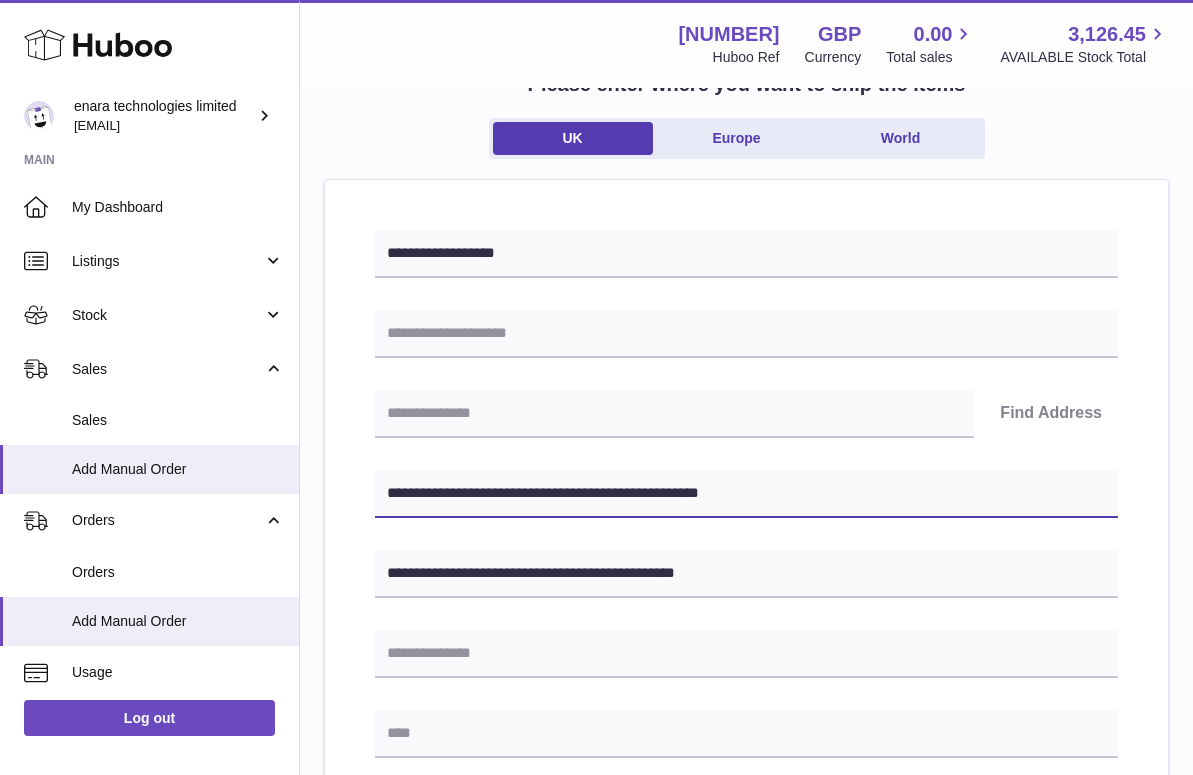 type on "**********" 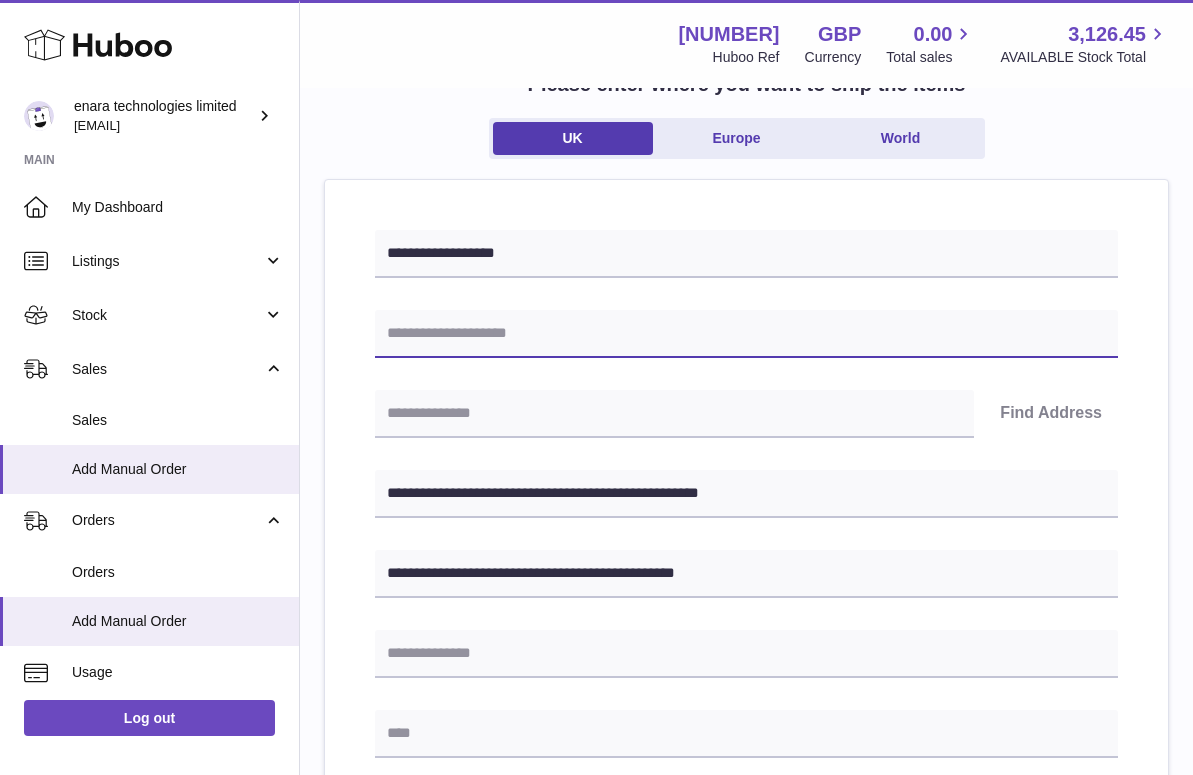 paste on "********" 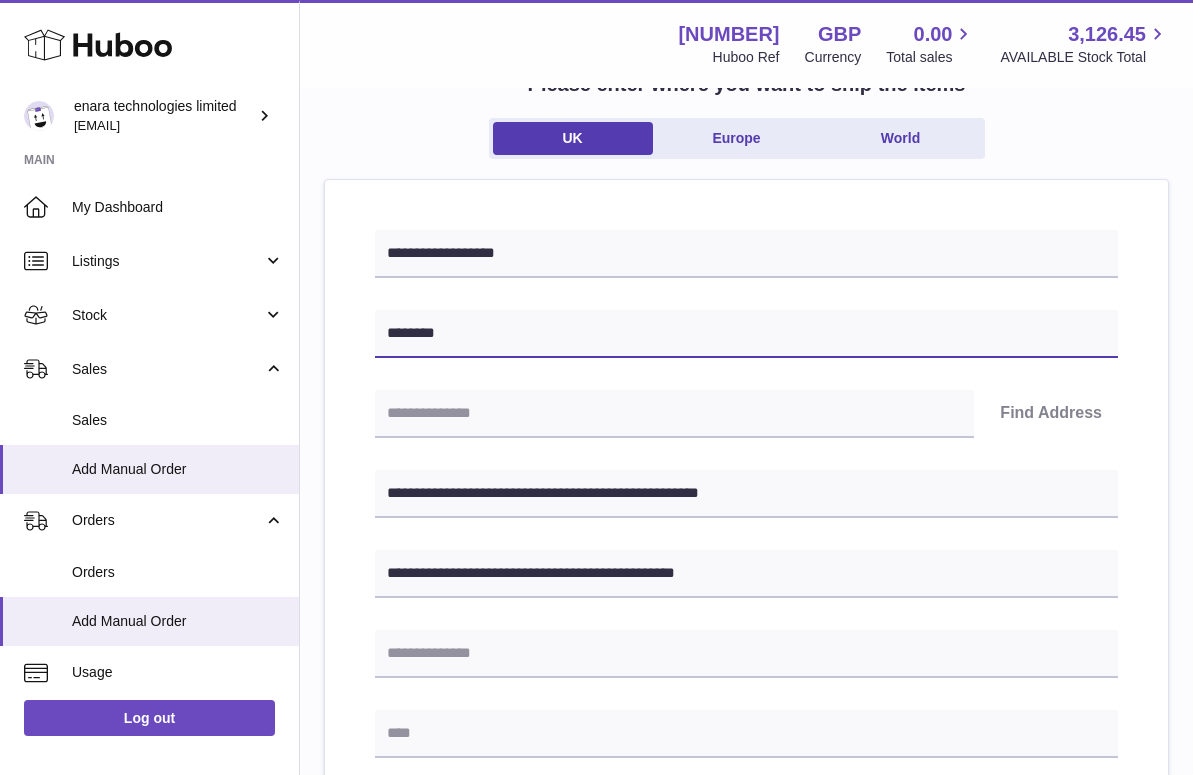 type on "********" 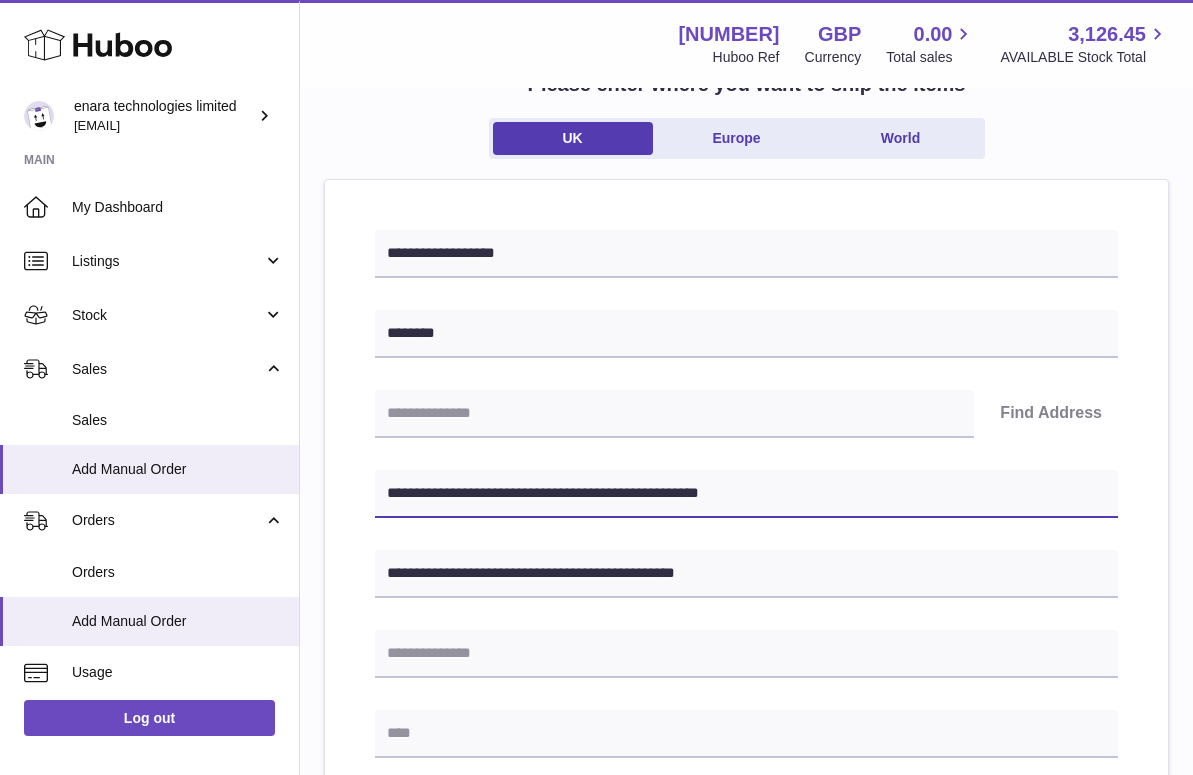 click on "**********" at bounding box center [746, 494] 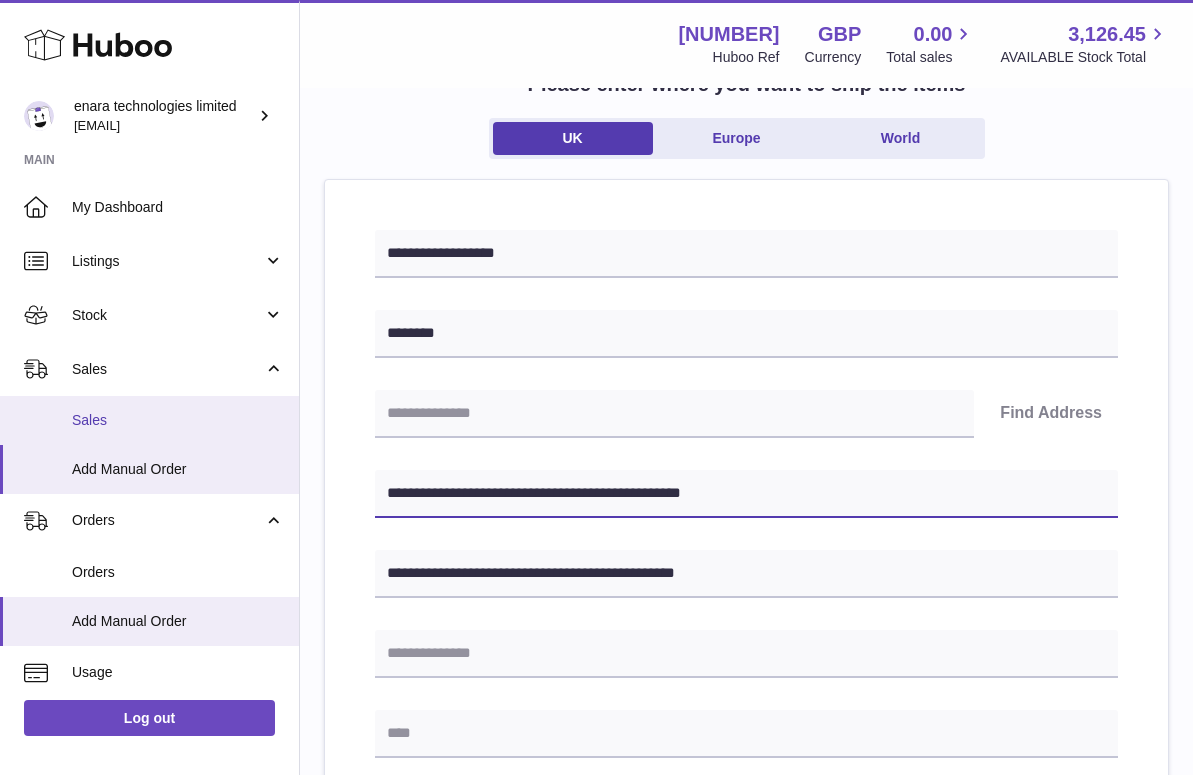 drag, startPoint x: 504, startPoint y: 489, endPoint x: 202, endPoint y: 415, distance: 310.93408 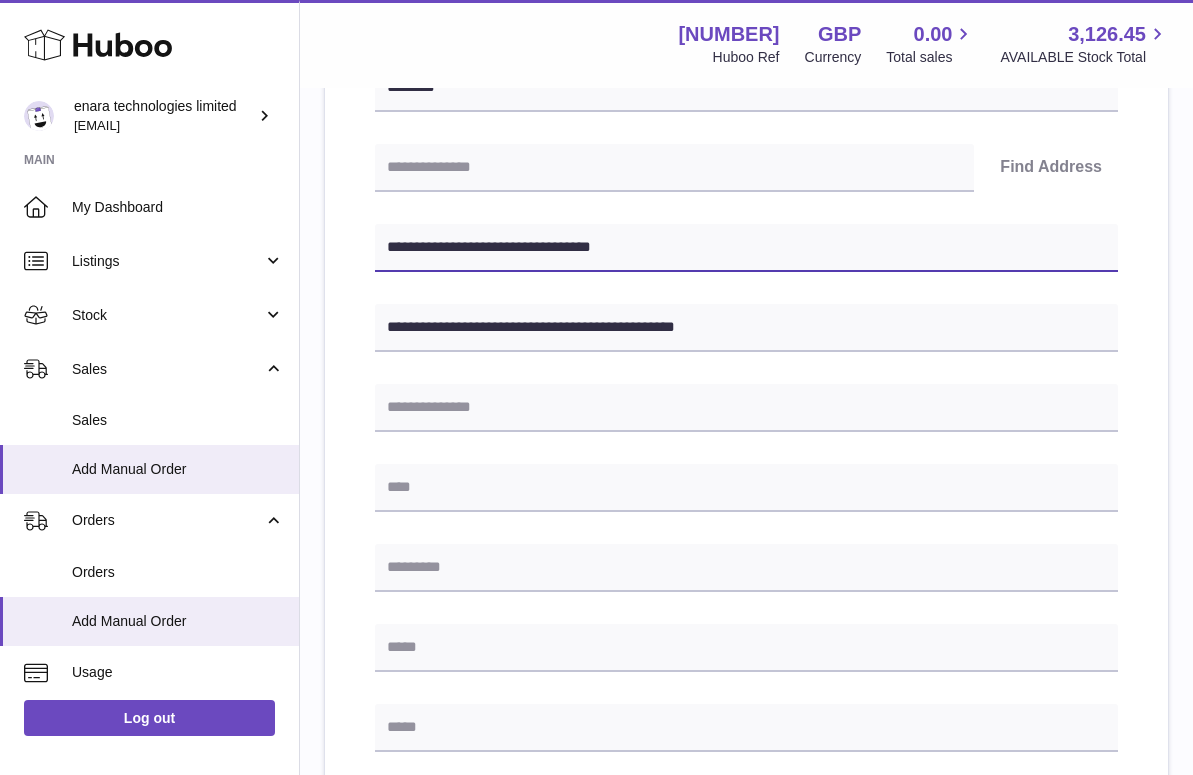 scroll, scrollTop: 394, scrollLeft: 0, axis: vertical 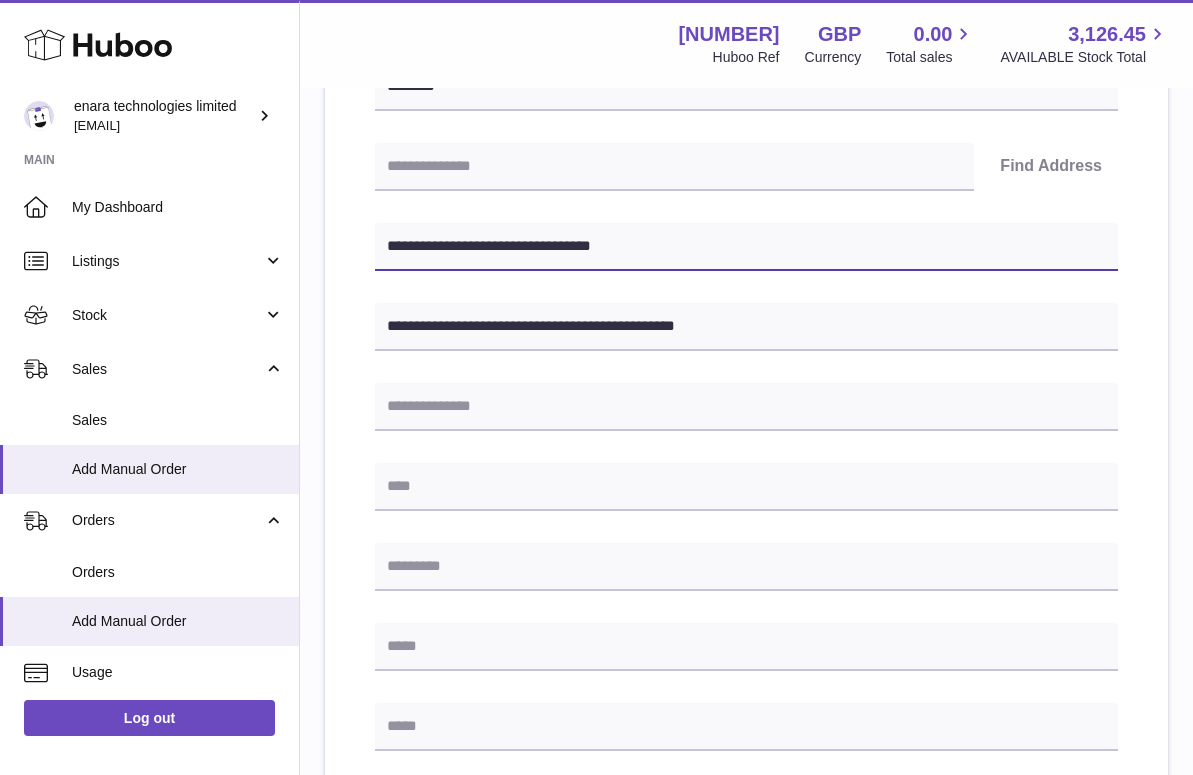 type on "**********" 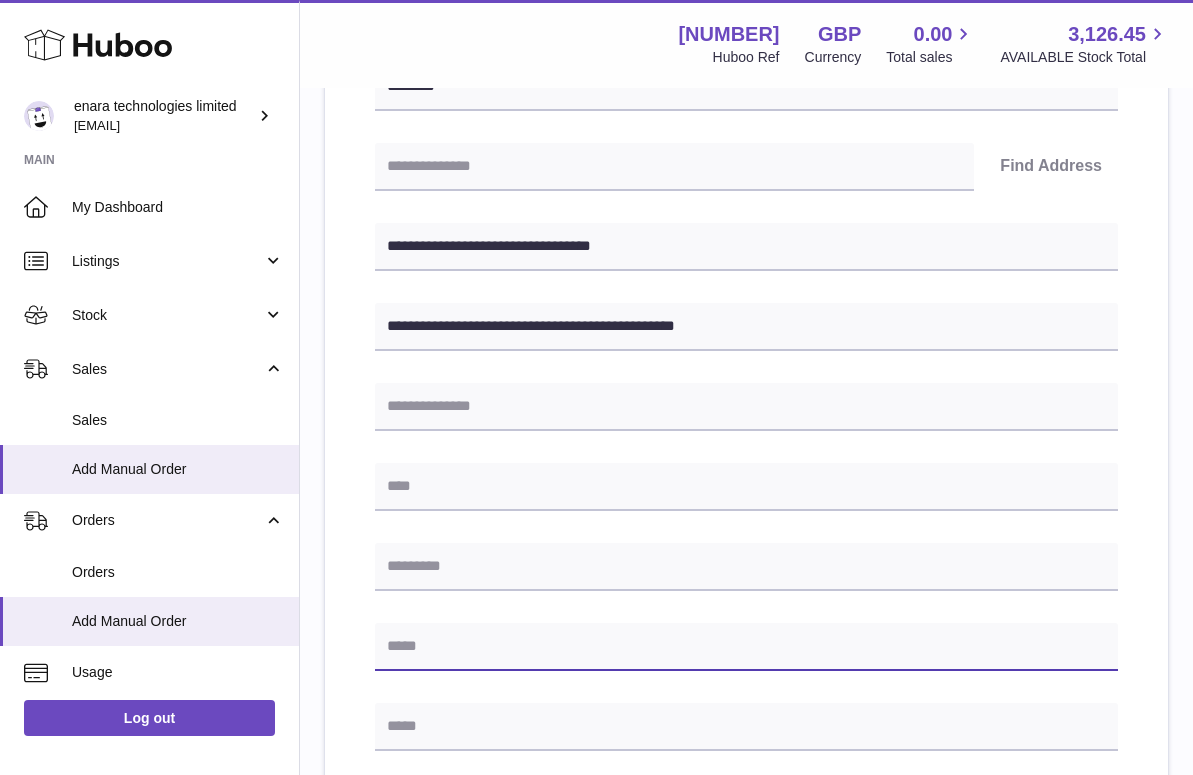 paste on "**********" 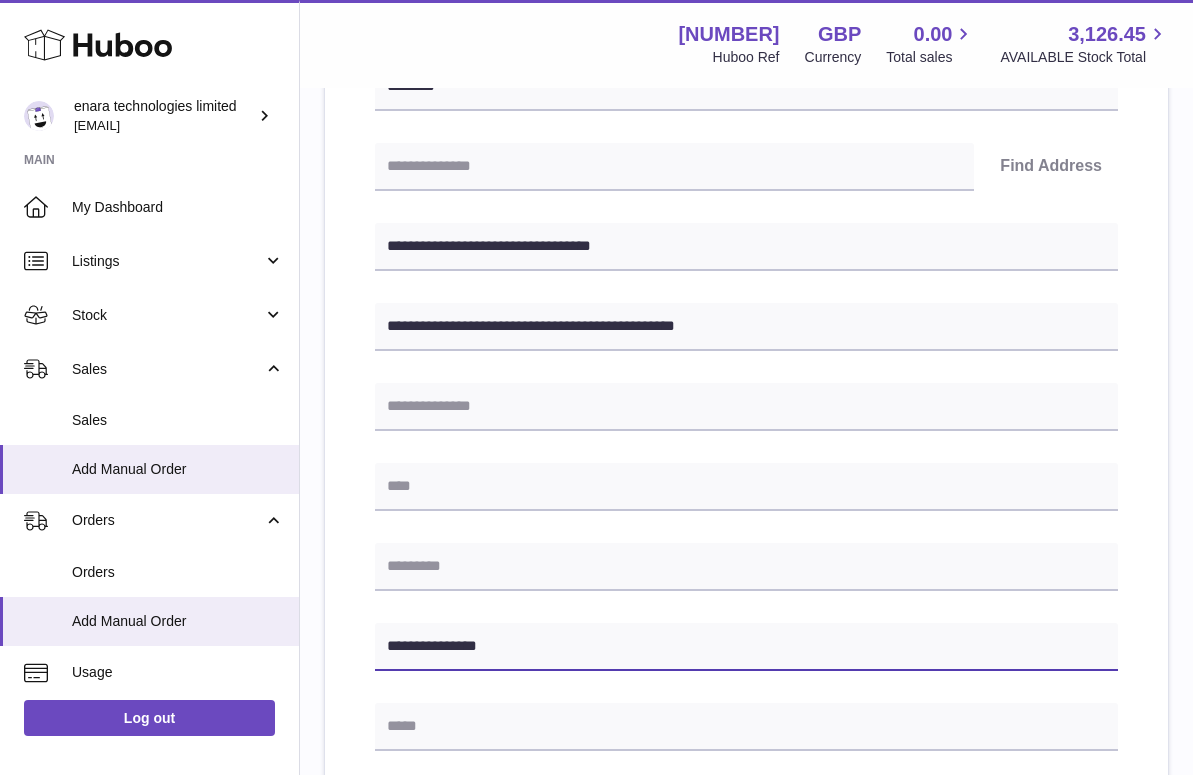 type on "**********" 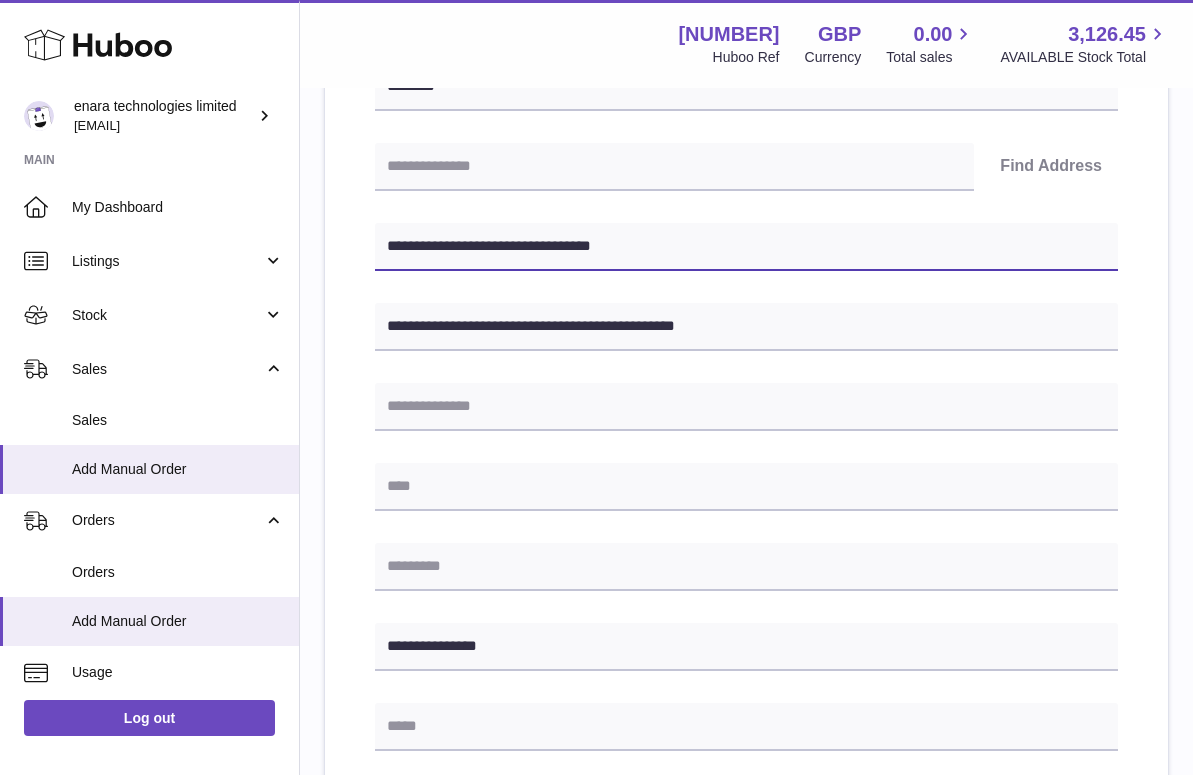 click on "**********" at bounding box center [746, 247] 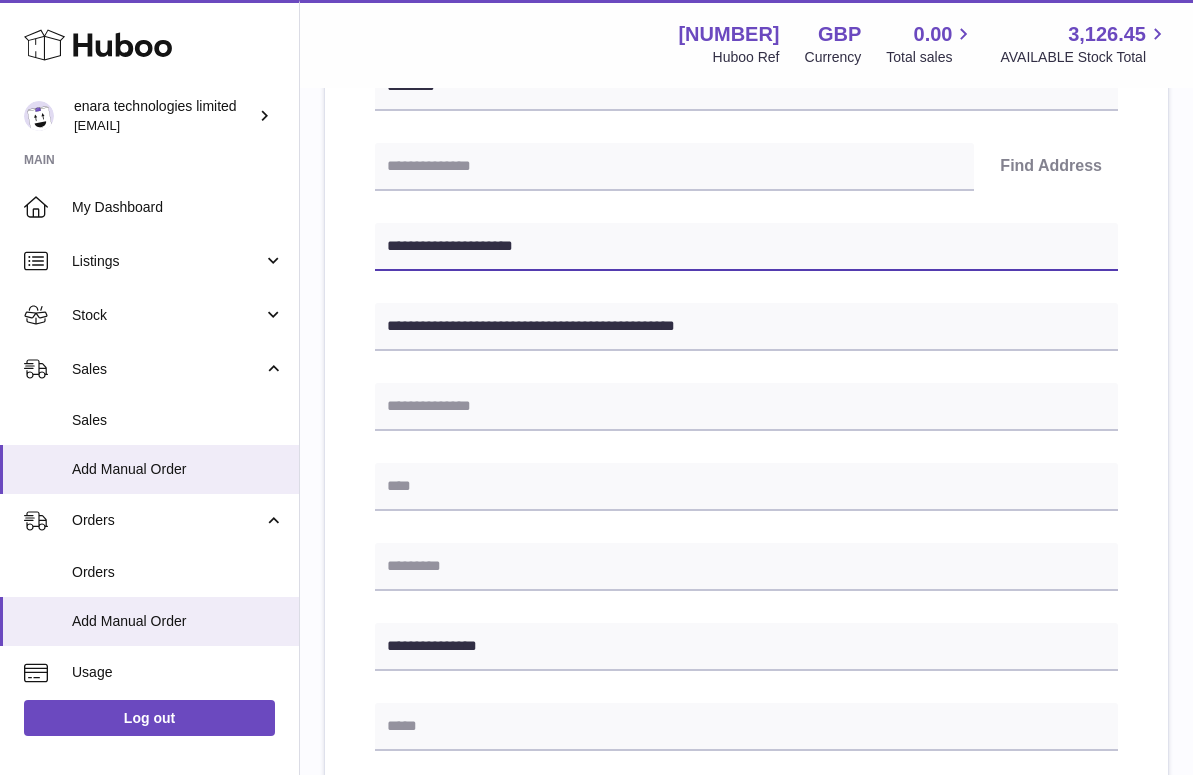type on "**********" 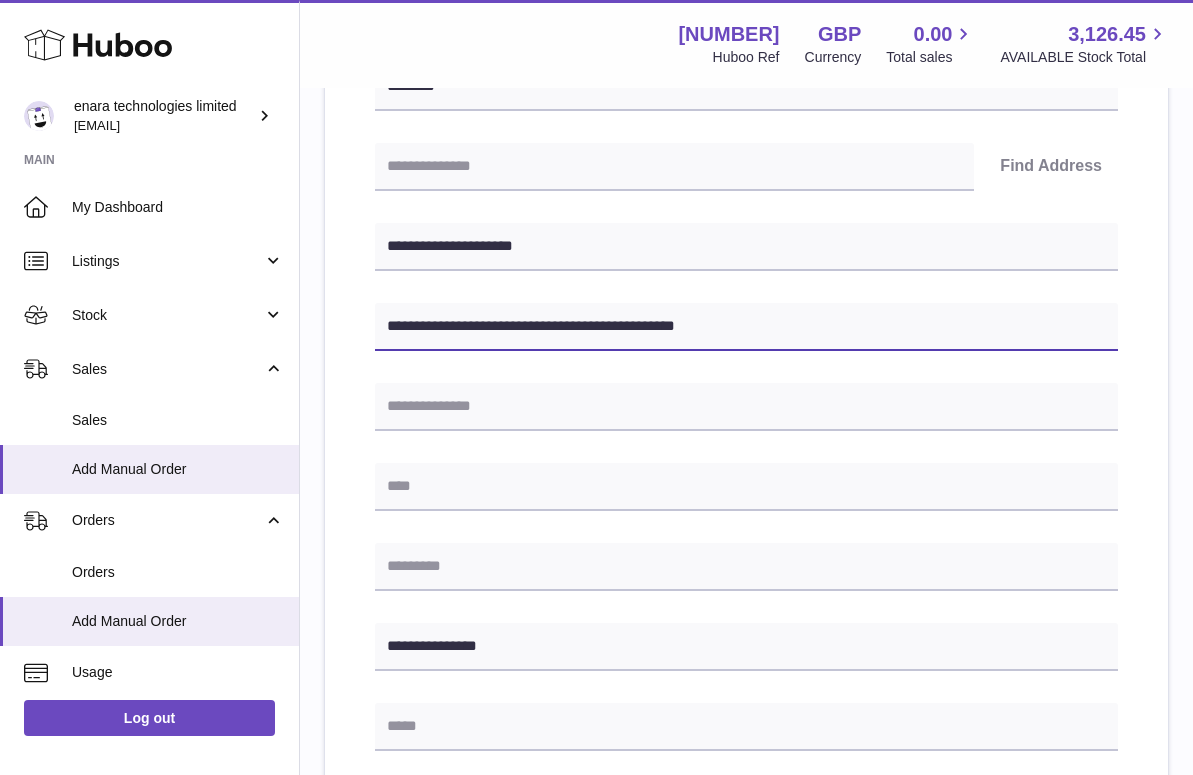 drag, startPoint x: 635, startPoint y: 321, endPoint x: 574, endPoint y: 324, distance: 61.073727 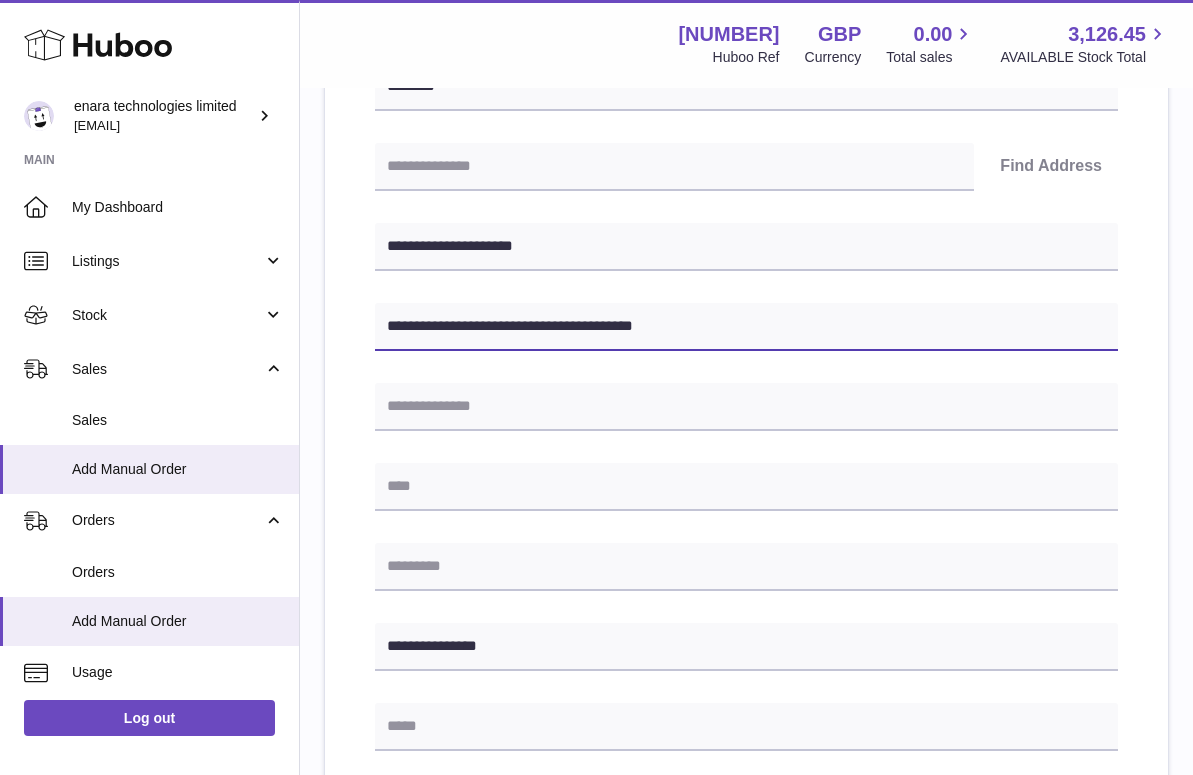 type on "**********" 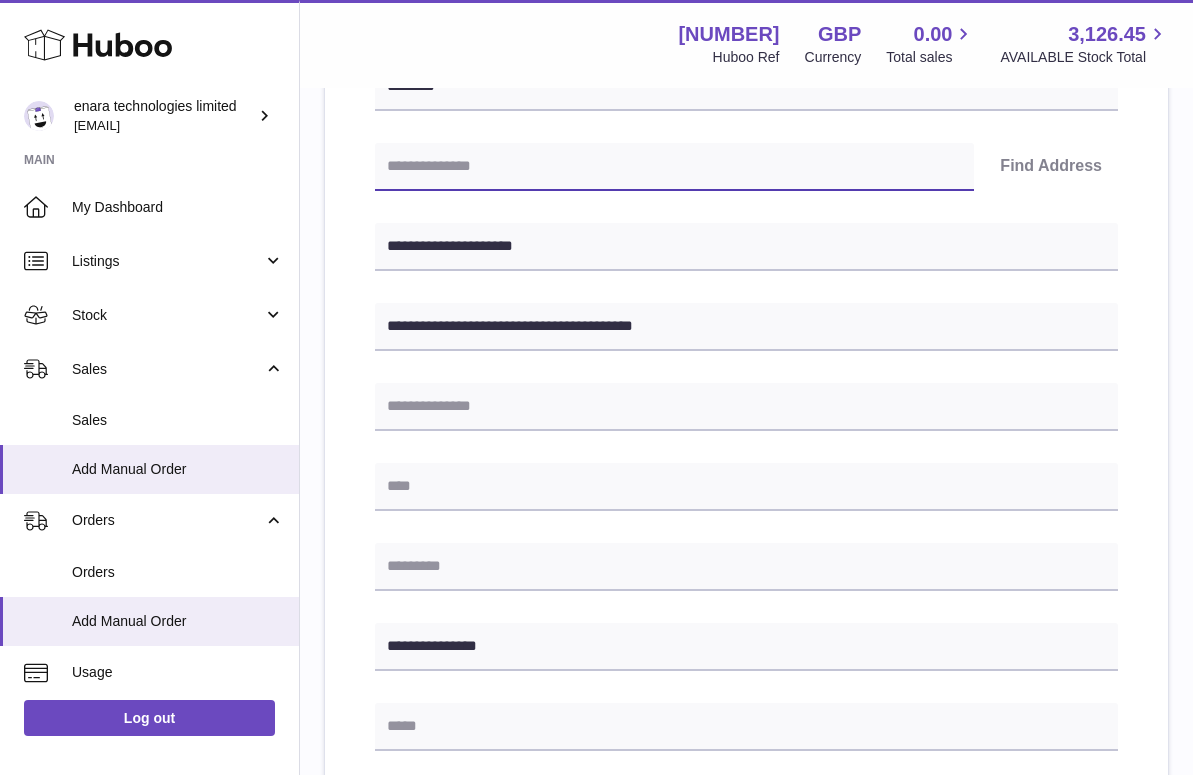 paste on "*******" 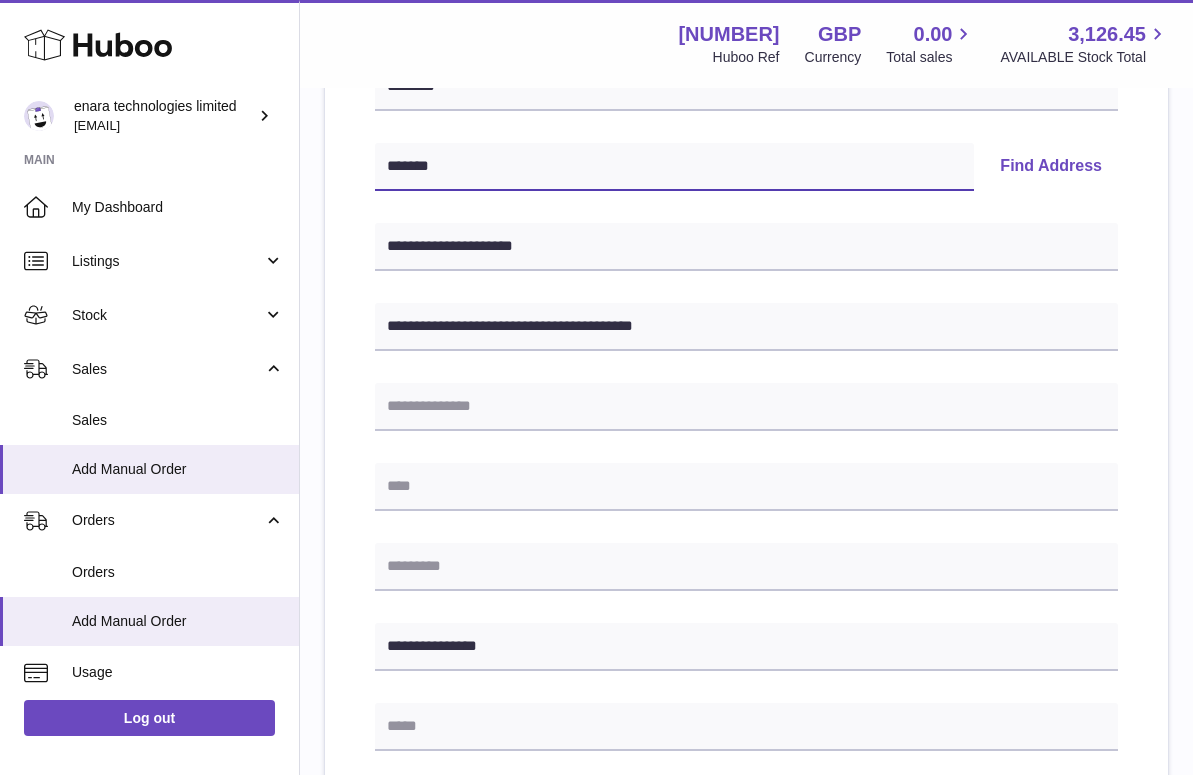 type on "*******" 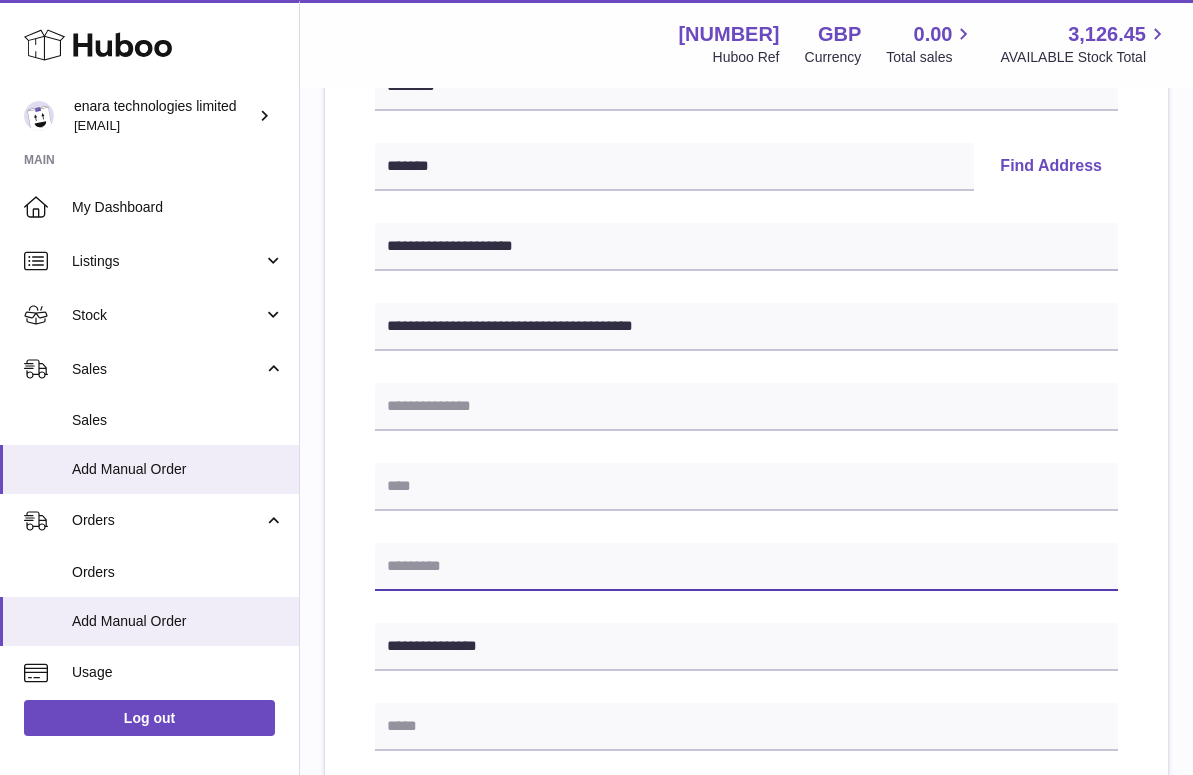 paste on "*******" 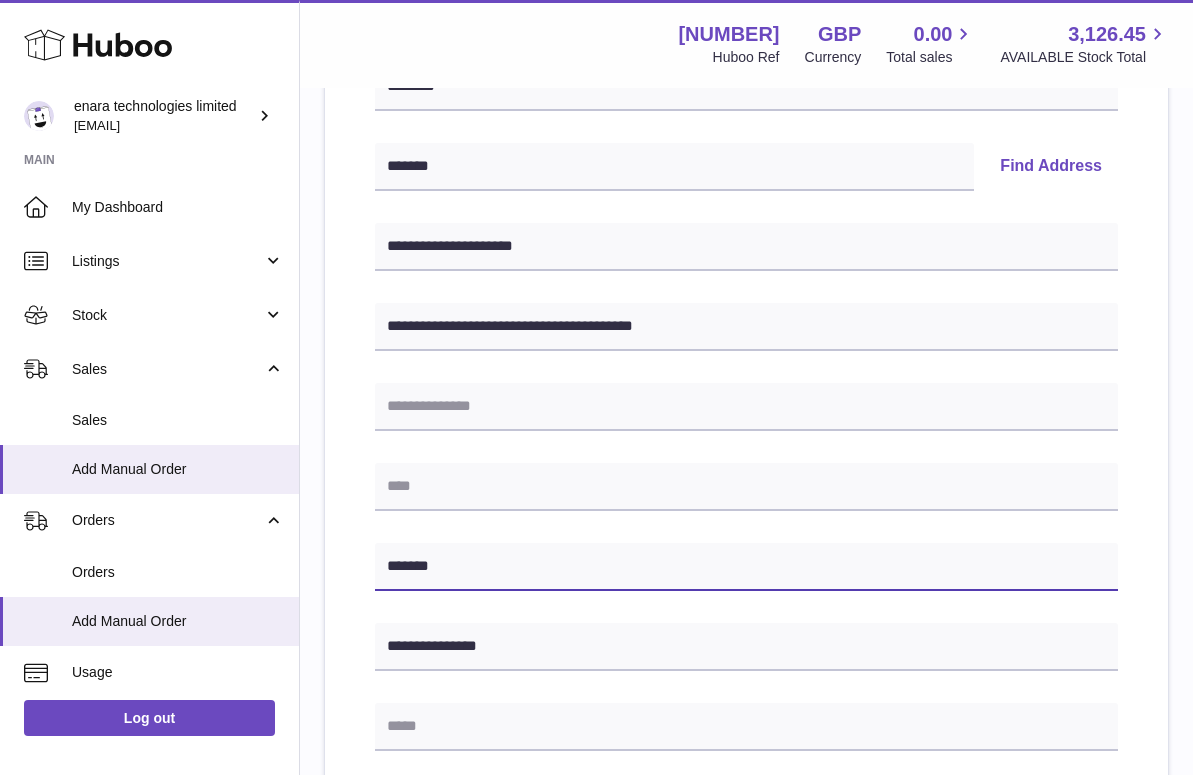 type on "*******" 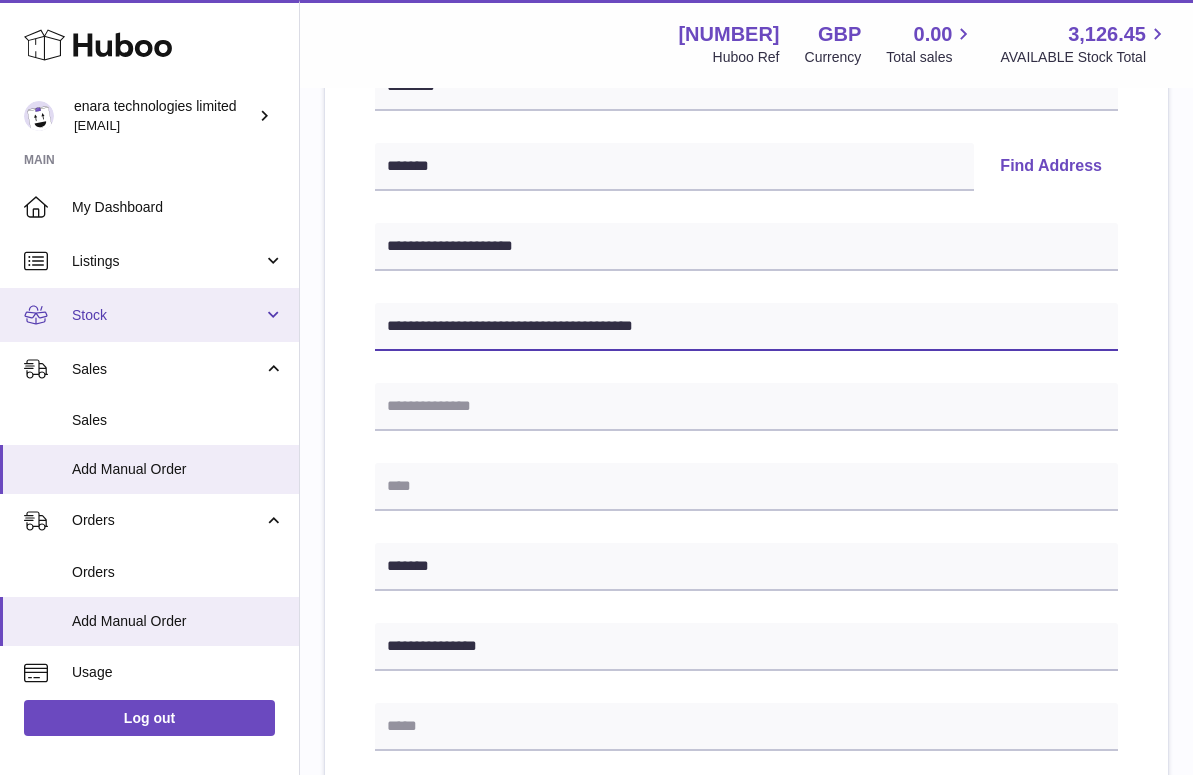 drag, startPoint x: 475, startPoint y: 325, endPoint x: 151, endPoint y: 296, distance: 325.29526 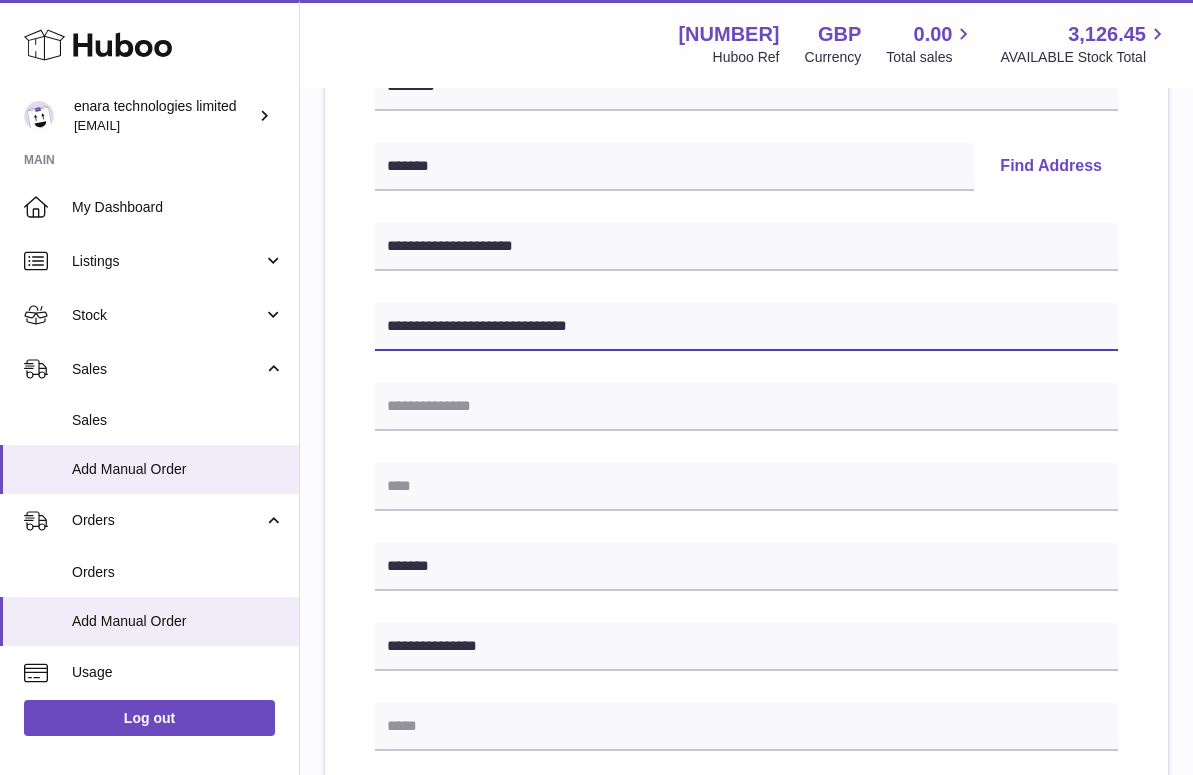 type on "**********" 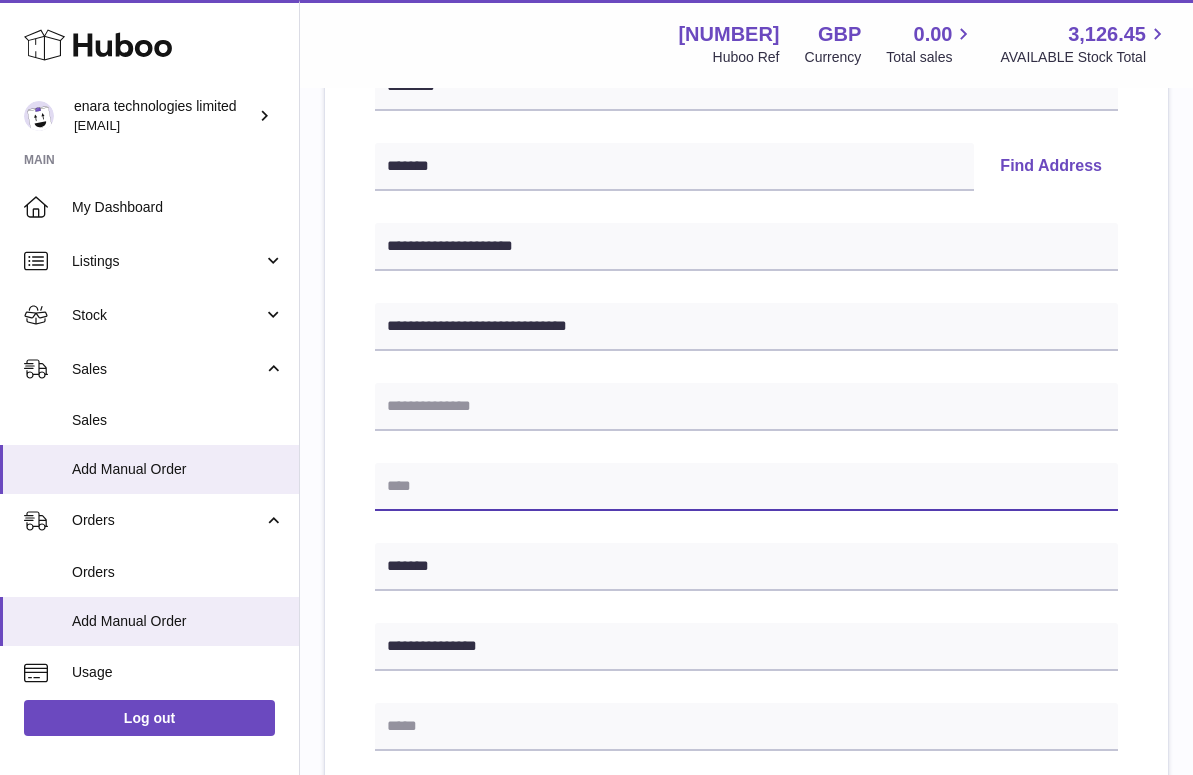 click at bounding box center [746, 487] 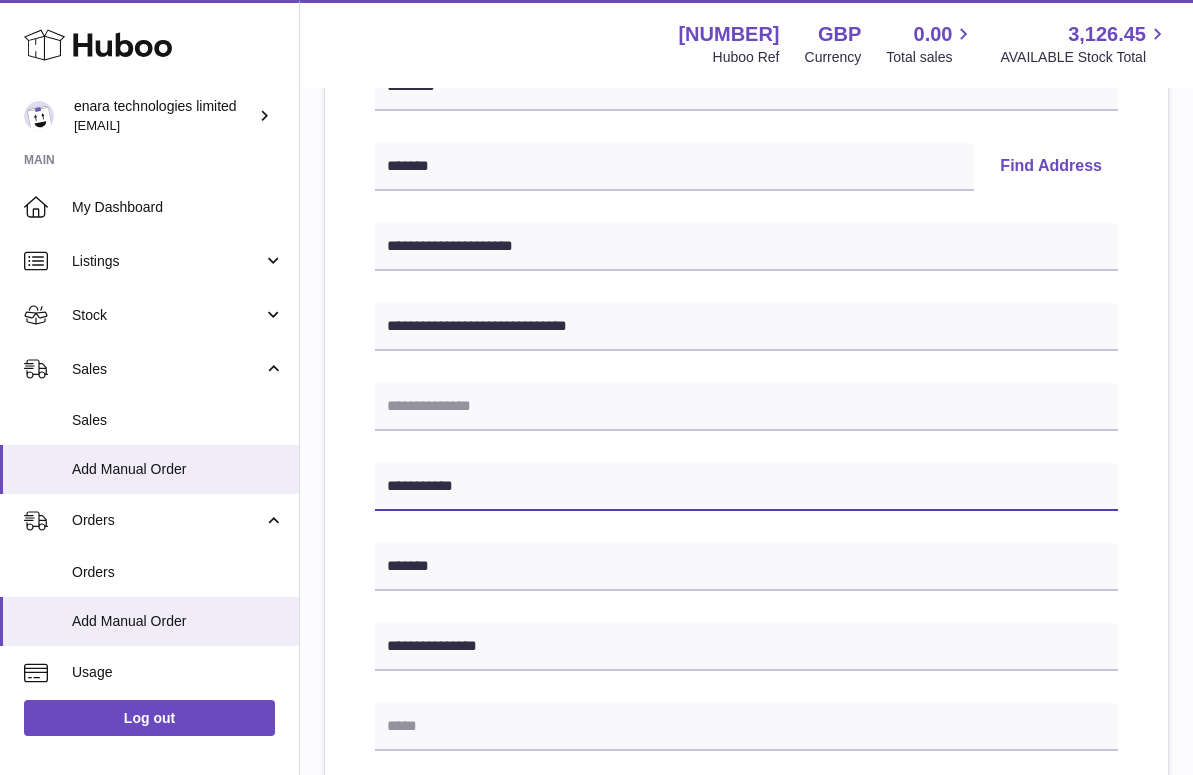 type on "**********" 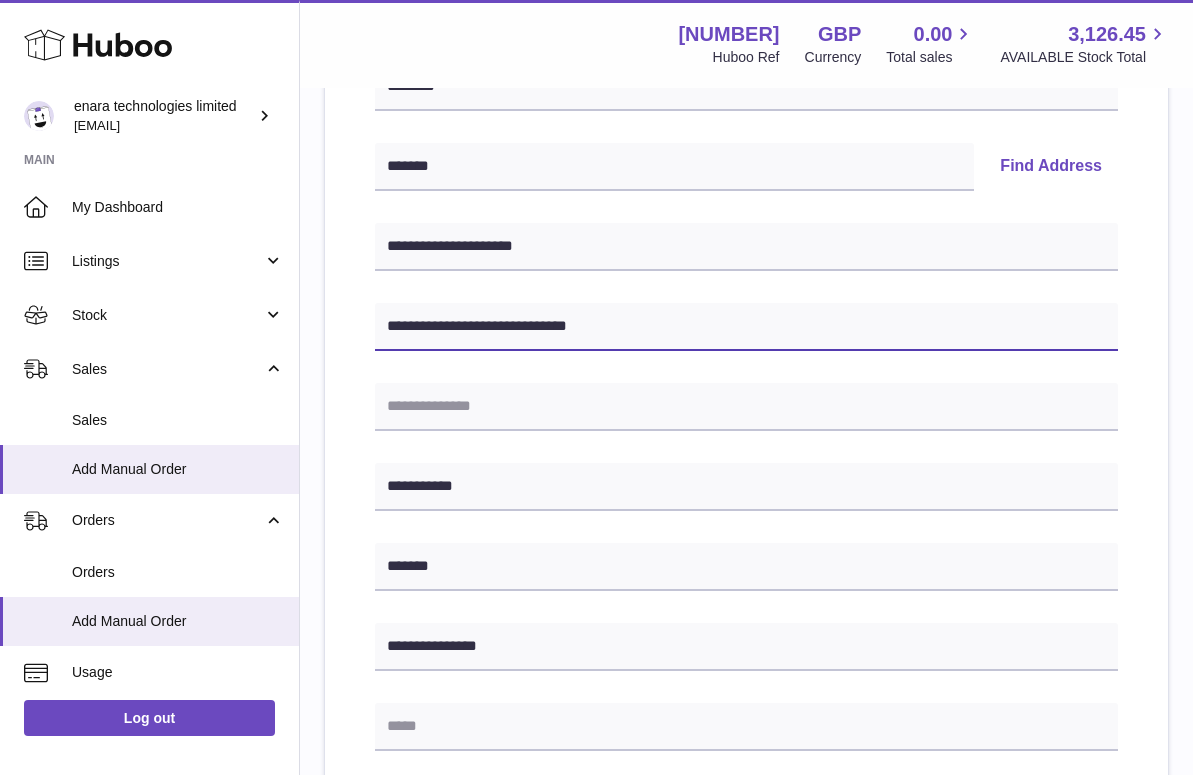 drag, startPoint x: 615, startPoint y: 340, endPoint x: 493, endPoint y: 327, distance: 122.69067 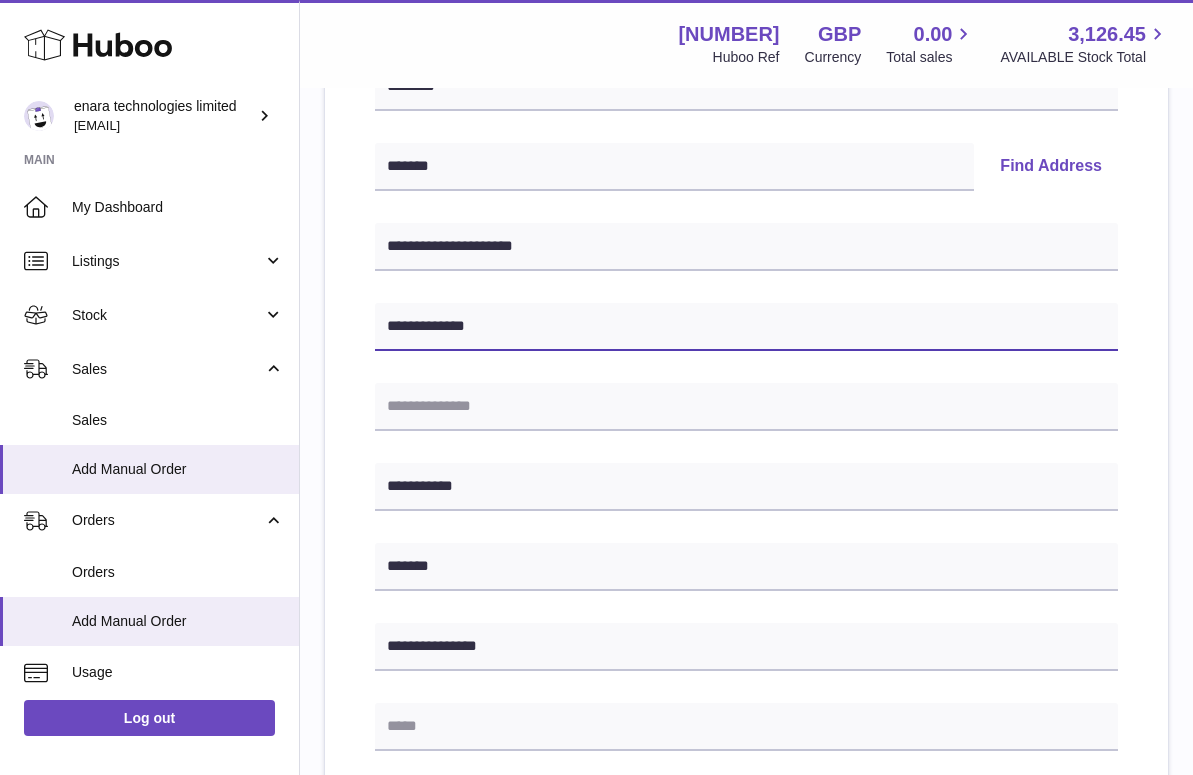 type on "**********" 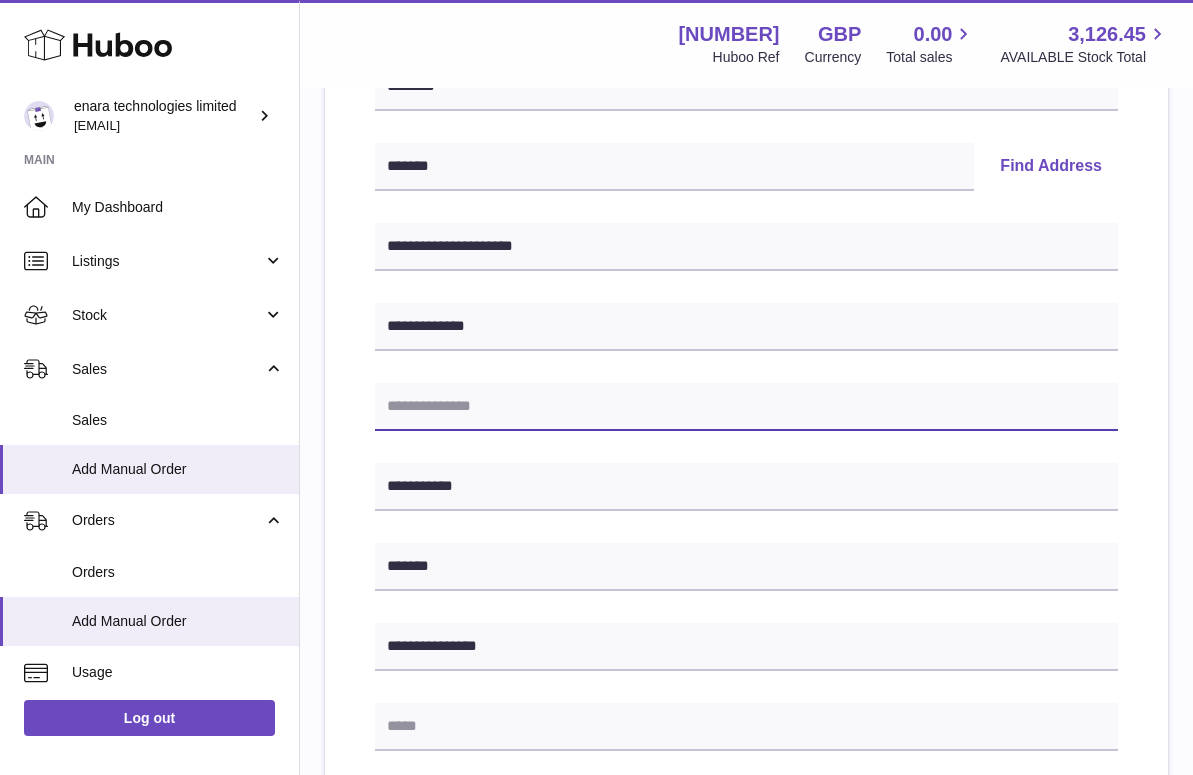 paste on "**********" 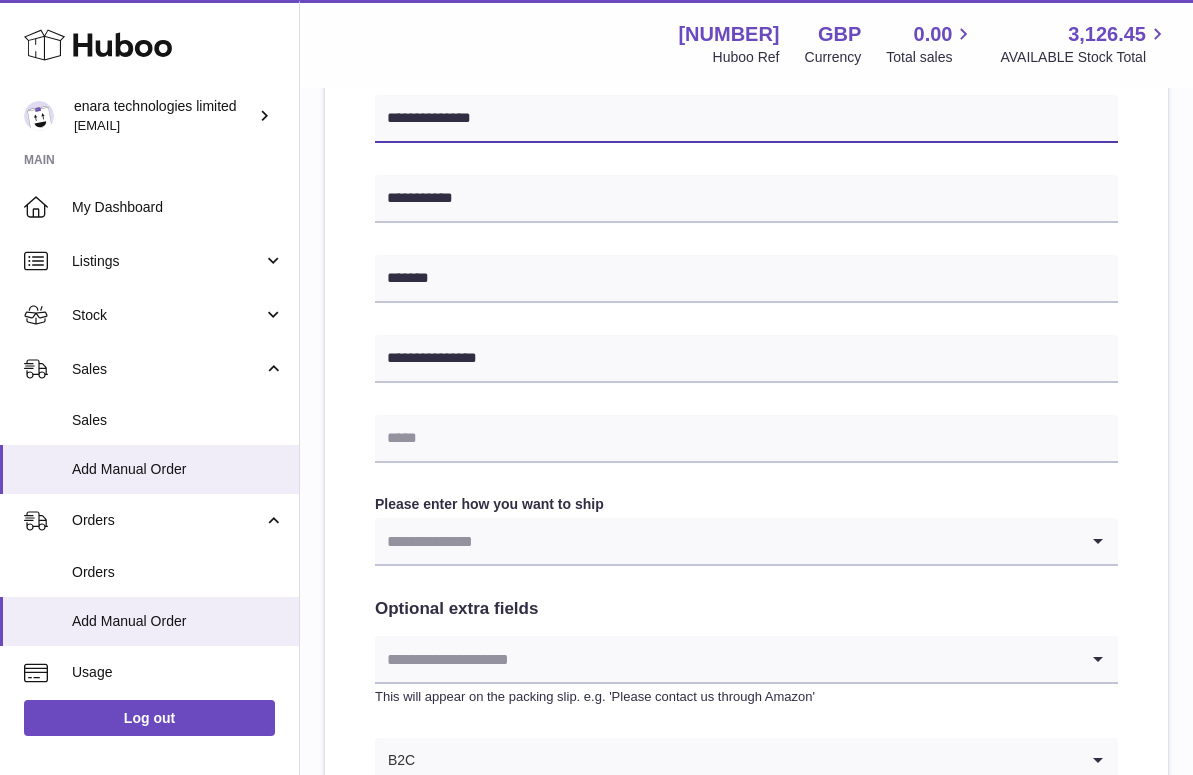 scroll, scrollTop: 798, scrollLeft: 0, axis: vertical 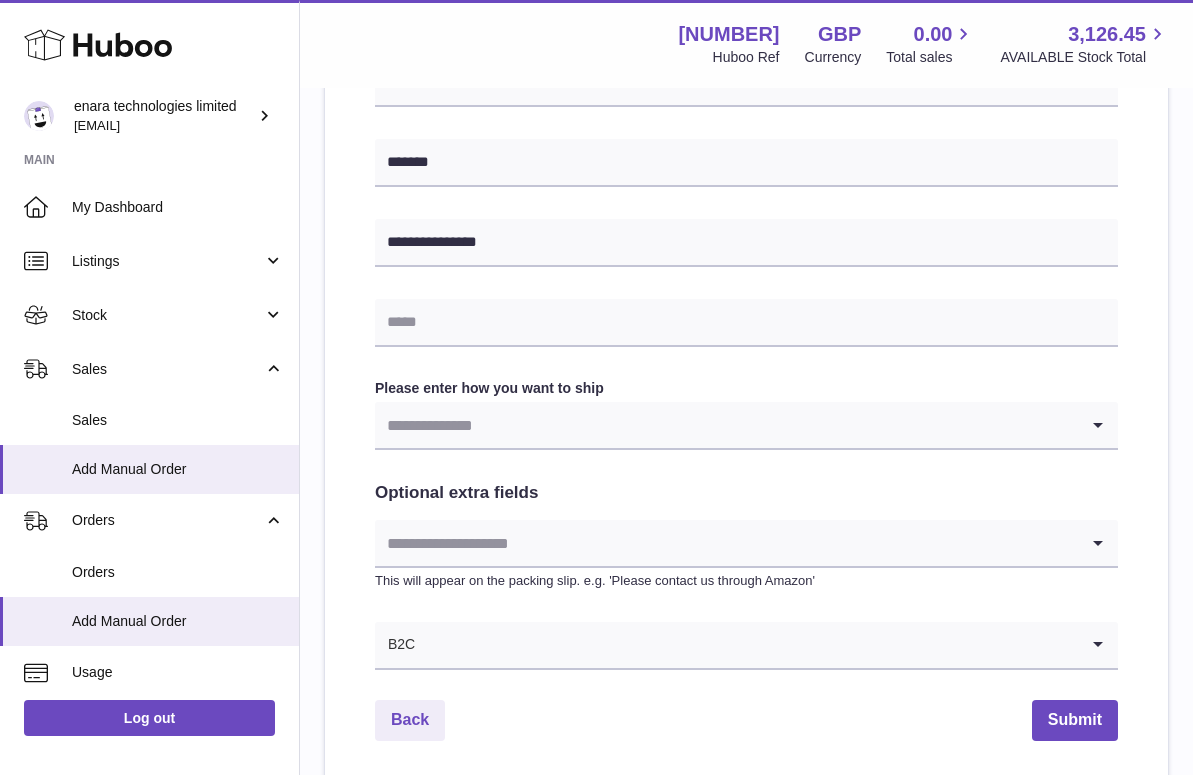 type on "**********" 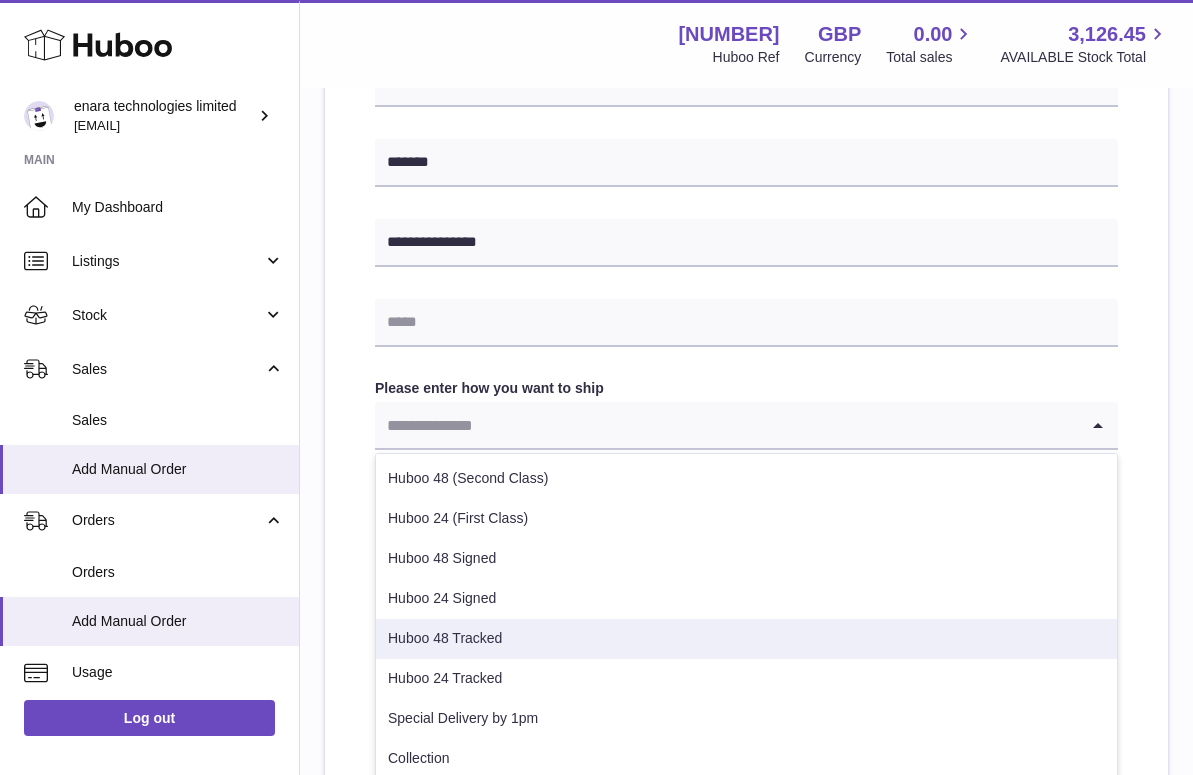 click on "Huboo 48 Tracked" at bounding box center (746, 639) 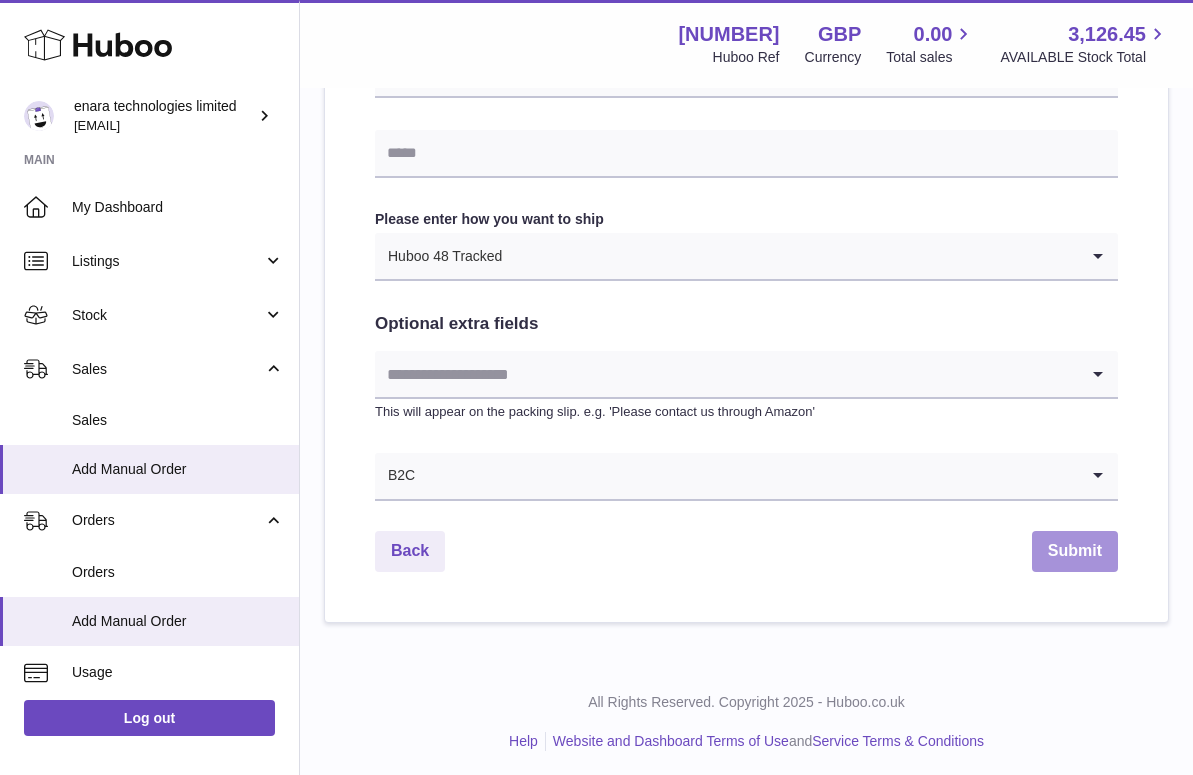 scroll, scrollTop: 966, scrollLeft: 0, axis: vertical 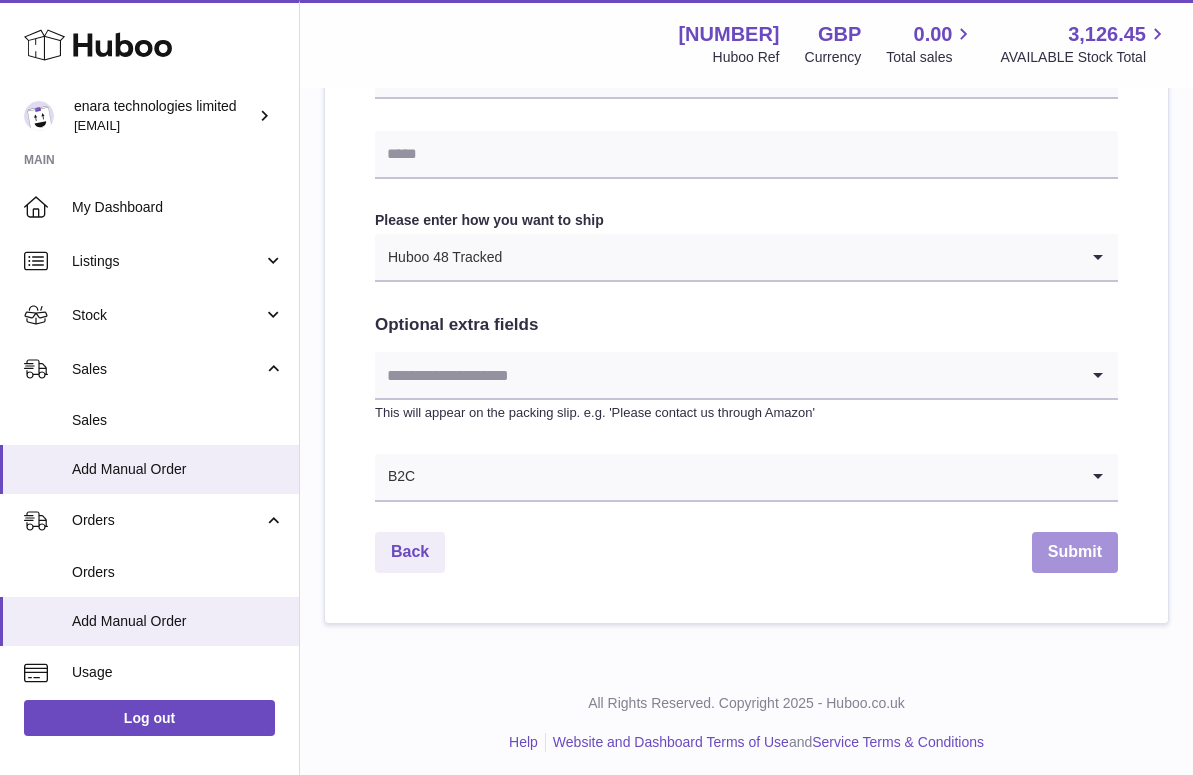 click on "Submit" at bounding box center (1075, 552) 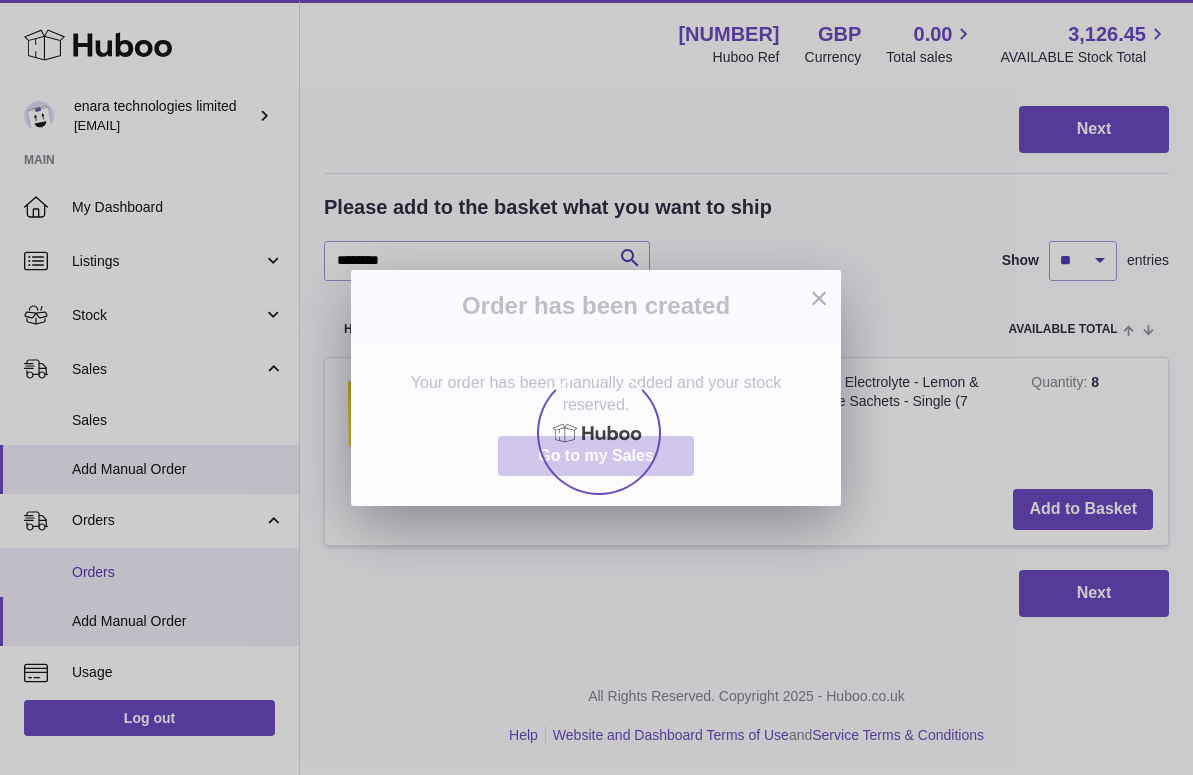 scroll, scrollTop: 0, scrollLeft: 0, axis: both 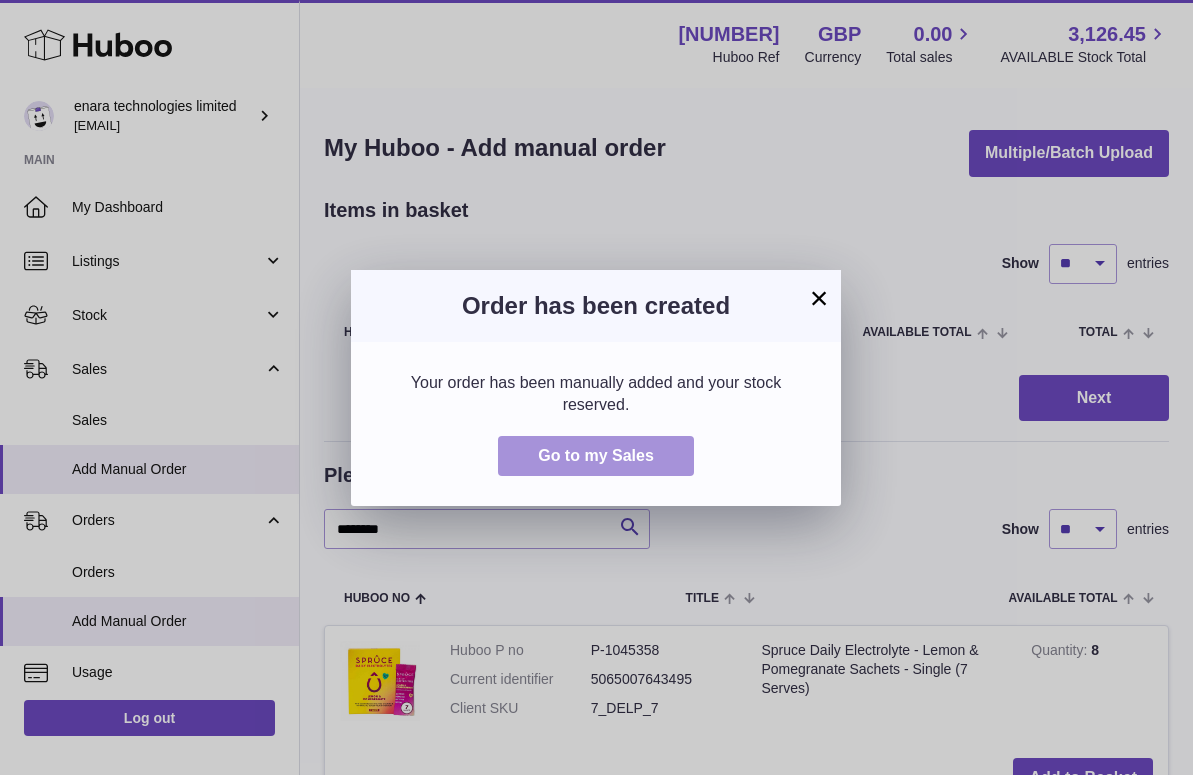 click on "Go to my Sales" at bounding box center [596, 455] 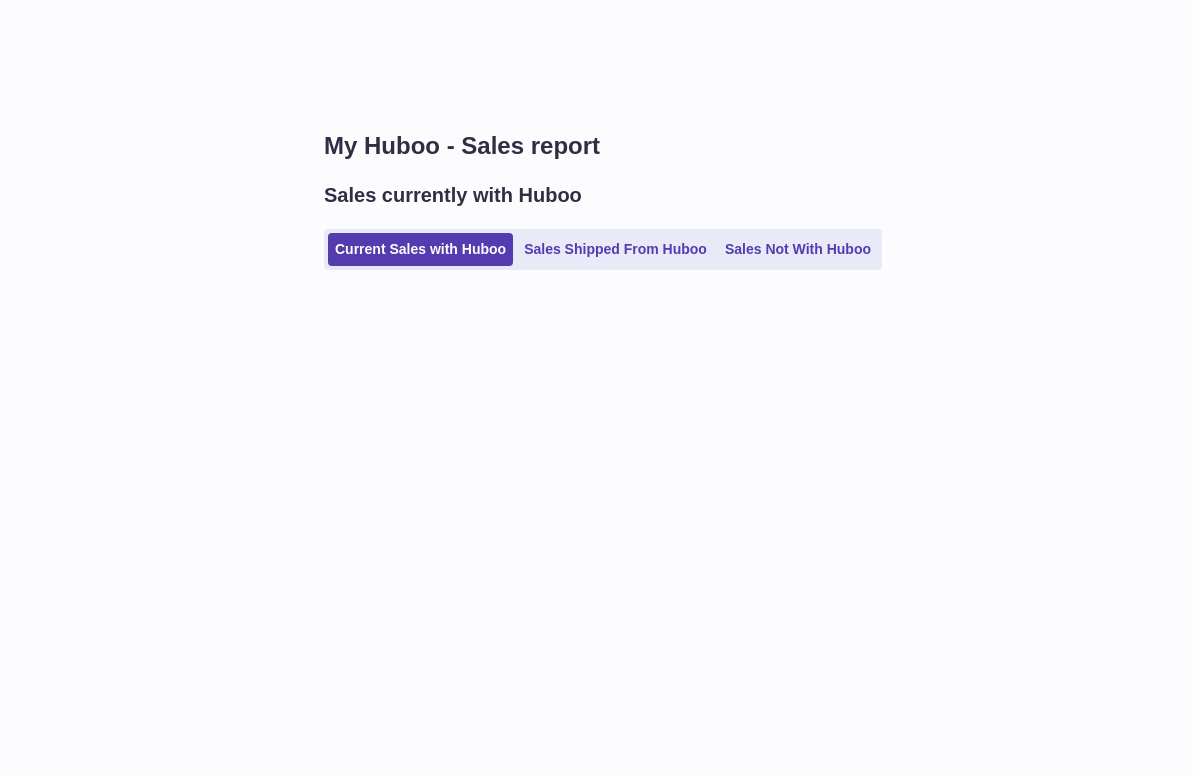 scroll, scrollTop: 0, scrollLeft: 0, axis: both 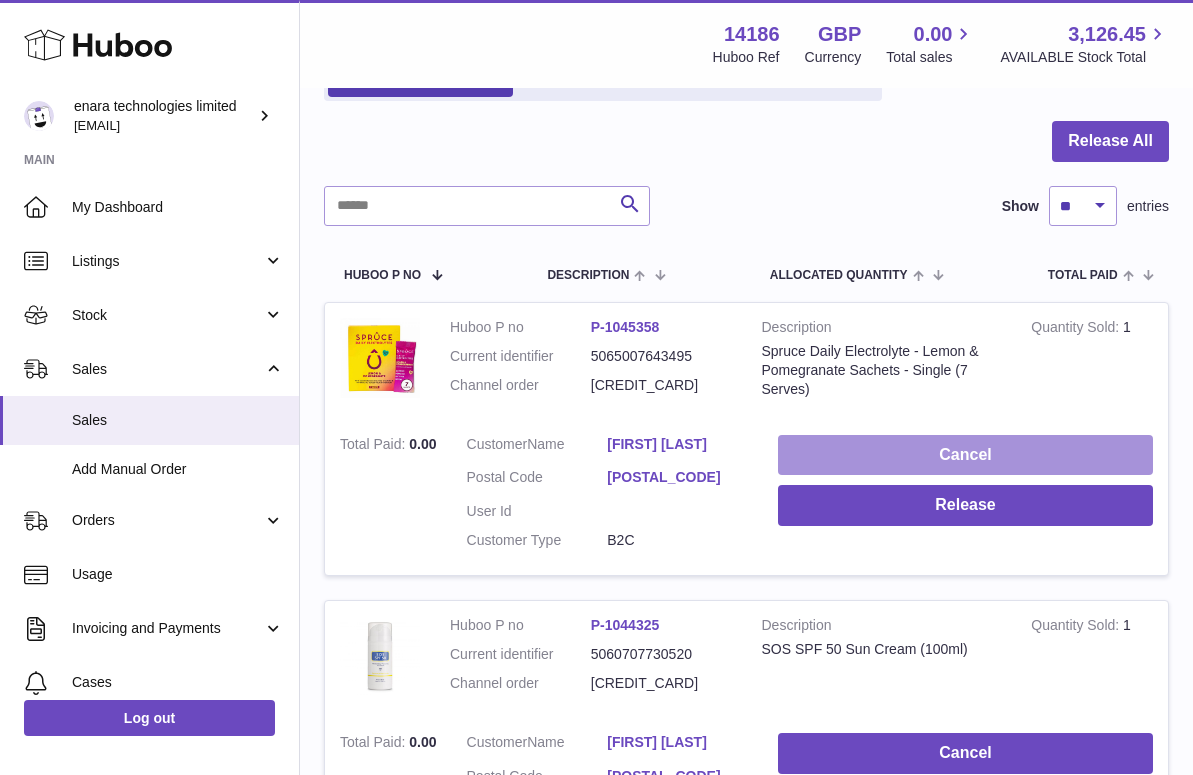 click on "Cancel" at bounding box center [965, 455] 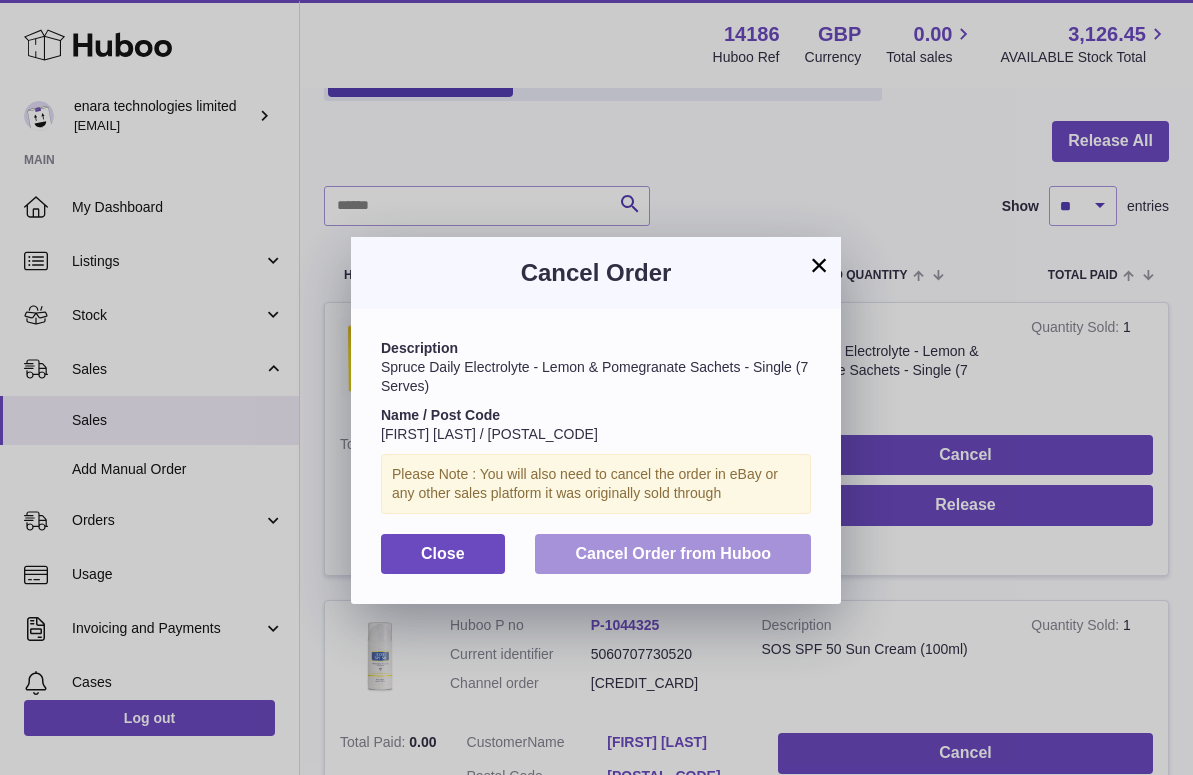 click on "Cancel Order from Huboo" at bounding box center [673, 554] 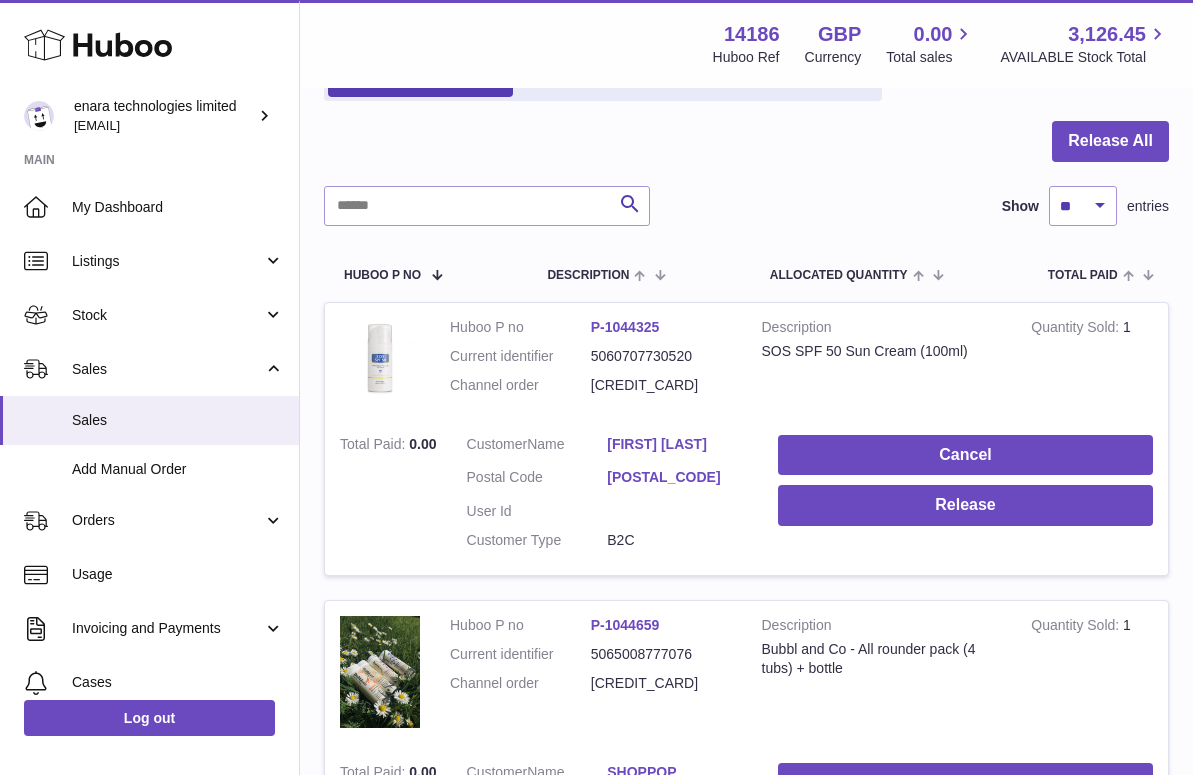 click on "Add Manual Order" at bounding box center [178, 469] 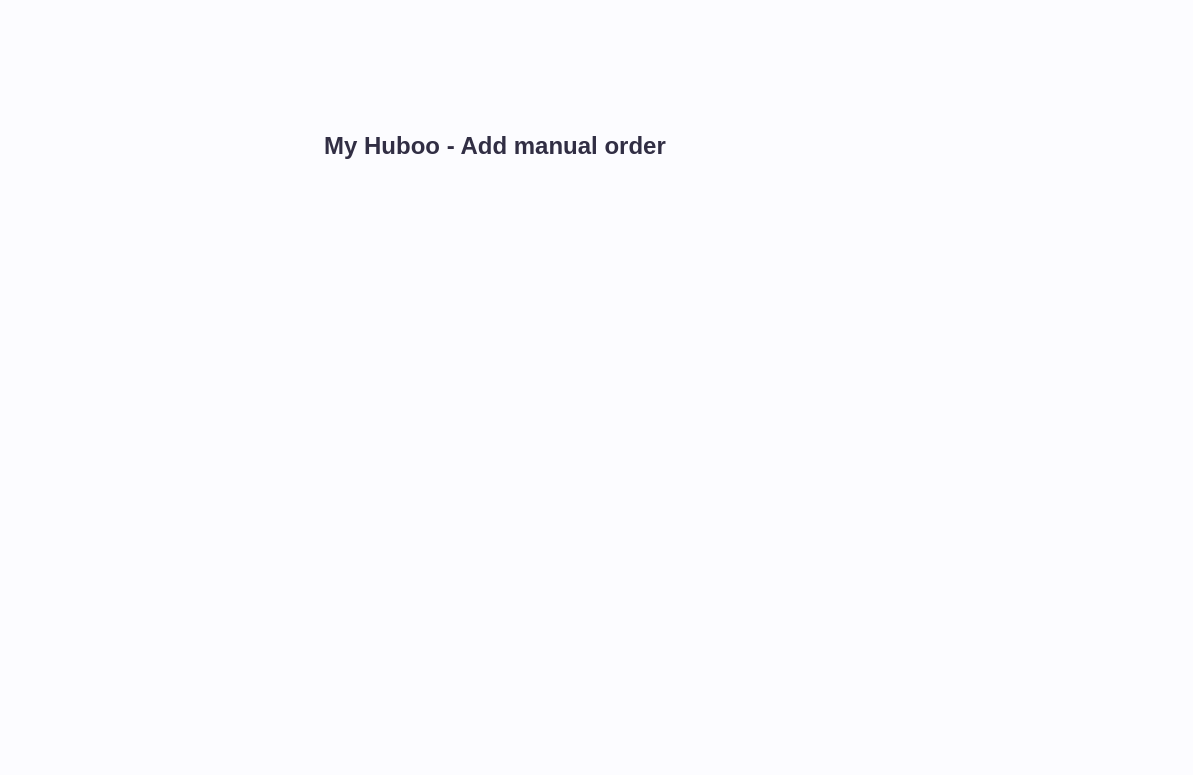 scroll, scrollTop: 0, scrollLeft: 0, axis: both 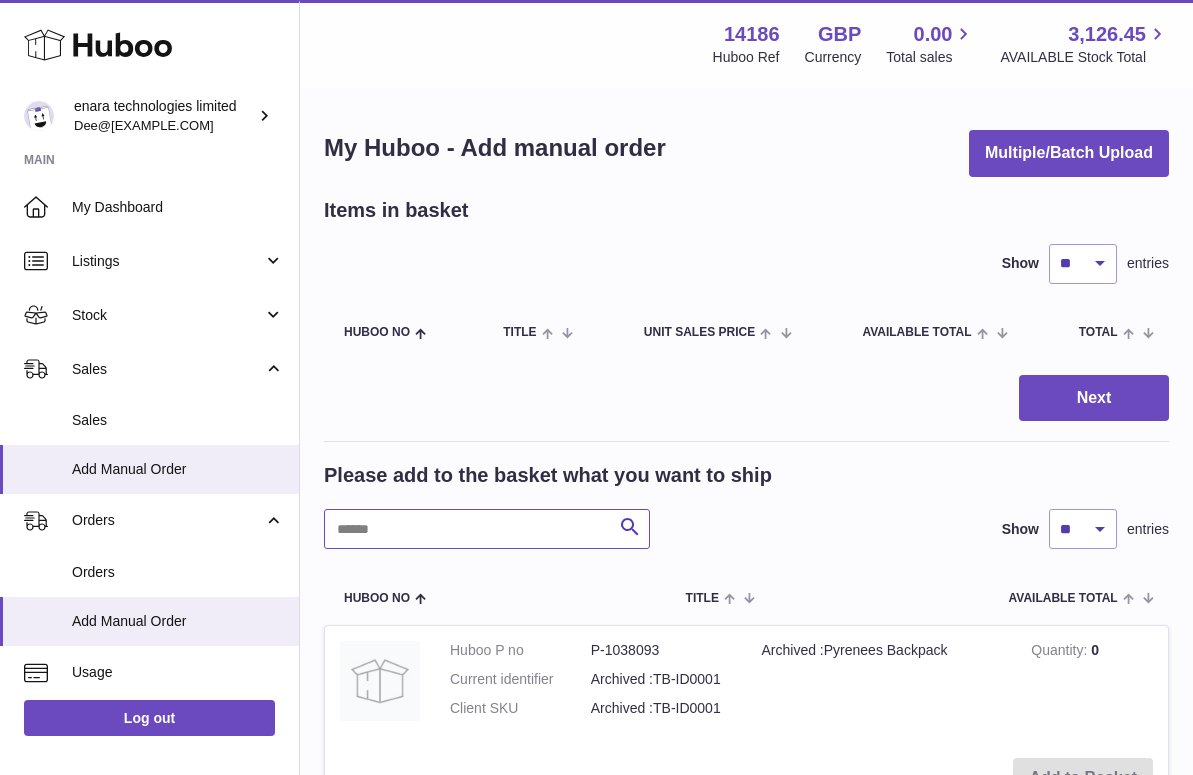 click at bounding box center (487, 529) 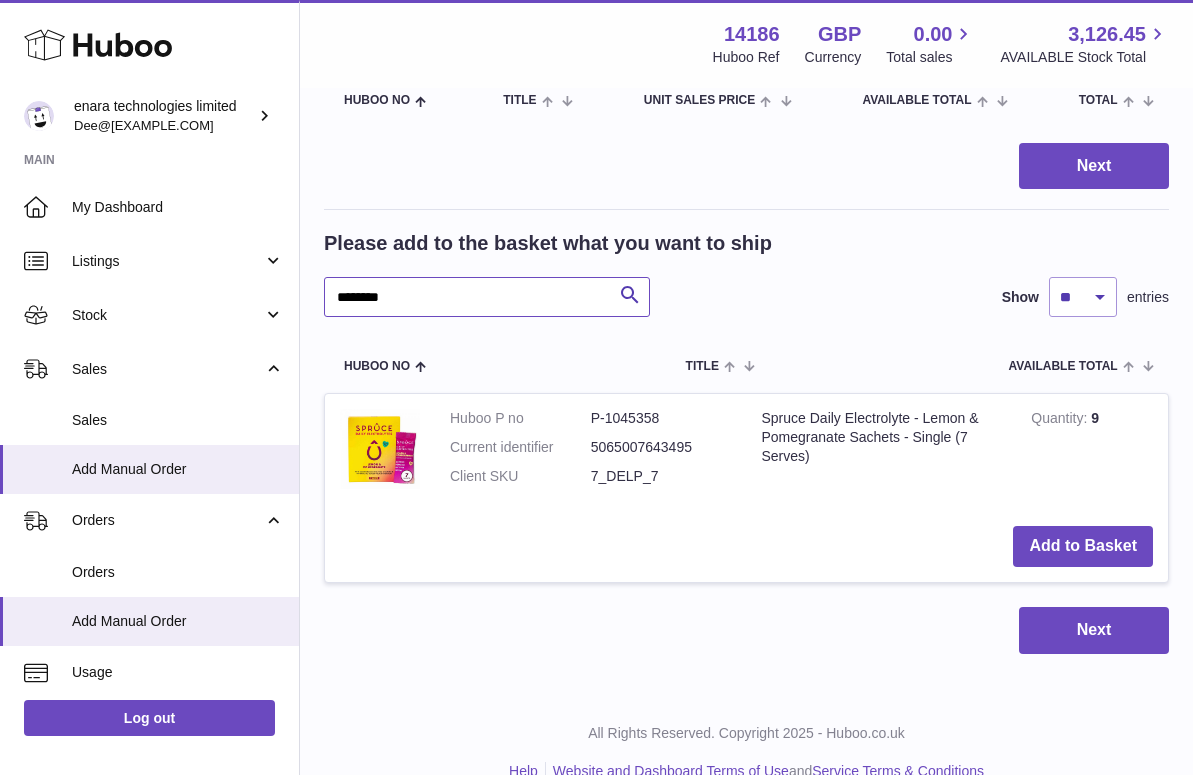 scroll, scrollTop: 235, scrollLeft: 0, axis: vertical 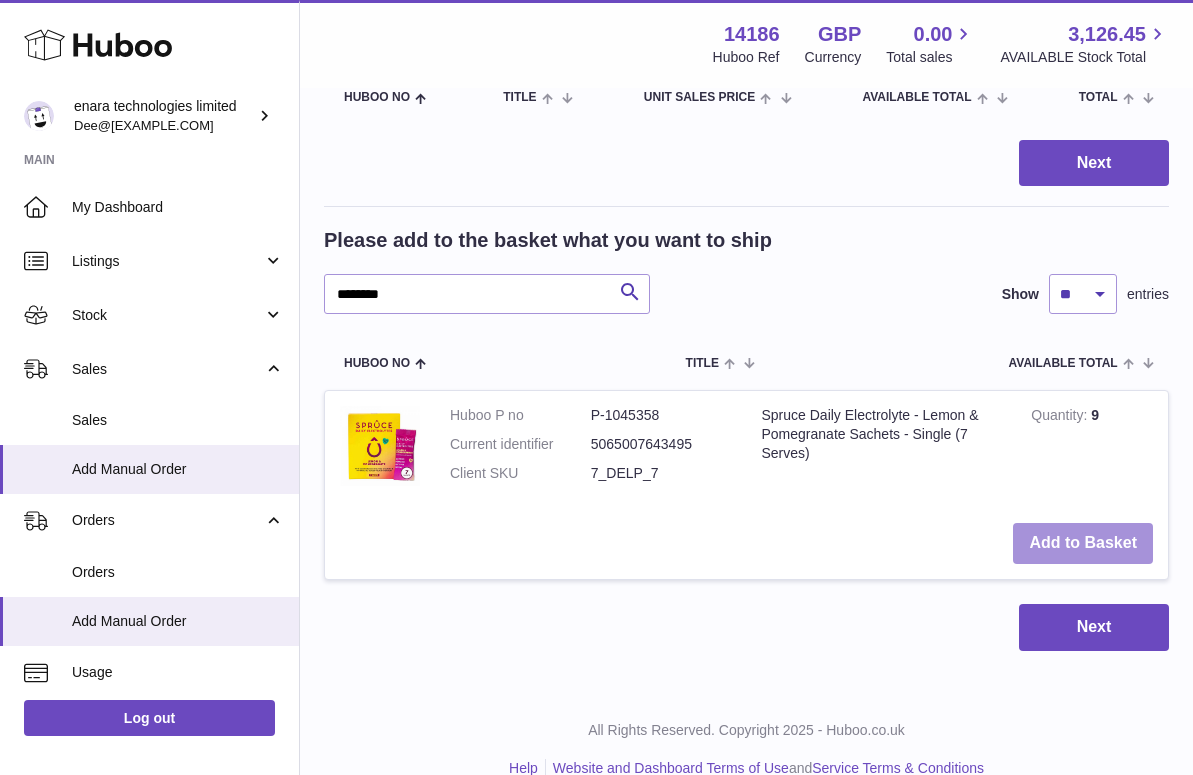 click on "Add to Basket" at bounding box center (1083, 543) 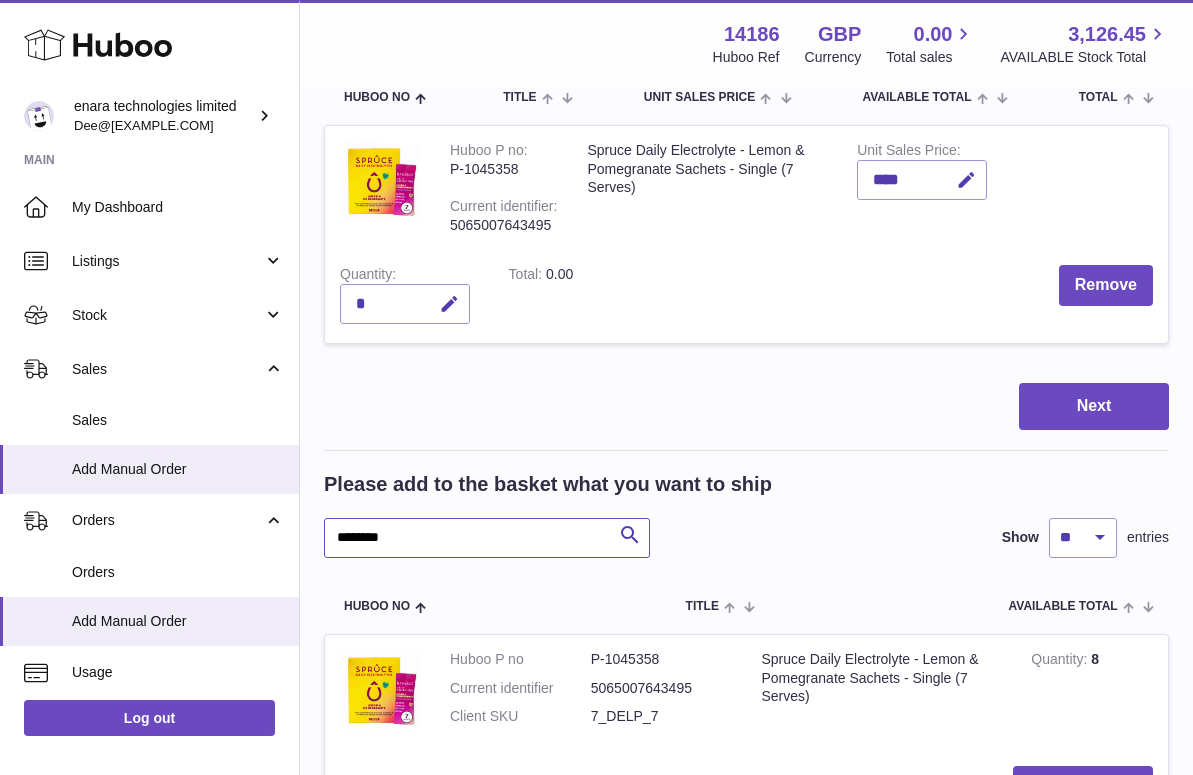drag, startPoint x: 481, startPoint y: 518, endPoint x: 534, endPoint y: 572, distance: 75.66373 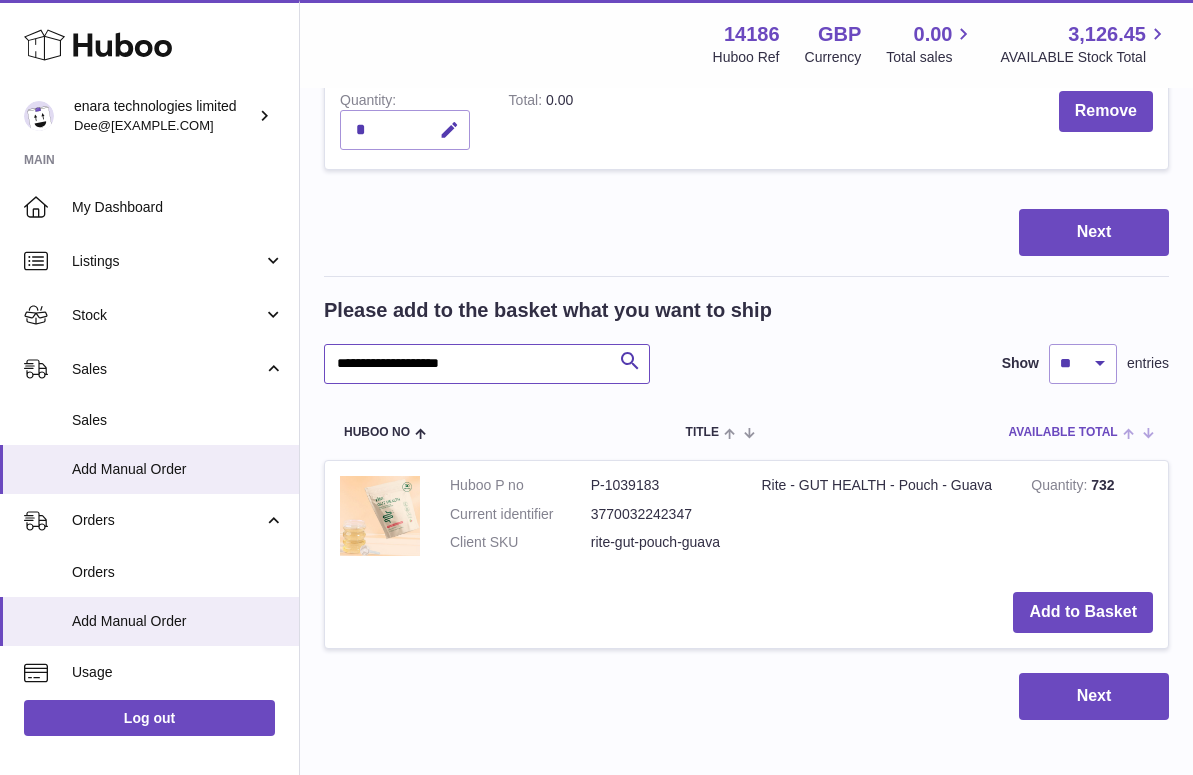 scroll, scrollTop: 451, scrollLeft: 0, axis: vertical 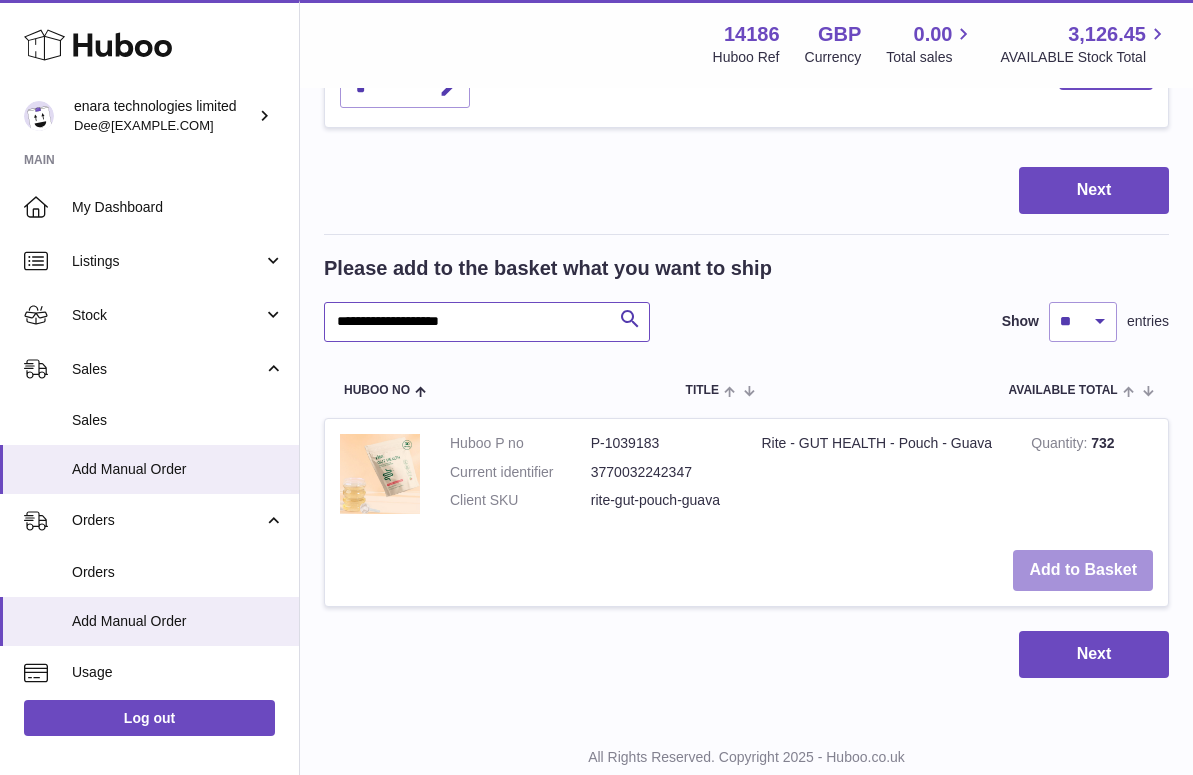 type on "**********" 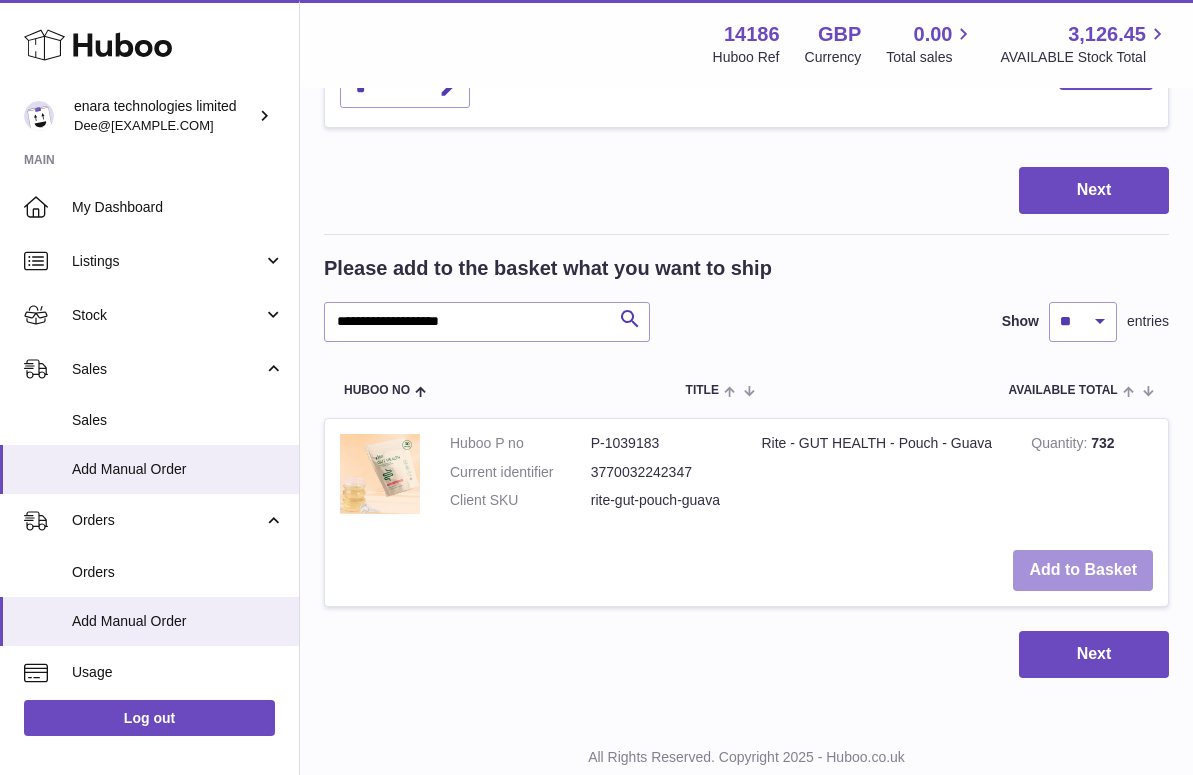 click on "Add to Basket" at bounding box center (1083, 570) 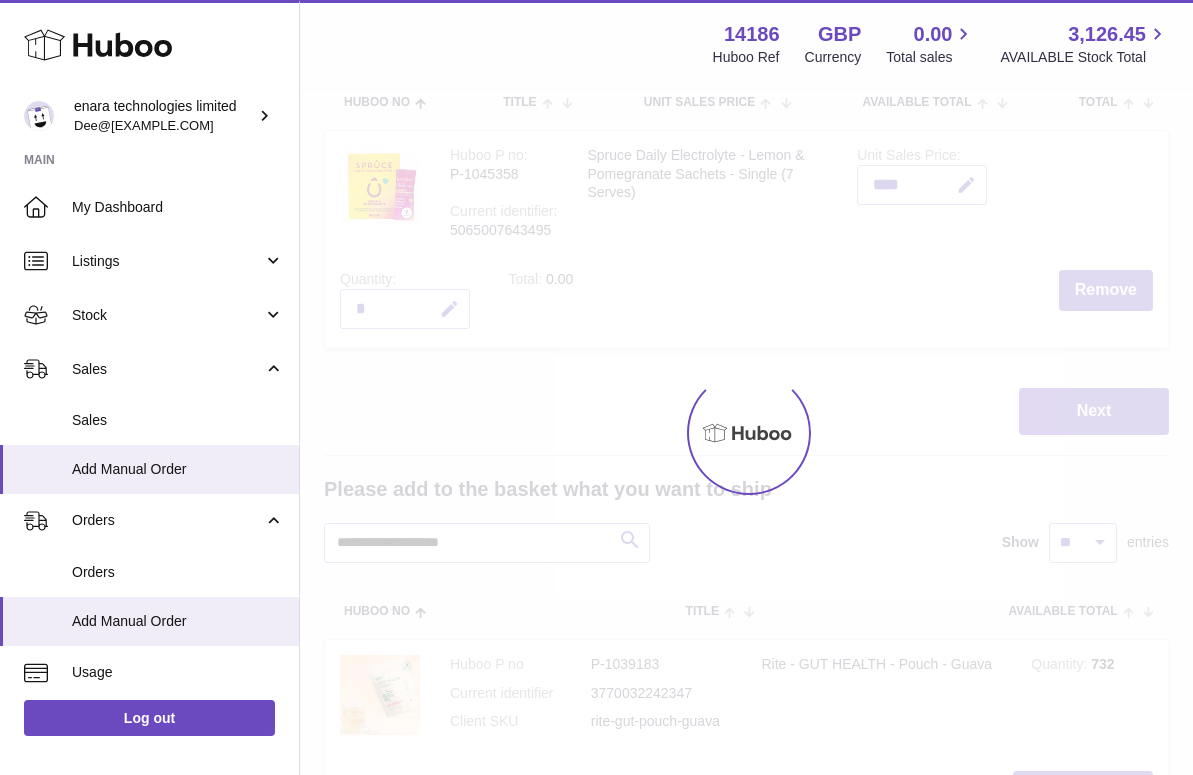 scroll, scrollTop: 226, scrollLeft: 0, axis: vertical 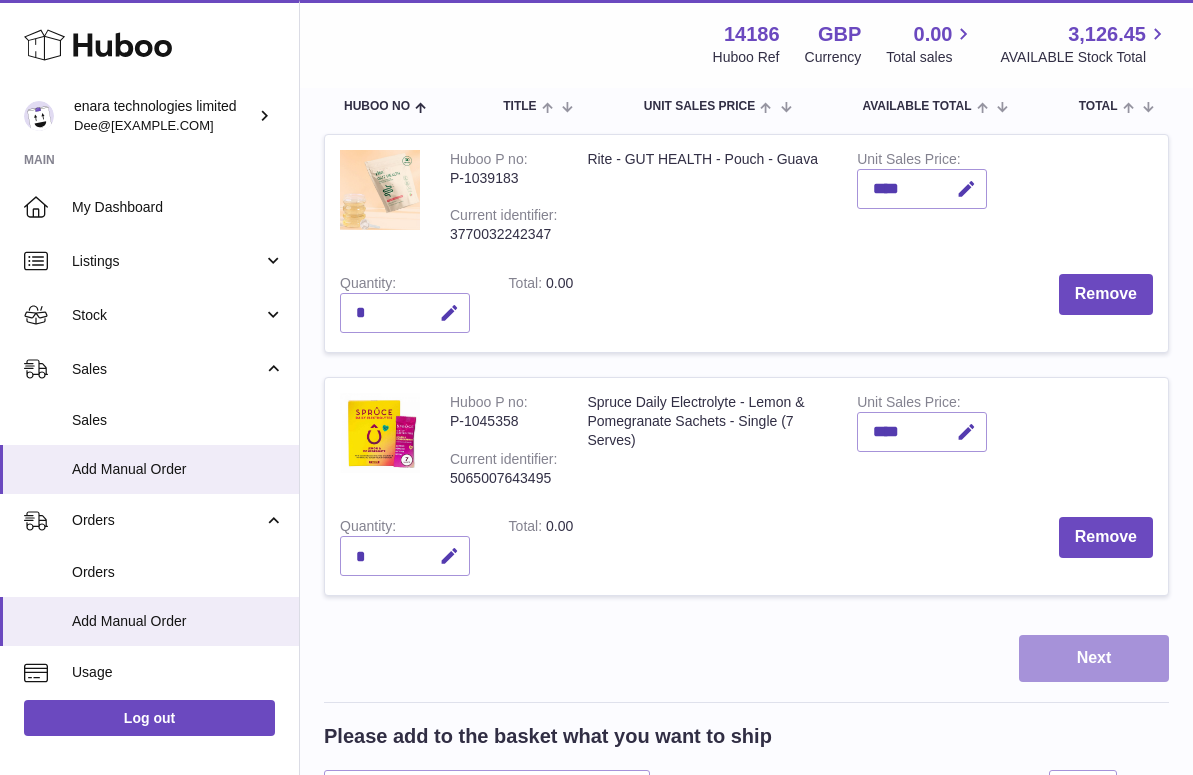 click on "Next" at bounding box center [1094, 658] 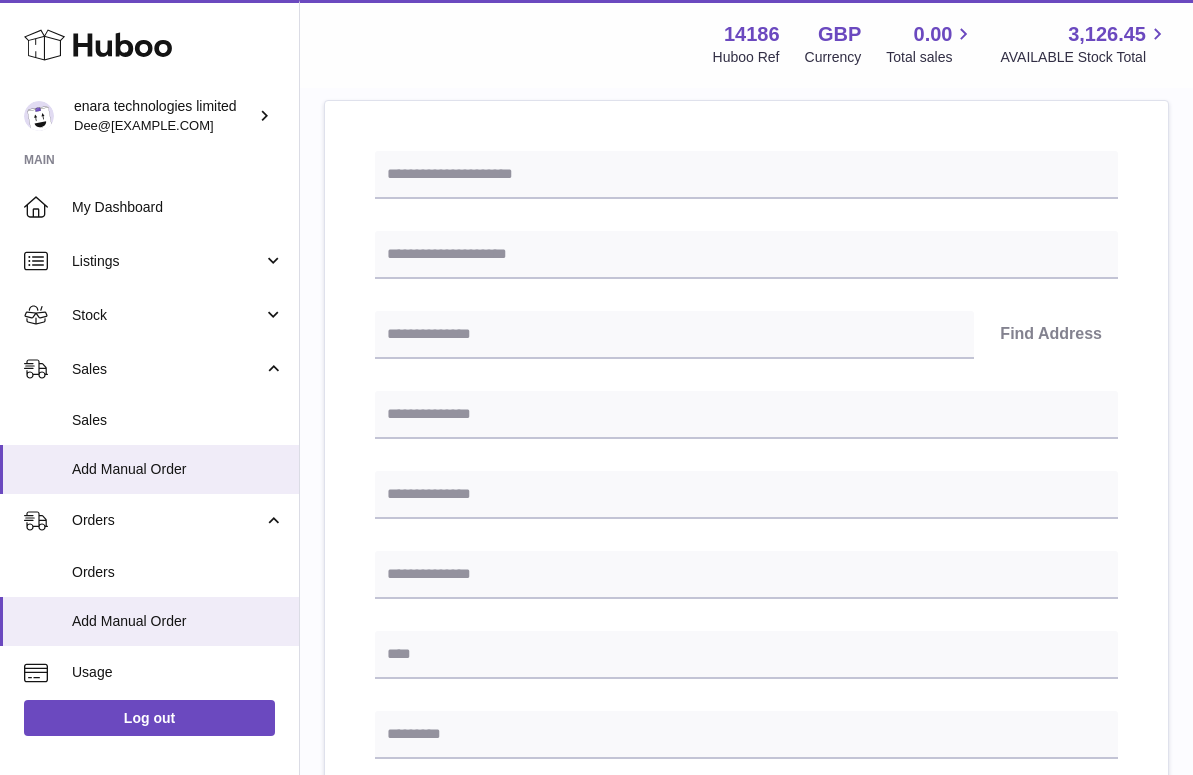 scroll, scrollTop: 0, scrollLeft: 0, axis: both 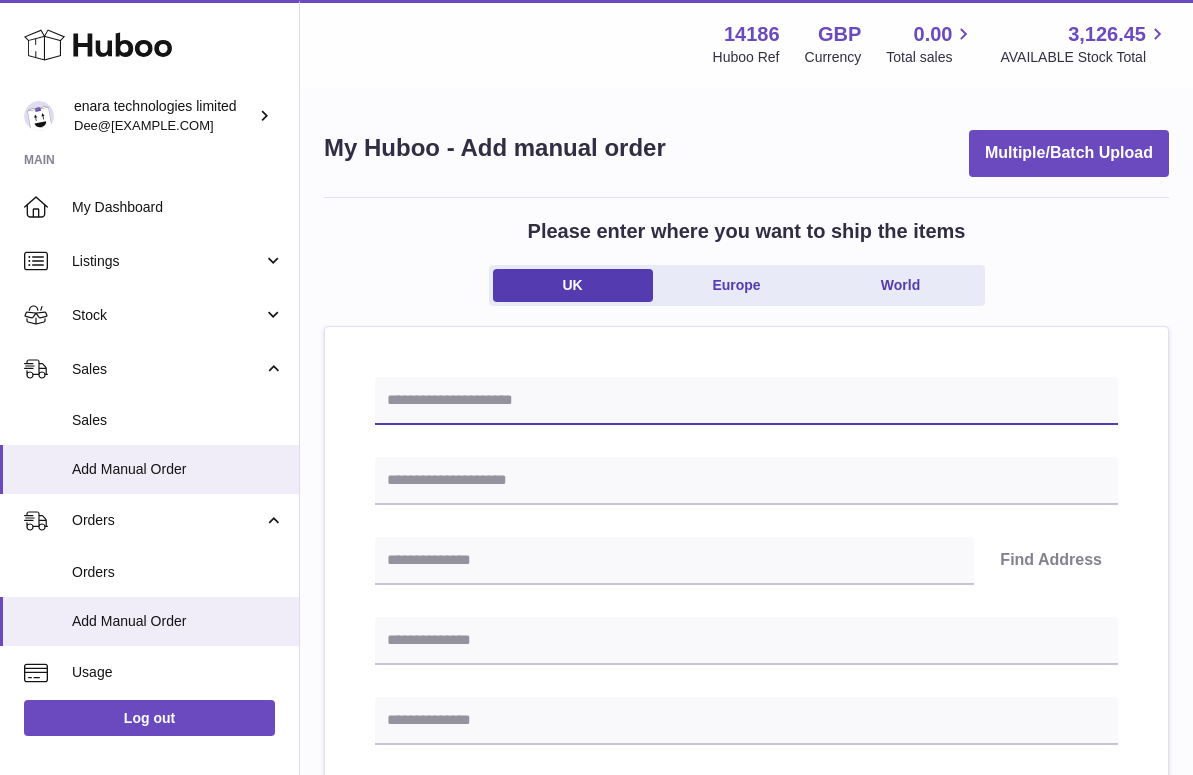 click at bounding box center (746, 401) 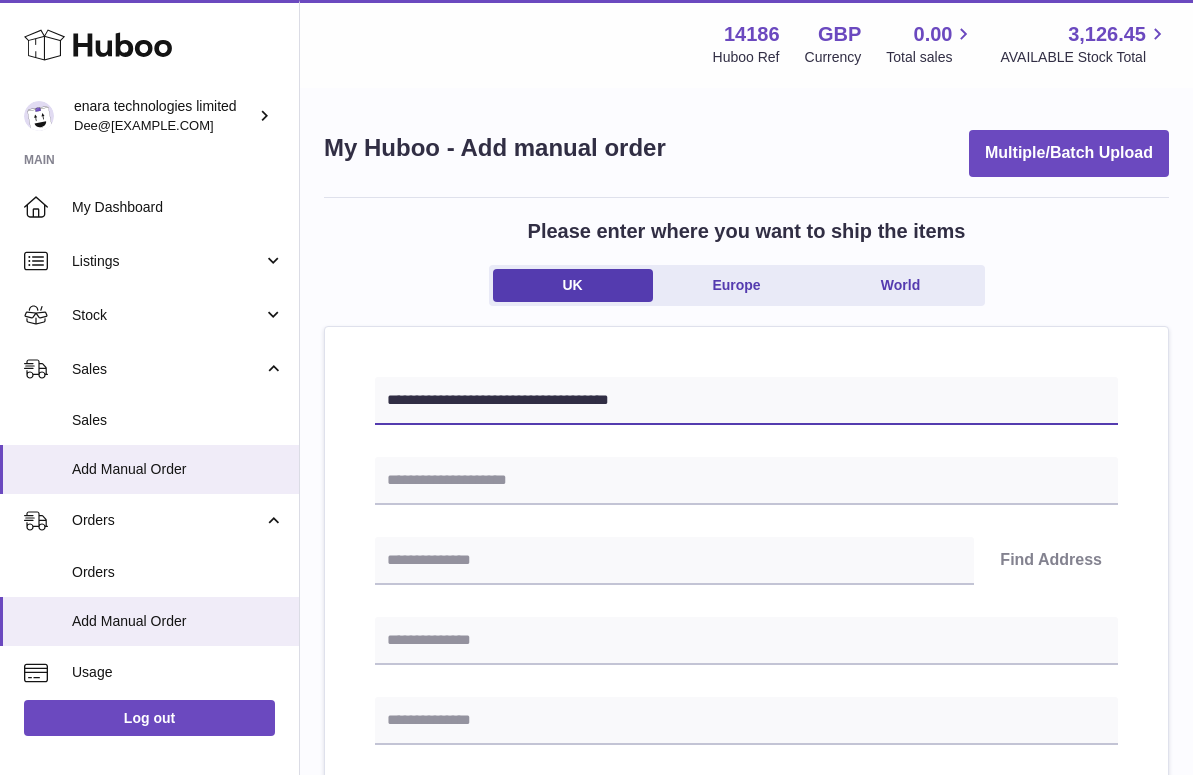 type on "**********" 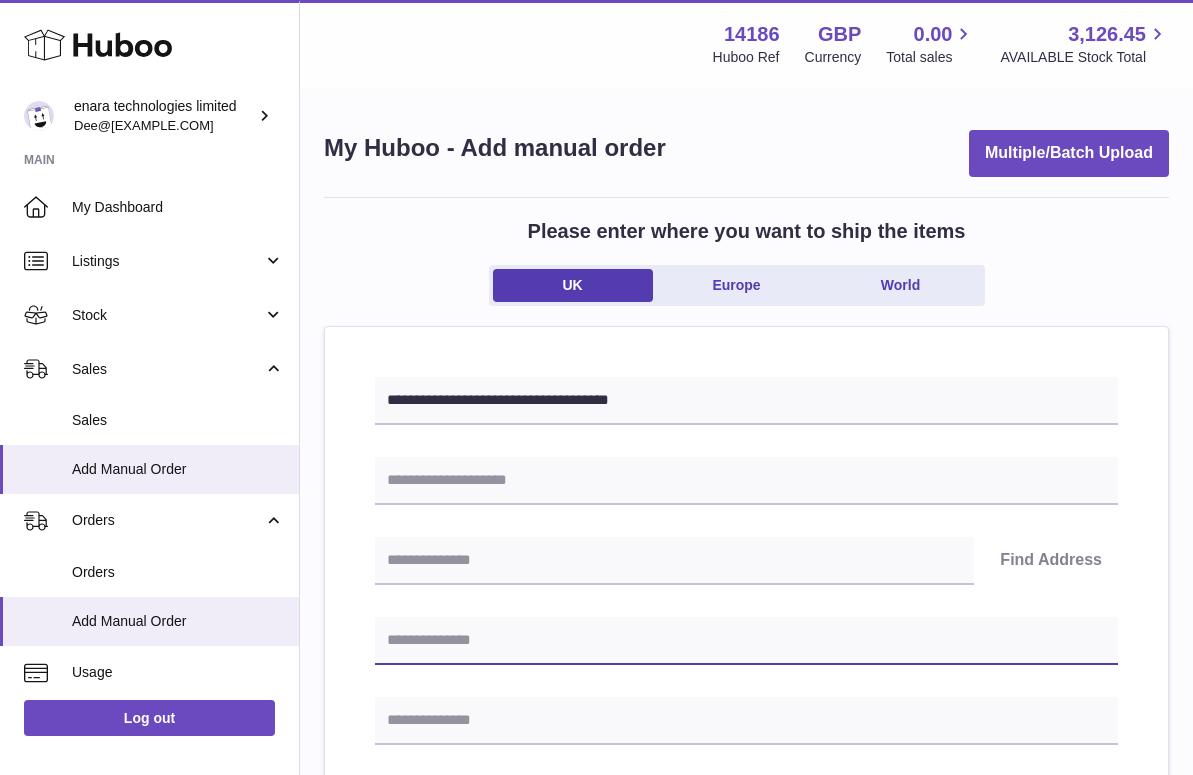 paste on "**********" 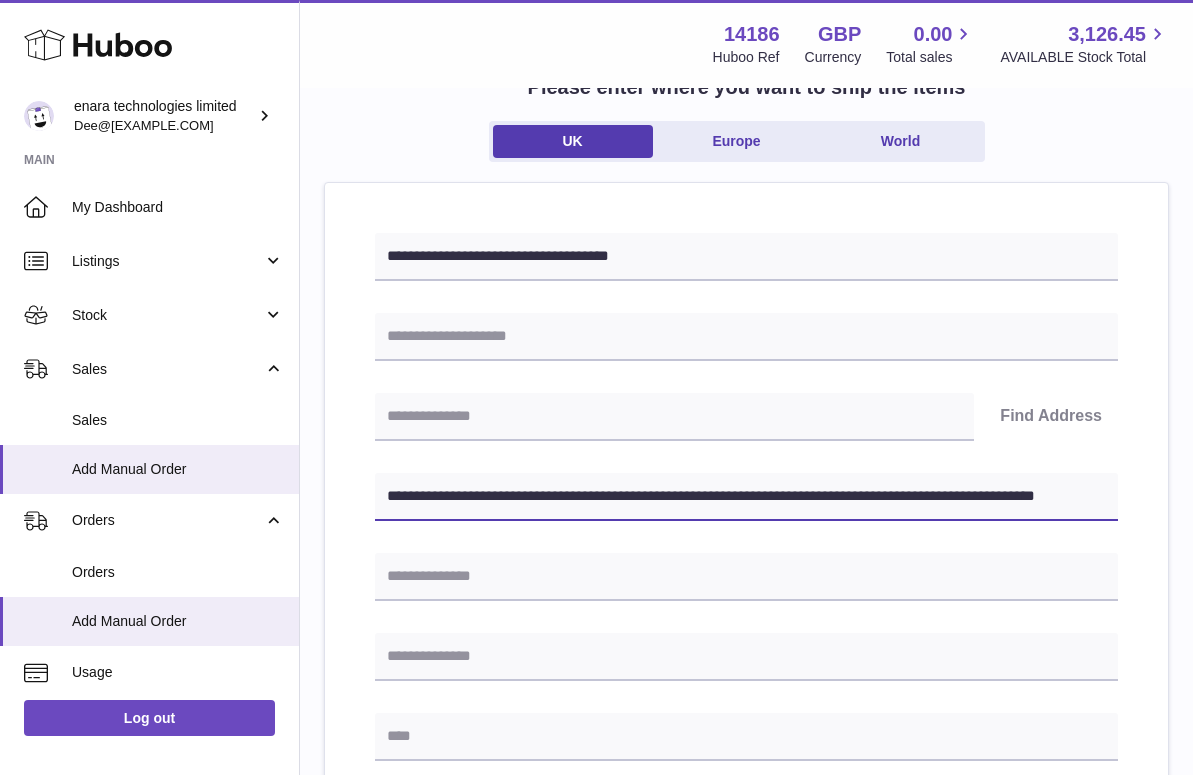 scroll, scrollTop: 192, scrollLeft: 0, axis: vertical 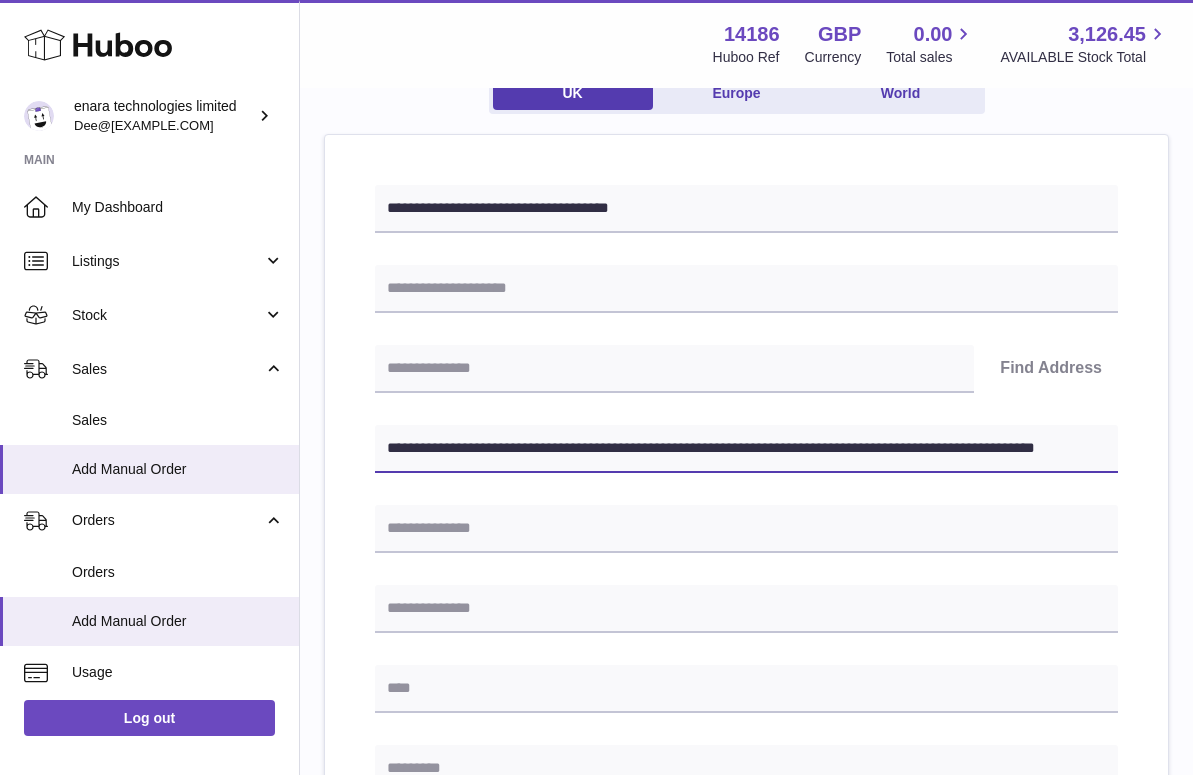 drag, startPoint x: 714, startPoint y: 642, endPoint x: 1241, endPoint y: 802, distance: 550.7531 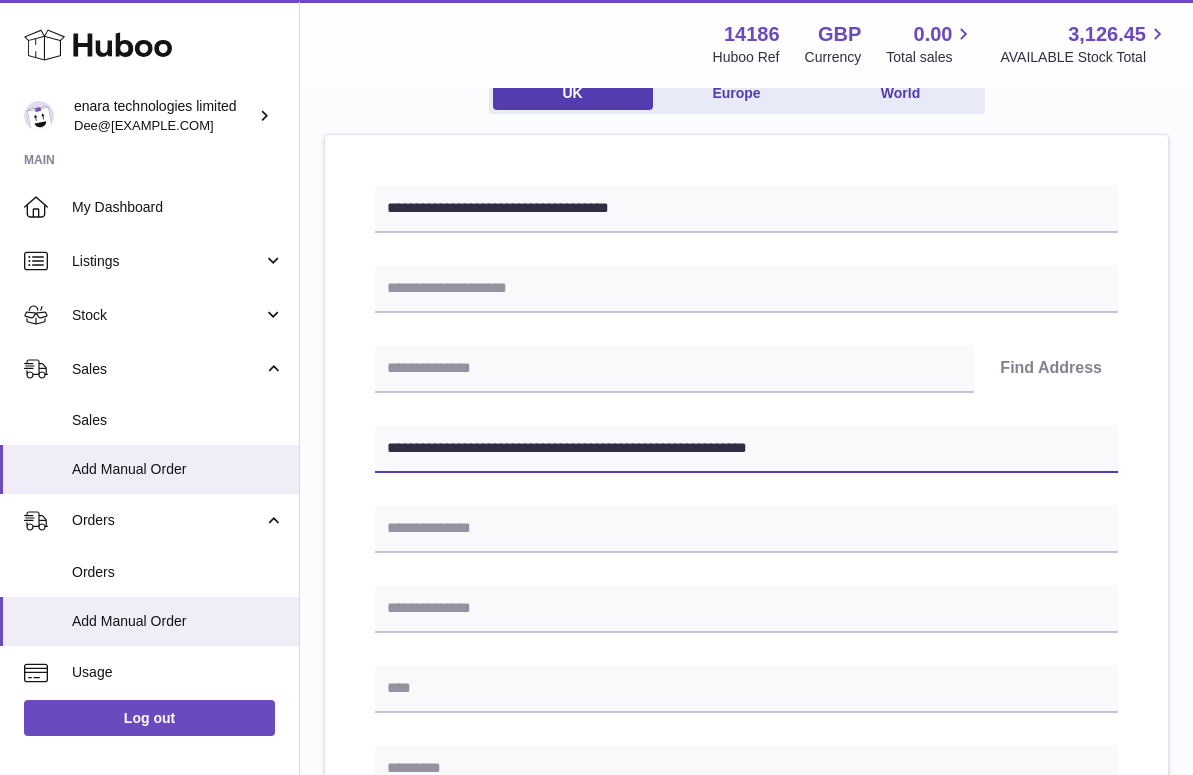 type on "**********" 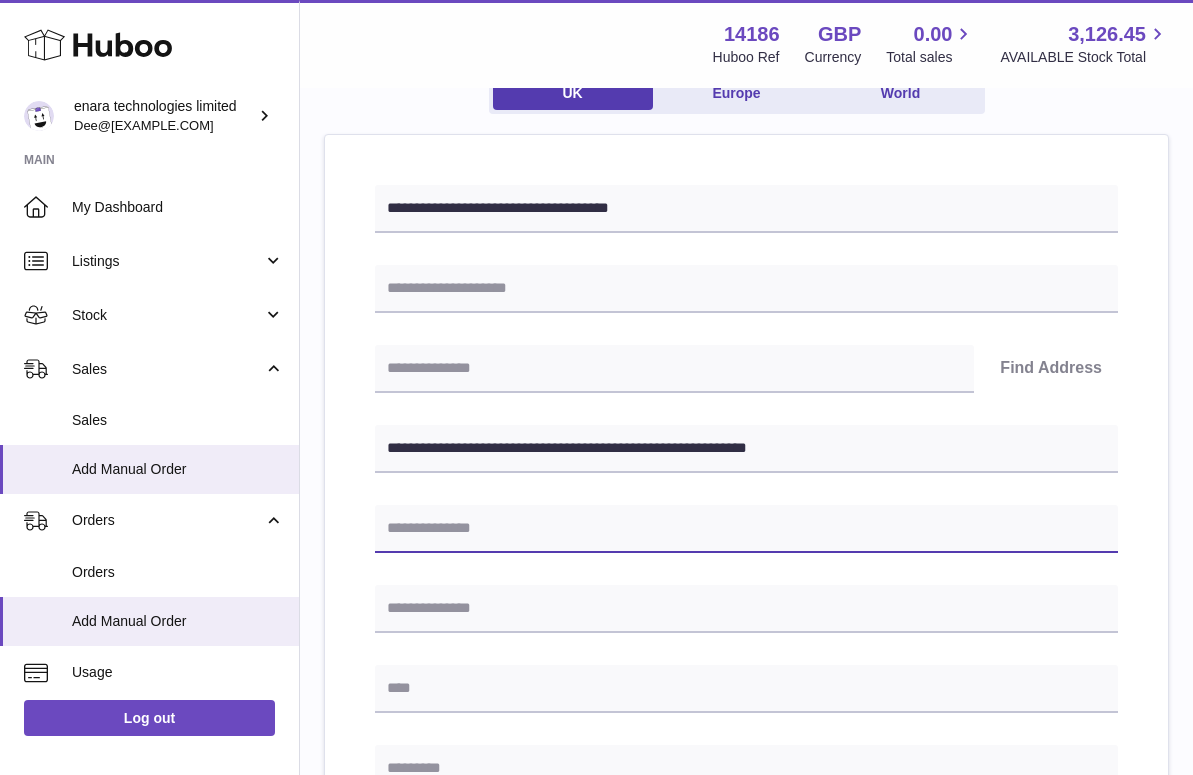 paste on "**********" 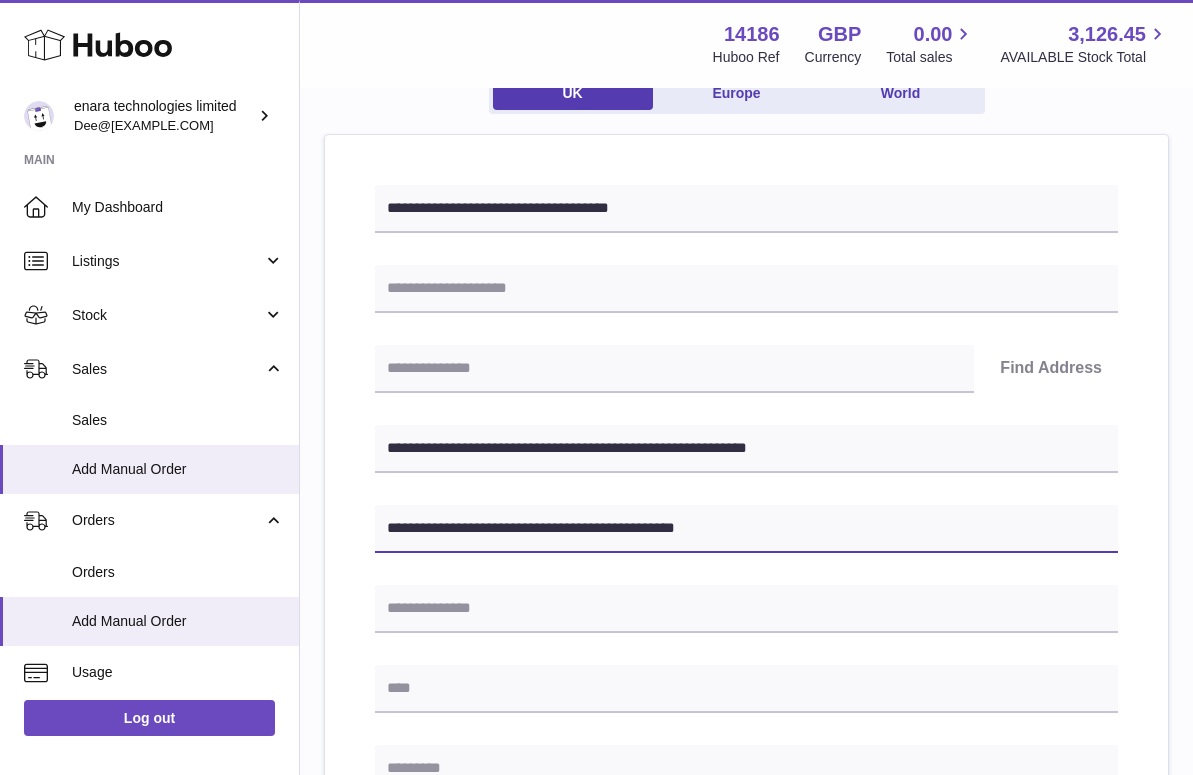 type on "**********" 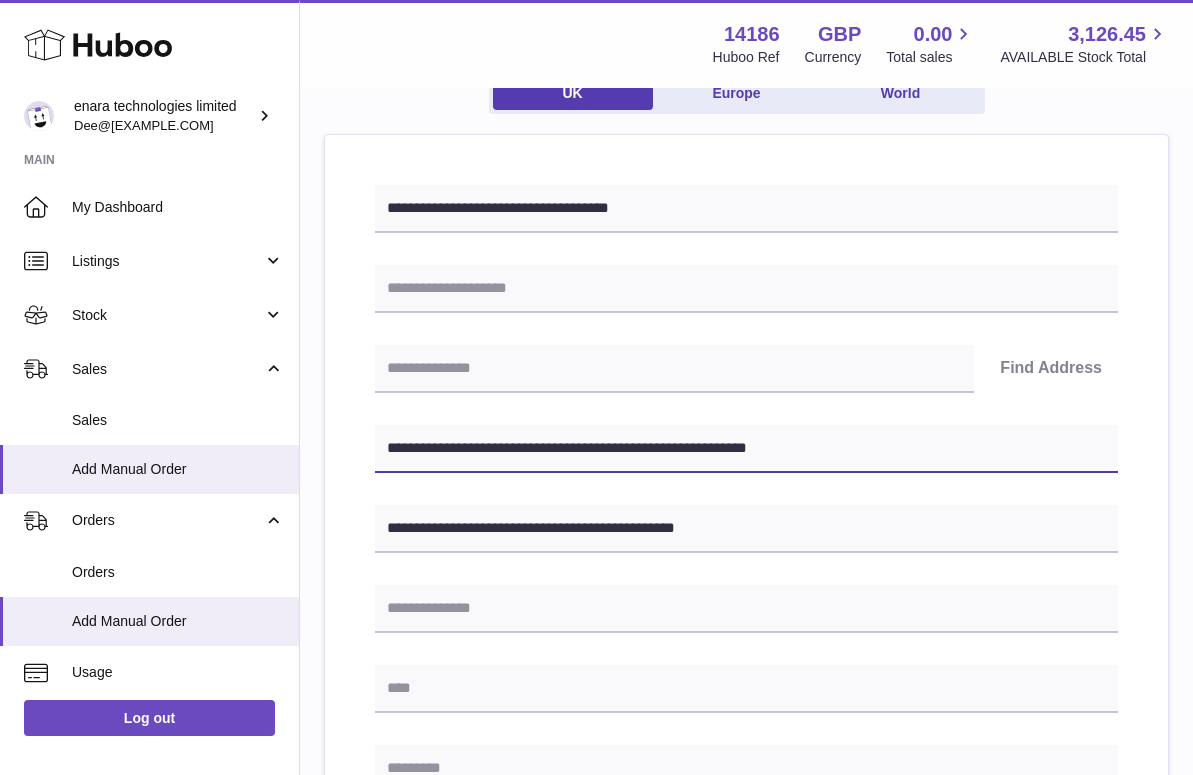 drag, startPoint x: 448, startPoint y: 445, endPoint x: 393, endPoint y: 446, distance: 55.00909 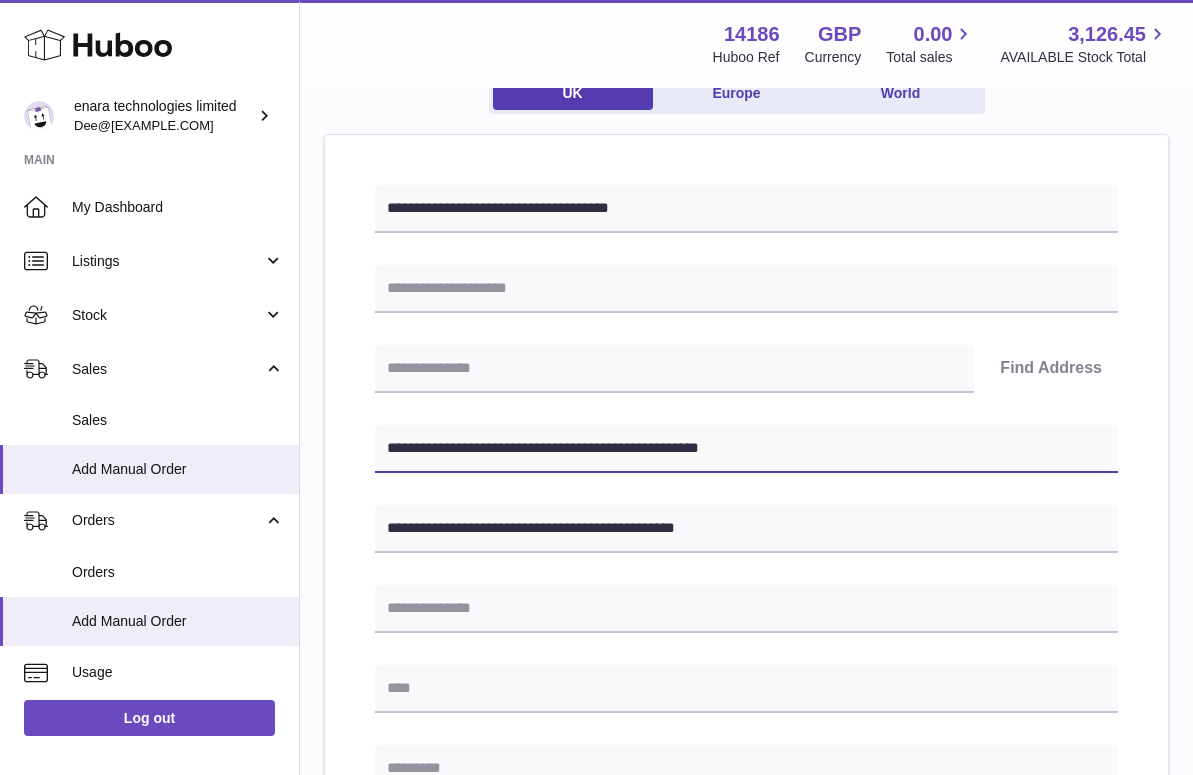 type on "**********" 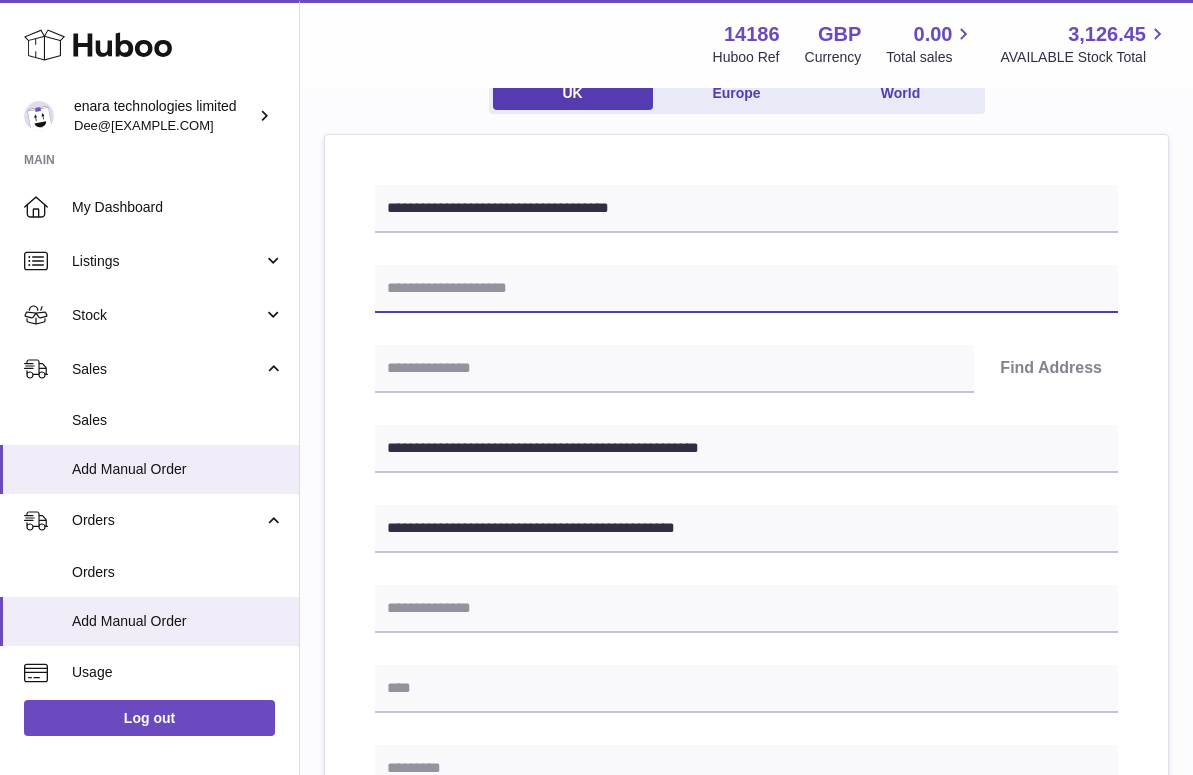 paste on "********" 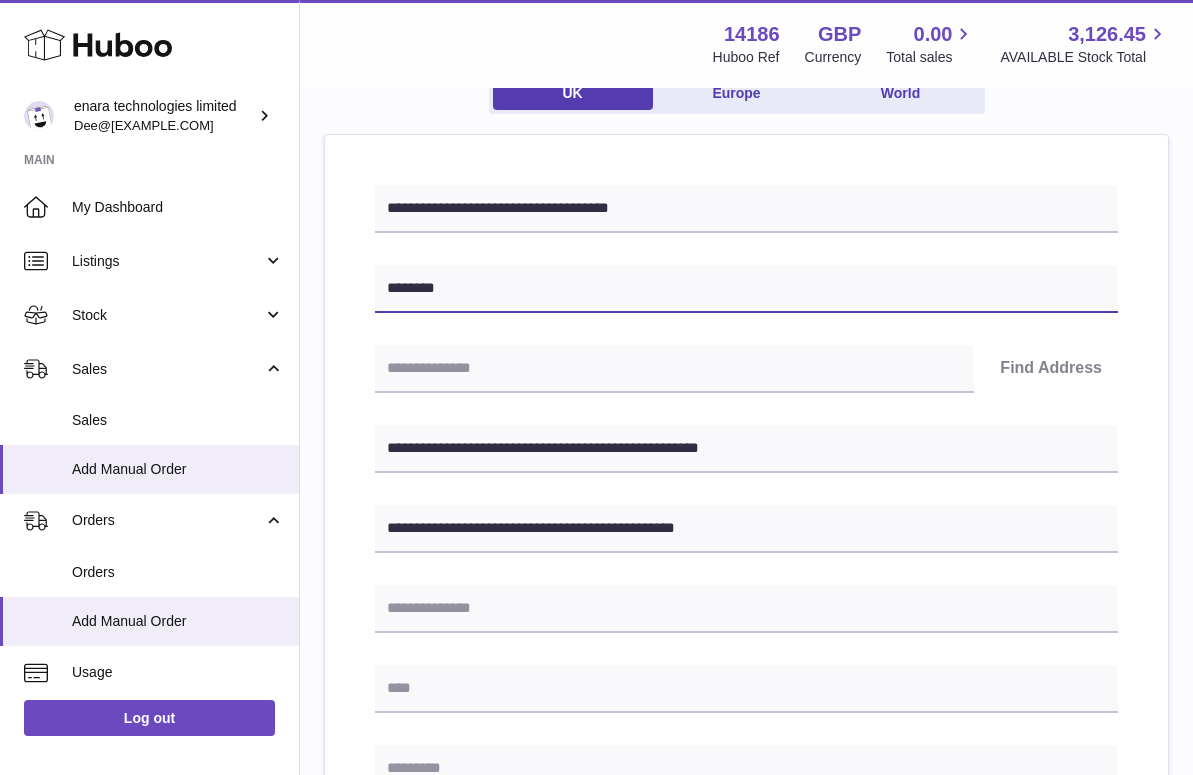 type on "********" 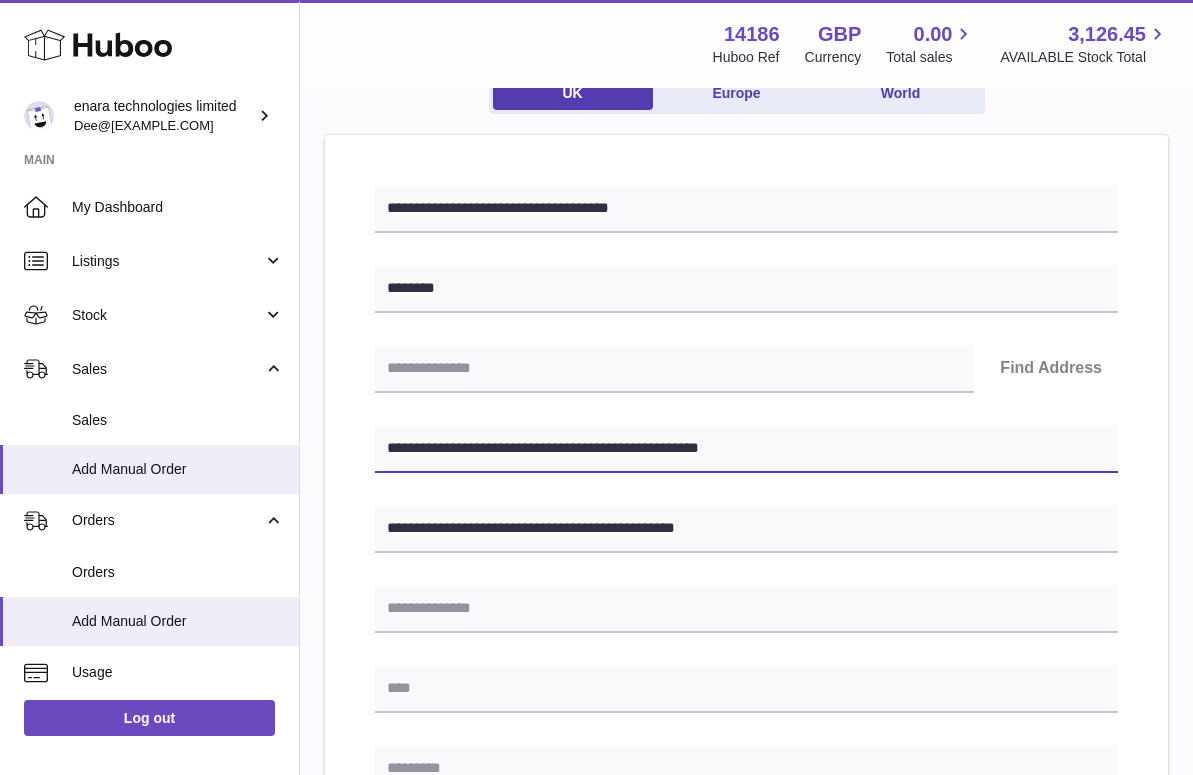 click on "**********" at bounding box center (746, 449) 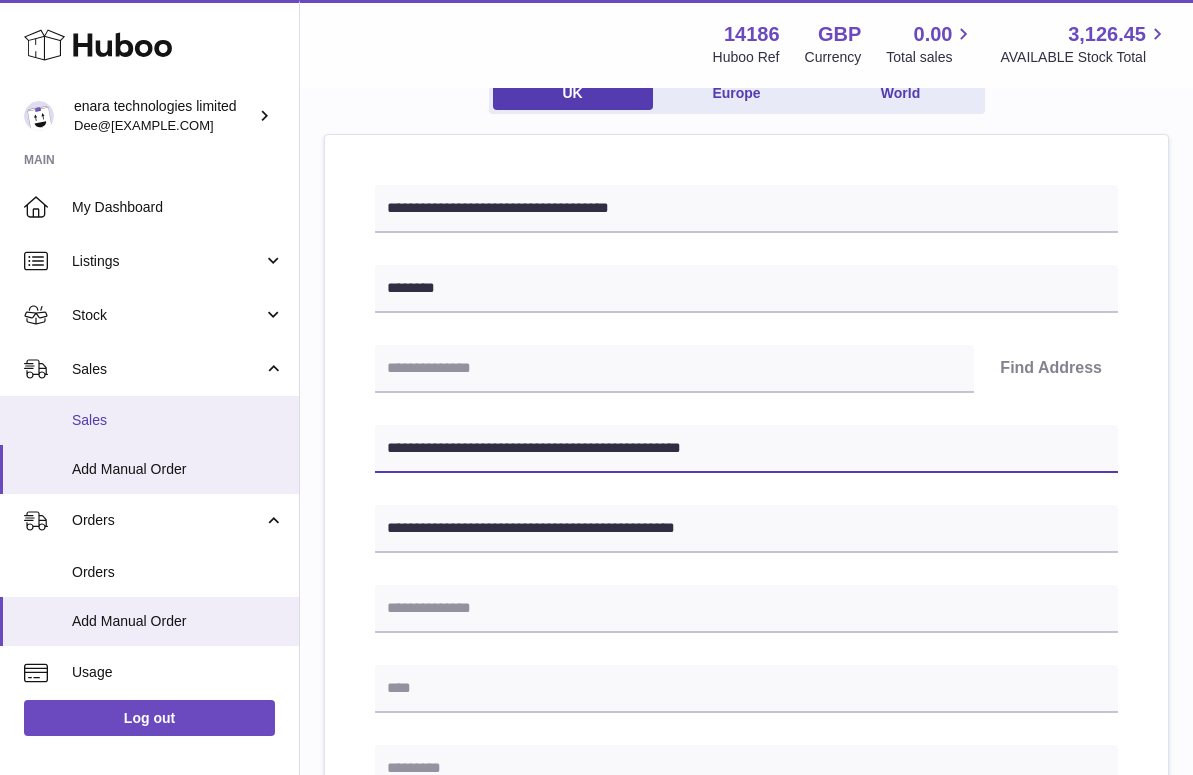 drag, startPoint x: 506, startPoint y: 446, endPoint x: 293, endPoint y: 425, distance: 214.03271 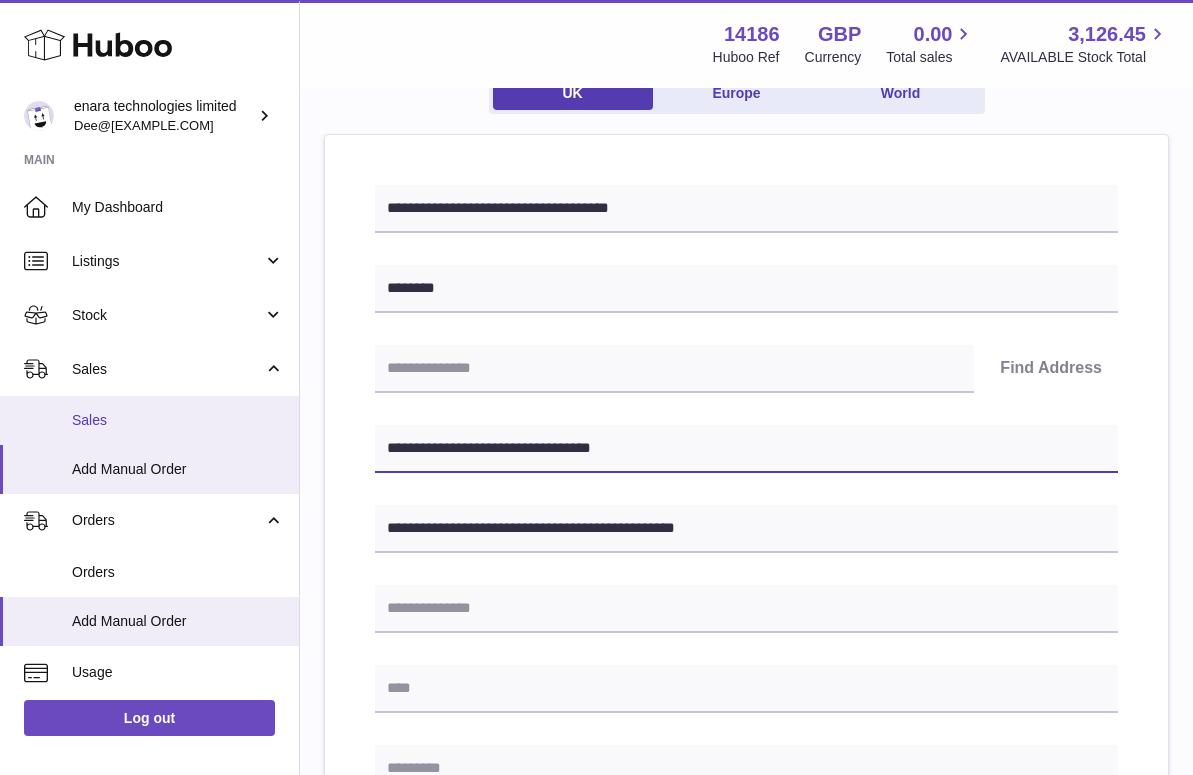 drag, startPoint x: 481, startPoint y: 448, endPoint x: 283, endPoint y: 413, distance: 201.06964 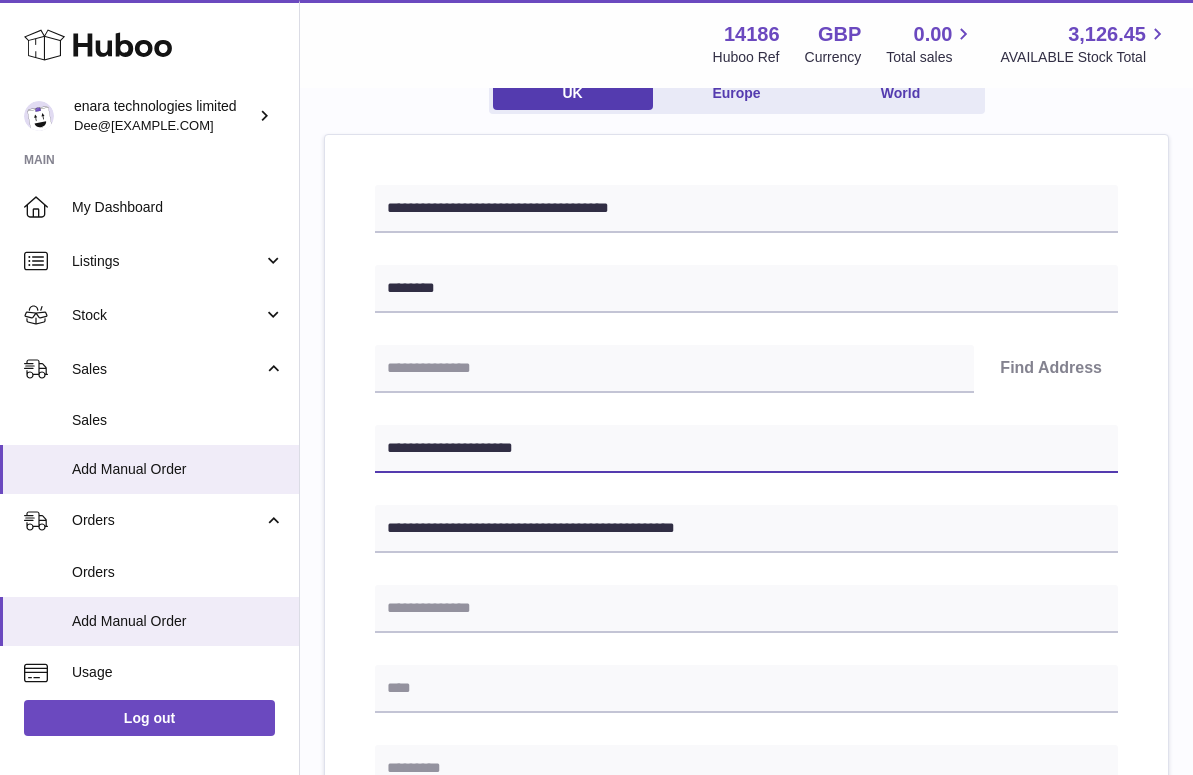 type on "**********" 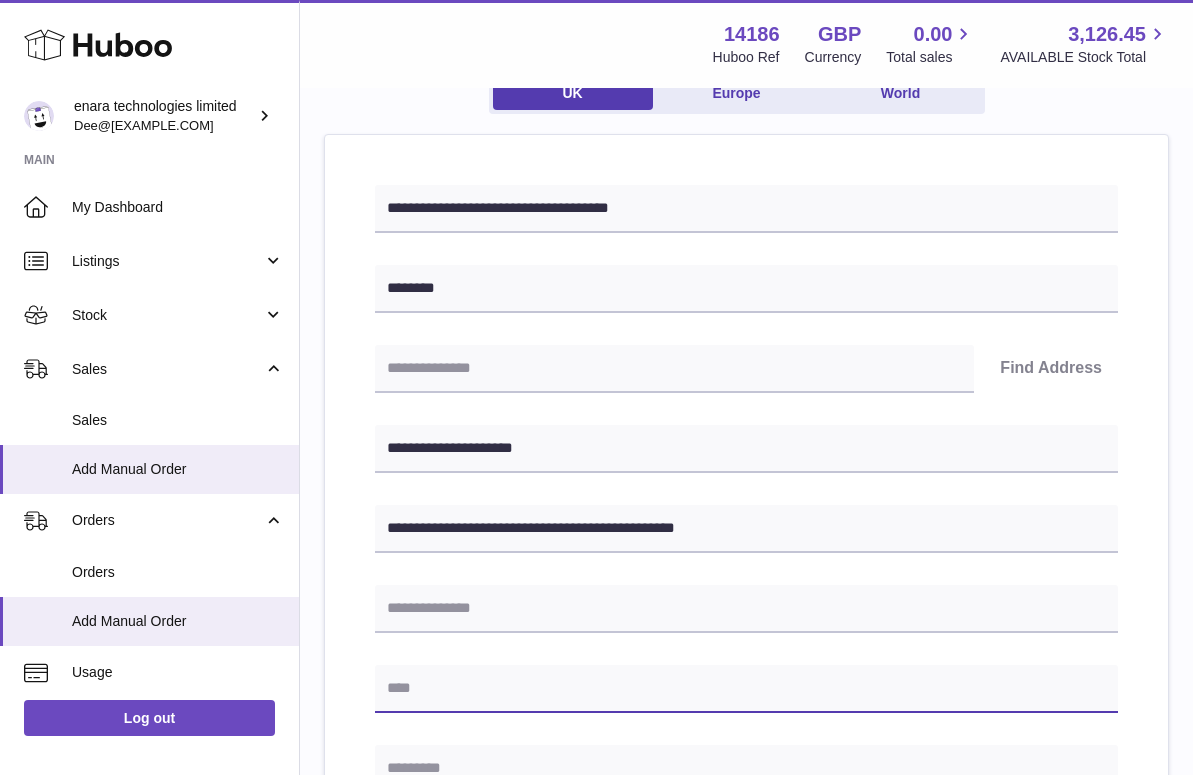 click at bounding box center (746, 689) 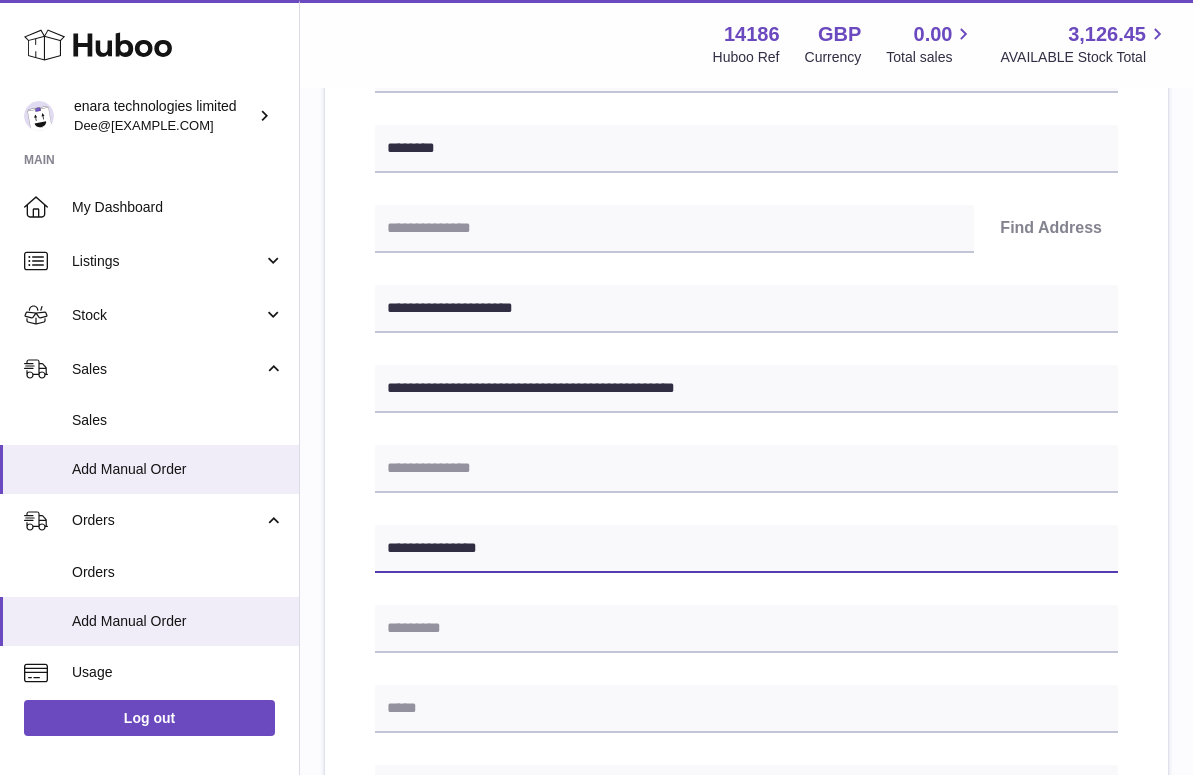 scroll, scrollTop: 339, scrollLeft: 0, axis: vertical 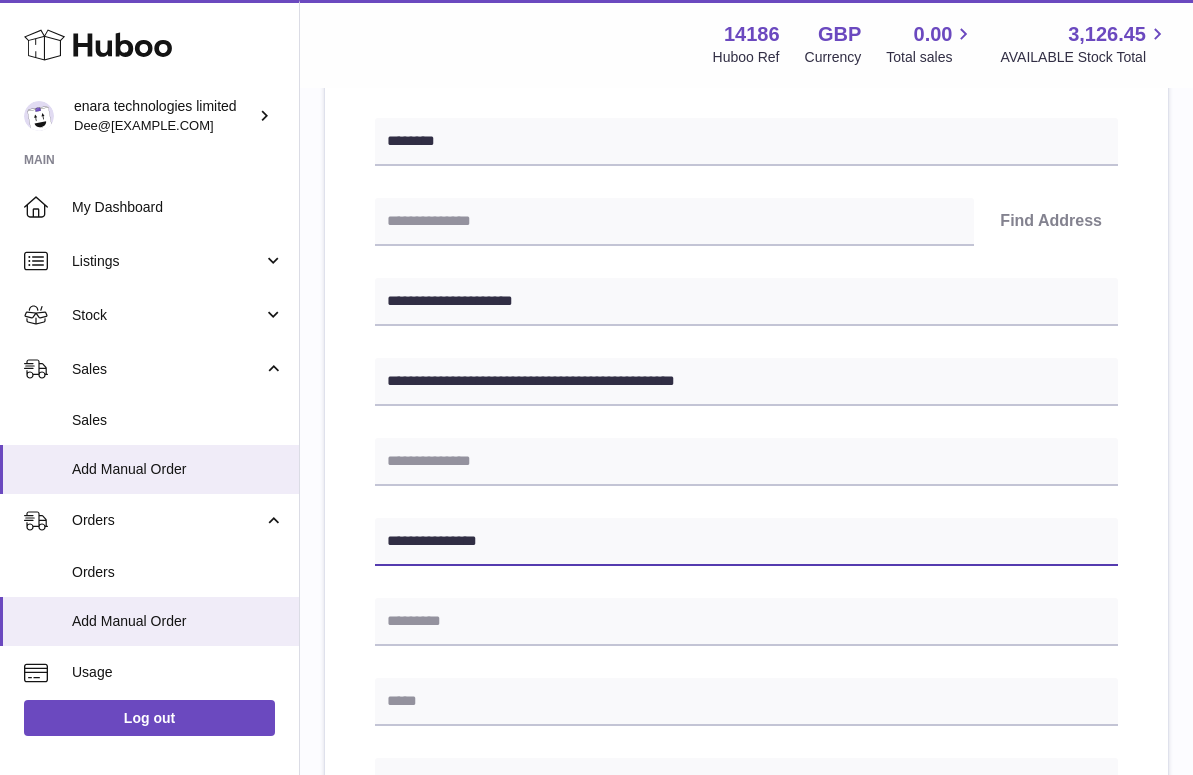 type on "**********" 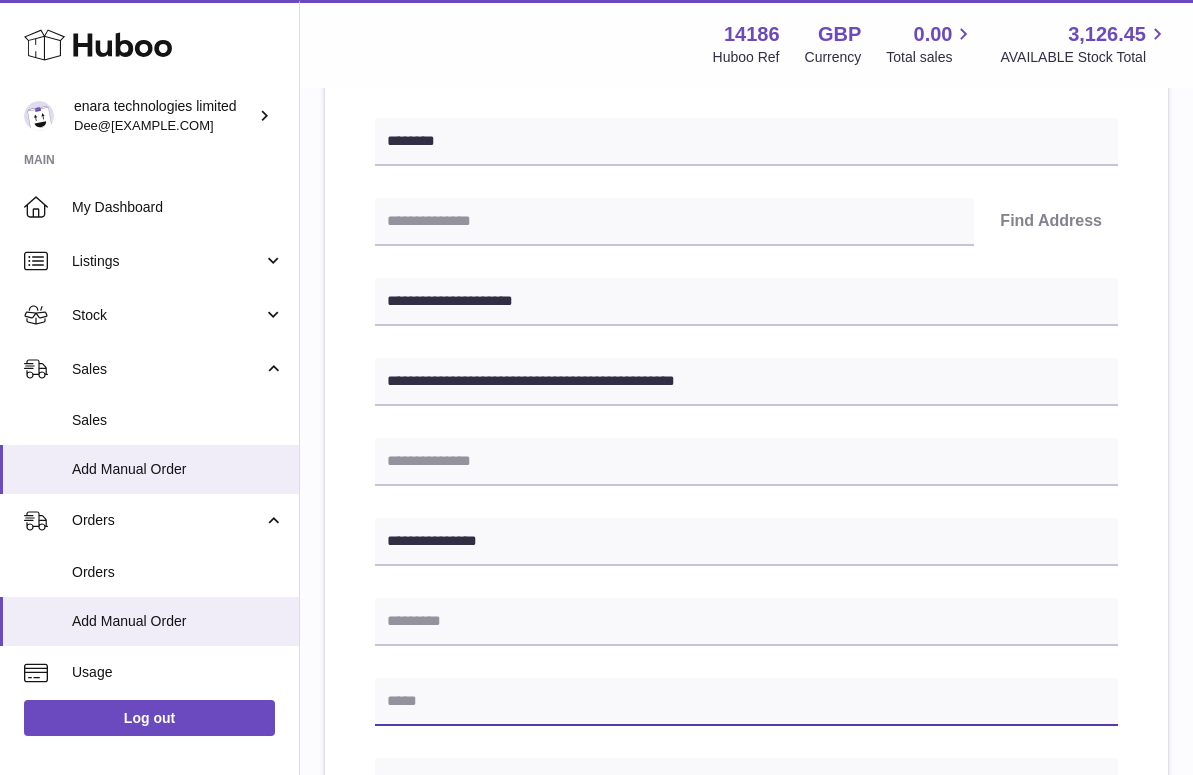 paste on "**********" 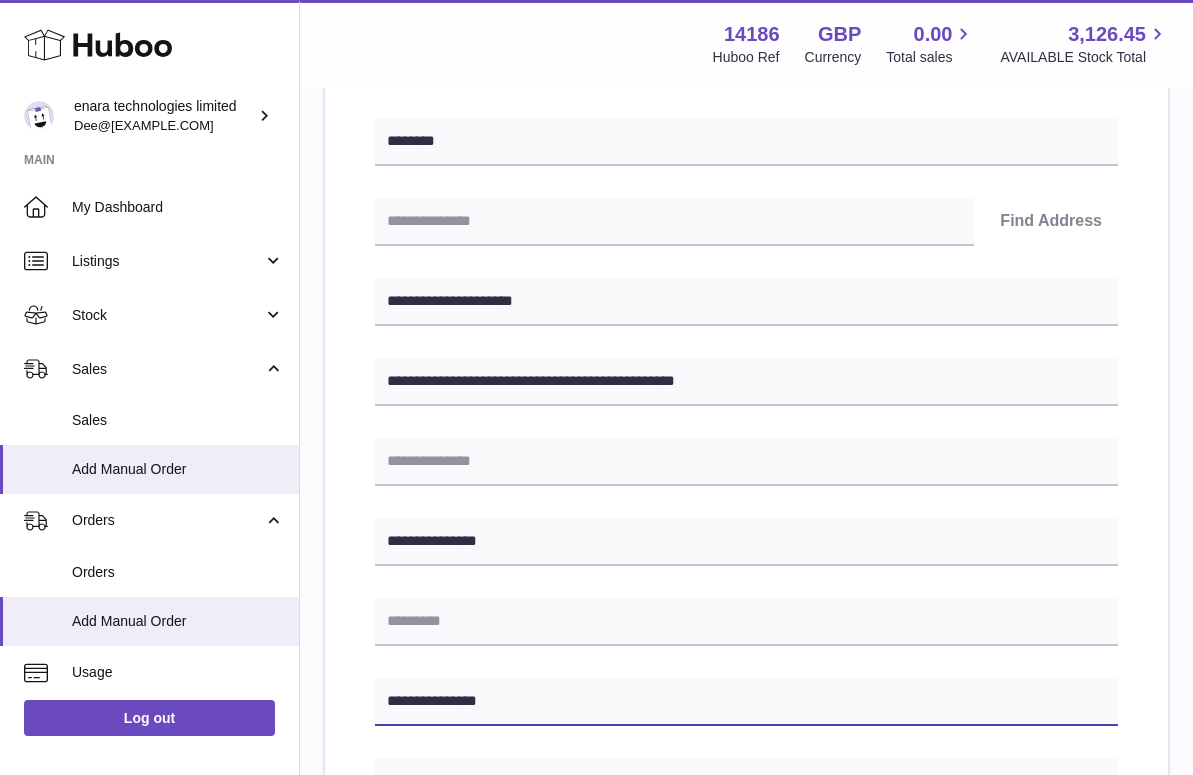 type on "**********" 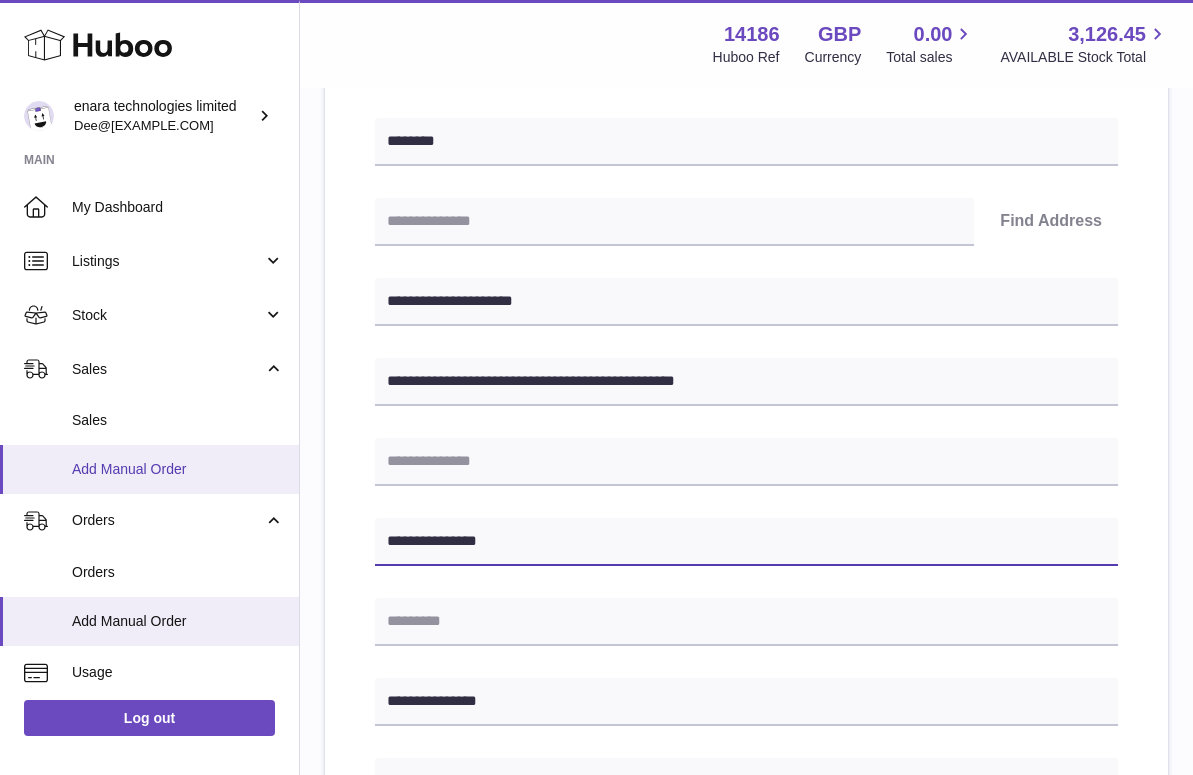 drag, startPoint x: 535, startPoint y: 538, endPoint x: 209, endPoint y: 480, distance: 331.11932 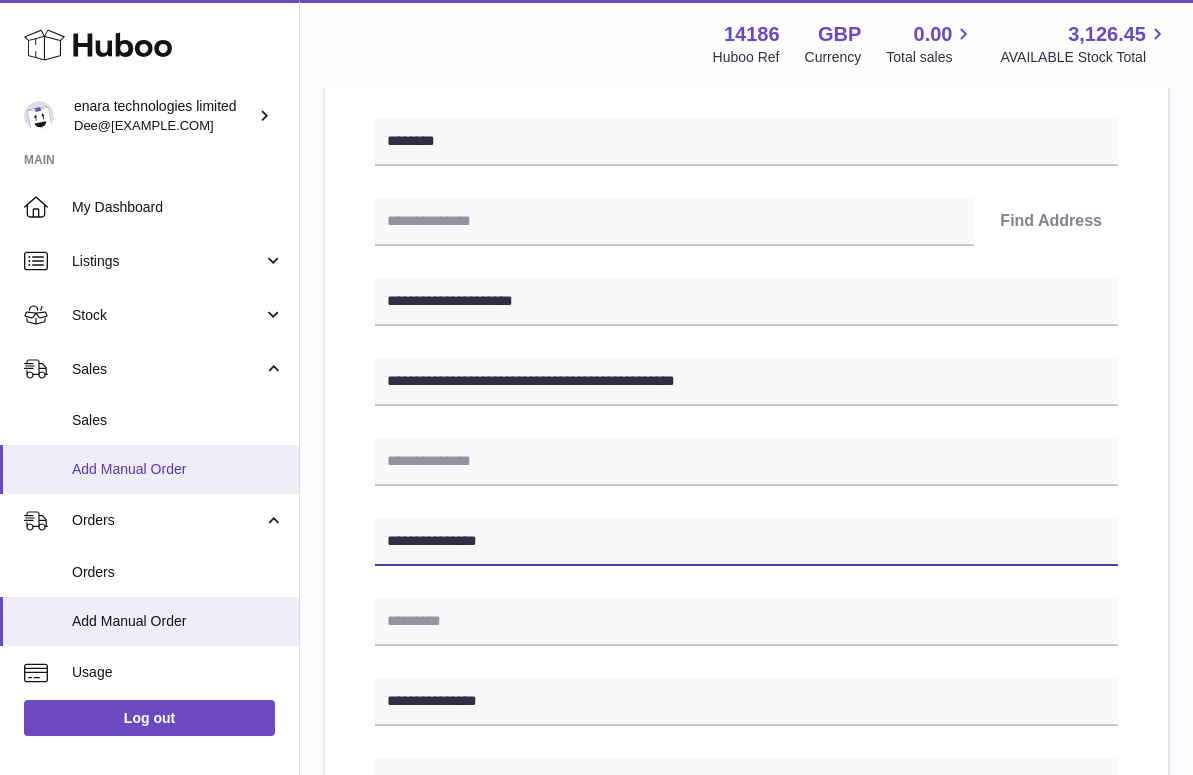 click on "Huboo
enara technologies limited
Dee@enara.co     Main     My Dashboard       Listings     Not with Huboo Listings with Huboo Bundles   Stock     Stock Stock History Add Stock Delivery History ASN Uploads   Sales     Sales Add Manual Order   Orders     Orders Add Manual Order   Usage       Invoicing and Payments     Billing History Storage History Direct Debits Account Balance   Cases       Channels       Settings       Returns       Log out   Menu   Huboo     14186   Huboo Ref    GBP   Currency   0.00     Total sales   3,126.45     AVAILABLE Stock Total   Currency   GBP   Total sales   0.00   AVAILABLE Stock Total   3,126.45   My Huboo - Add manual order
Multiple/Batch Upload
Please enter where you want to ship the items
UK
Europe
World" at bounding box center [596, 535] 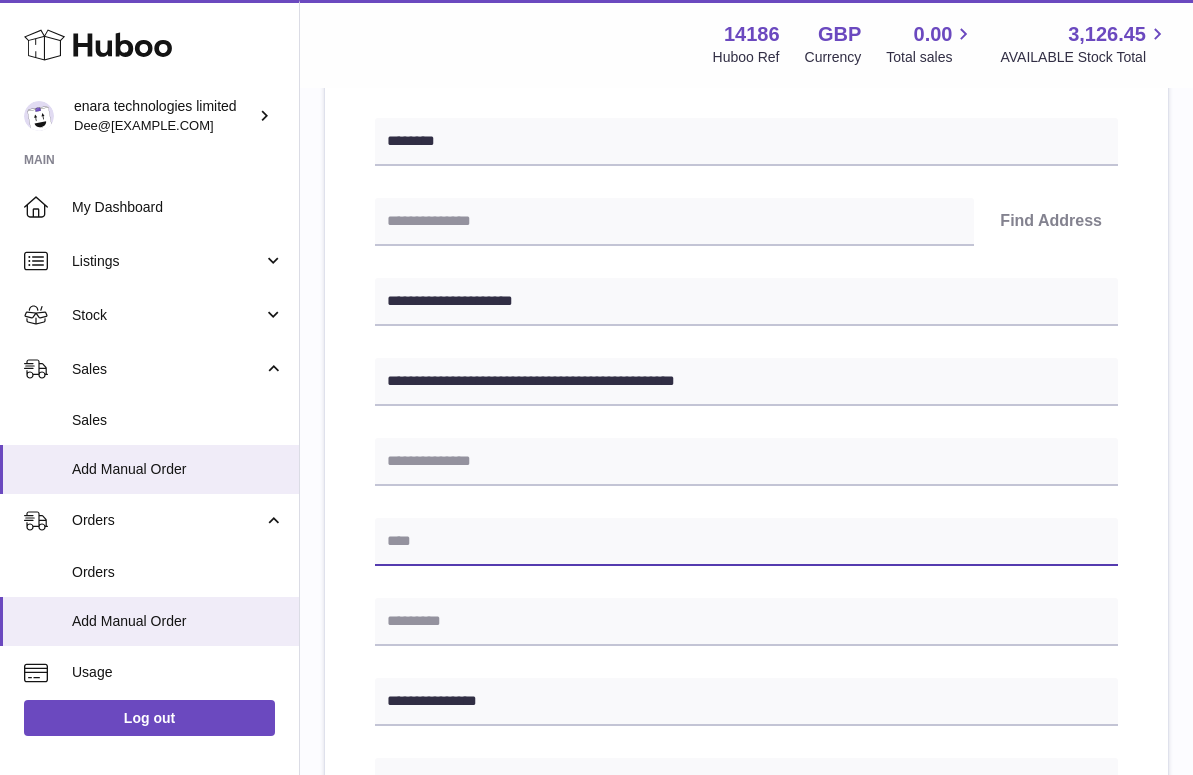 type 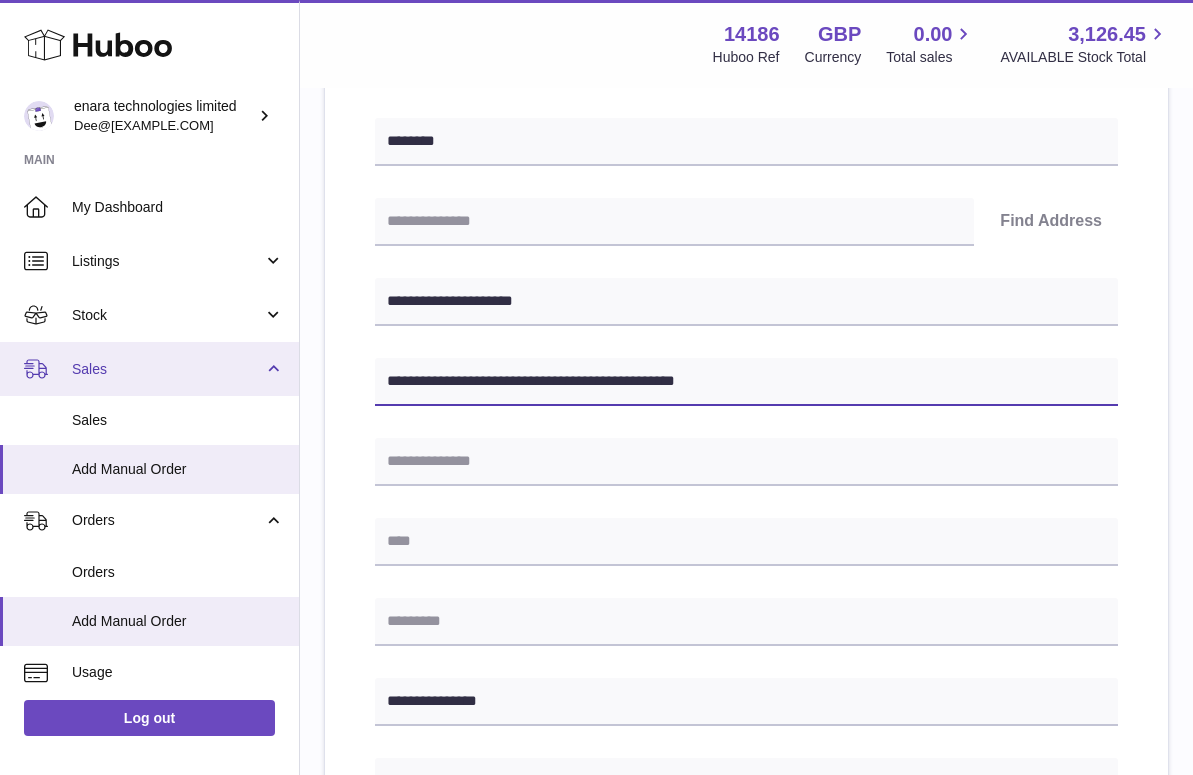 drag, startPoint x: 473, startPoint y: 382, endPoint x: 273, endPoint y: 354, distance: 201.95049 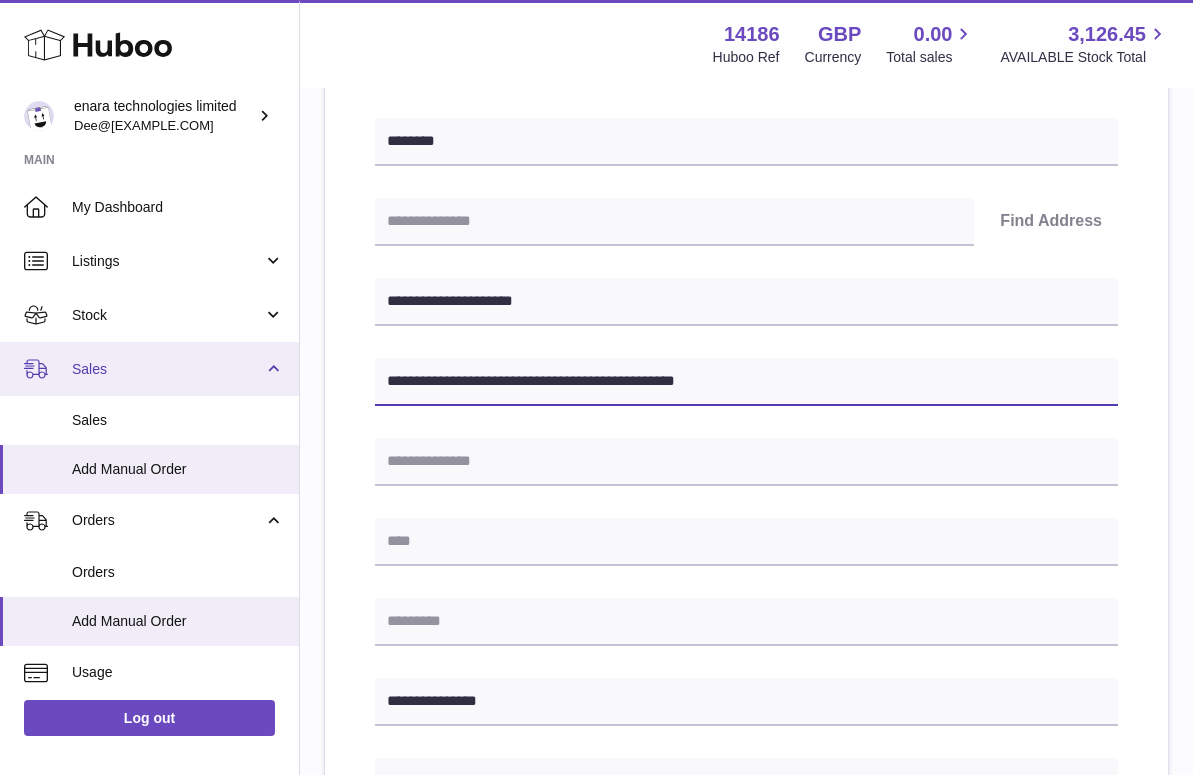 click on "Huboo
enara technologies limited
Dee@enara.co     Main     My Dashboard       Listings     Not with Huboo Listings with Huboo Bundles   Stock     Stock Stock History Add Stock Delivery History ASN Uploads   Sales     Sales Add Manual Order   Orders     Orders Add Manual Order   Usage       Invoicing and Payments     Billing History Storage History Direct Debits Account Balance   Cases       Channels       Settings       Returns       Log out   Menu   Huboo     14186   Huboo Ref    GBP   Currency   0.00     Total sales   3,126.45     AVAILABLE Stock Total   Currency   GBP   Total sales   0.00   AVAILABLE Stock Total   3,126.45   My Huboo - Add manual order
Multiple/Batch Upload
Please enter where you want to ship the items
UK
Europe
World" at bounding box center [596, 535] 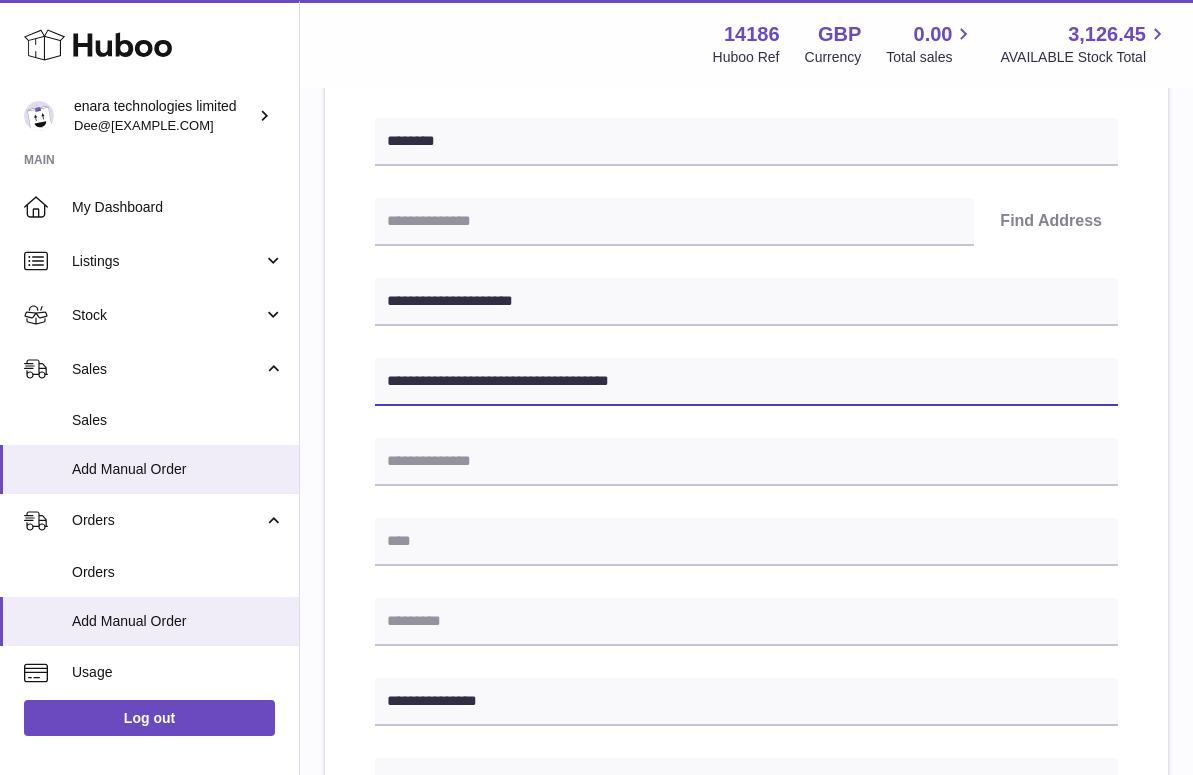 type on "**********" 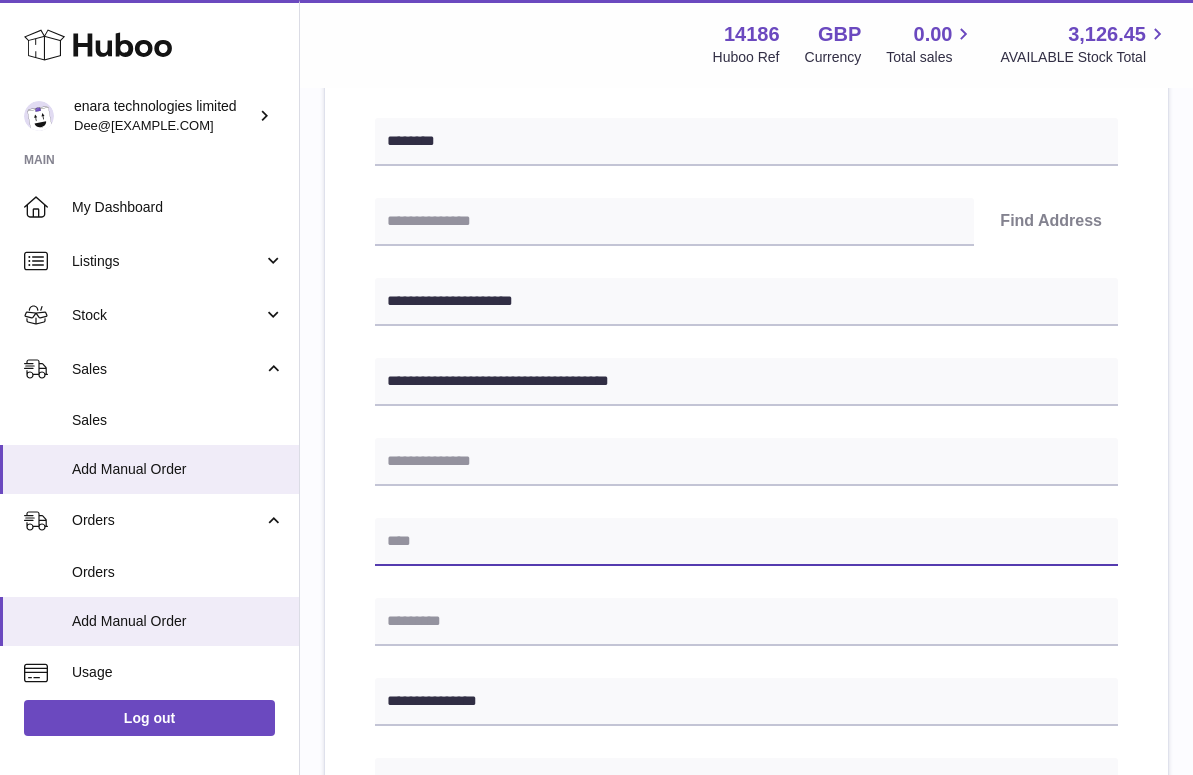 click at bounding box center (746, 542) 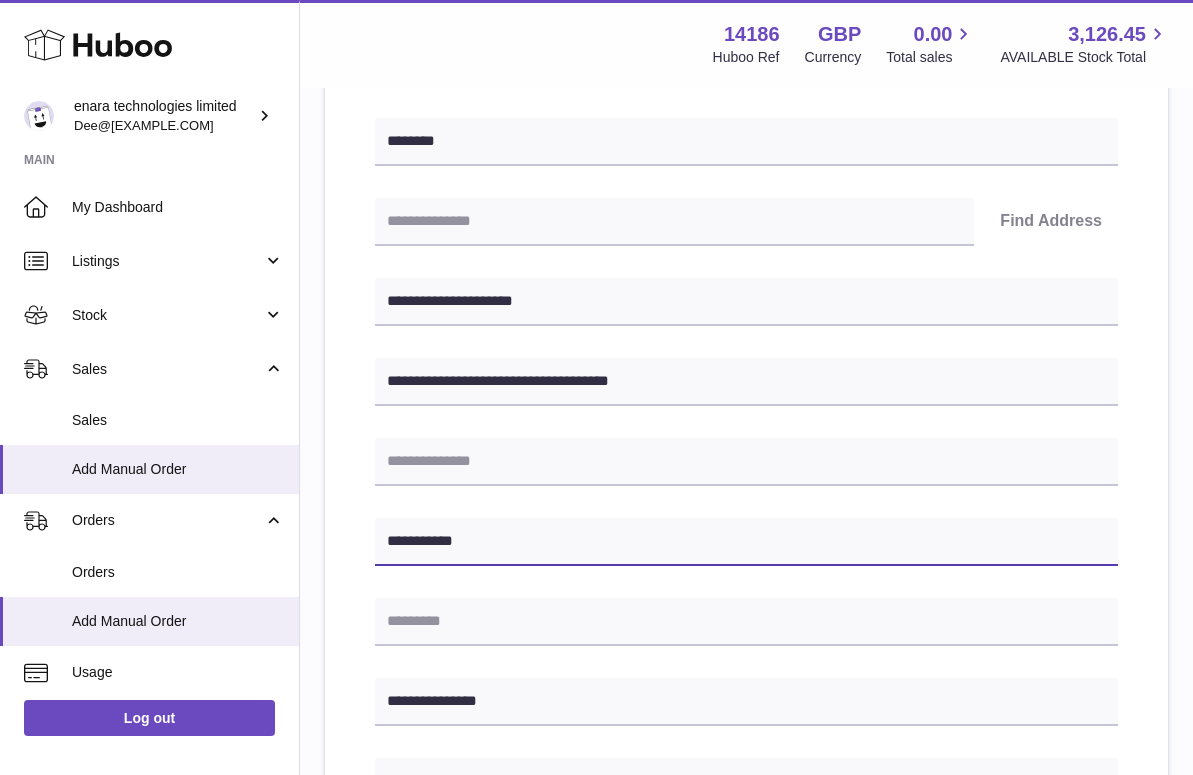 type on "**********" 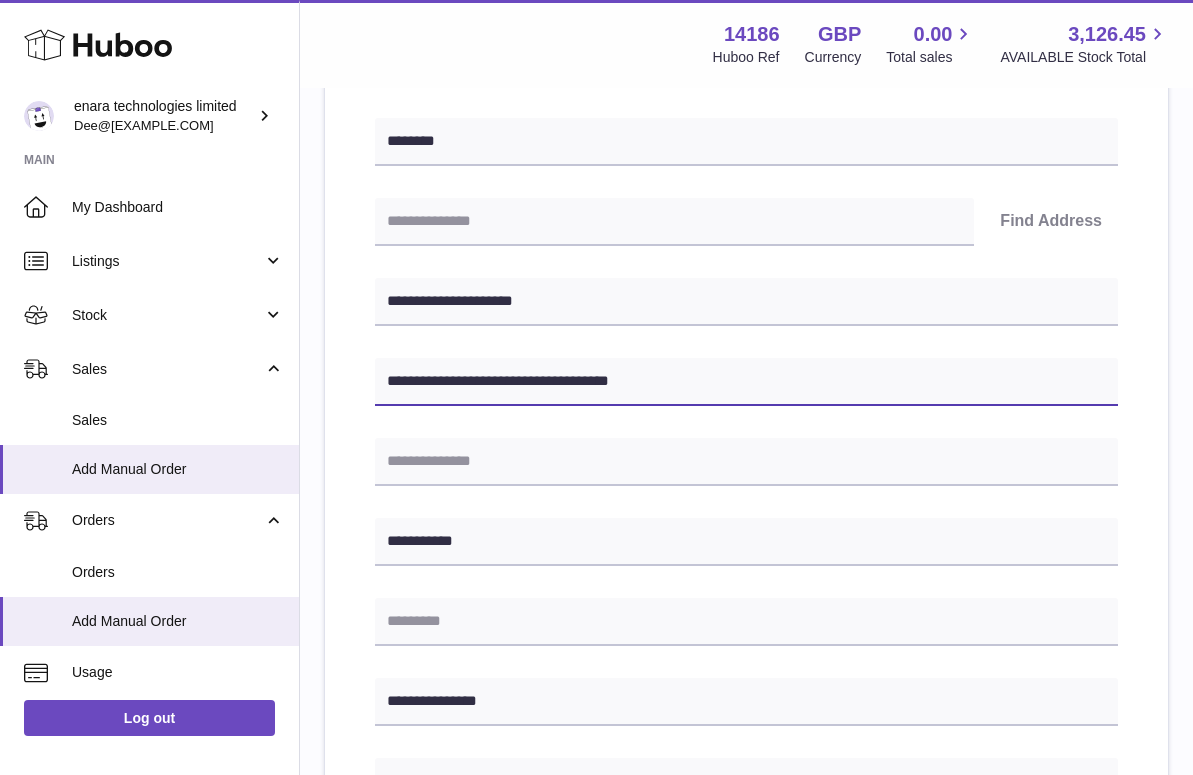 drag, startPoint x: 491, startPoint y: 378, endPoint x: 552, endPoint y: 380, distance: 61.03278 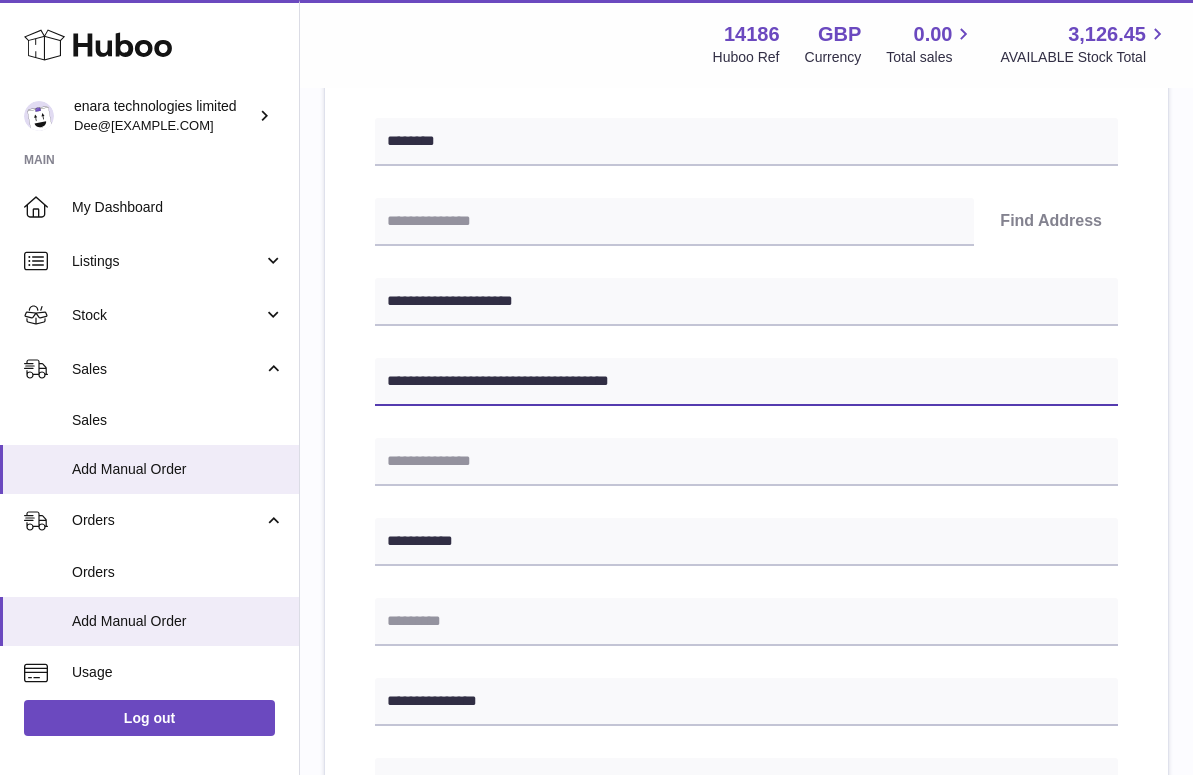 click on "**********" at bounding box center [746, 382] 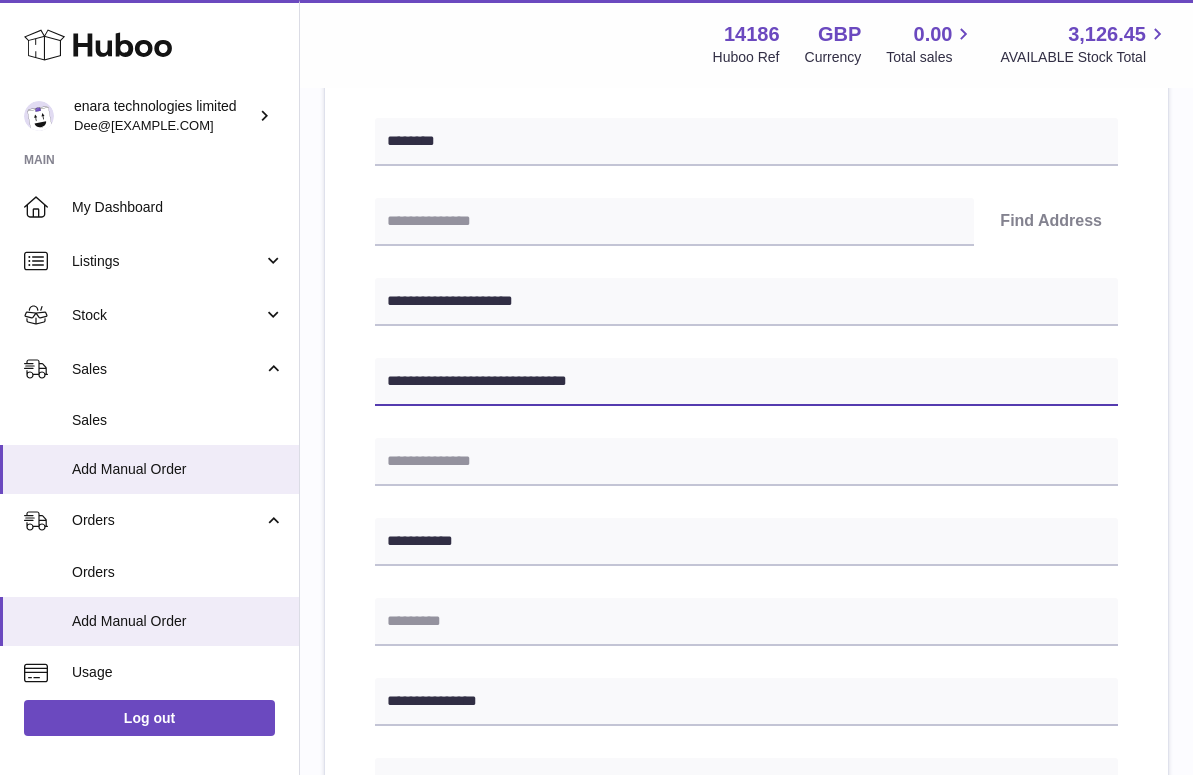 type on "**********" 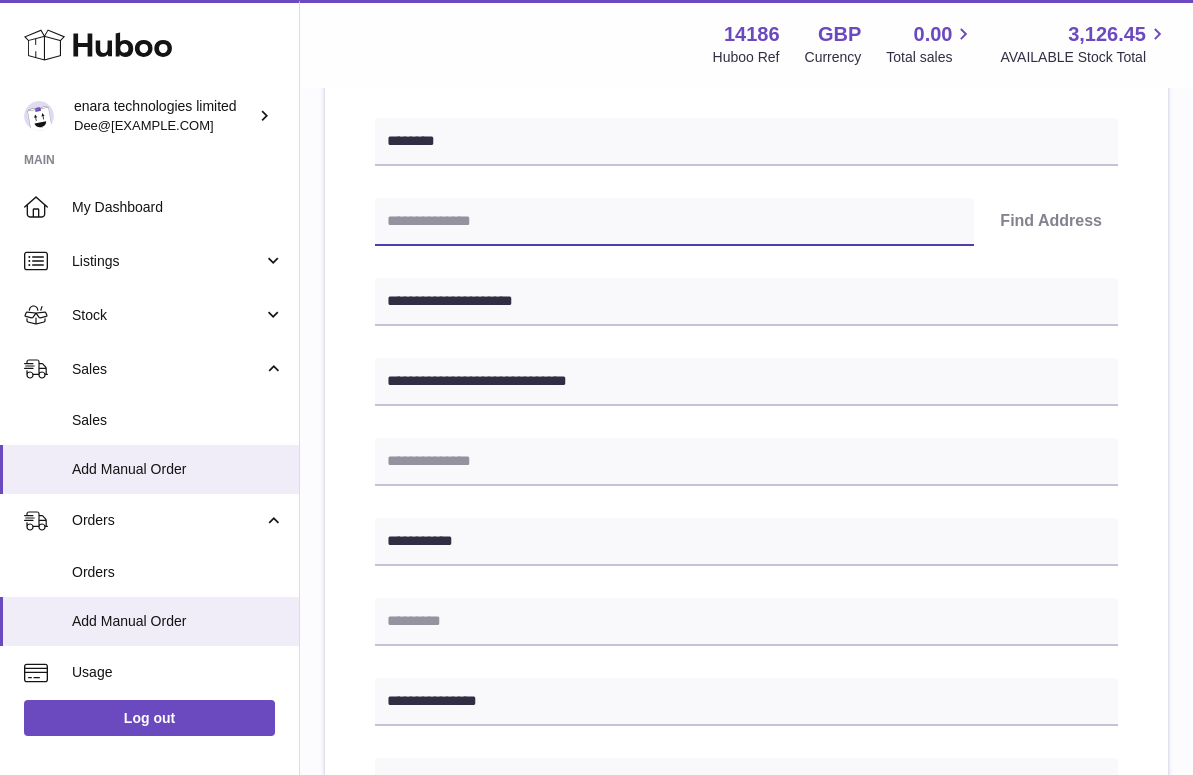 paste on "*******" 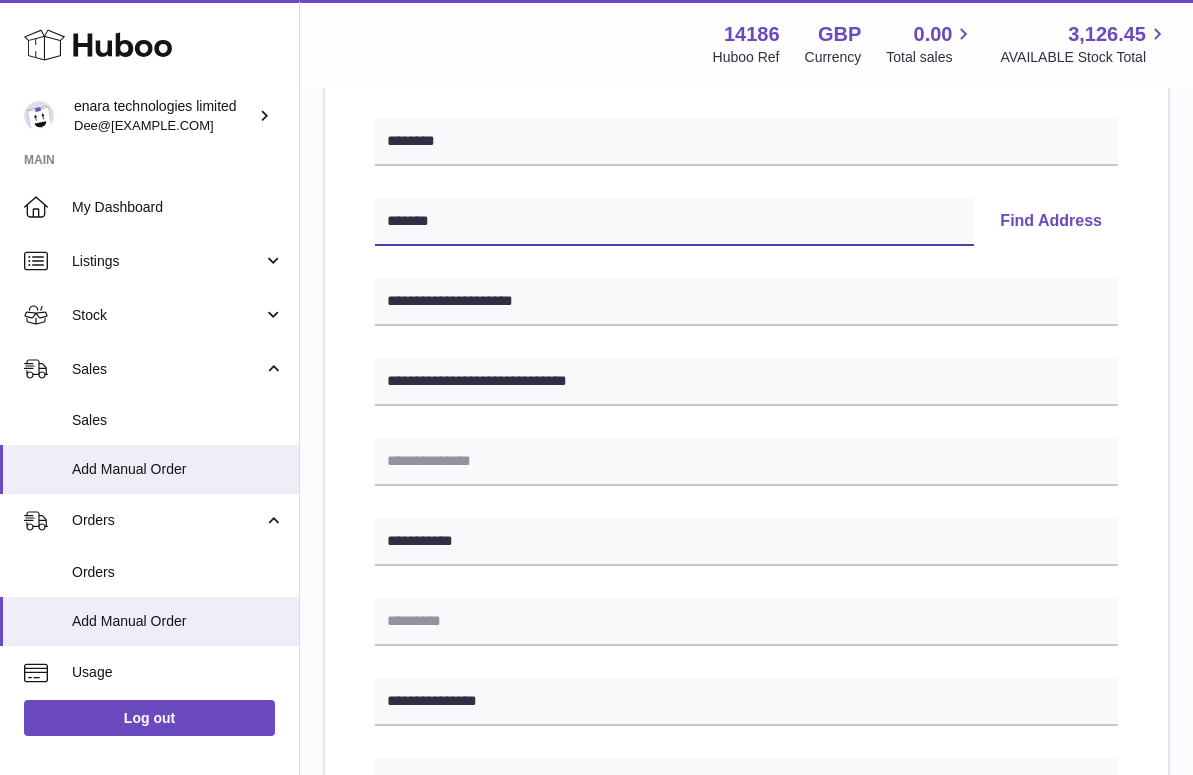 type on "*******" 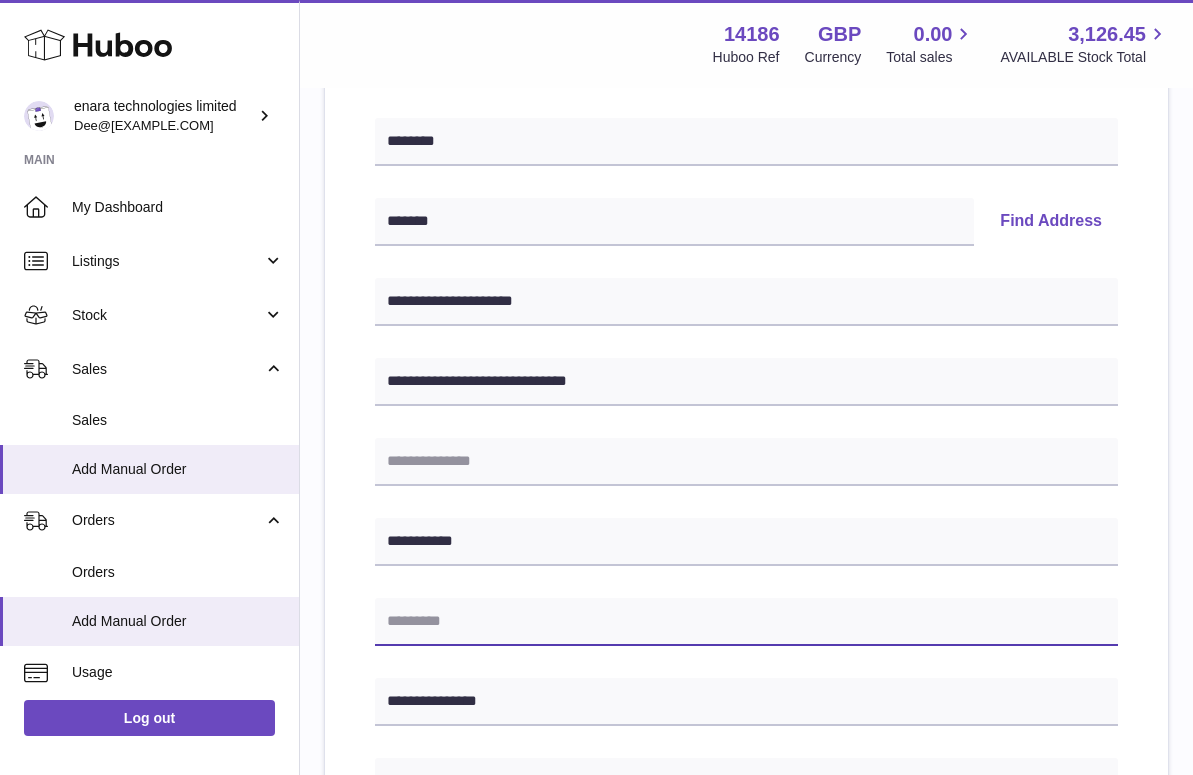 paste on "*******" 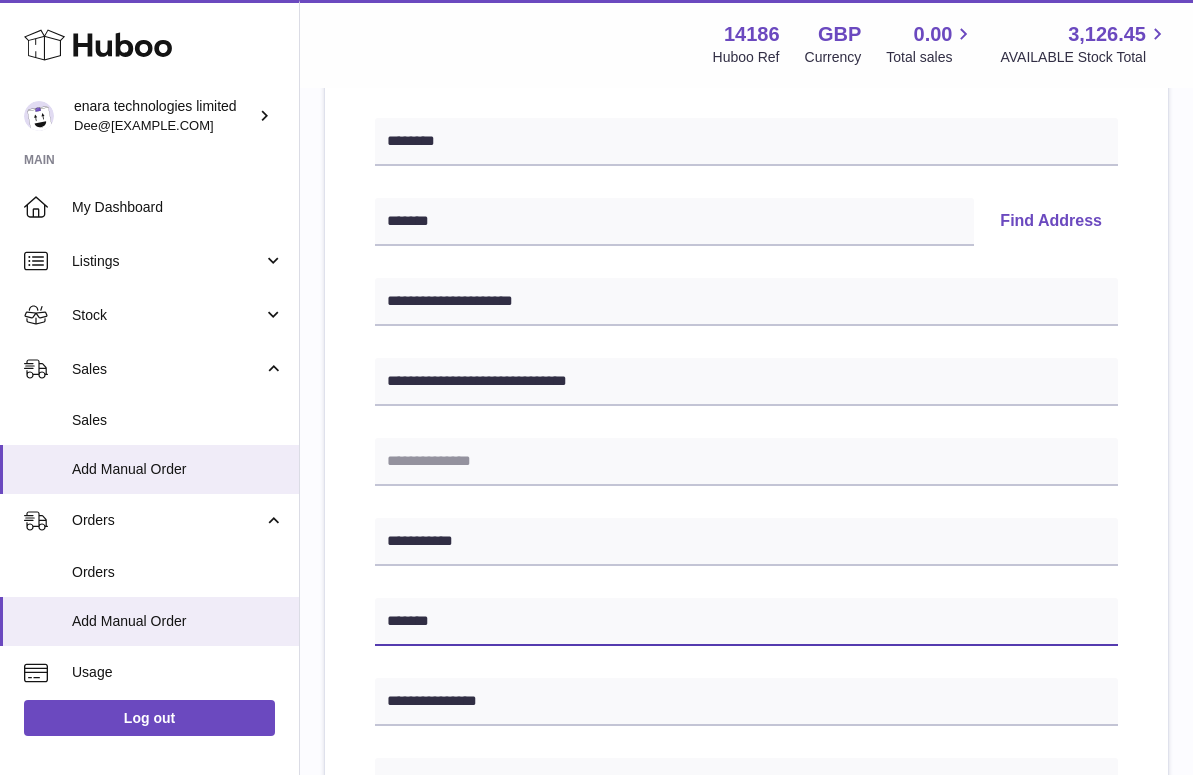 type on "*******" 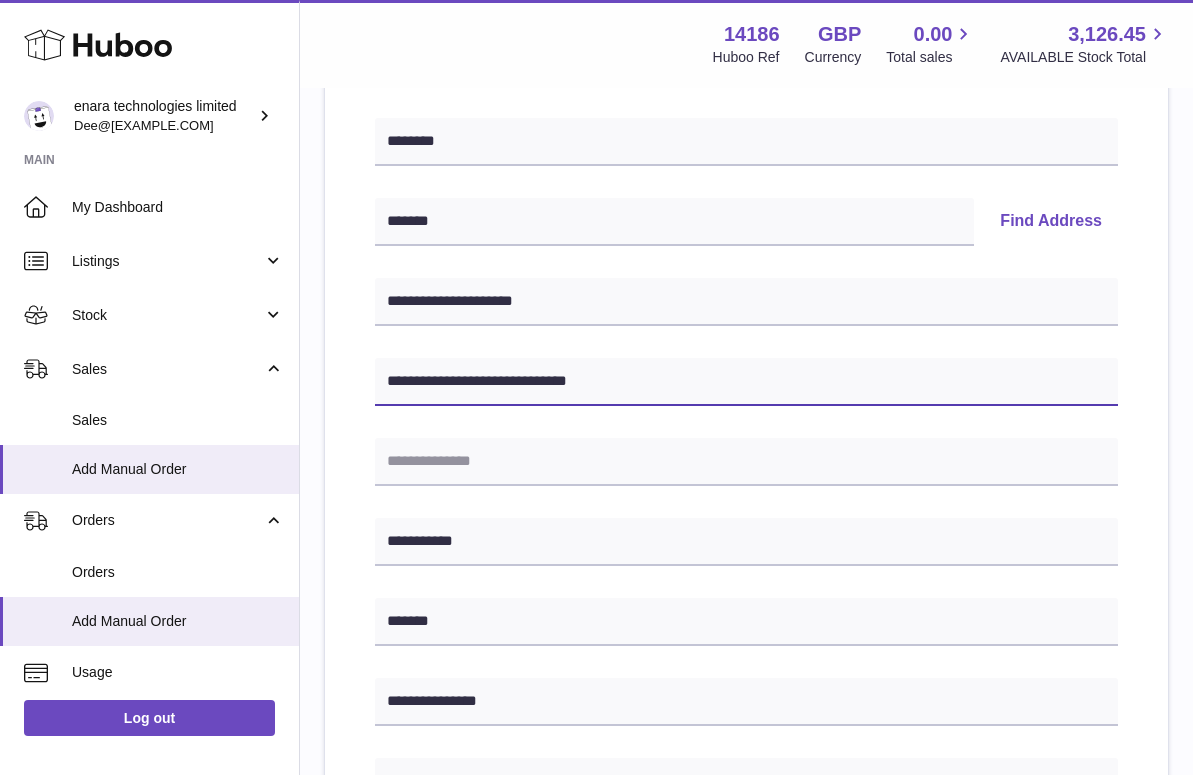 drag, startPoint x: 636, startPoint y: 375, endPoint x: 498, endPoint y: 385, distance: 138.36185 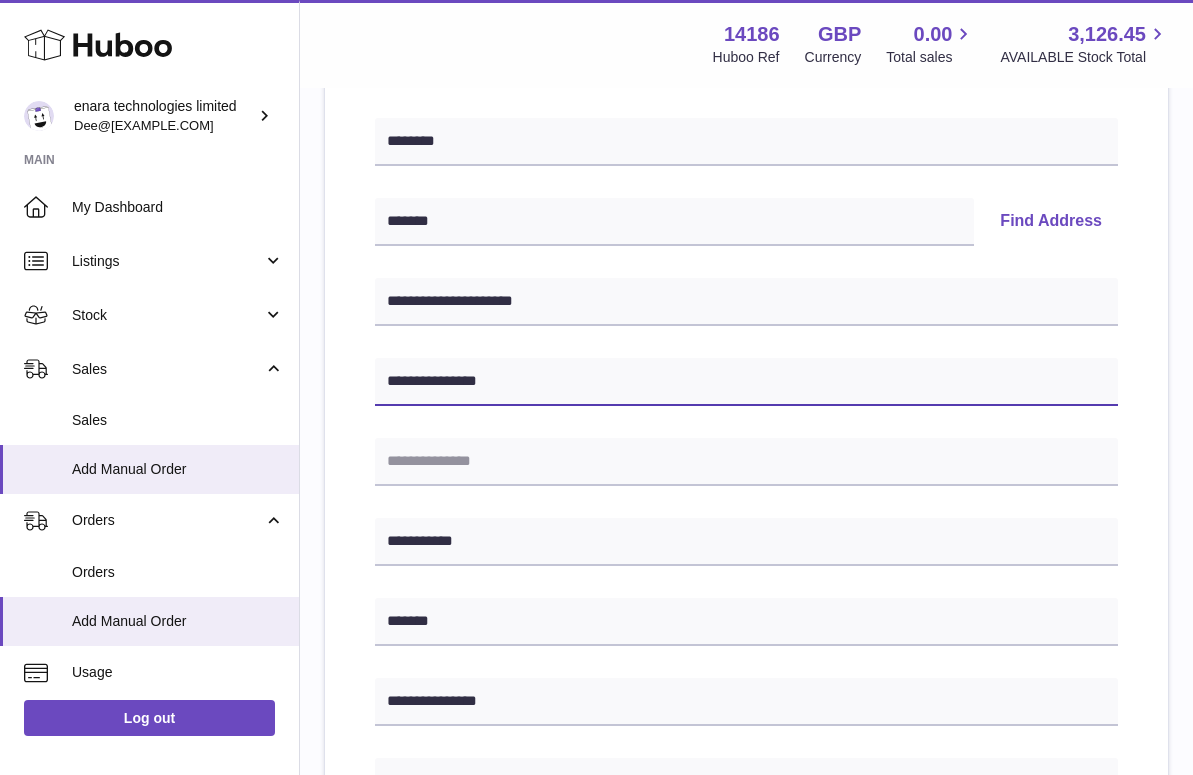 type on "**********" 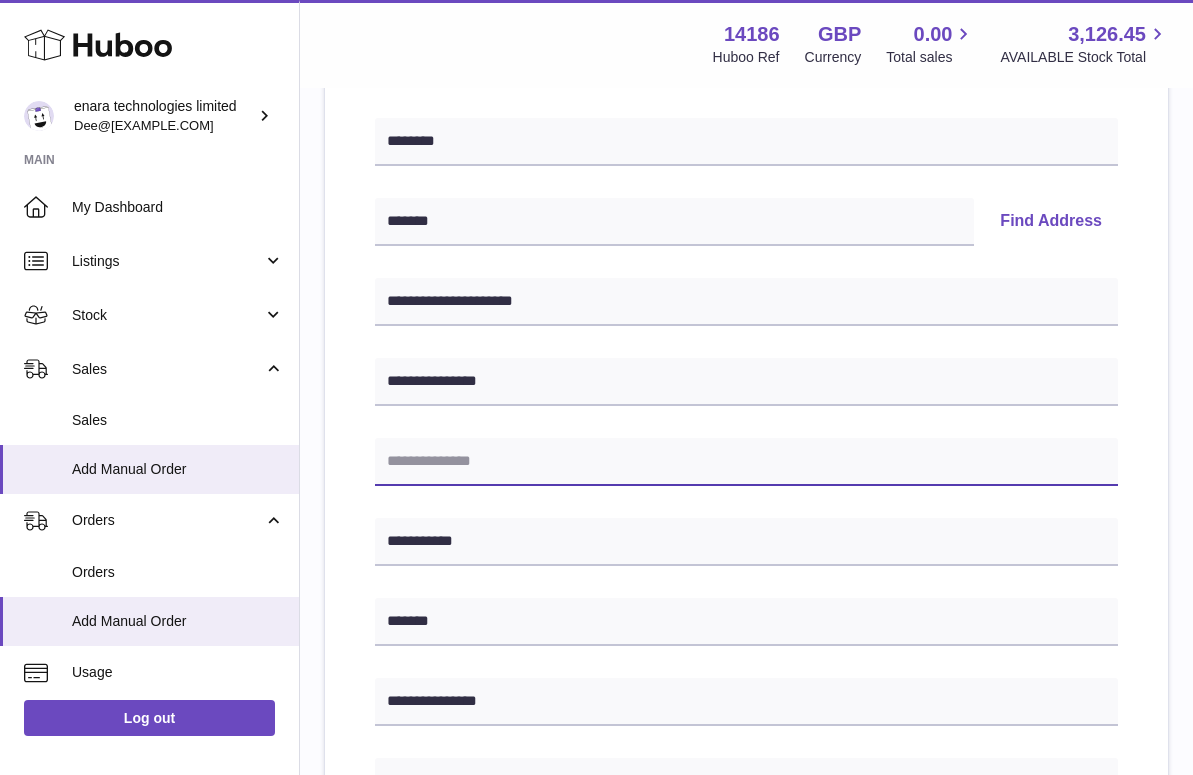 paste on "**********" 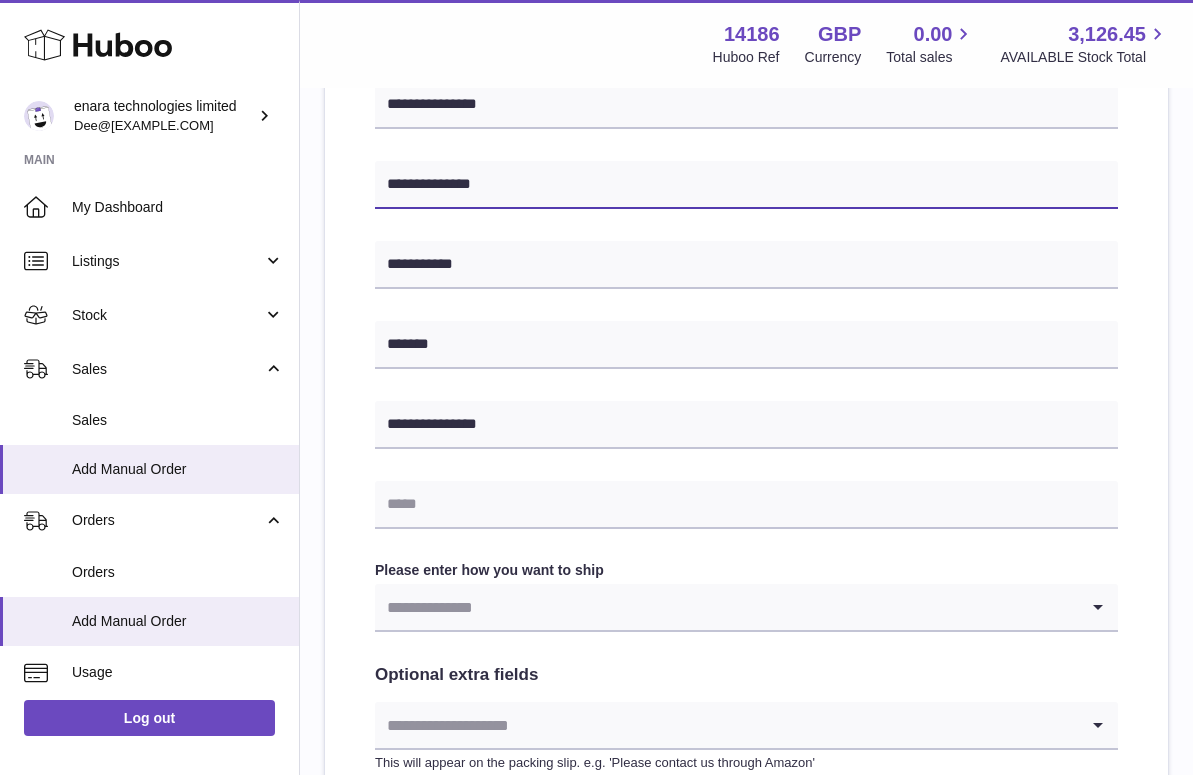 scroll, scrollTop: 623, scrollLeft: 0, axis: vertical 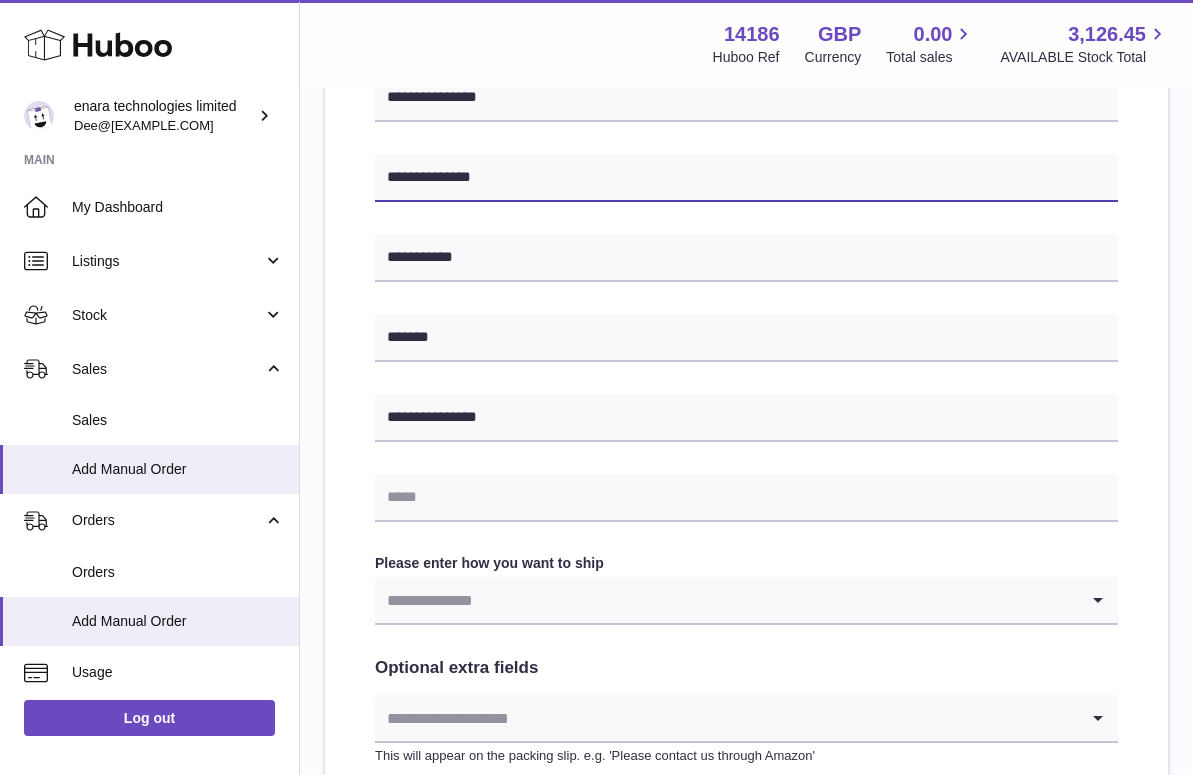 type on "**********" 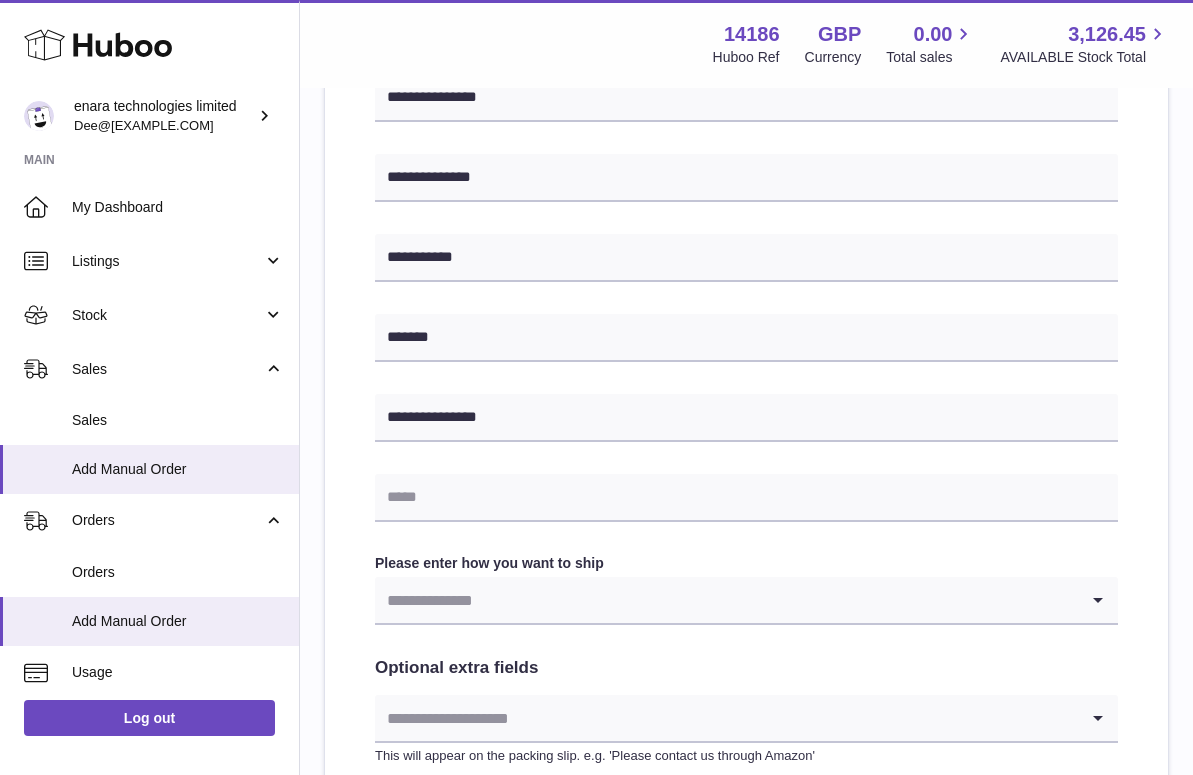 click at bounding box center (726, 600) 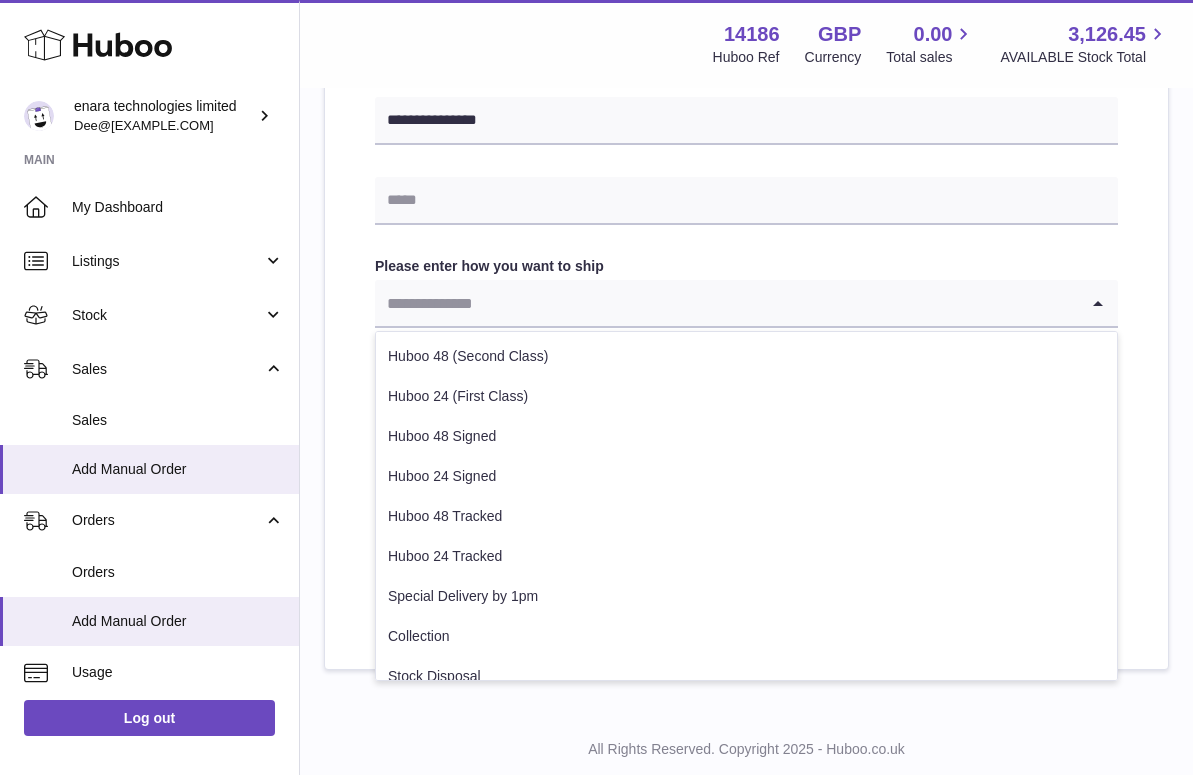 scroll, scrollTop: 928, scrollLeft: 0, axis: vertical 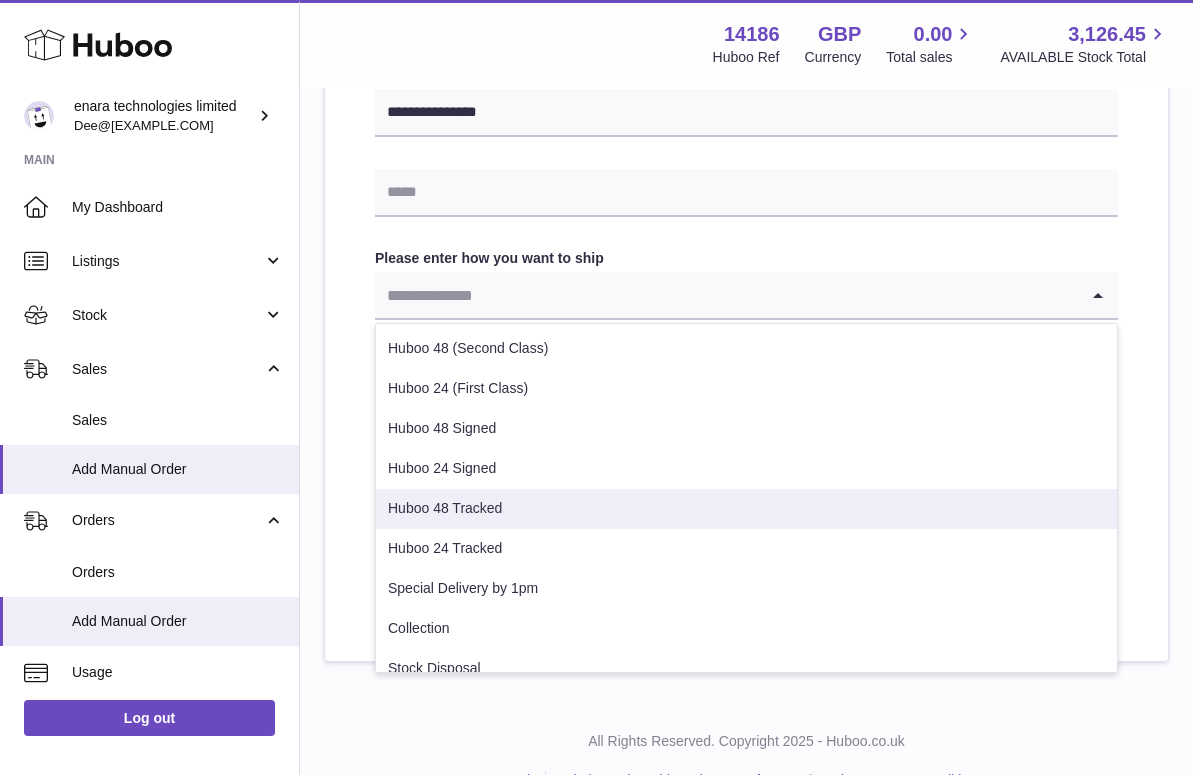 click on "Huboo 48 Tracked" at bounding box center [746, 509] 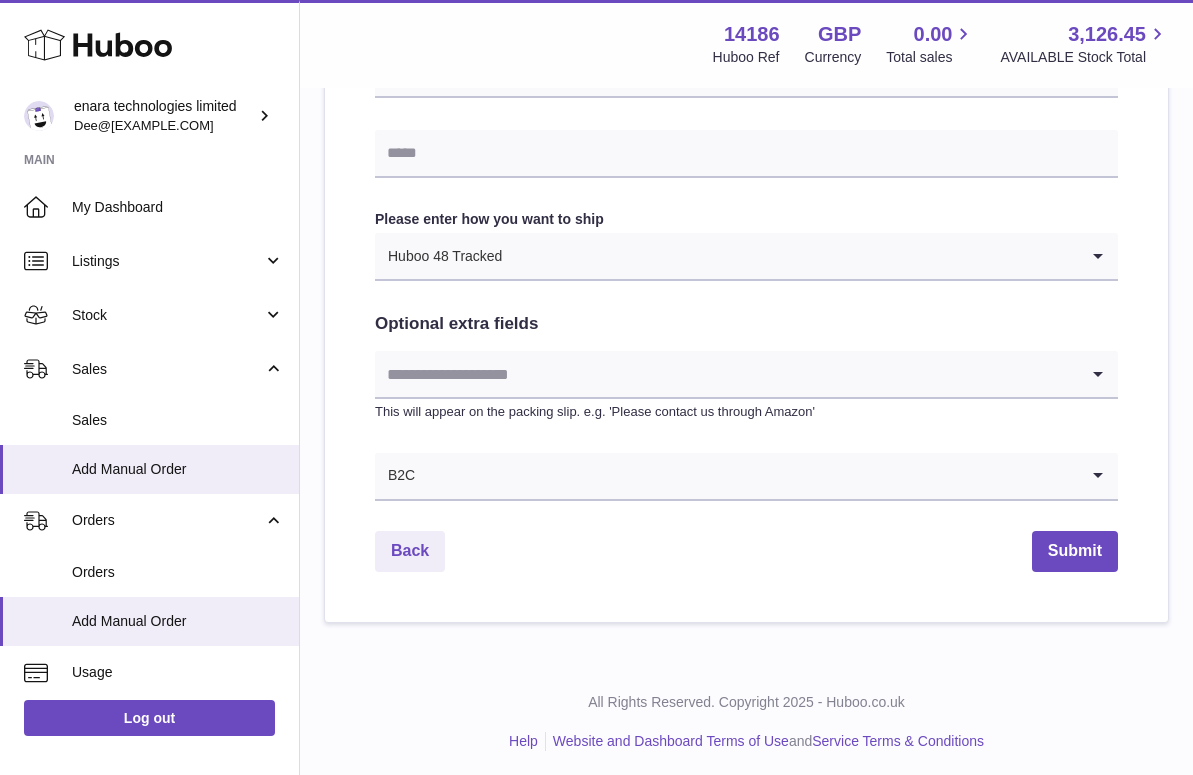 scroll, scrollTop: 966, scrollLeft: 0, axis: vertical 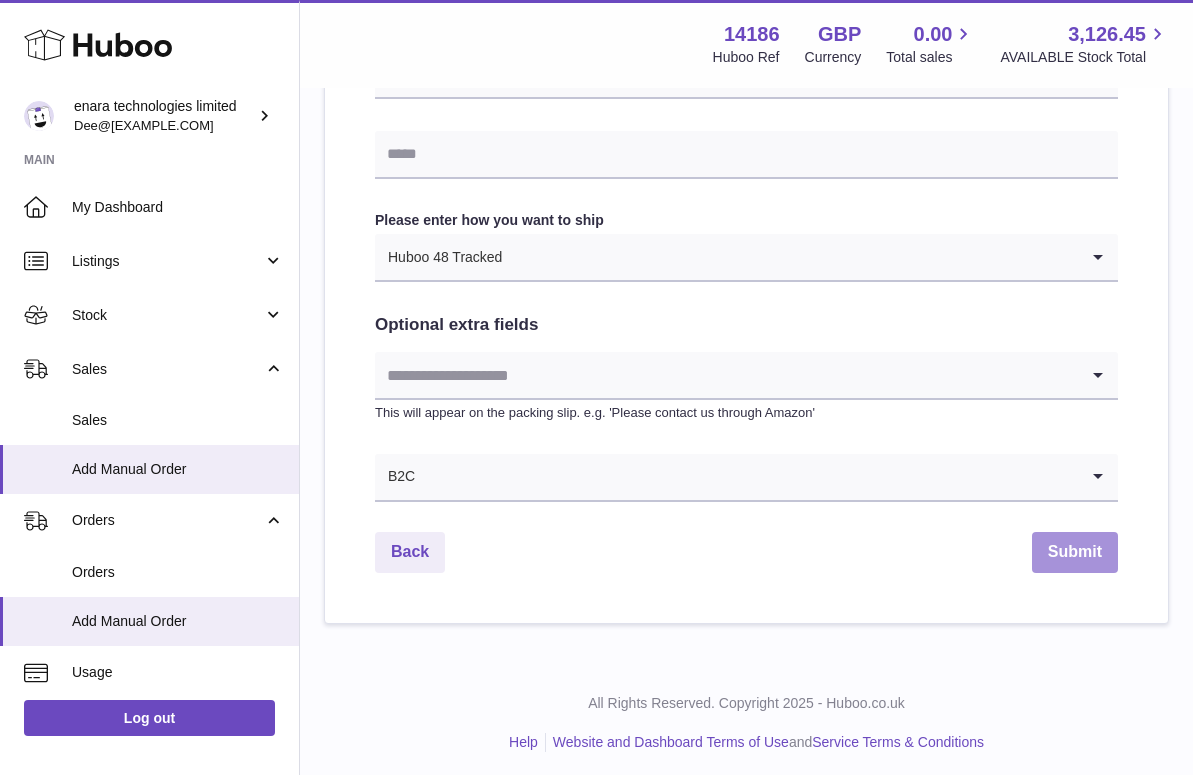 click on "Submit" at bounding box center [1075, 552] 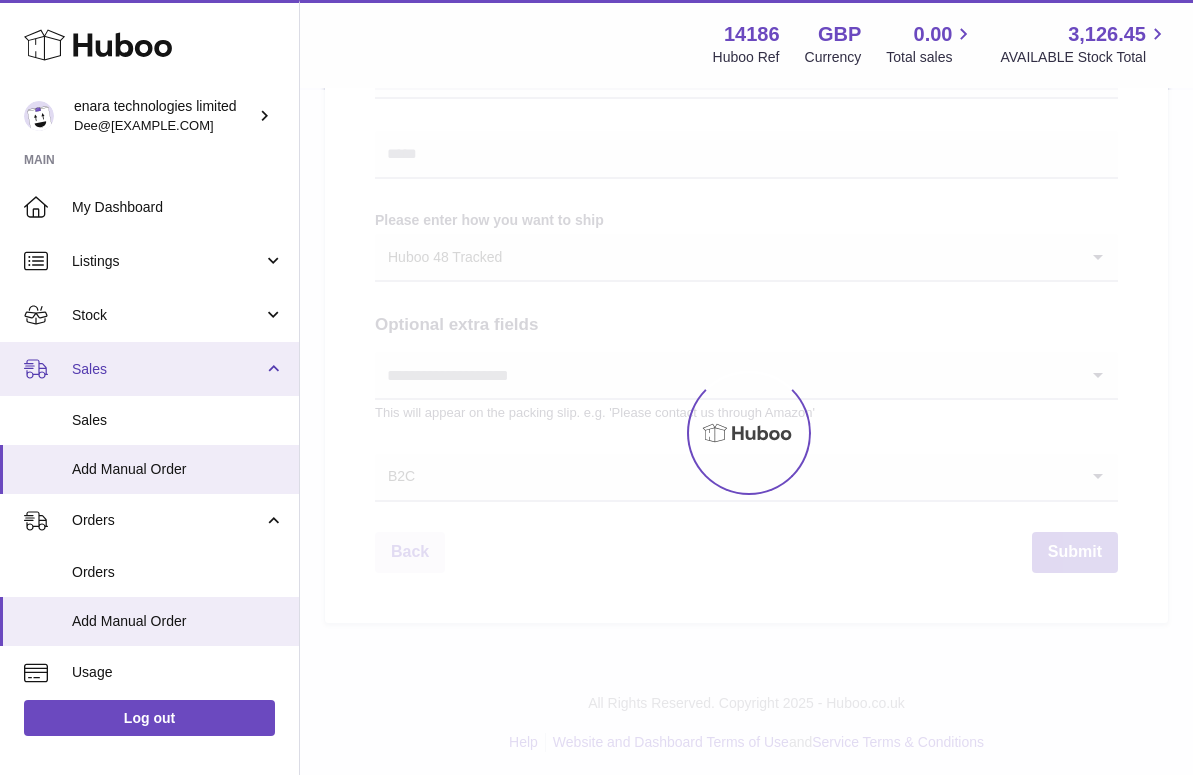 scroll, scrollTop: 0, scrollLeft: 0, axis: both 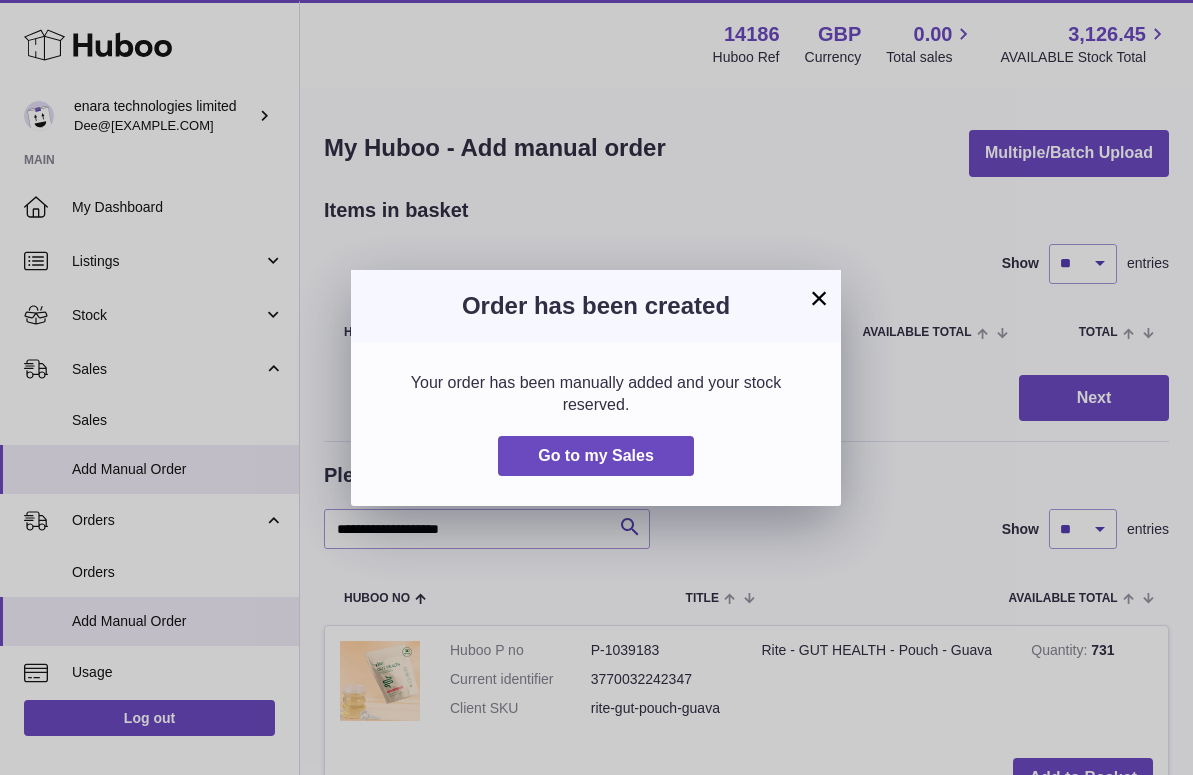 click on "×" at bounding box center [819, 298] 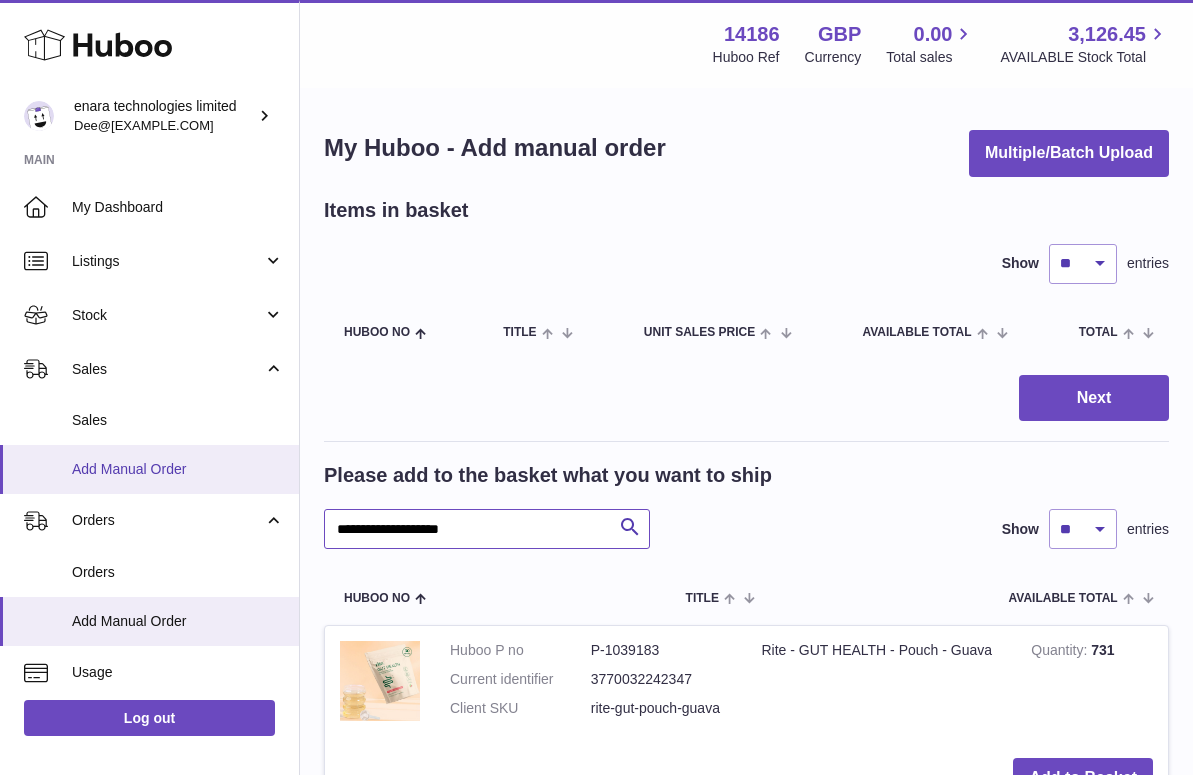 drag, startPoint x: 494, startPoint y: 523, endPoint x: 111, endPoint y: 471, distance: 386.51392 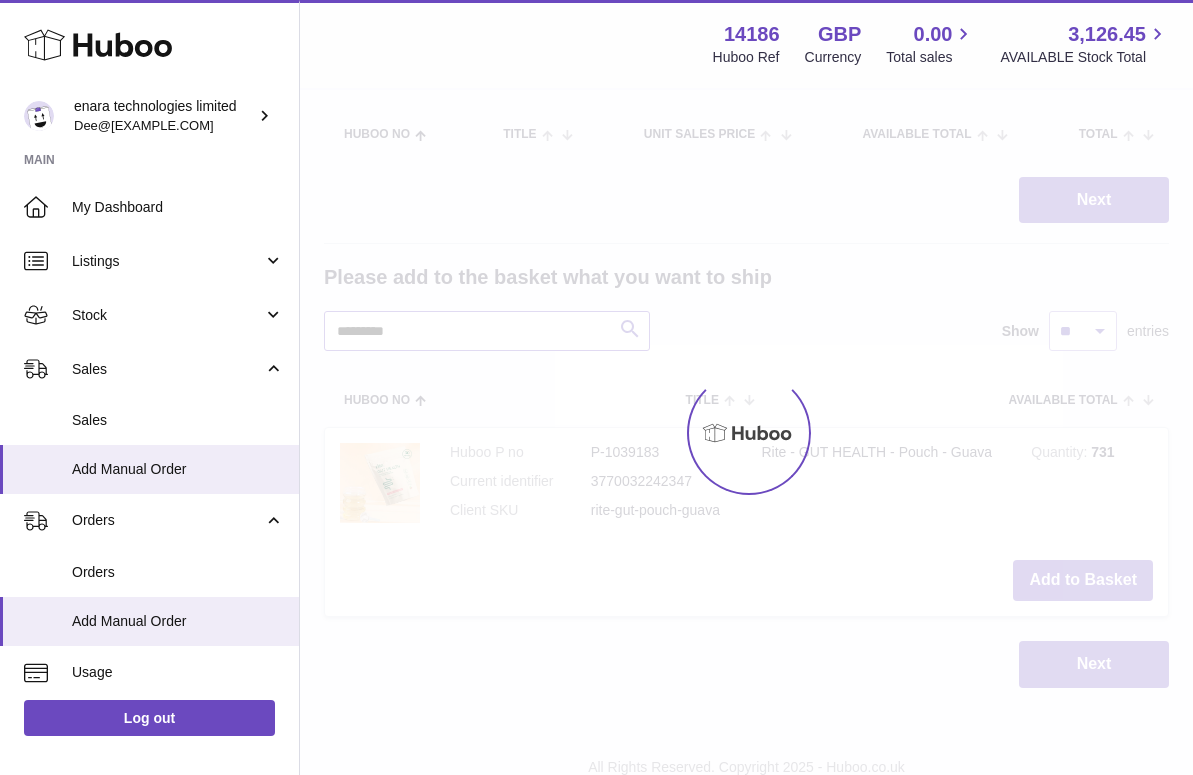 scroll, scrollTop: 199, scrollLeft: 0, axis: vertical 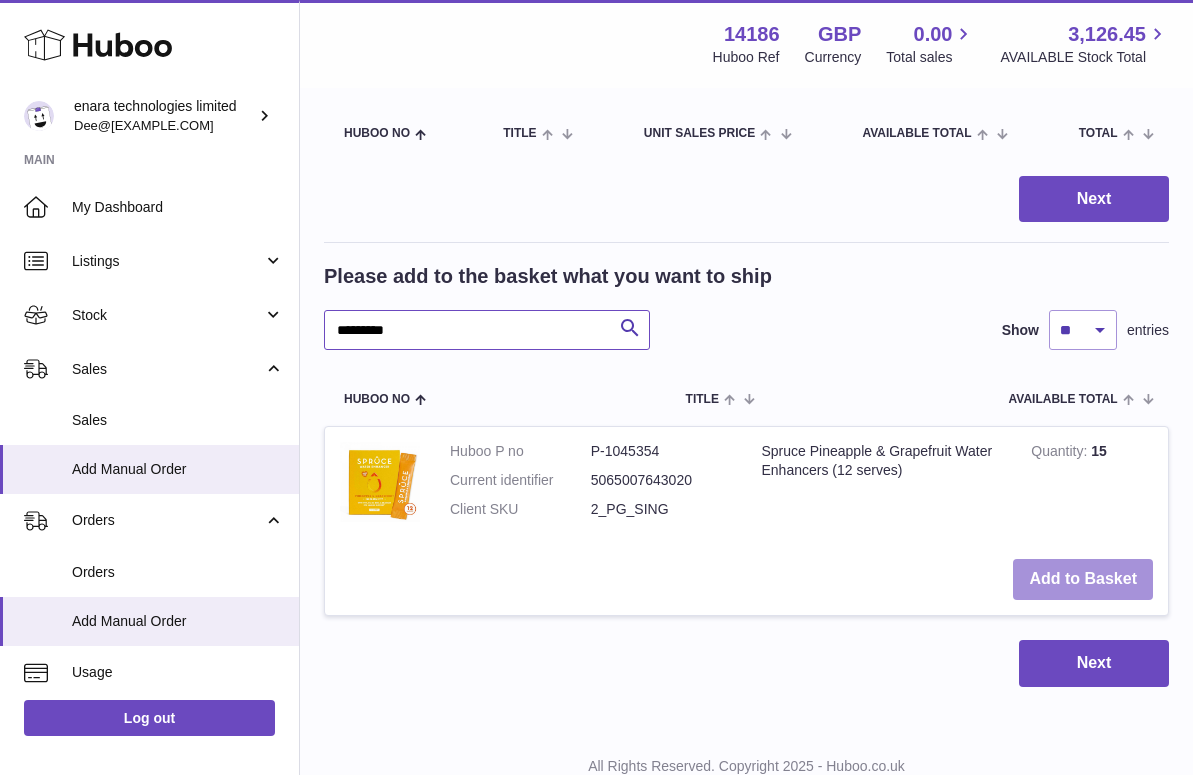 type on "*********" 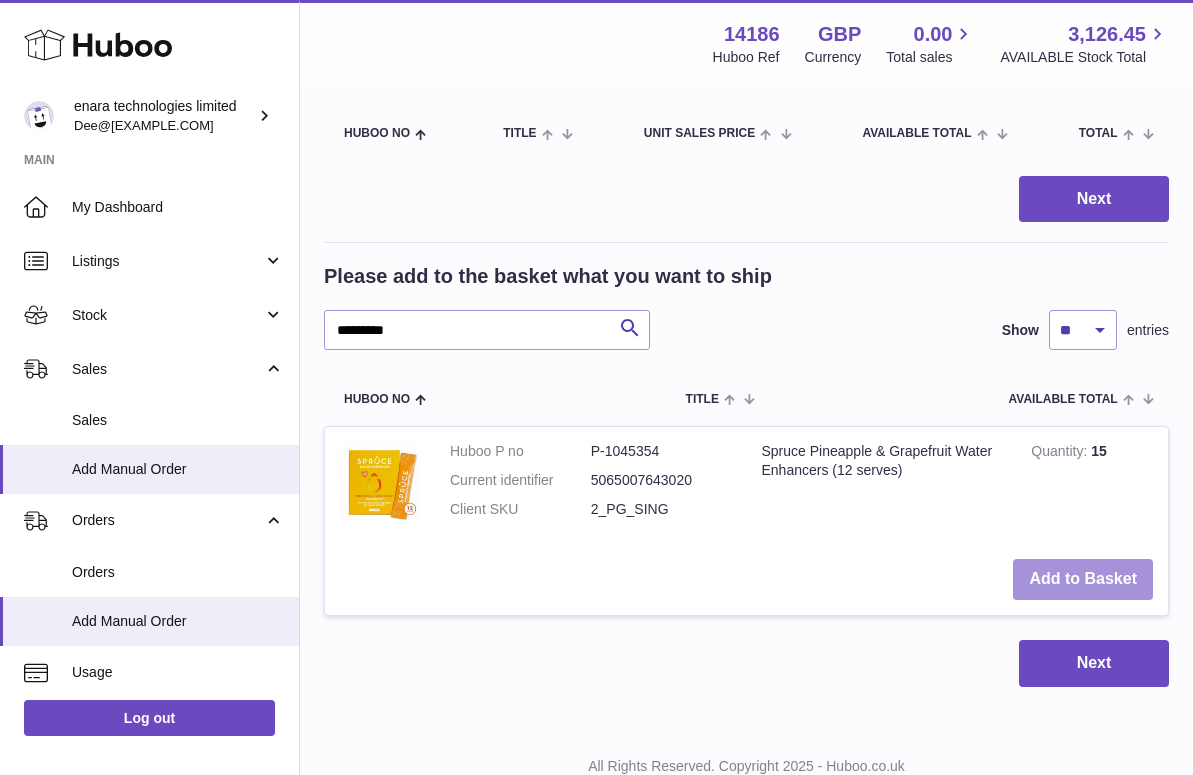 click on "Add to Basket" at bounding box center (1083, 579) 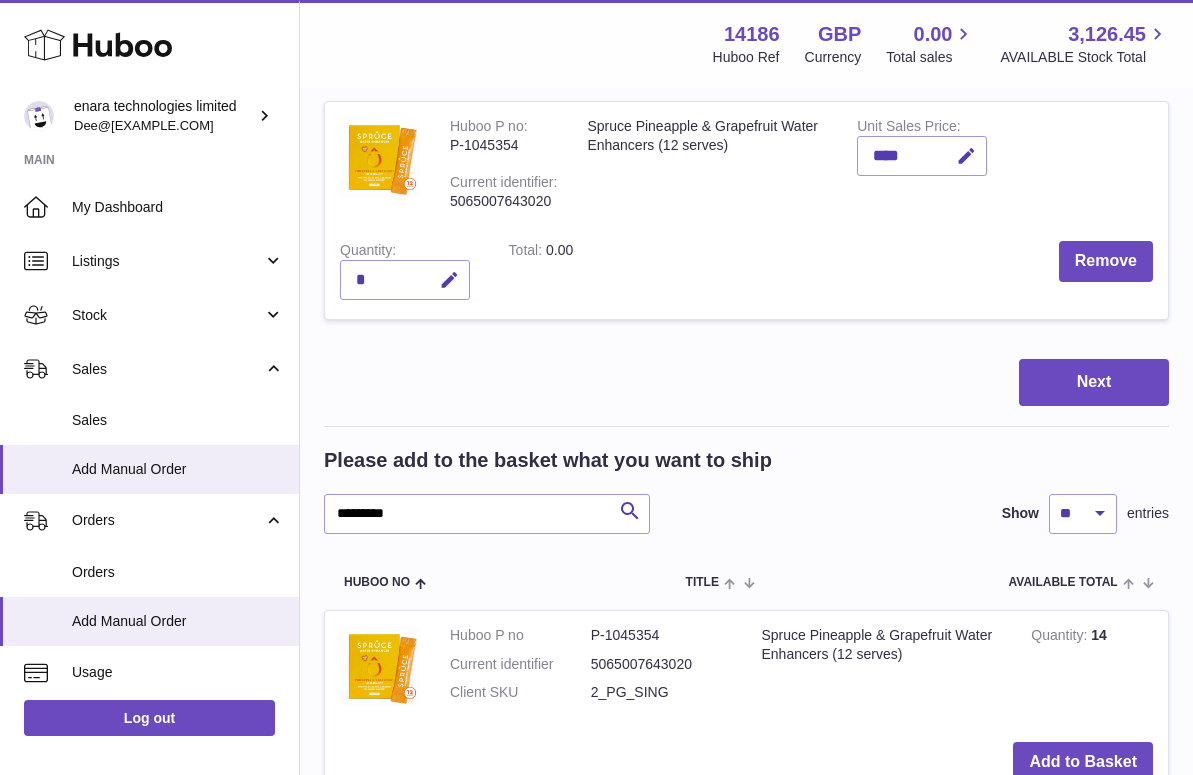 scroll, scrollTop: 282, scrollLeft: 0, axis: vertical 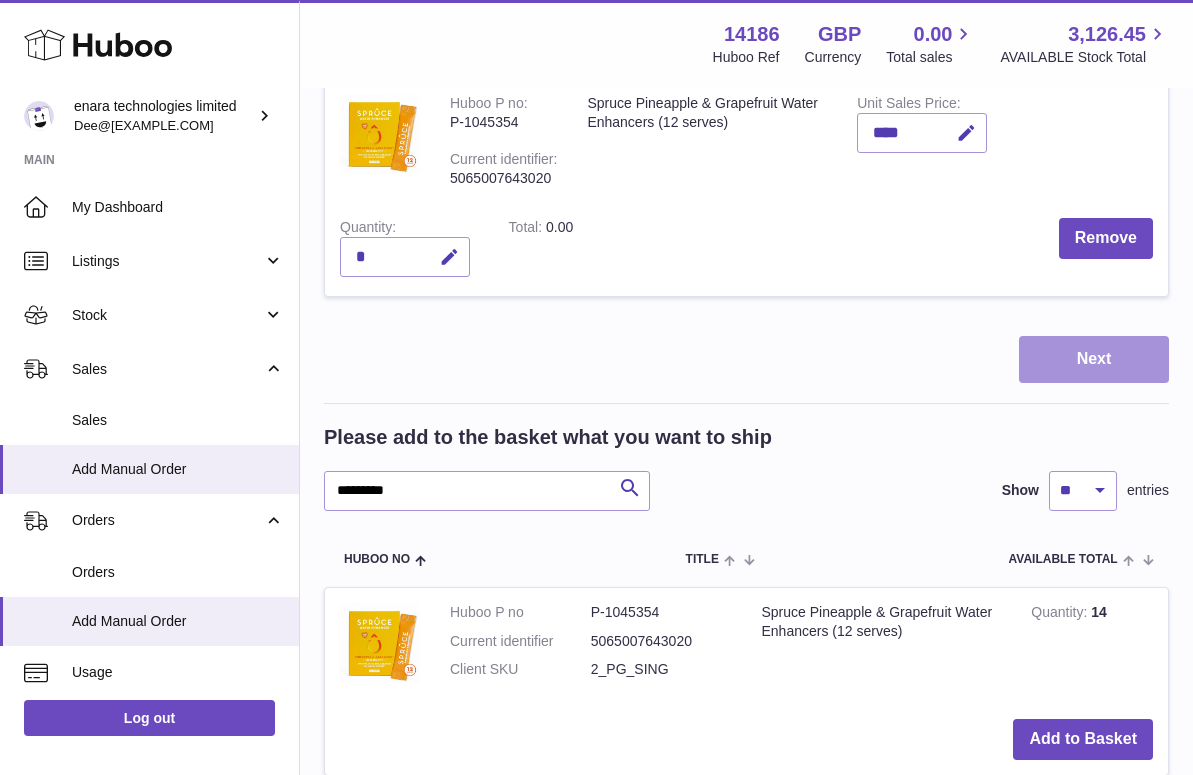 click on "Next" at bounding box center [1094, 359] 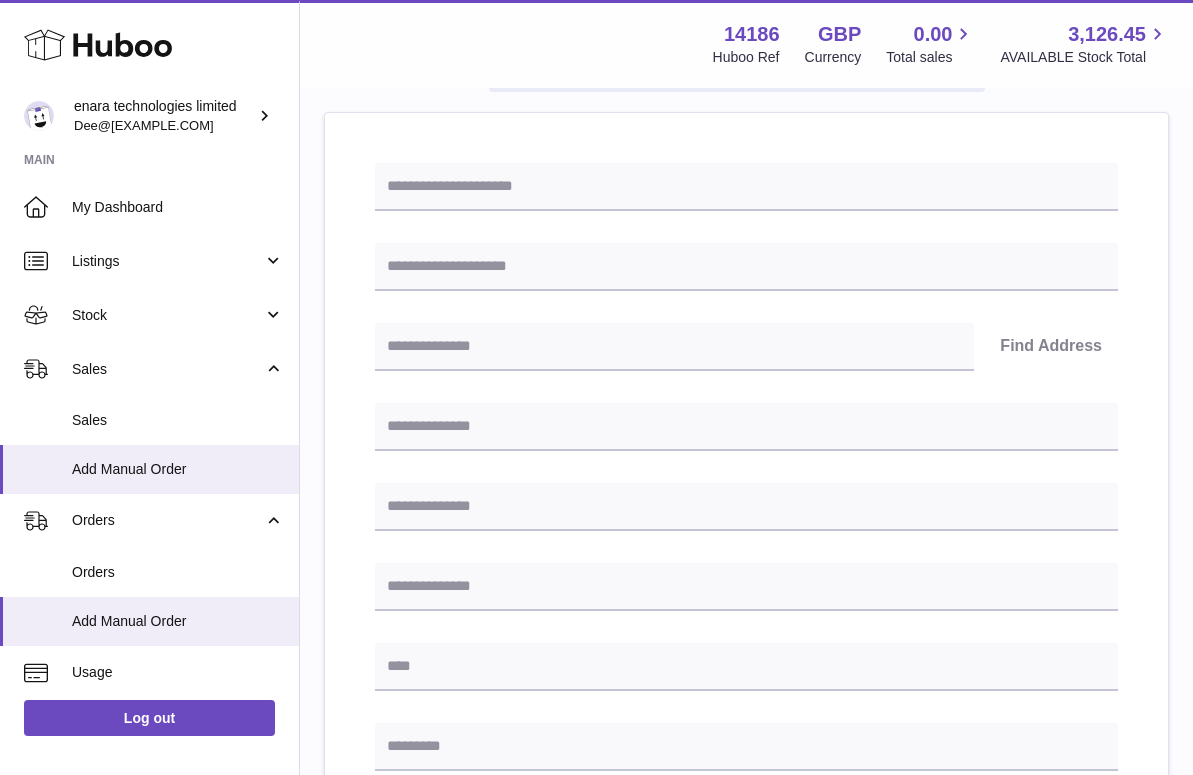 scroll, scrollTop: 213, scrollLeft: 0, axis: vertical 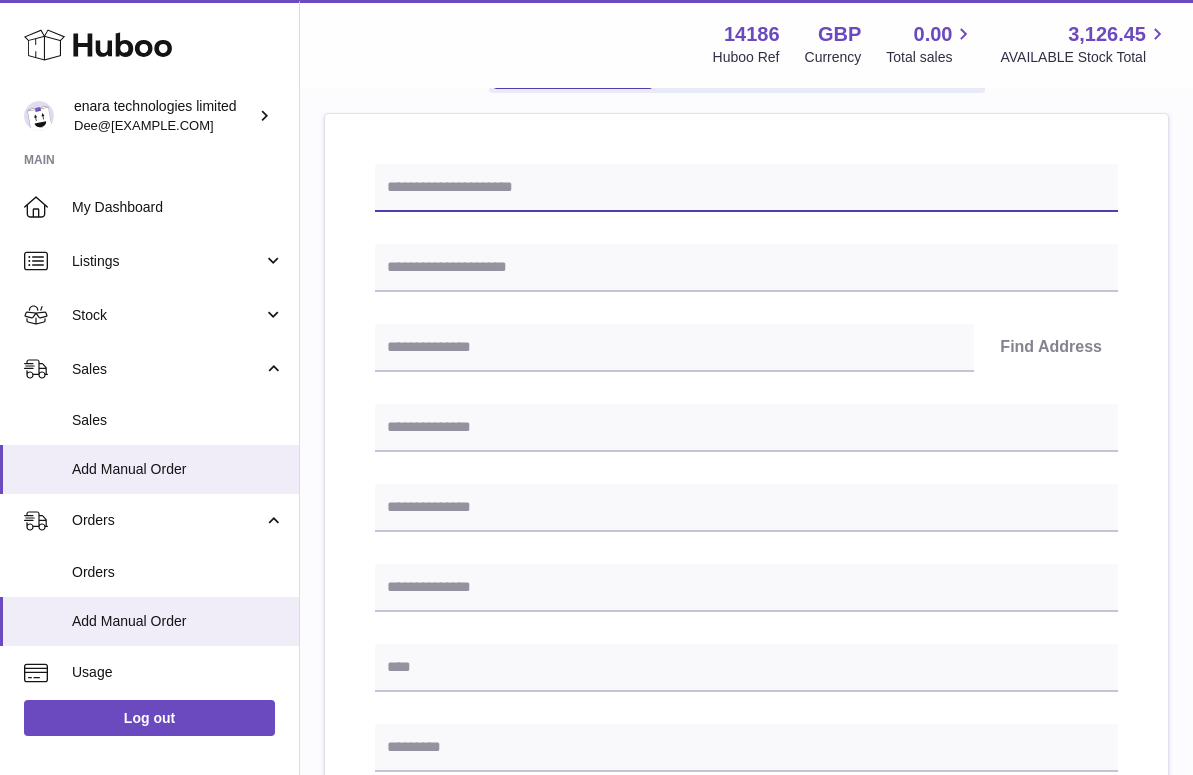 click at bounding box center (746, 188) 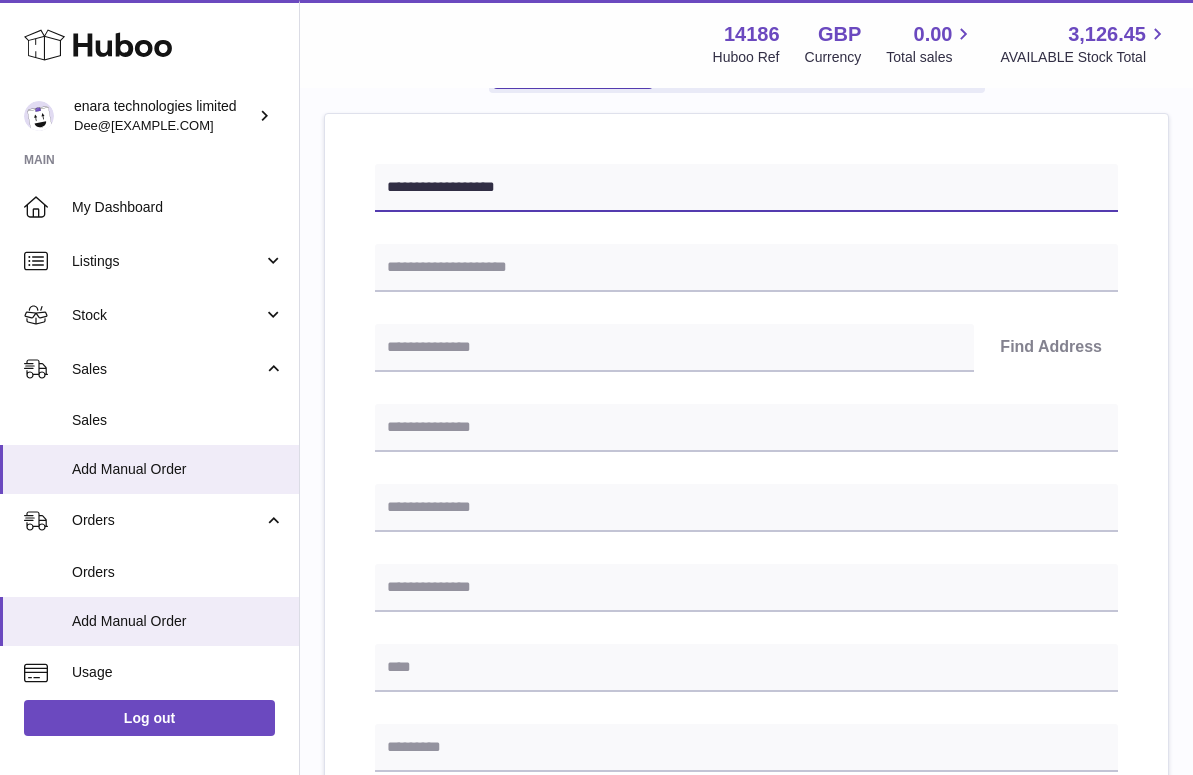 type on "**********" 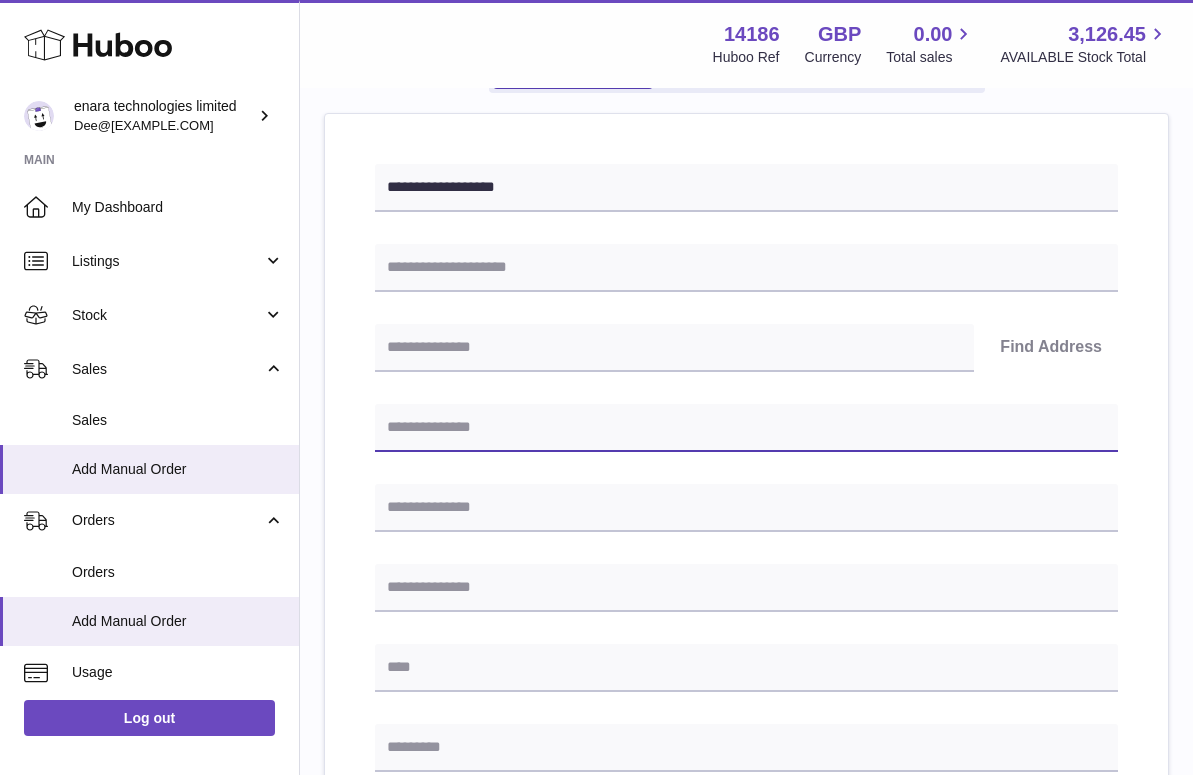 paste on "**********" 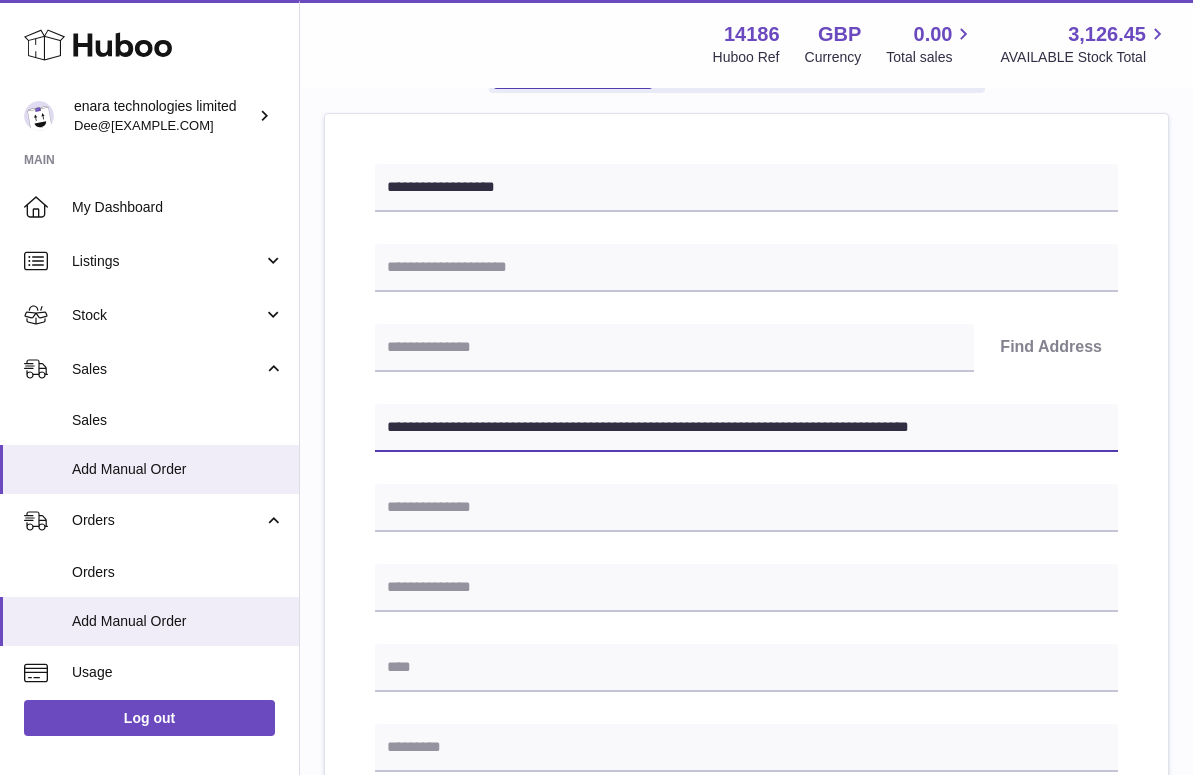 drag, startPoint x: 733, startPoint y: 422, endPoint x: 1237, endPoint y: 466, distance: 505.917 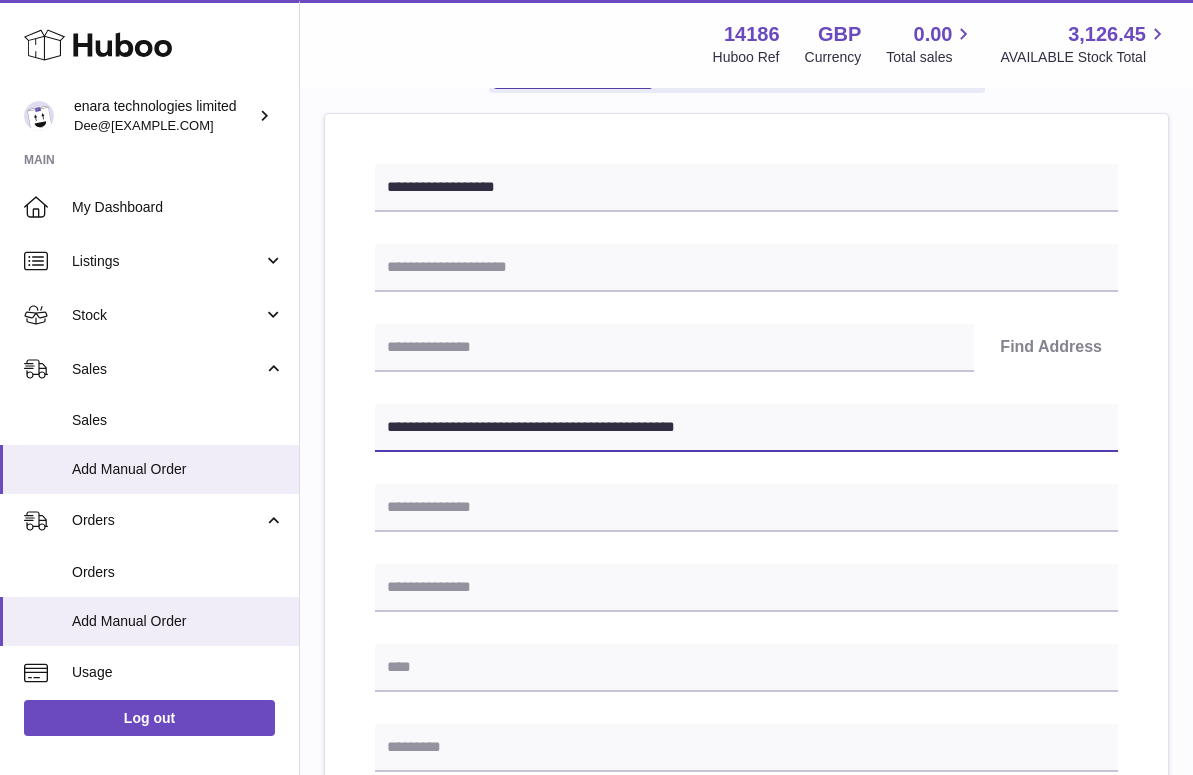 type on "**********" 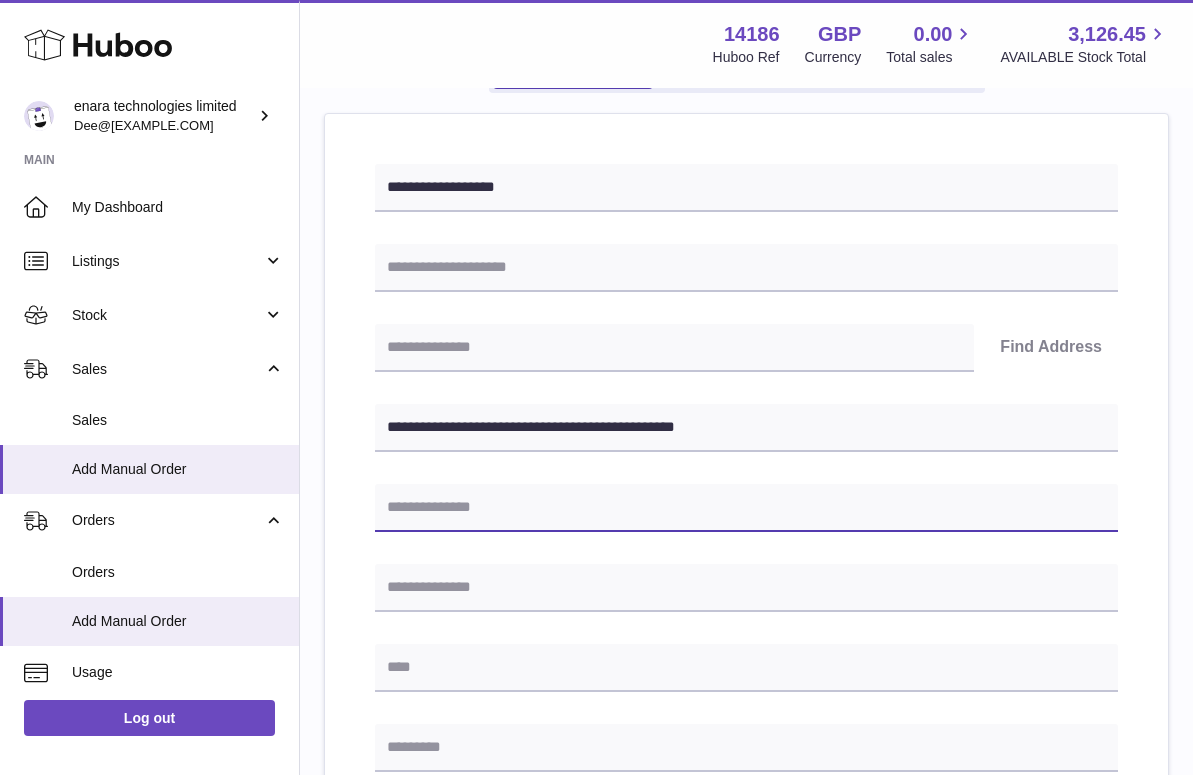 paste on "**********" 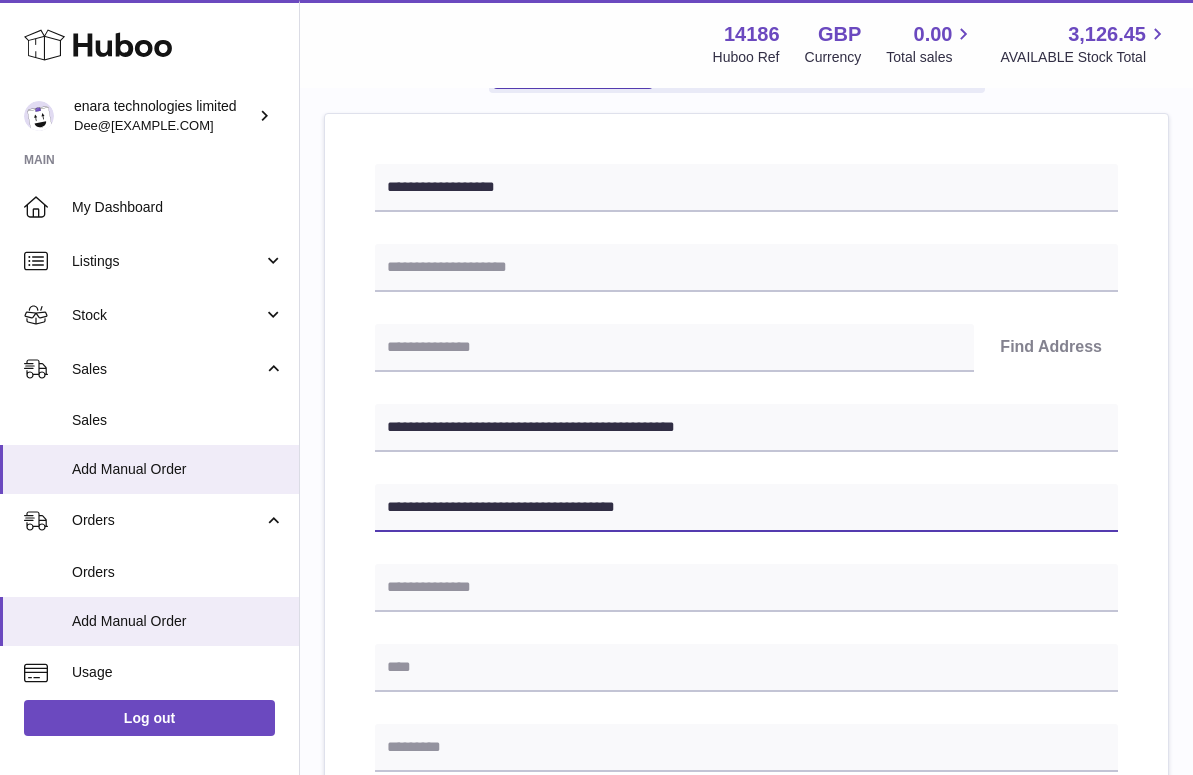 click on "**********" at bounding box center [746, 508] 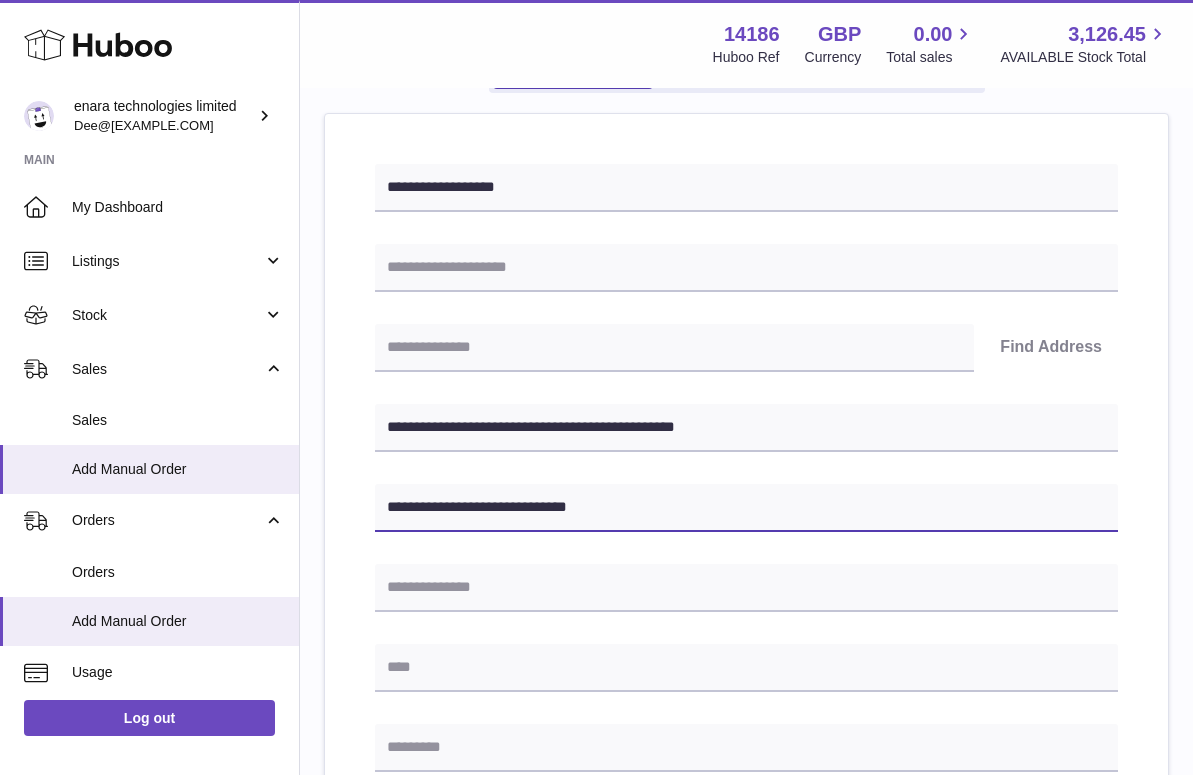 drag, startPoint x: 506, startPoint y: 506, endPoint x: 449, endPoint y: 505, distance: 57.00877 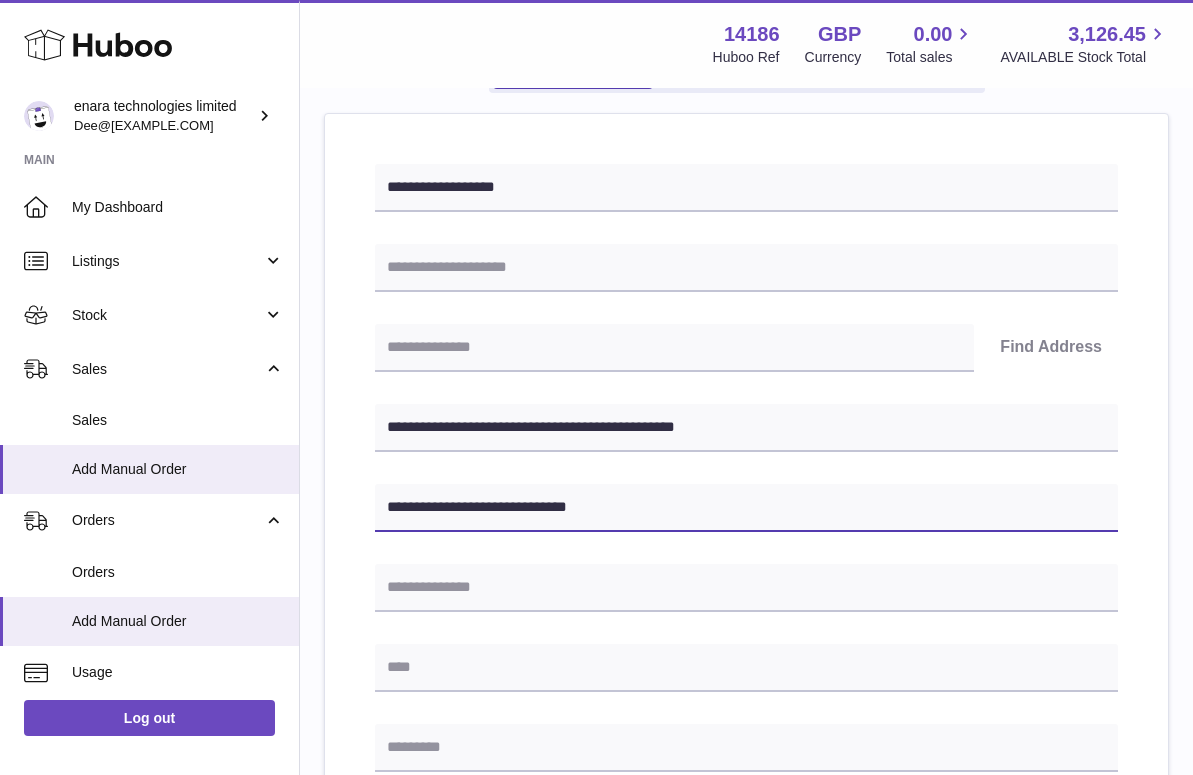 click on "**********" at bounding box center (746, 508) 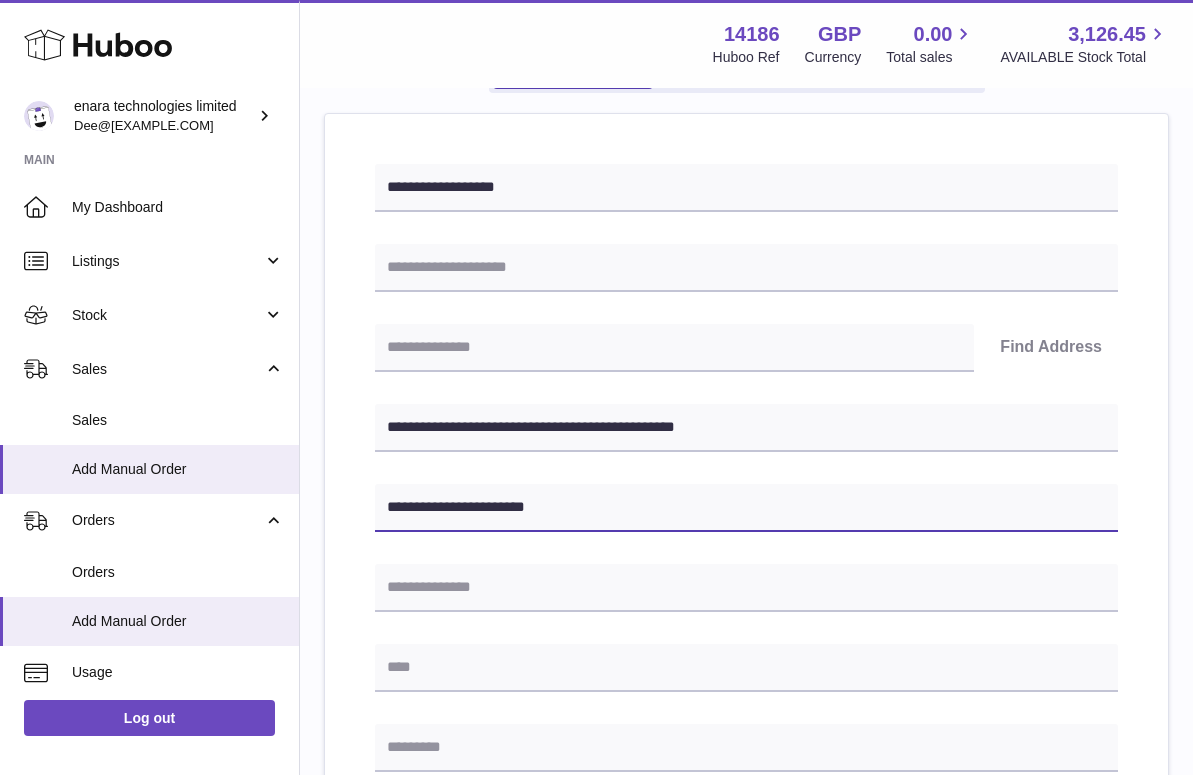 type on "**********" 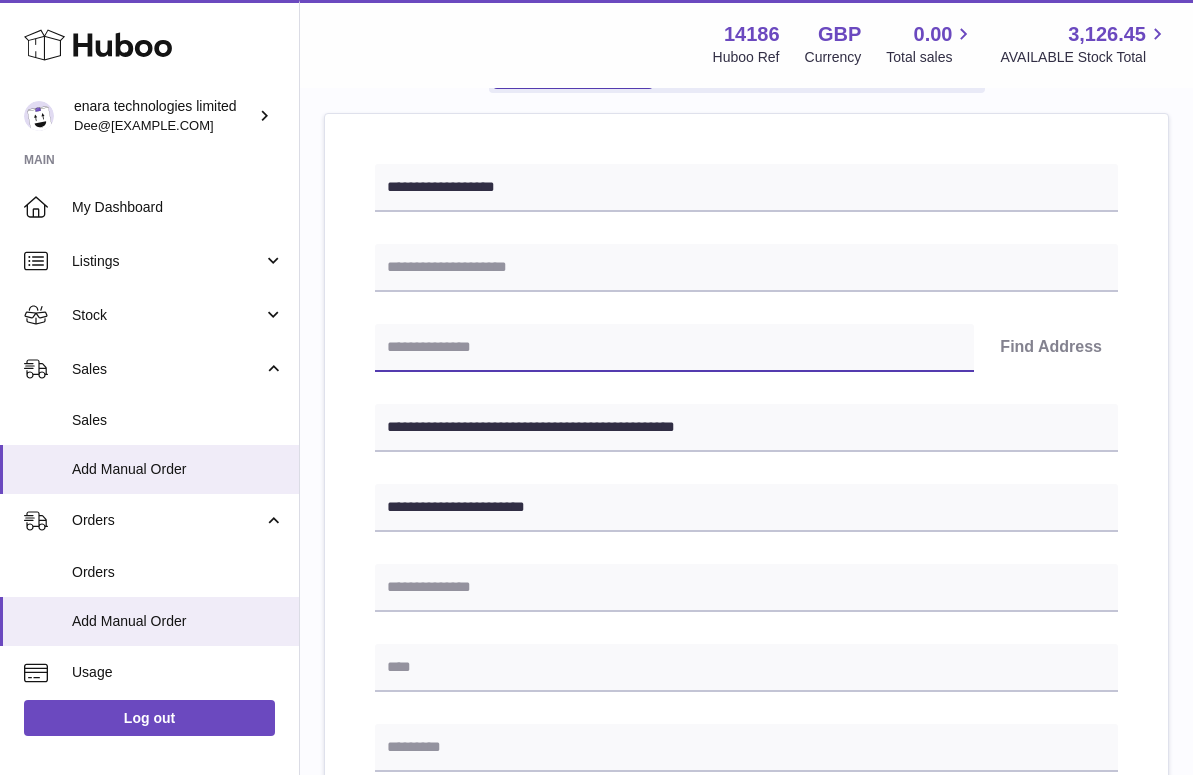paste on "*******" 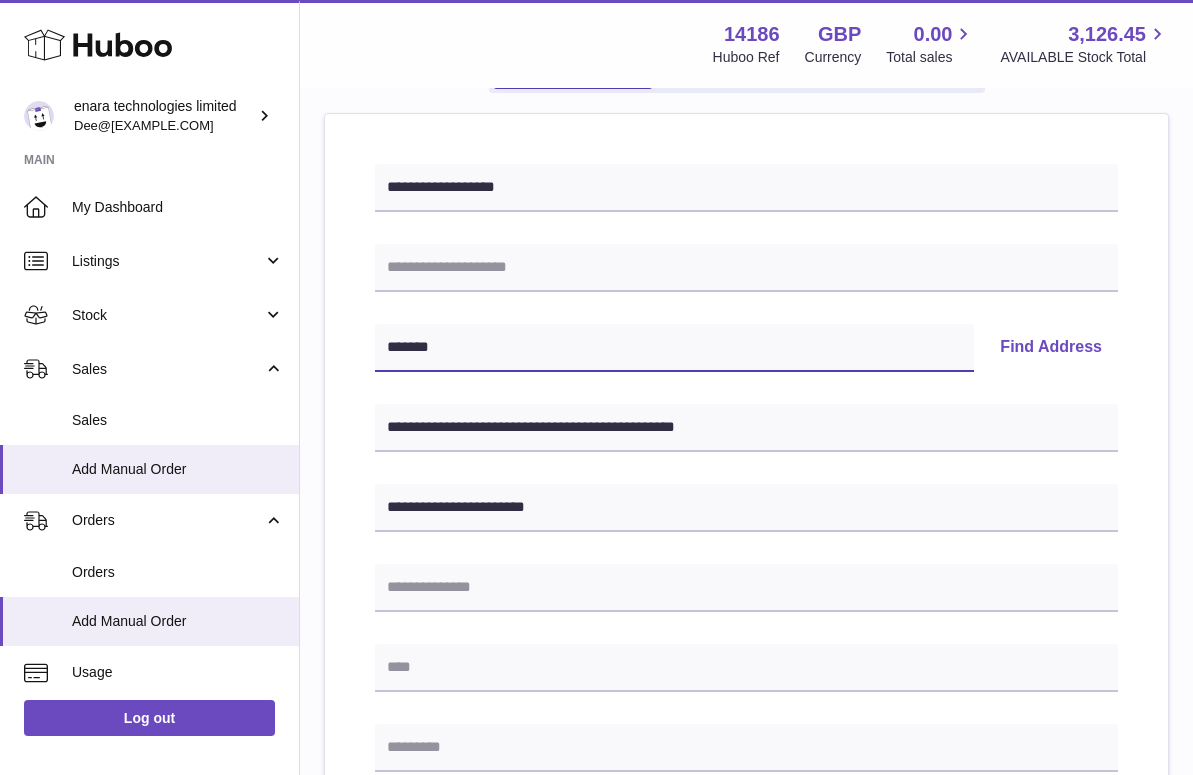 type on "*******" 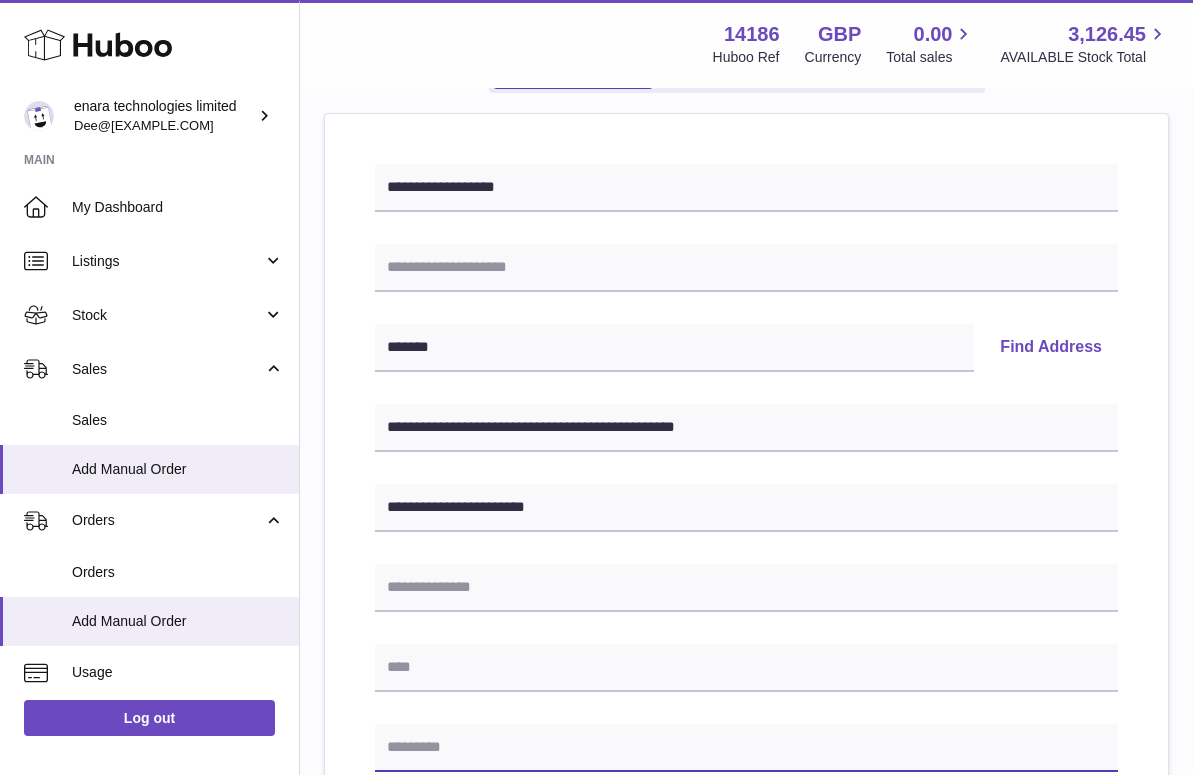 paste on "*******" 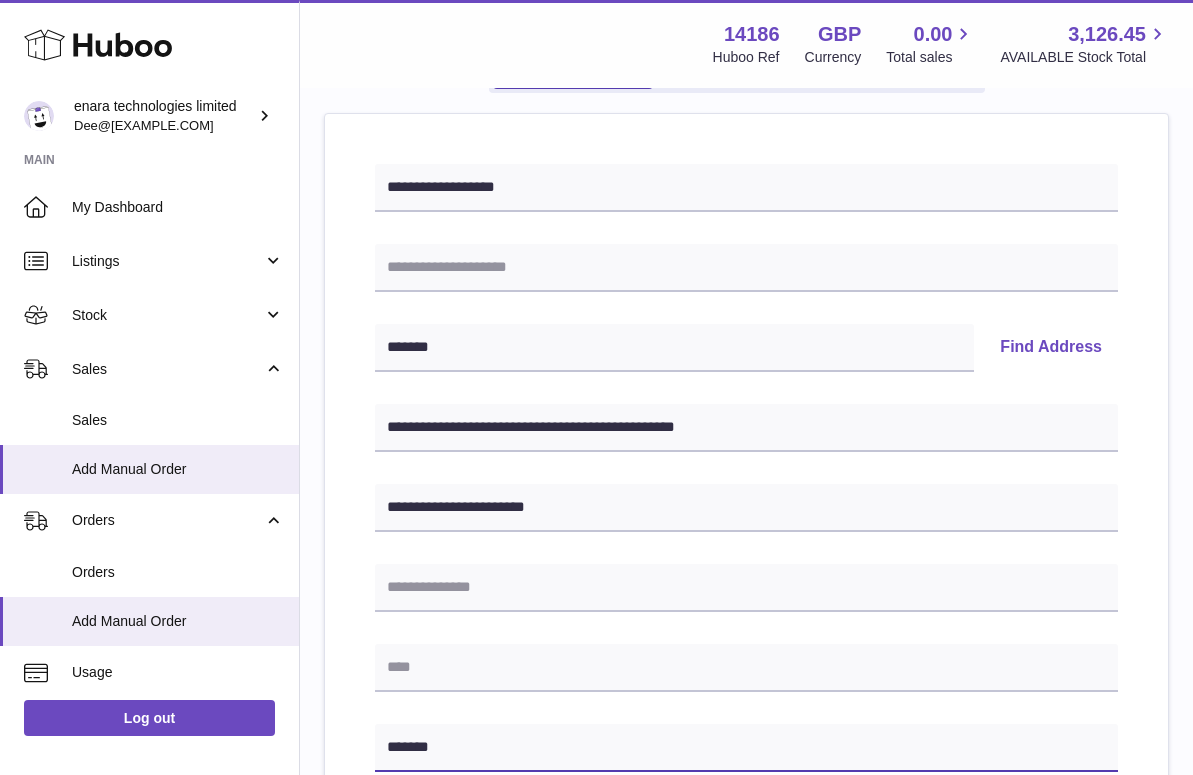 type on "*******" 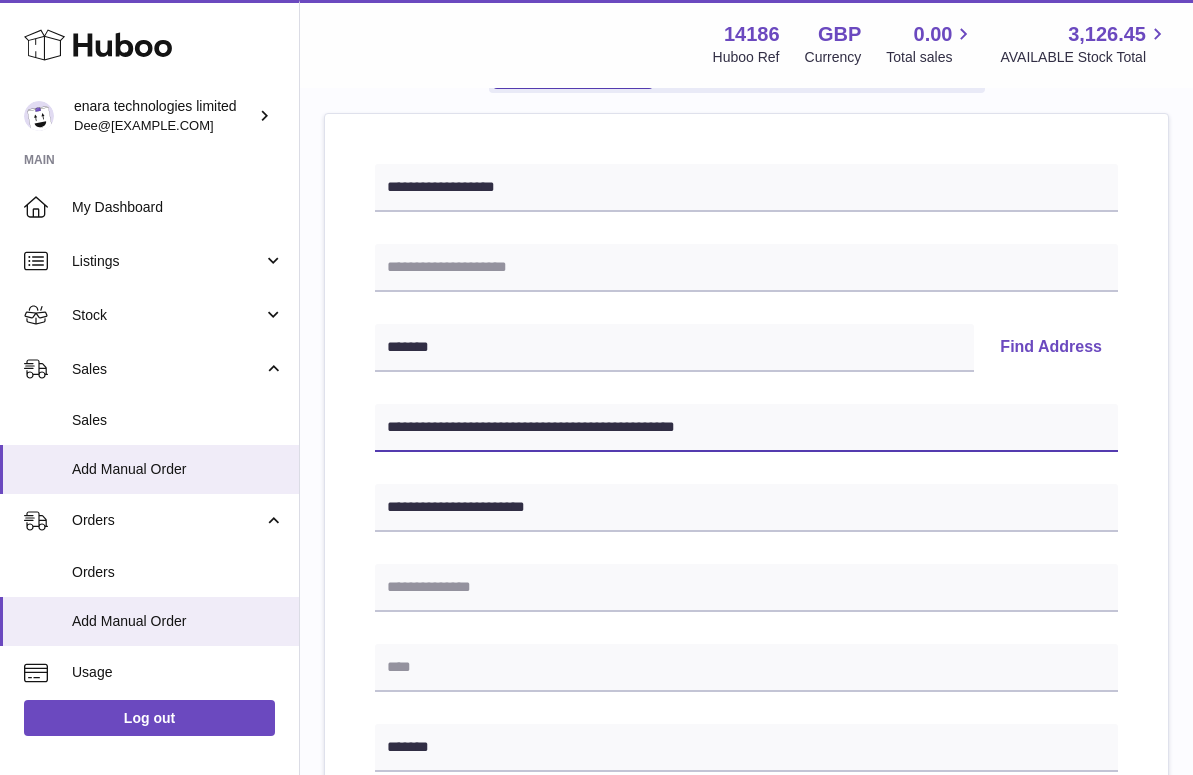drag, startPoint x: 592, startPoint y: 425, endPoint x: 475, endPoint y: 422, distance: 117.03845 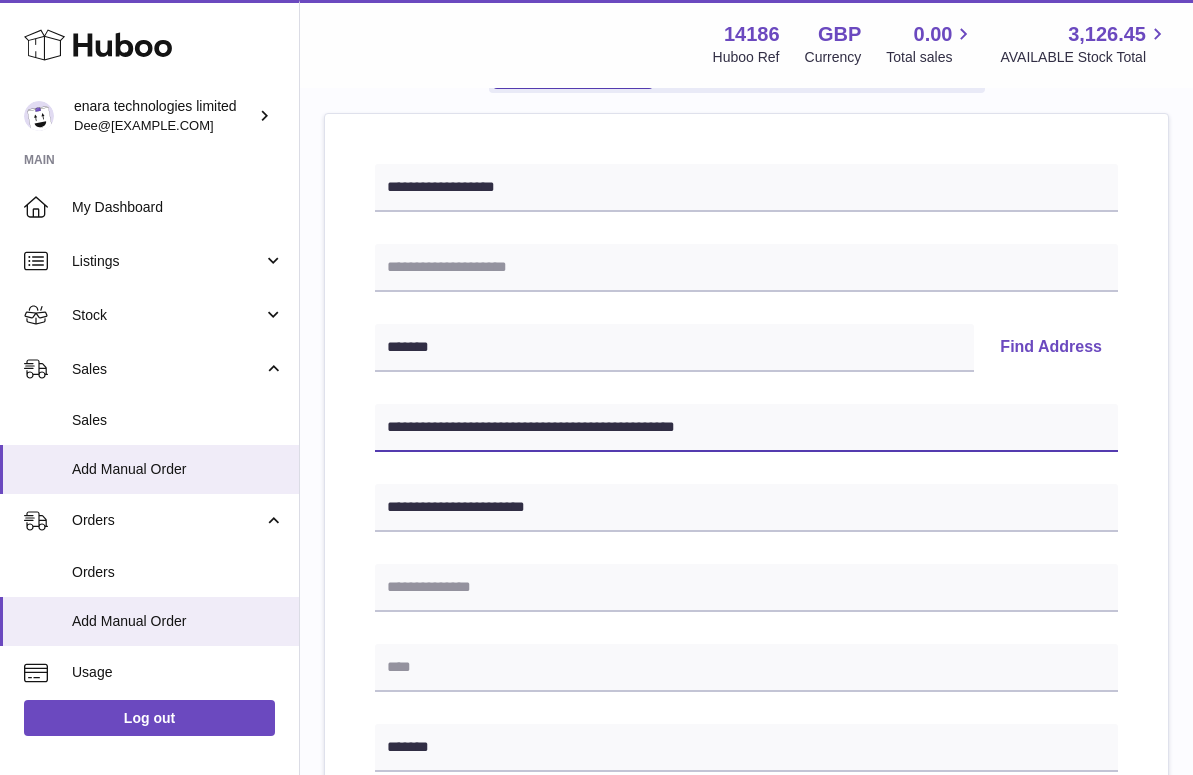 click on "**********" at bounding box center (746, 428) 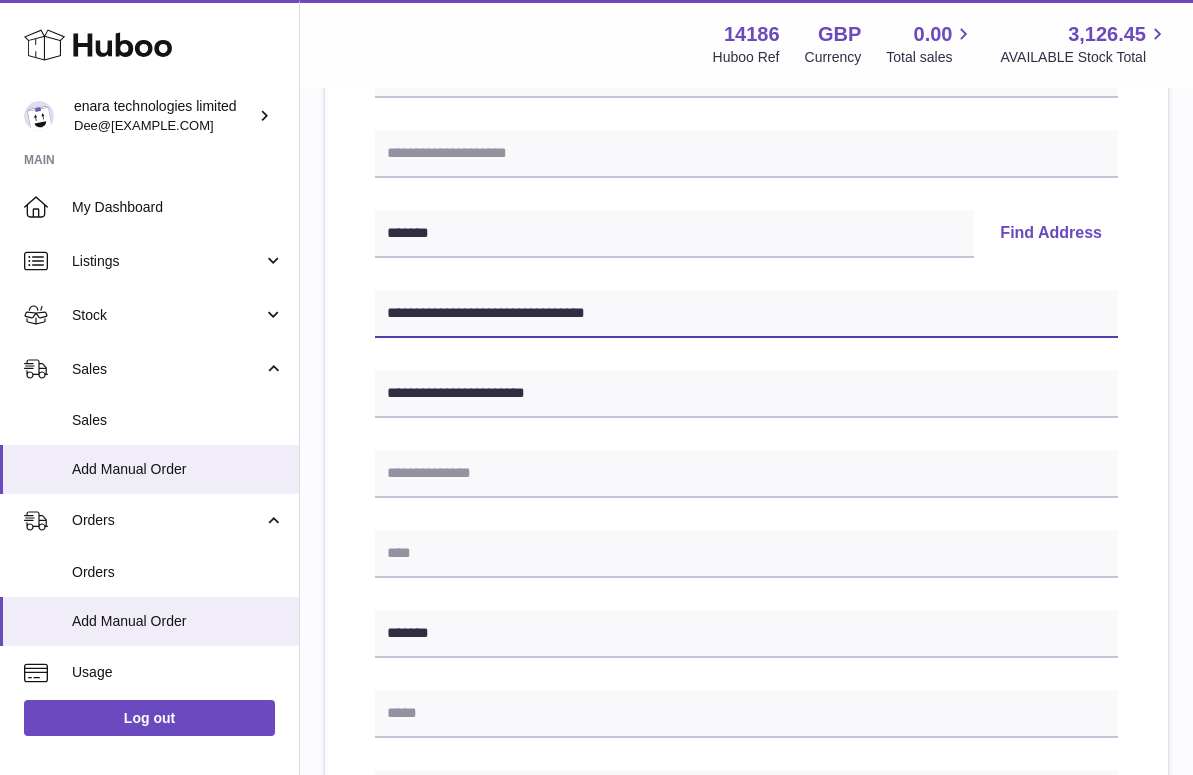 scroll, scrollTop: 328, scrollLeft: 0, axis: vertical 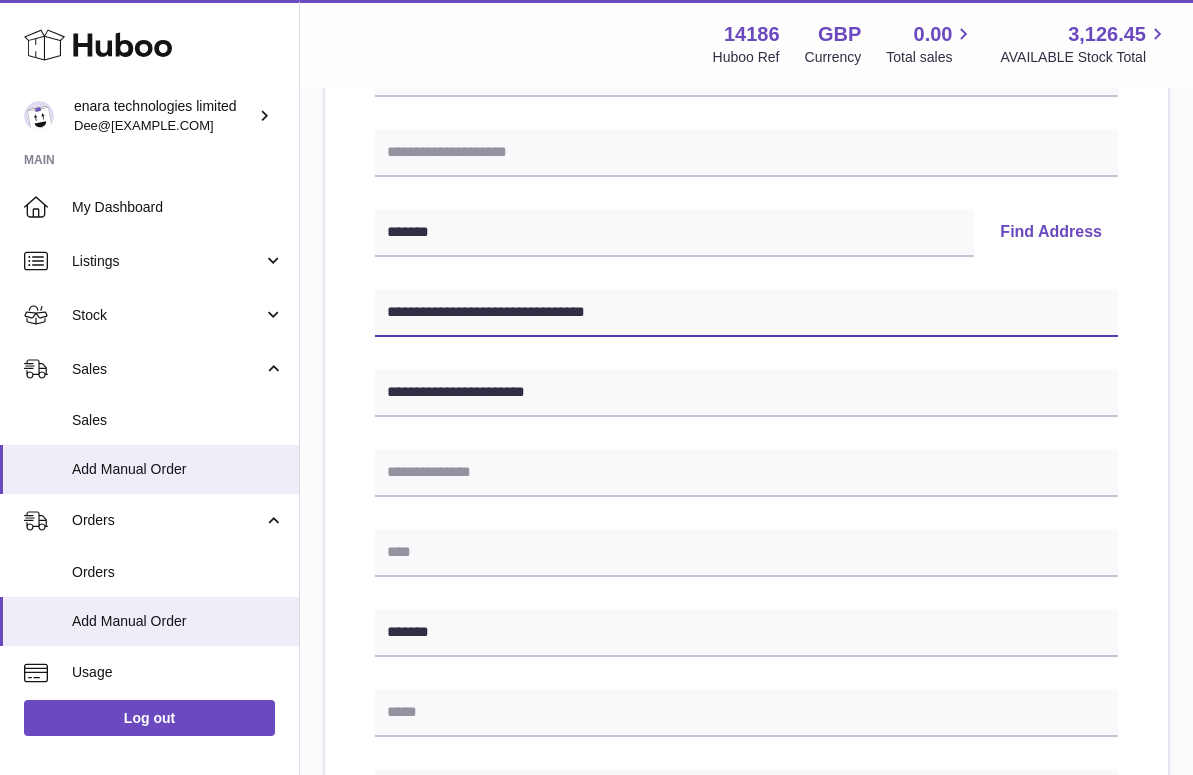 type on "**********" 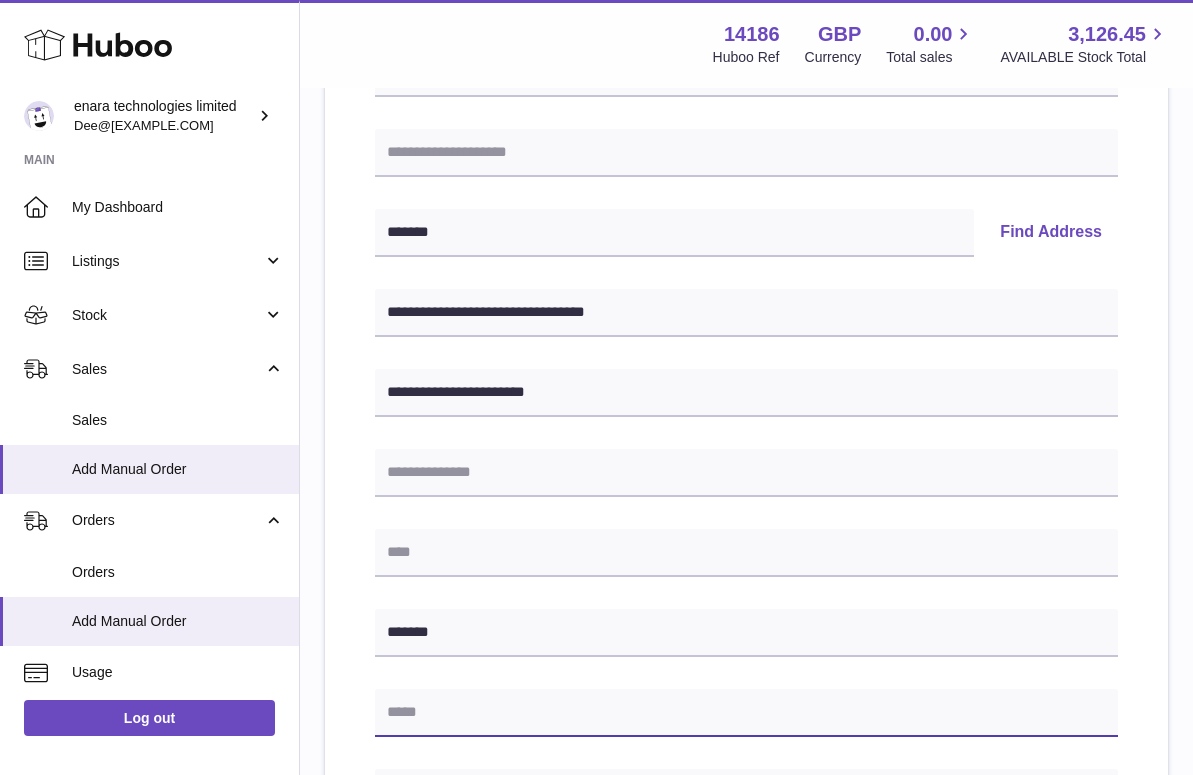 paste on "**********" 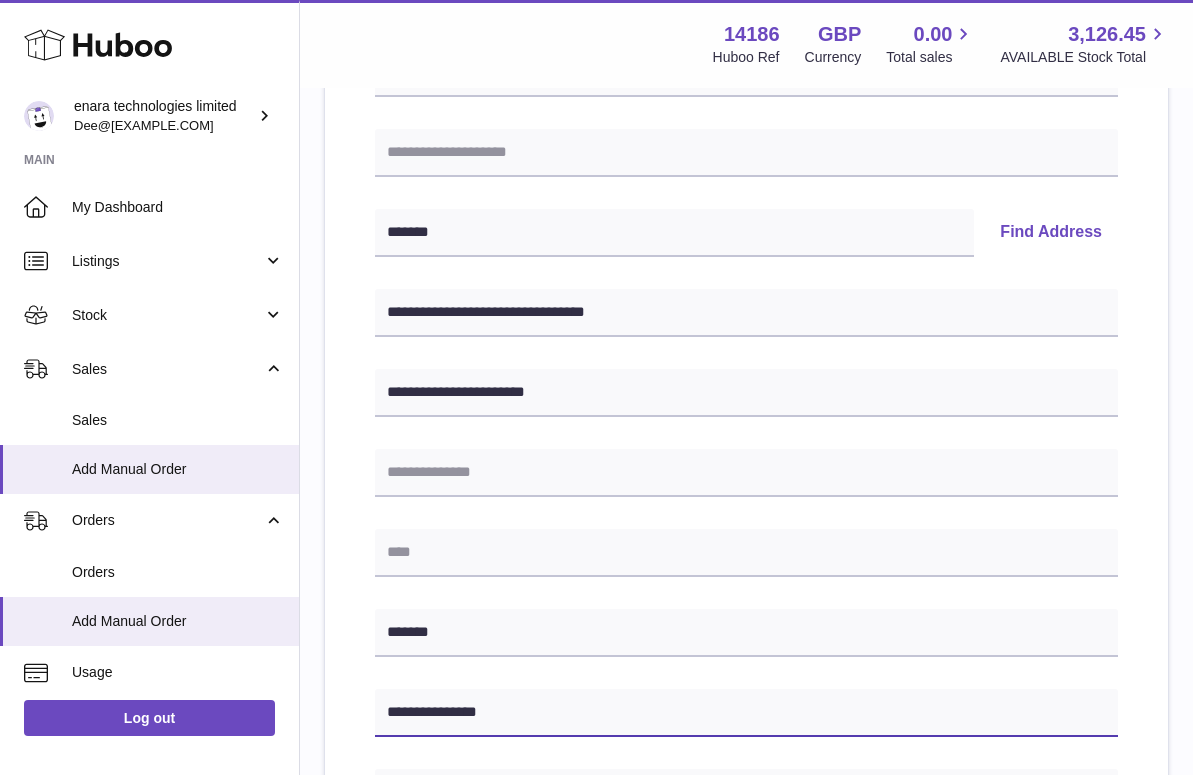 type on "**********" 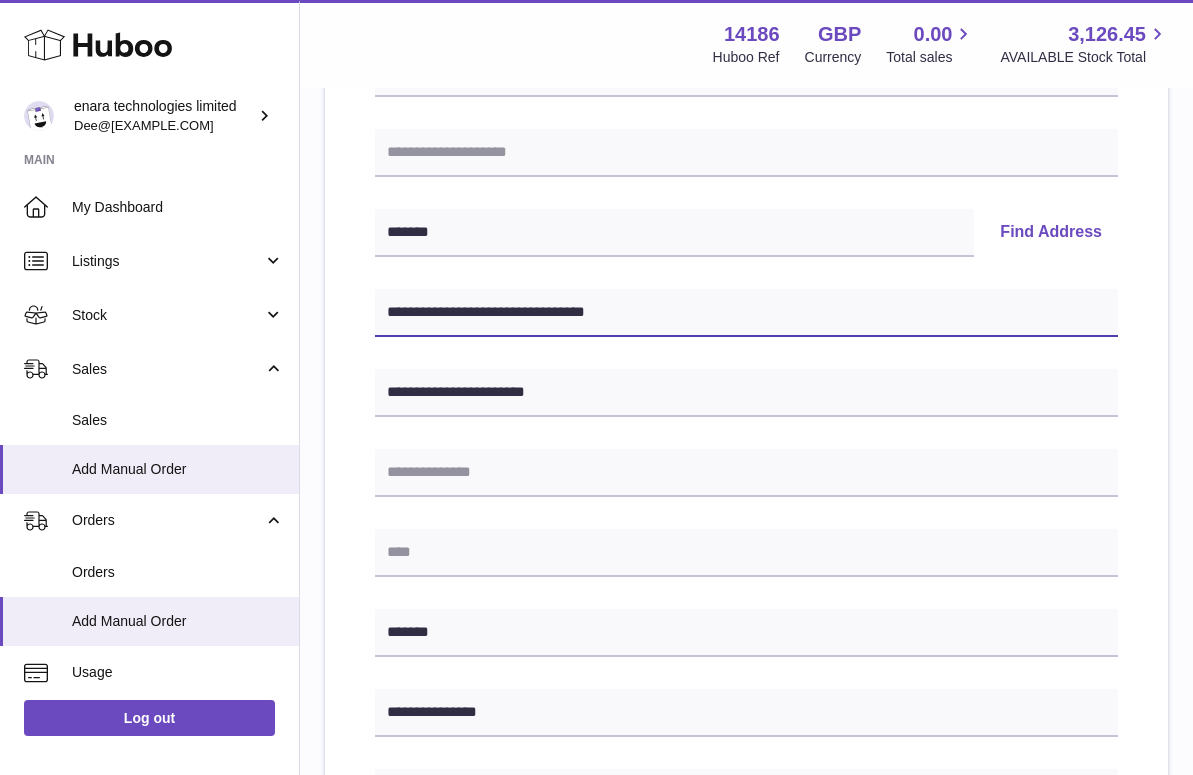 drag, startPoint x: 468, startPoint y: 313, endPoint x: 391, endPoint y: 310, distance: 77.05842 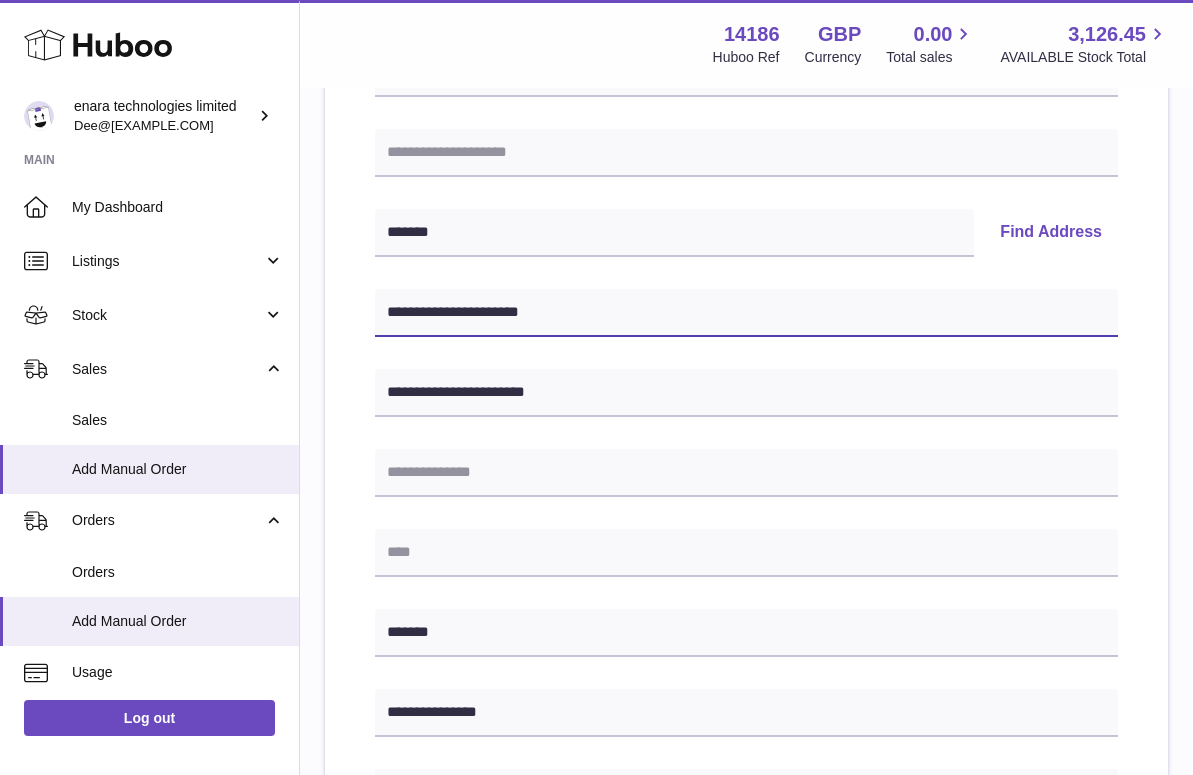type on "**********" 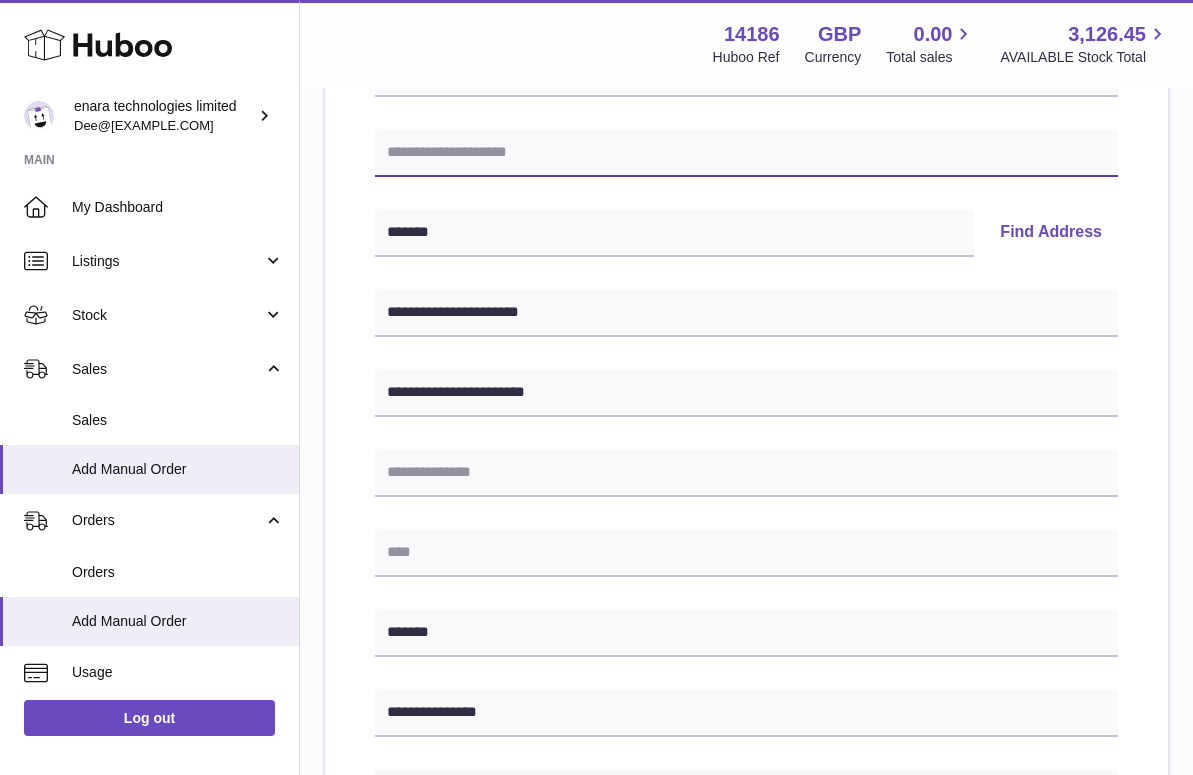 paste on "**********" 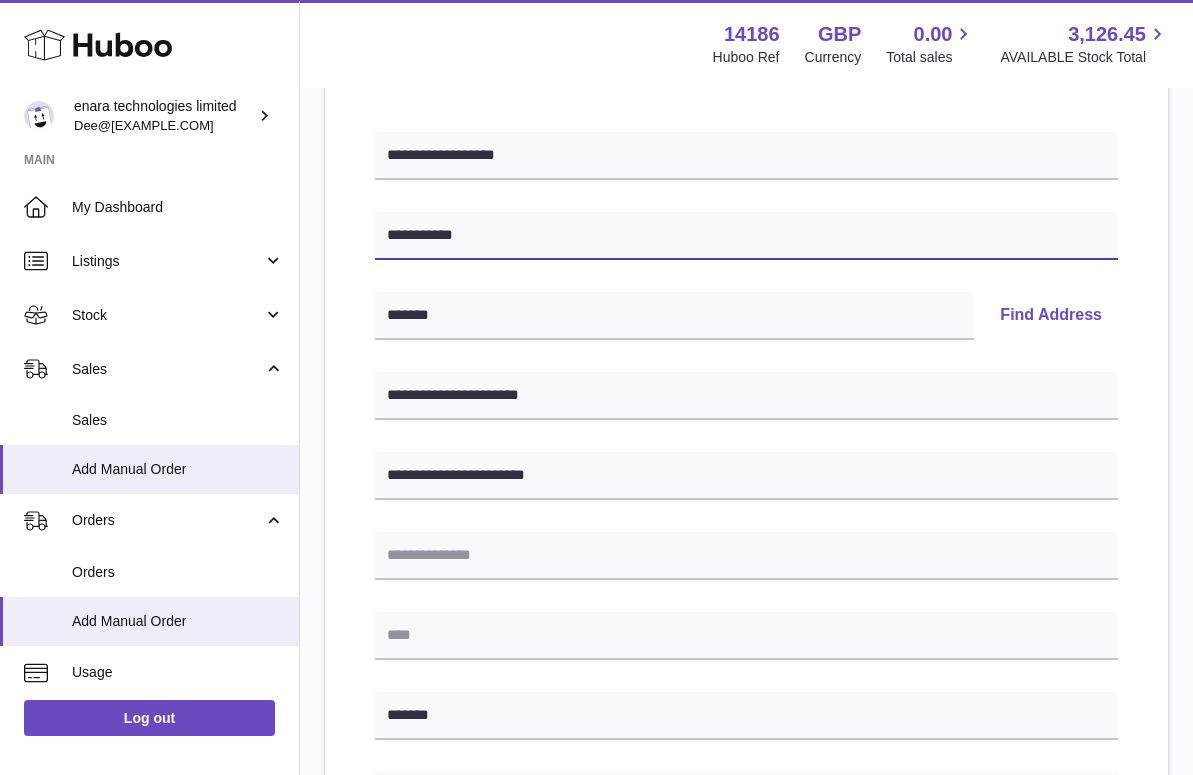 scroll, scrollTop: 243, scrollLeft: 0, axis: vertical 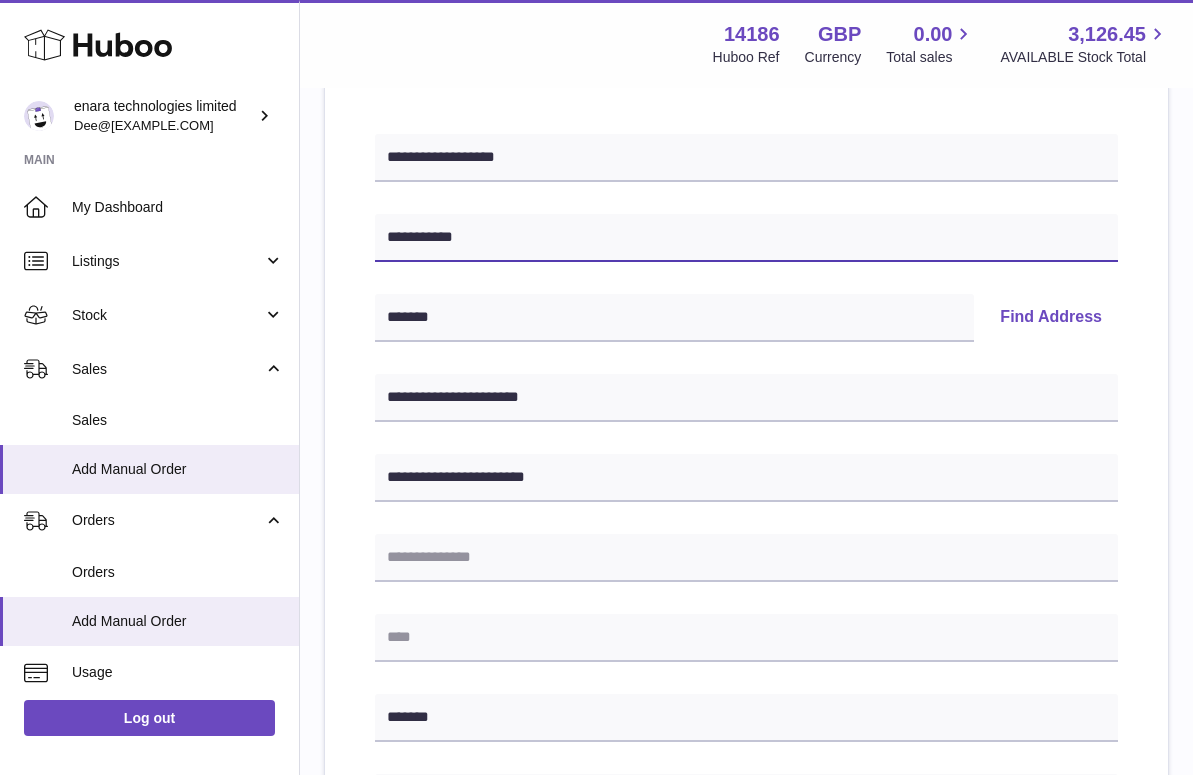 type on "**********" 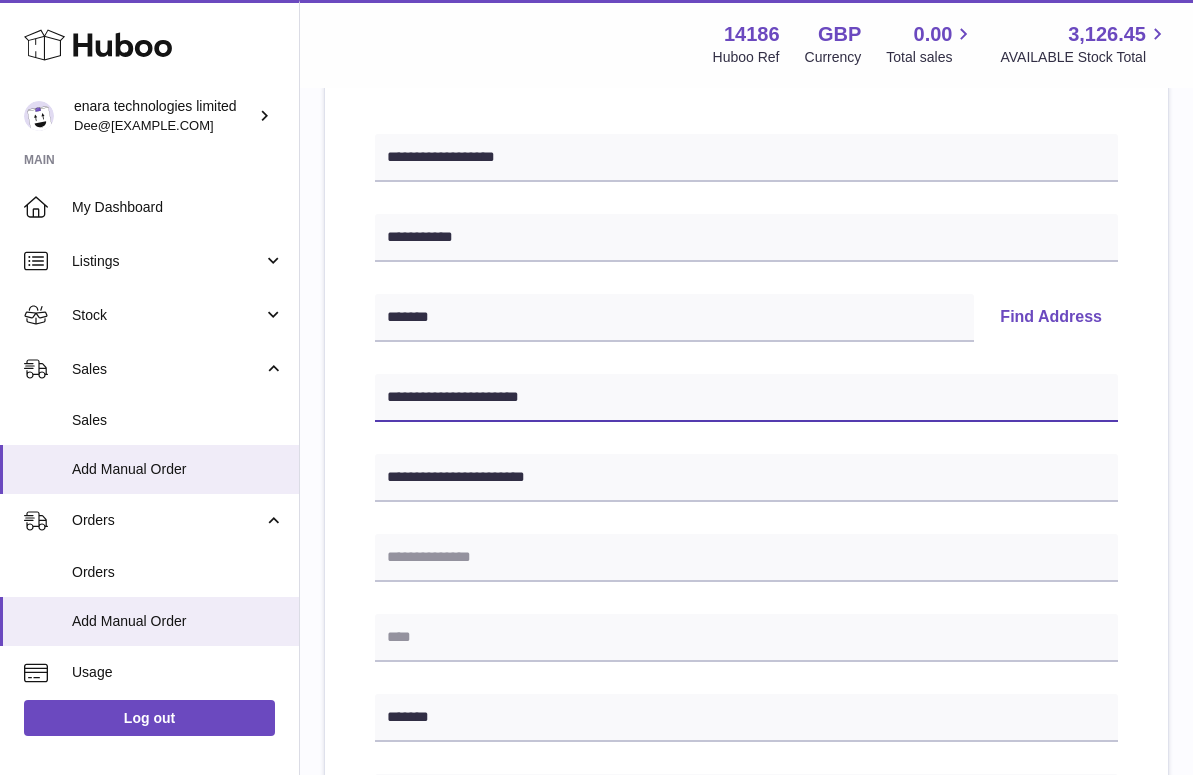 click on "**********" at bounding box center [746, 398] 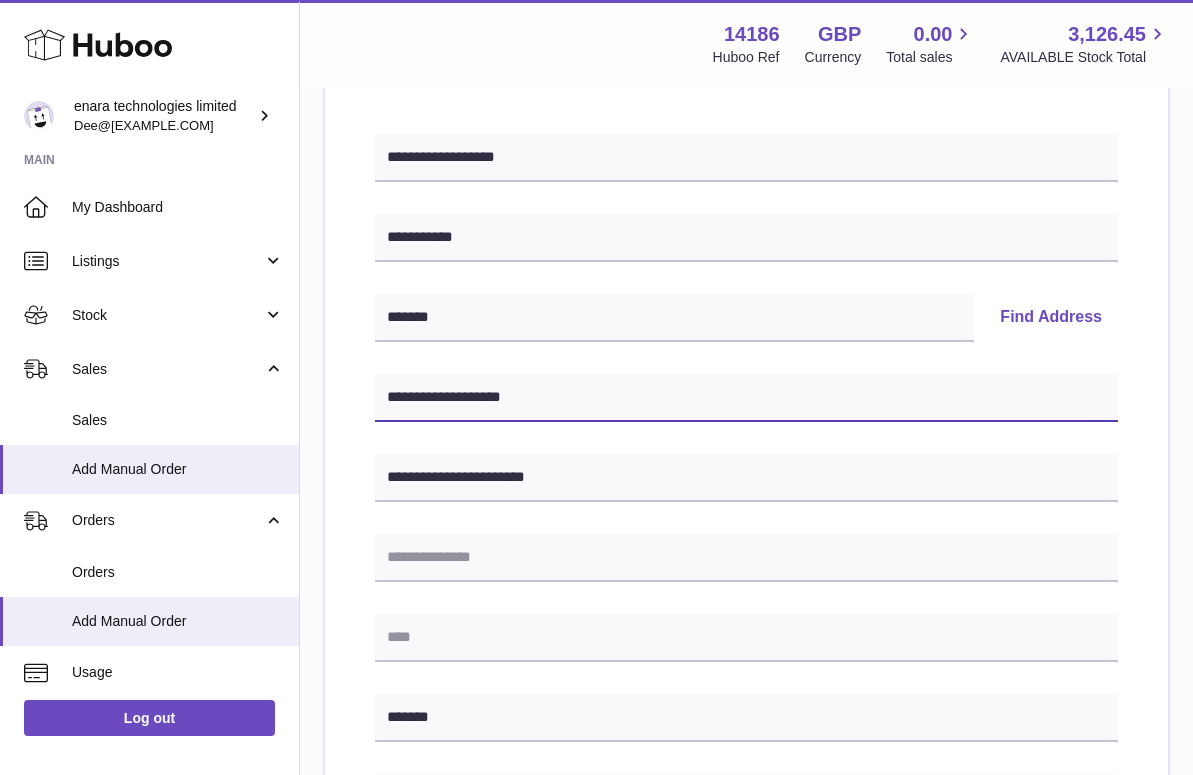 type on "**********" 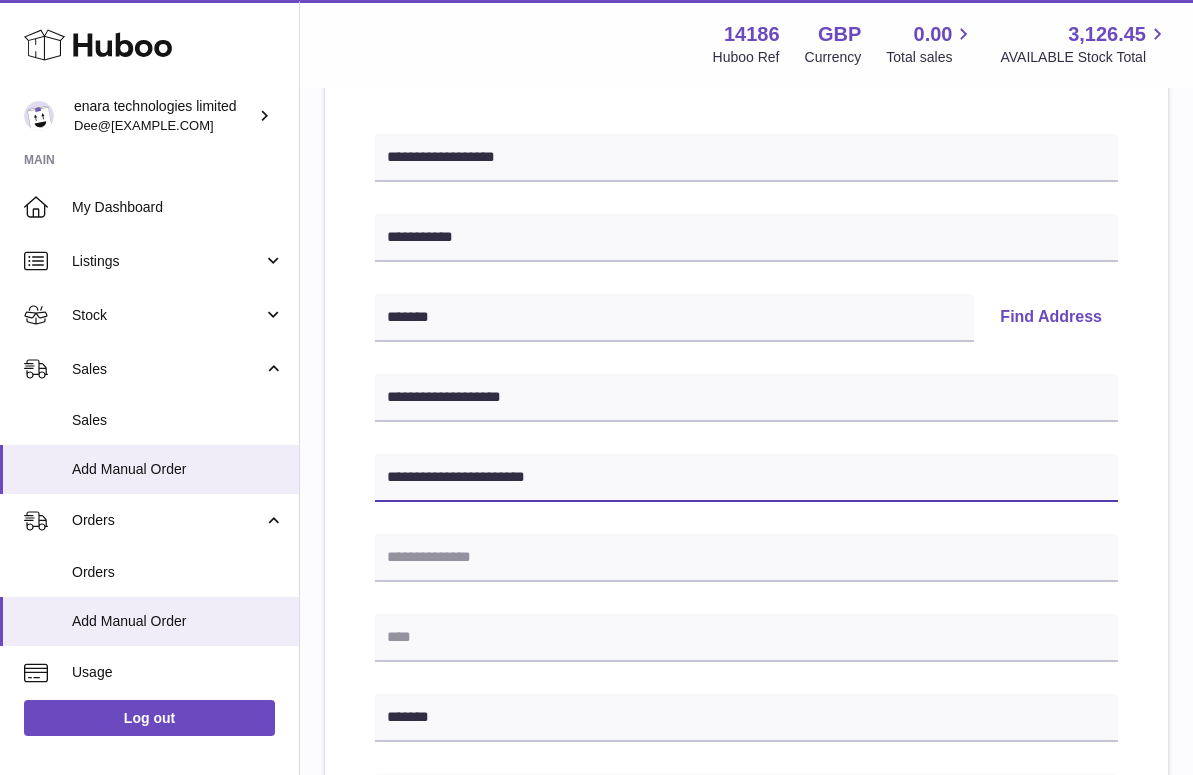 drag, startPoint x: 456, startPoint y: 476, endPoint x: 740, endPoint y: 535, distance: 290.06378 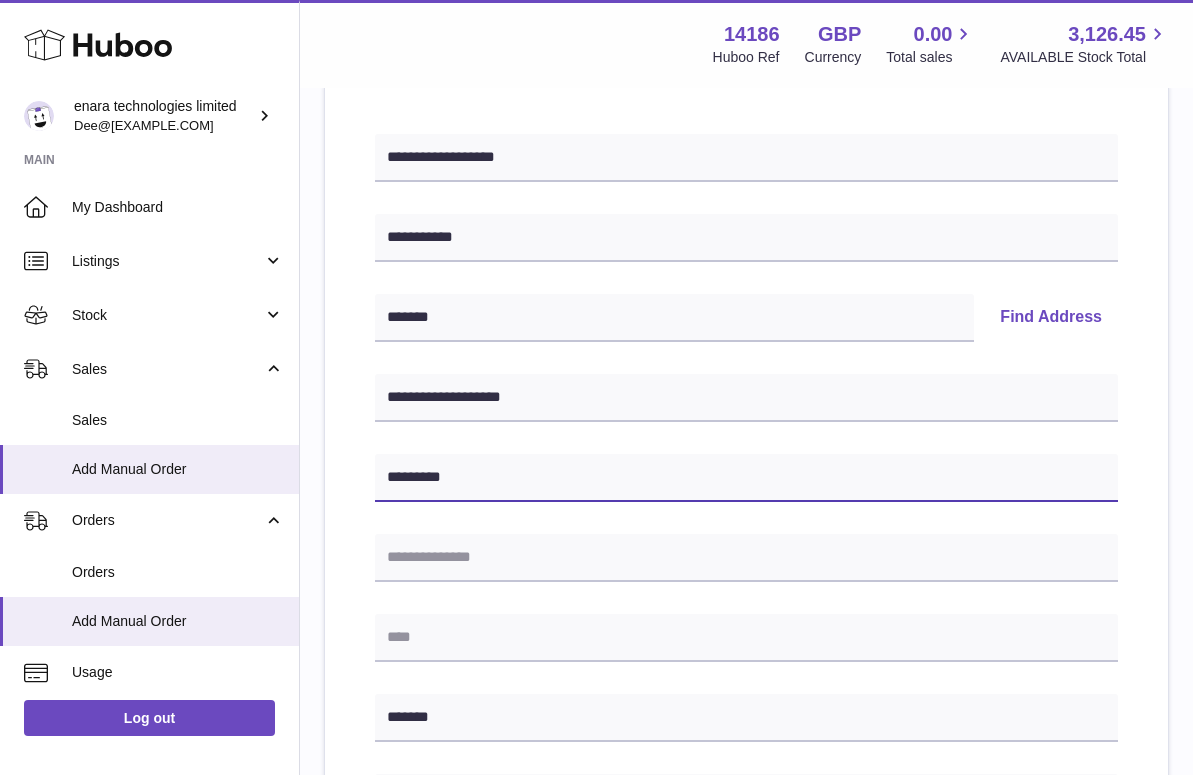 type on "*******" 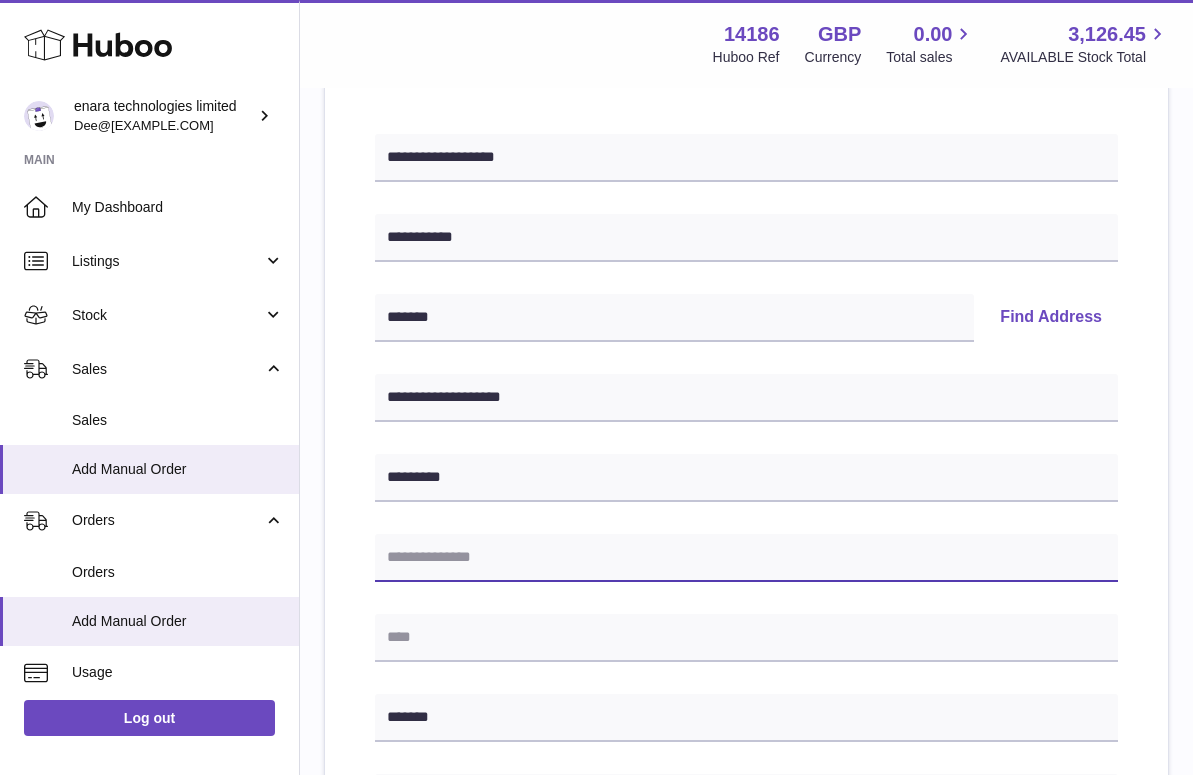 paste on "**********" 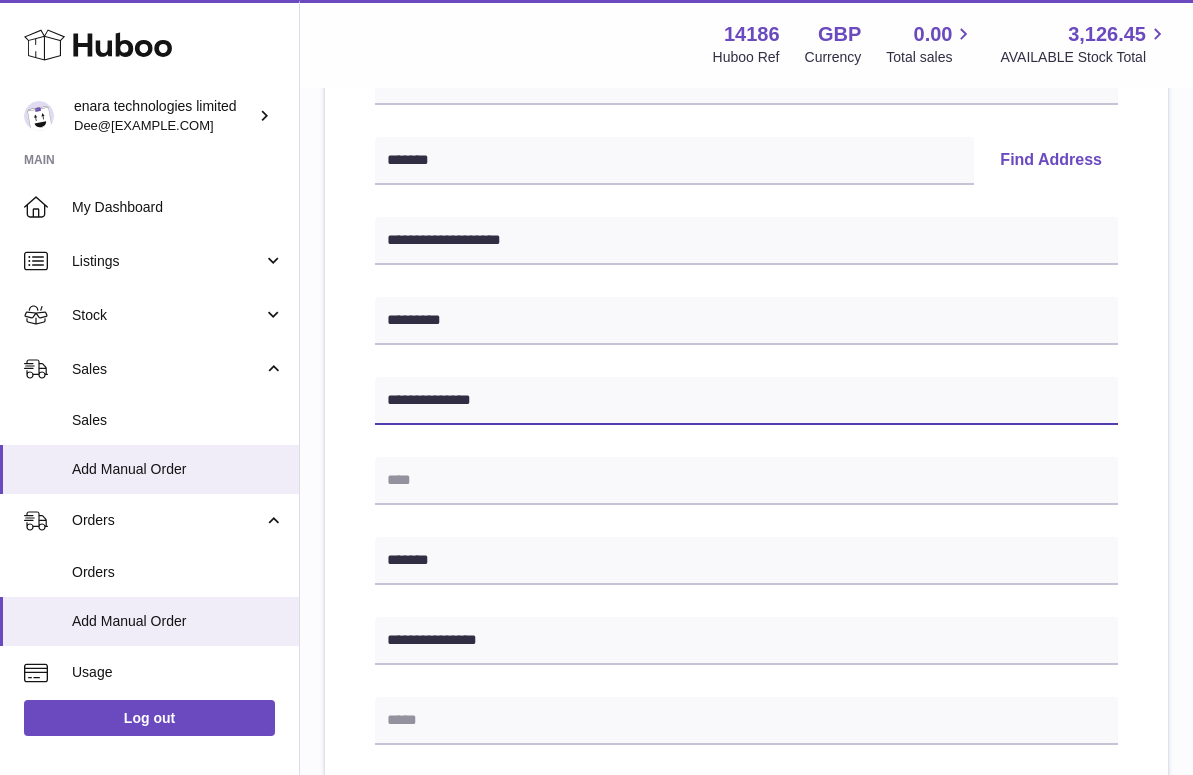 scroll, scrollTop: 418, scrollLeft: 0, axis: vertical 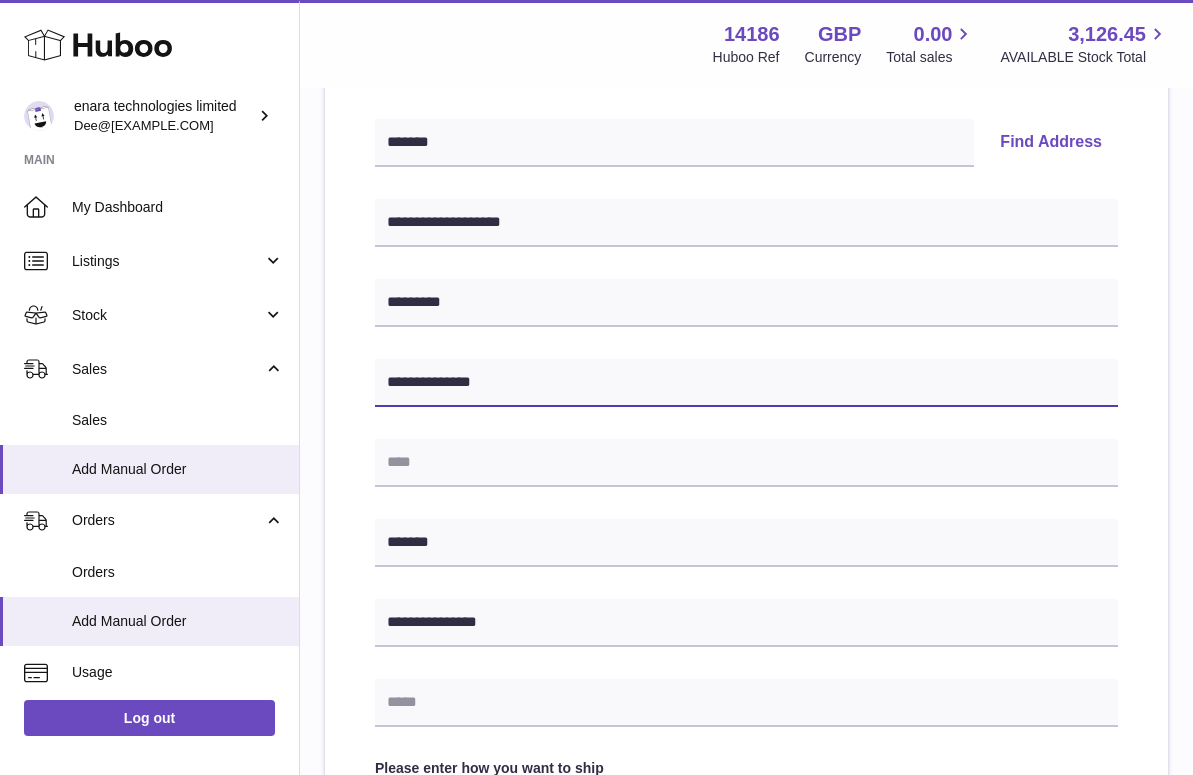 type on "**********" 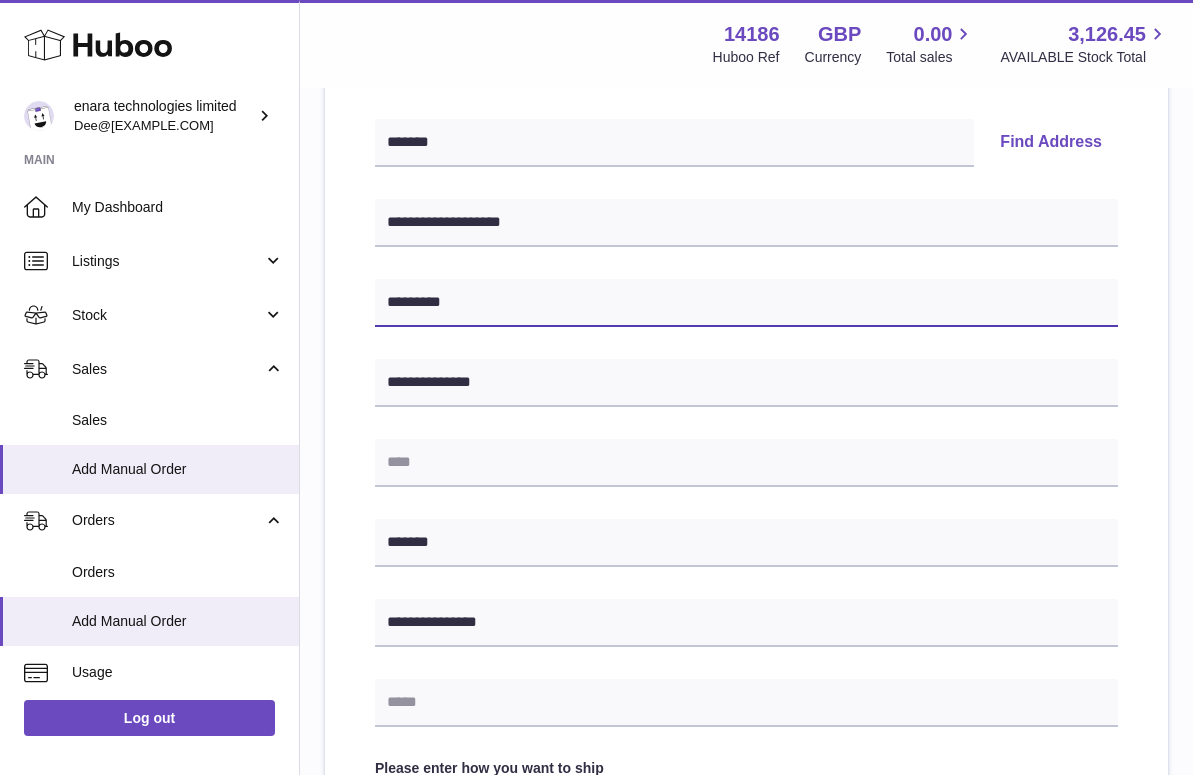 click on "*******" at bounding box center [746, 303] 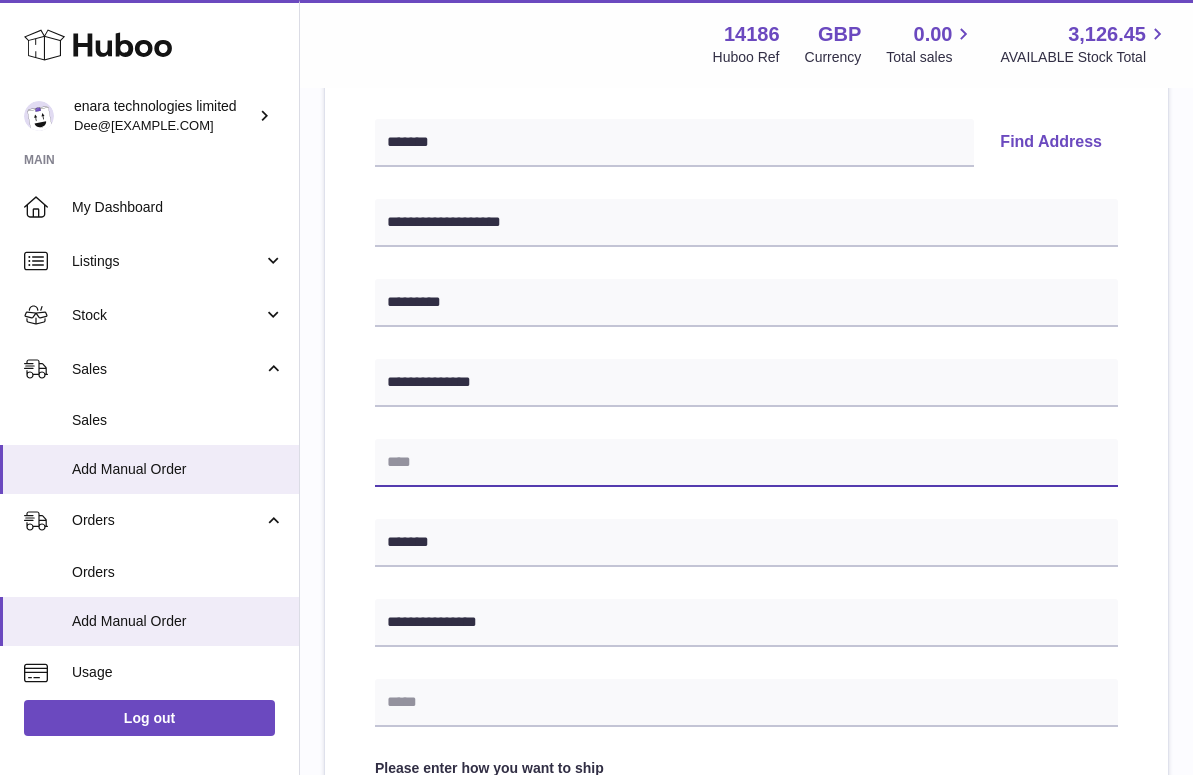click at bounding box center [746, 463] 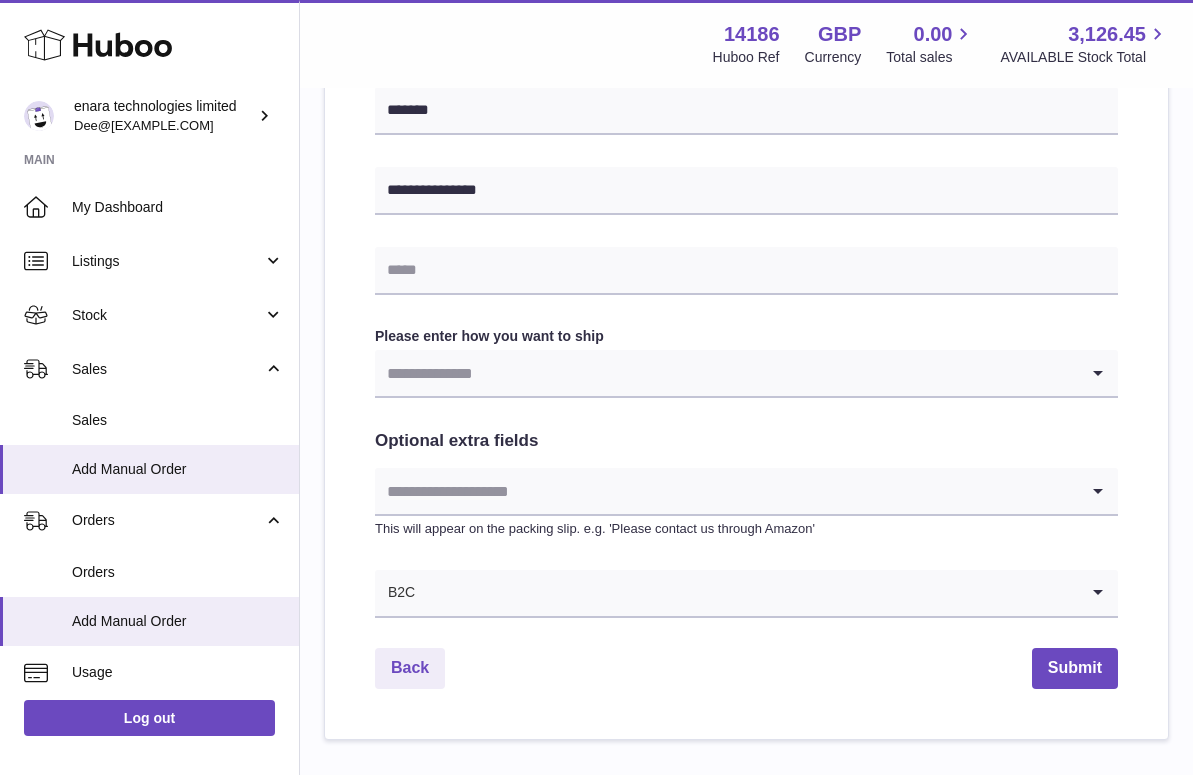 scroll, scrollTop: 945, scrollLeft: 0, axis: vertical 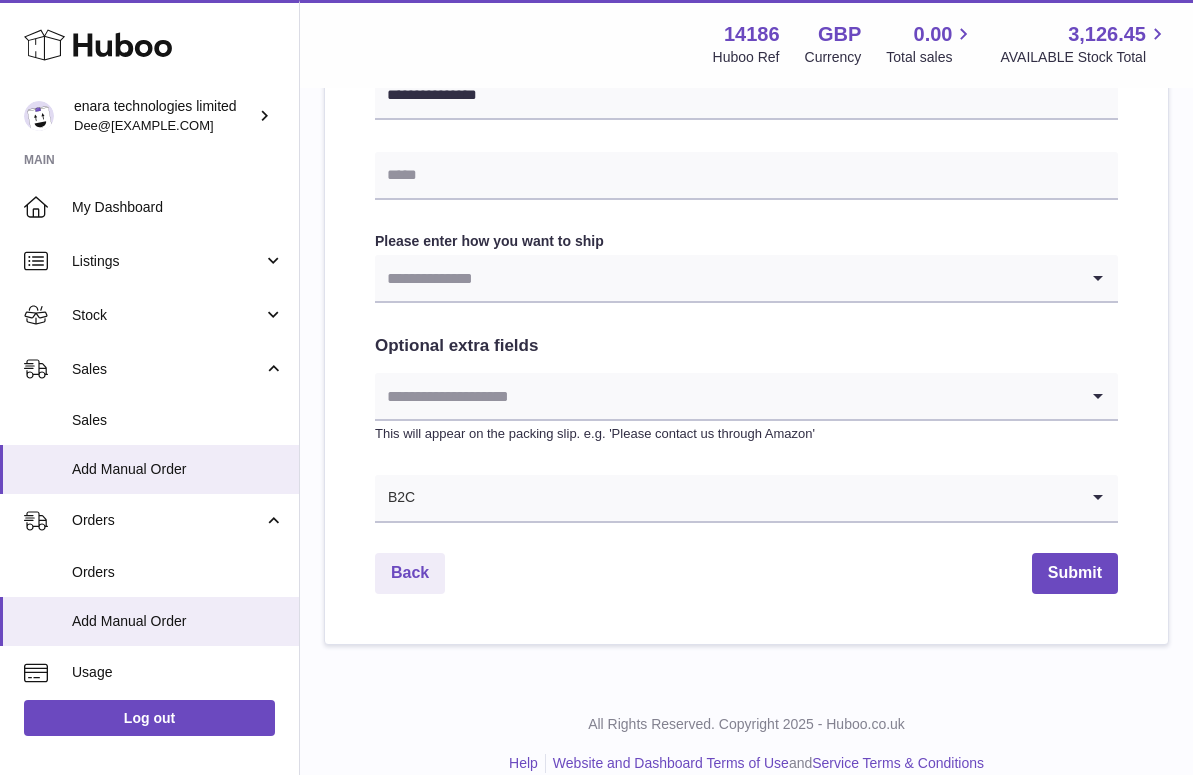 type on "*******" 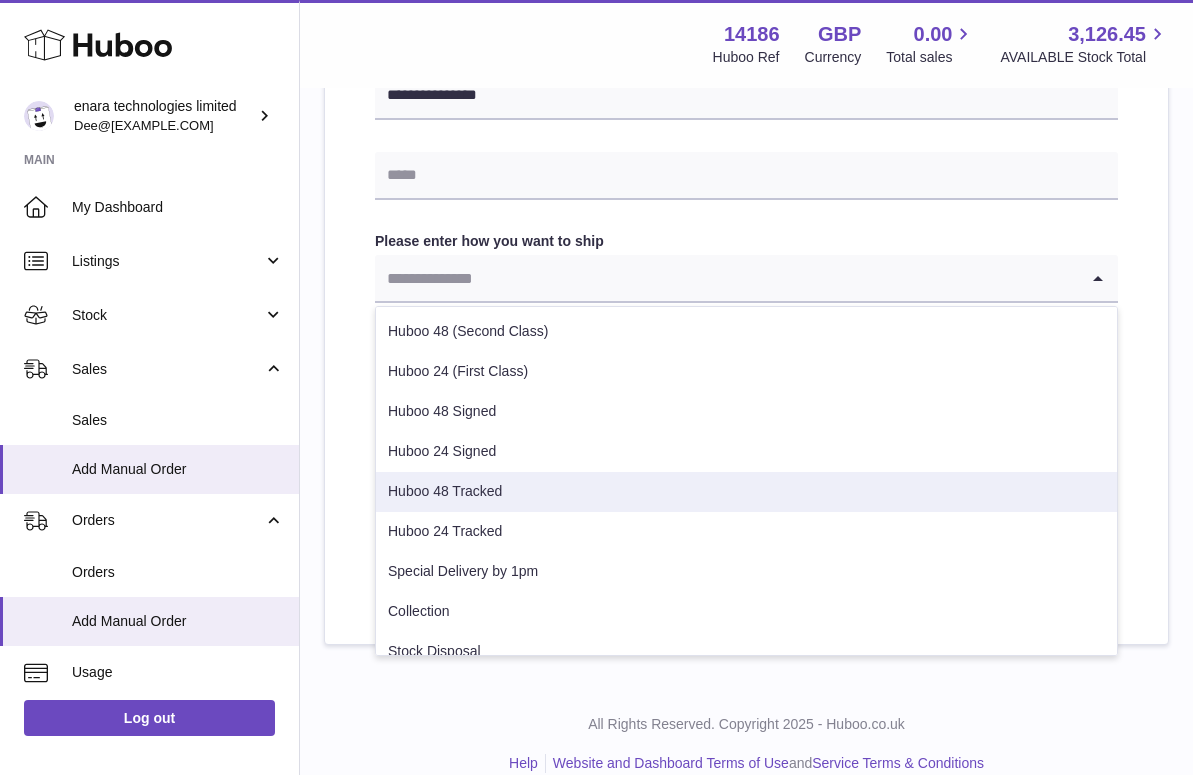 click on "Huboo 48 Tracked" at bounding box center (746, 492) 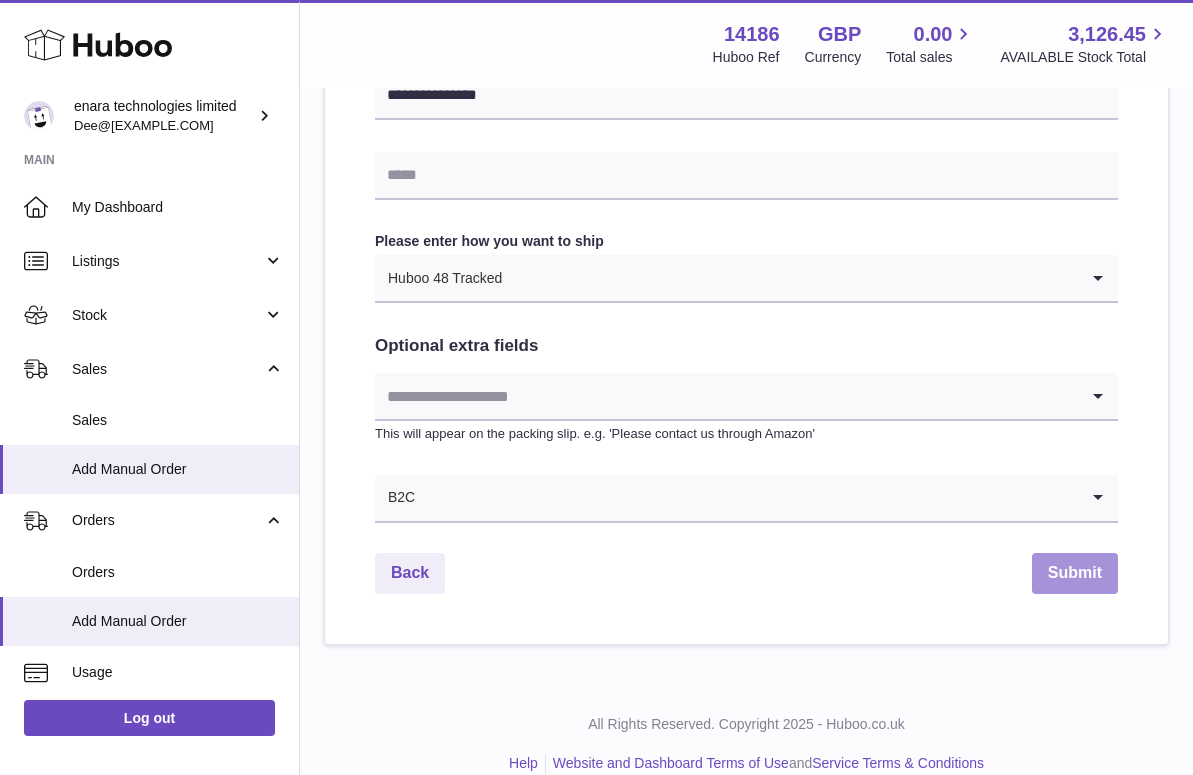 click on "Submit" at bounding box center (1075, 573) 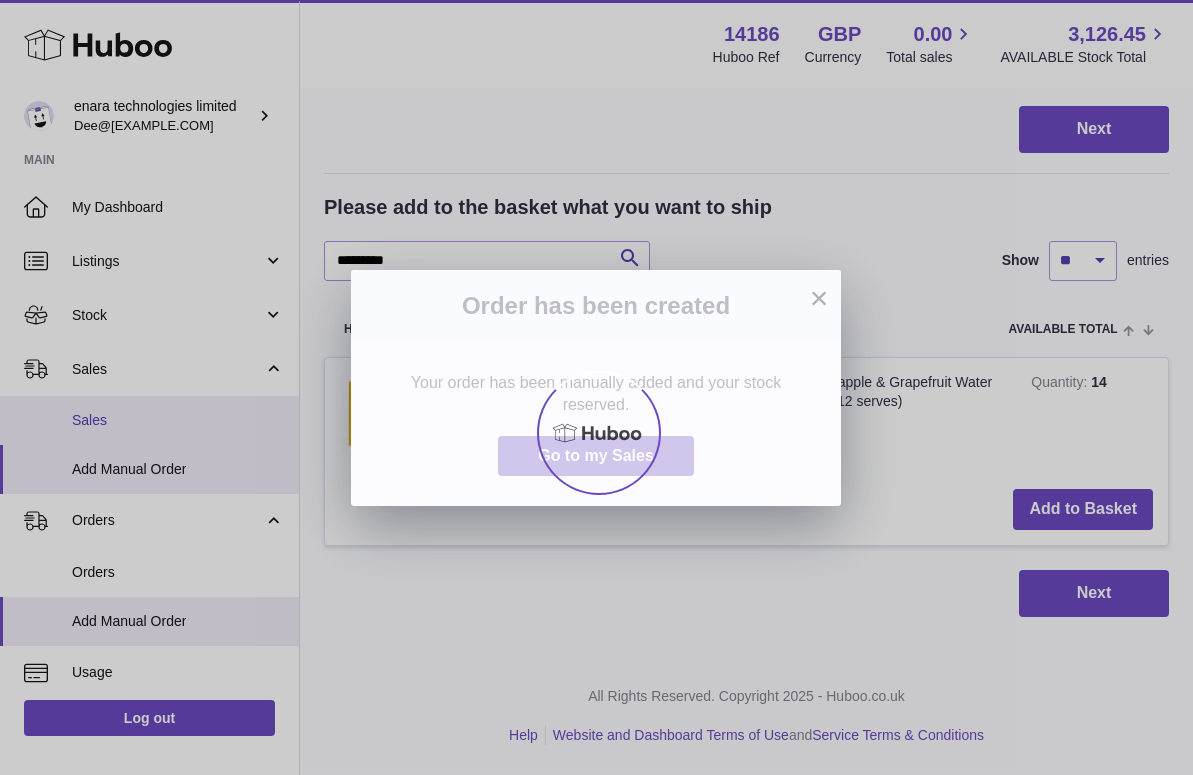 scroll, scrollTop: 0, scrollLeft: 0, axis: both 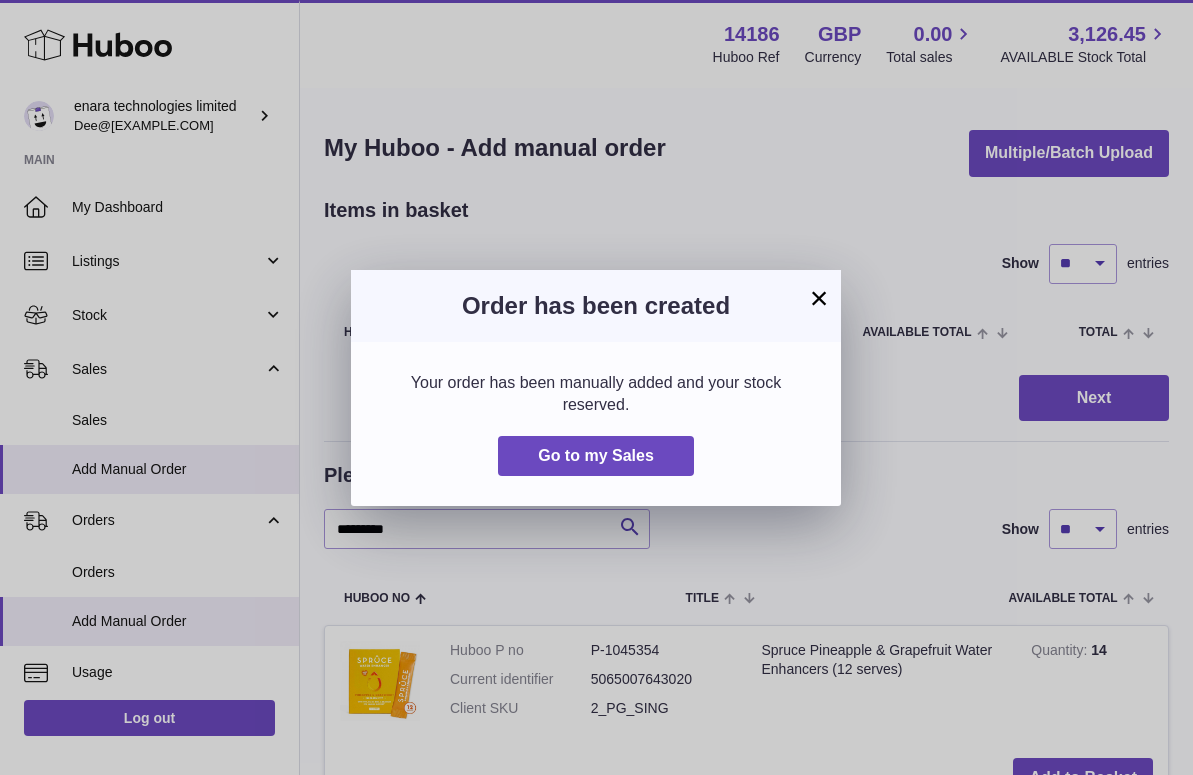 click on "×" at bounding box center [819, 298] 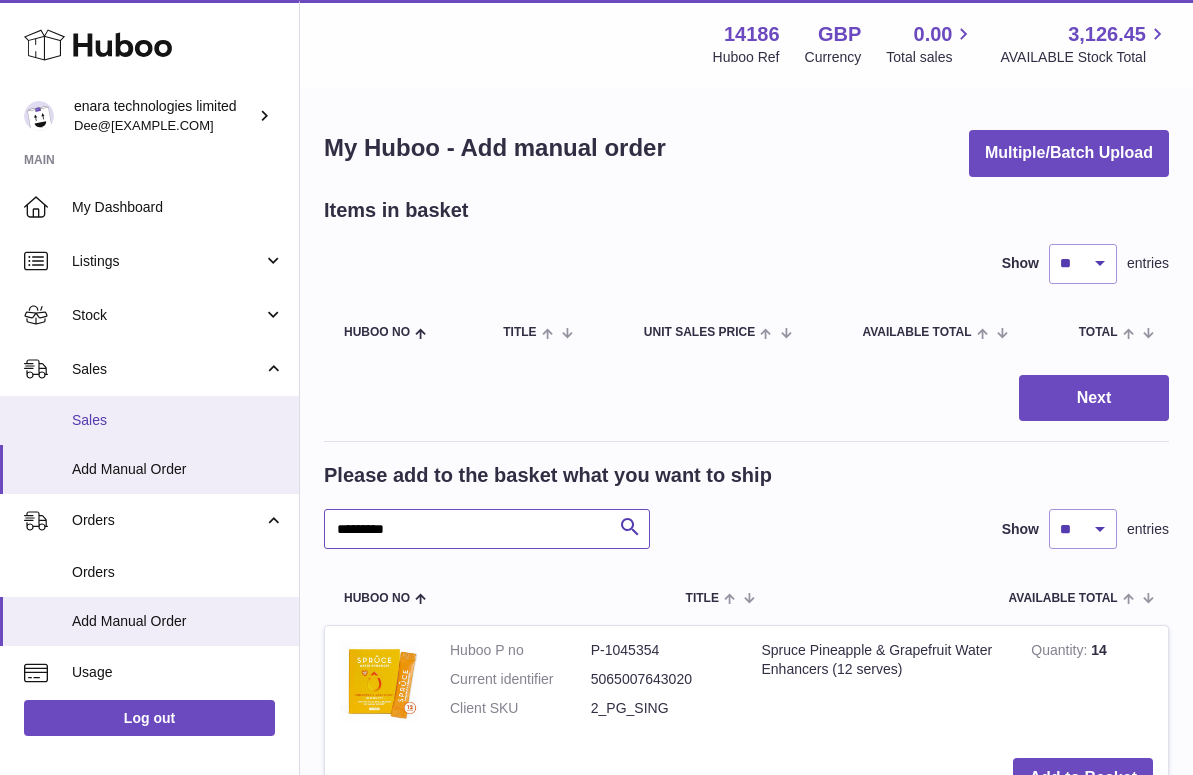 drag, startPoint x: 439, startPoint y: 534, endPoint x: 46, endPoint y: 438, distance: 404.5553 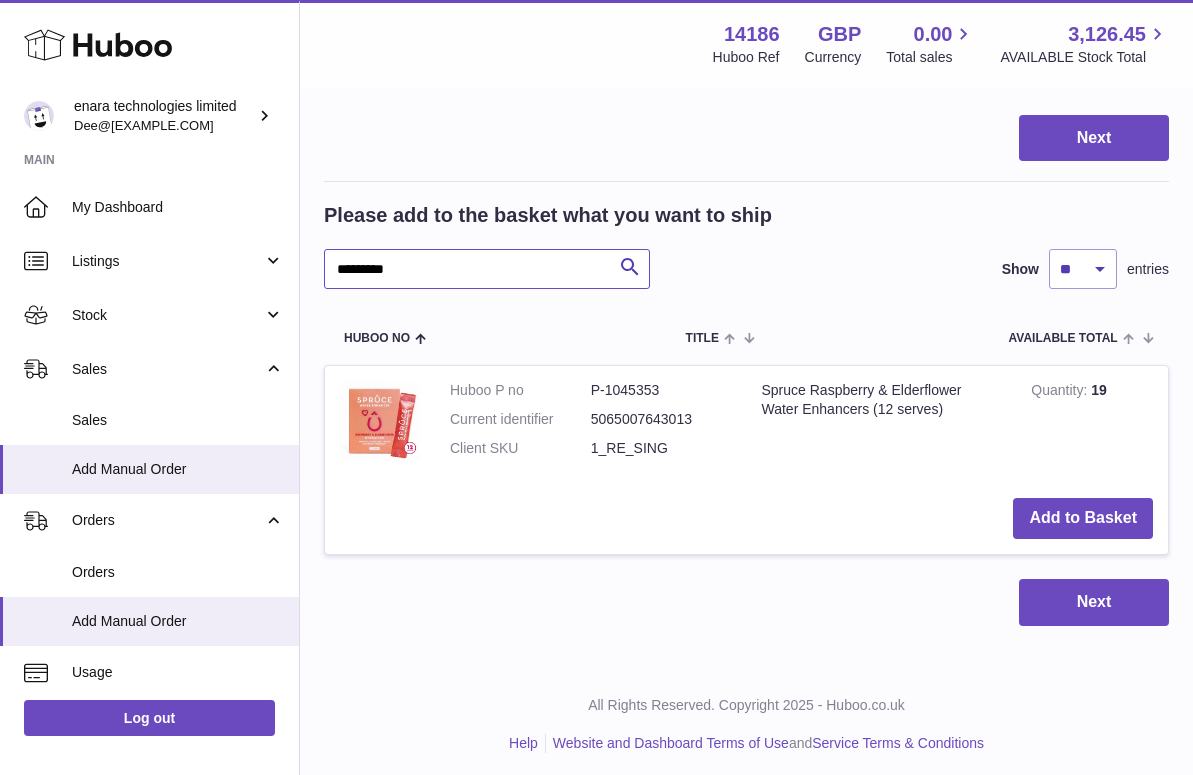 scroll, scrollTop: 259, scrollLeft: 0, axis: vertical 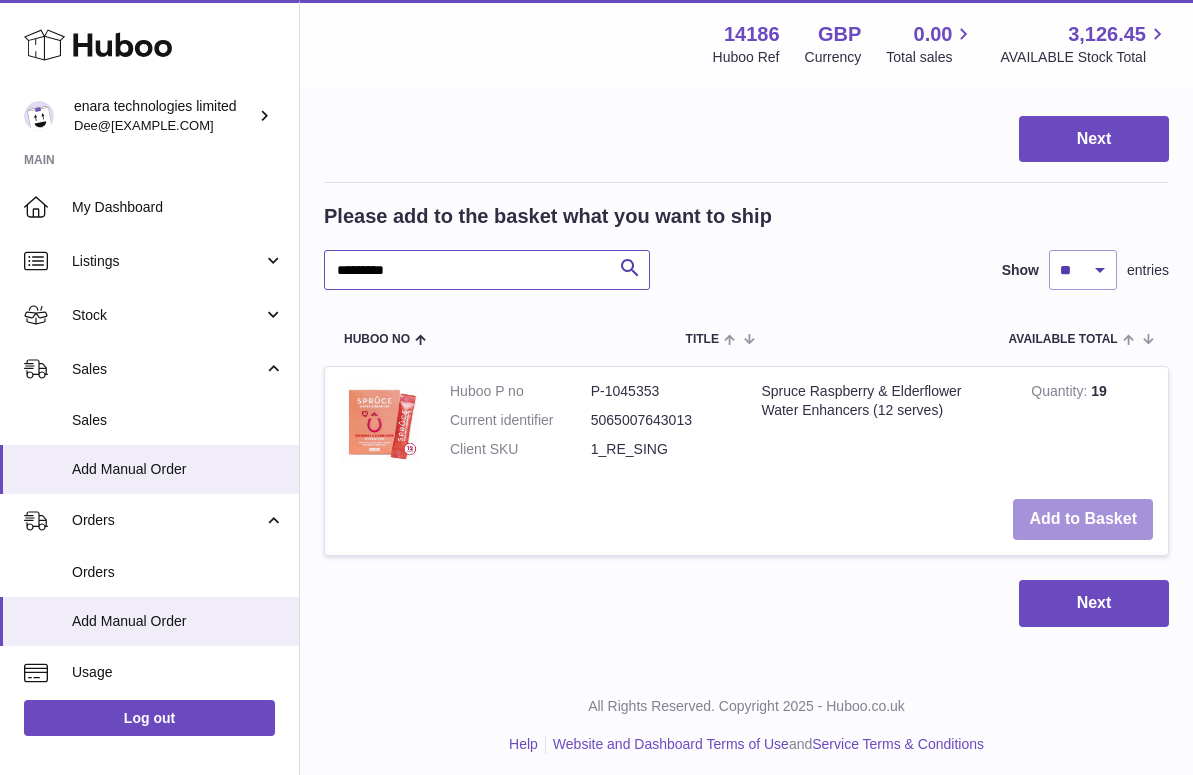 type on "*********" 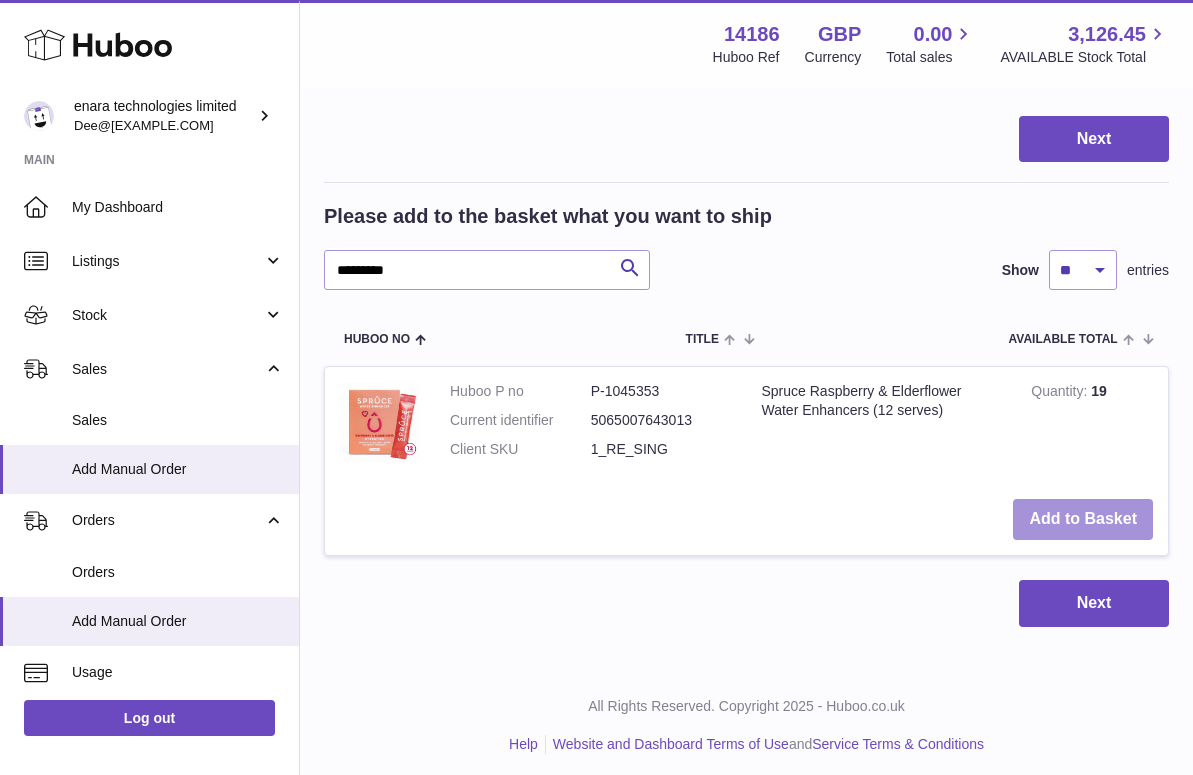 click on "Add to Basket" at bounding box center (1083, 519) 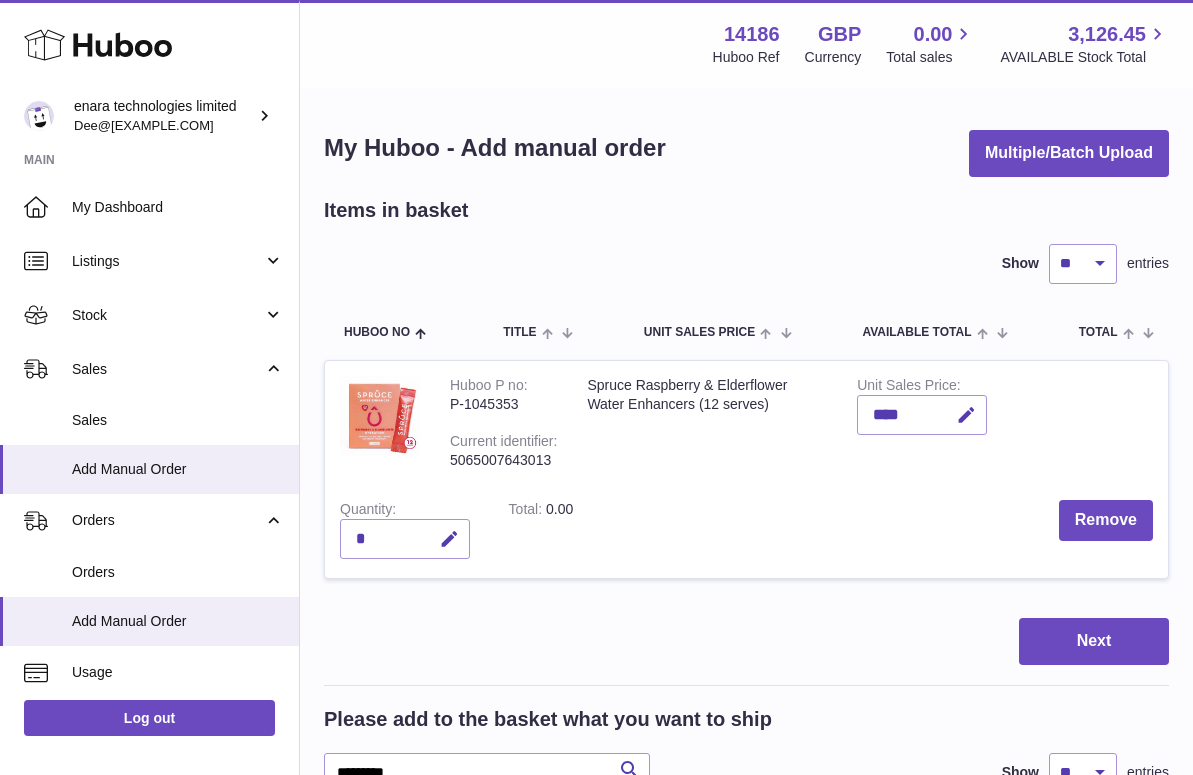 scroll, scrollTop: 0, scrollLeft: 0, axis: both 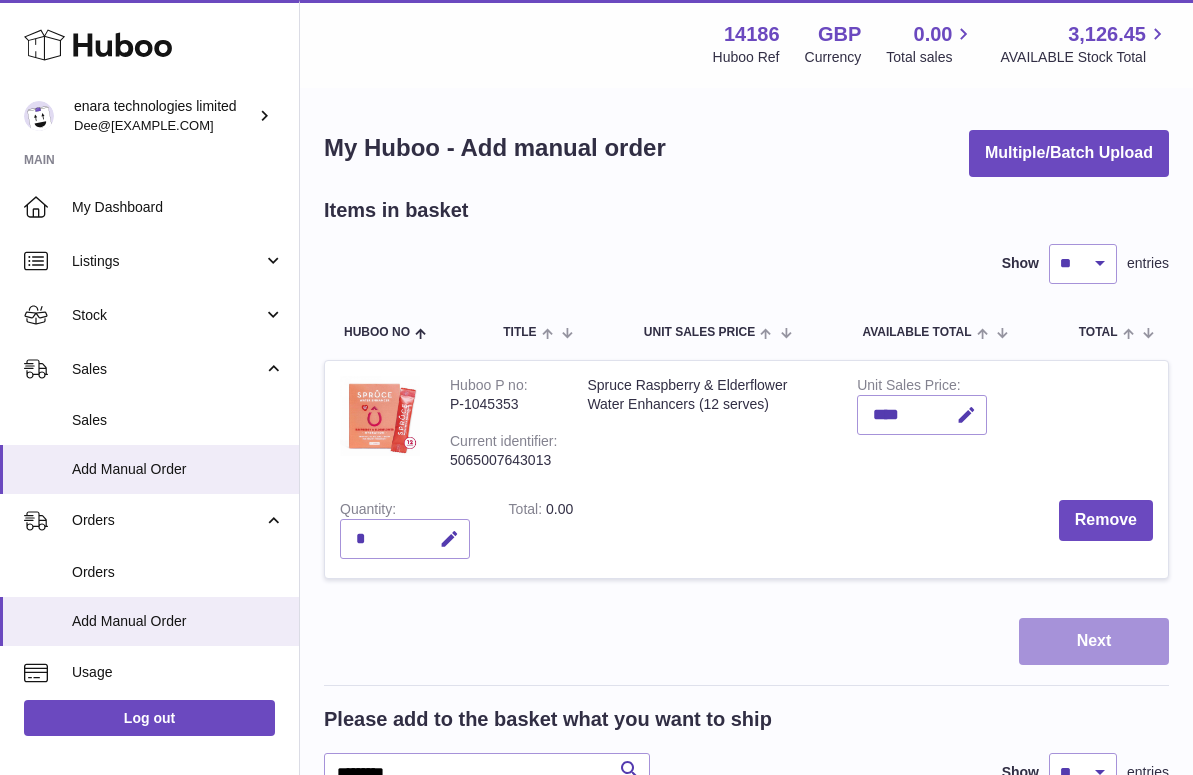 click on "Next" at bounding box center (1094, 641) 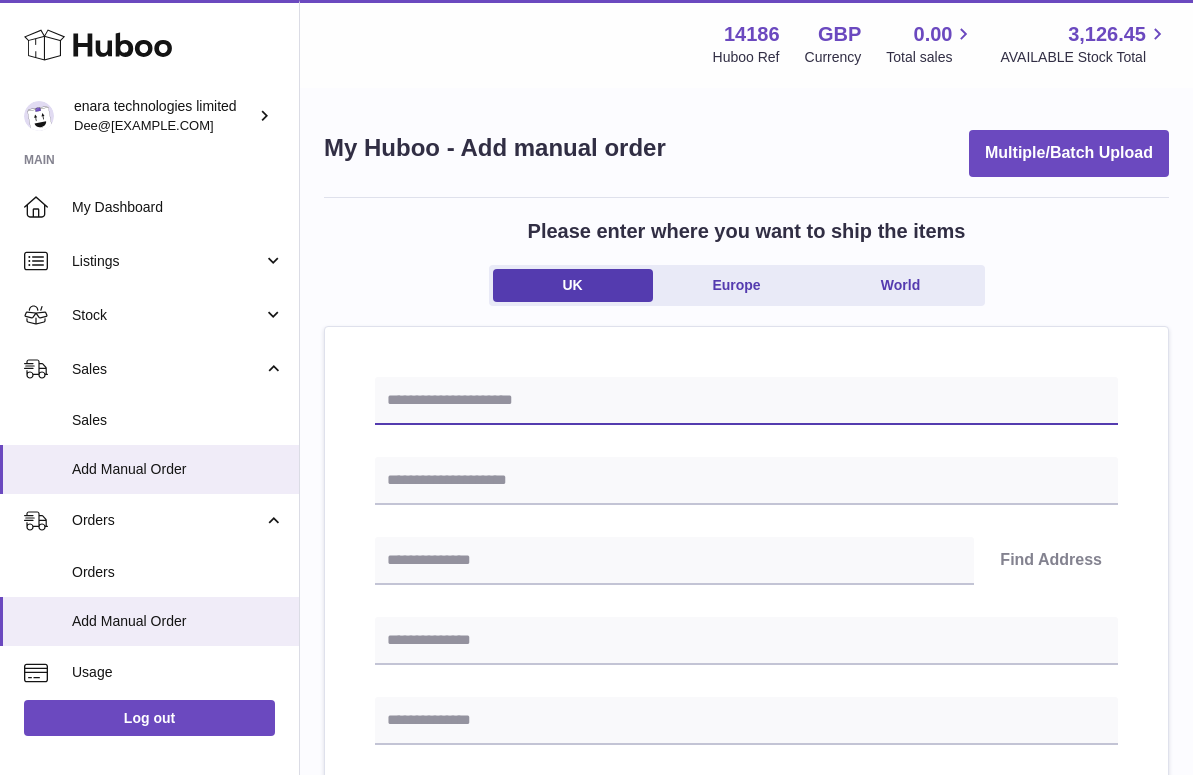 click at bounding box center [746, 401] 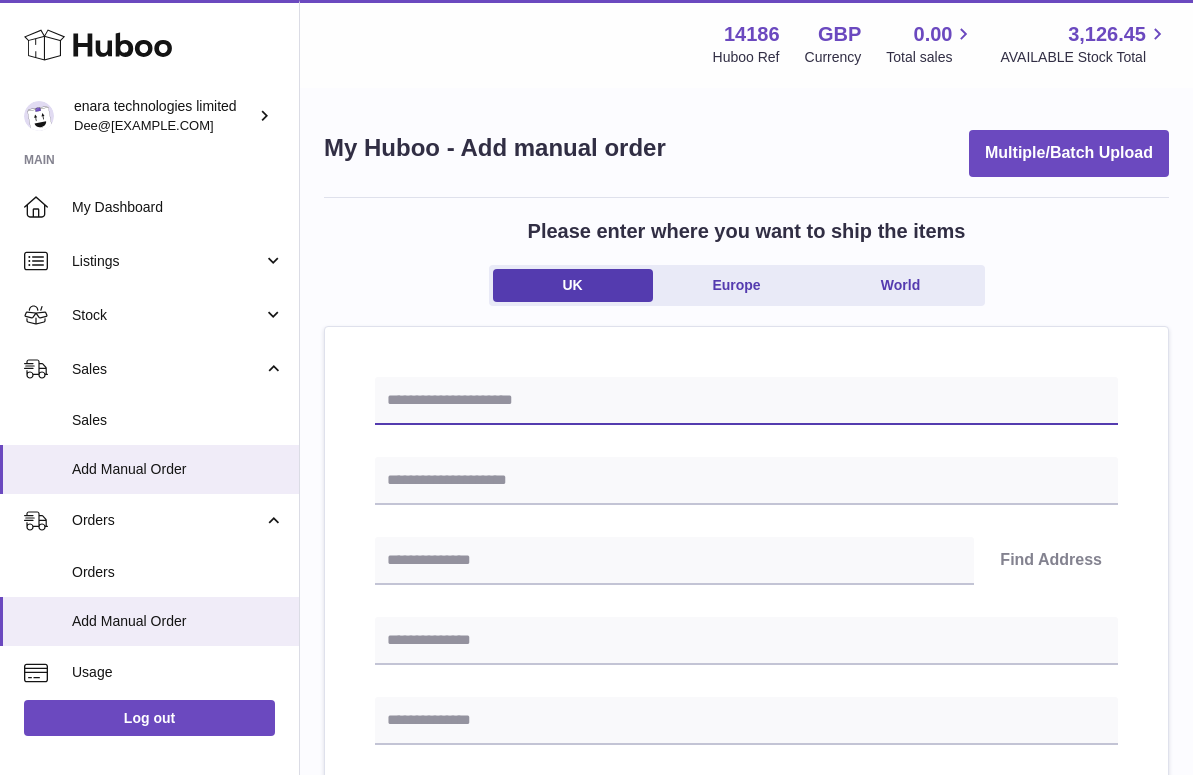 paste on "**********" 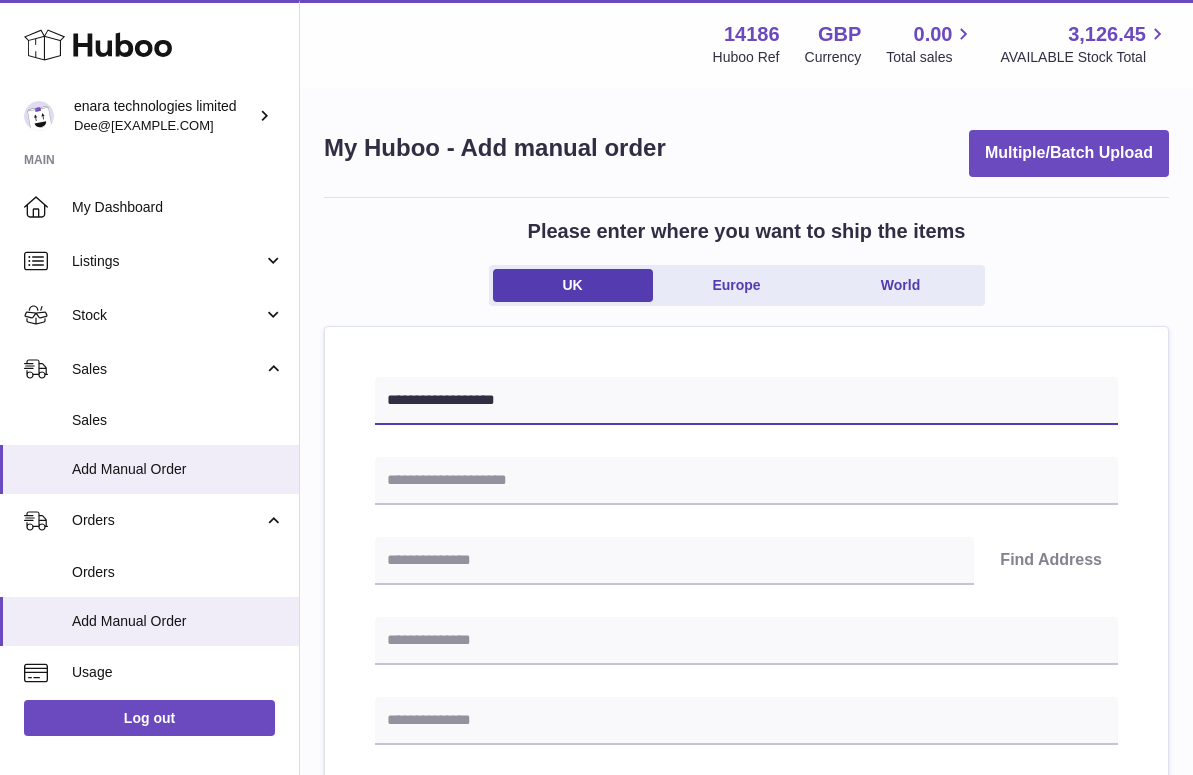 type on "**********" 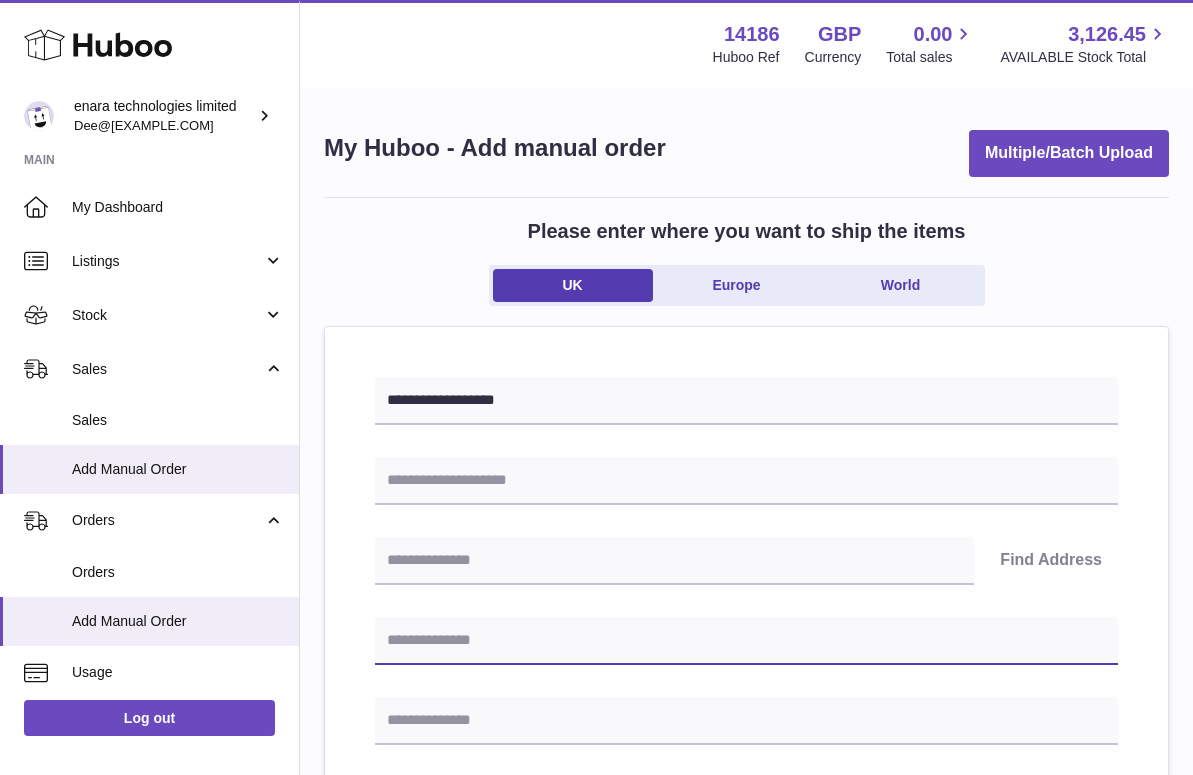 paste on "**********" 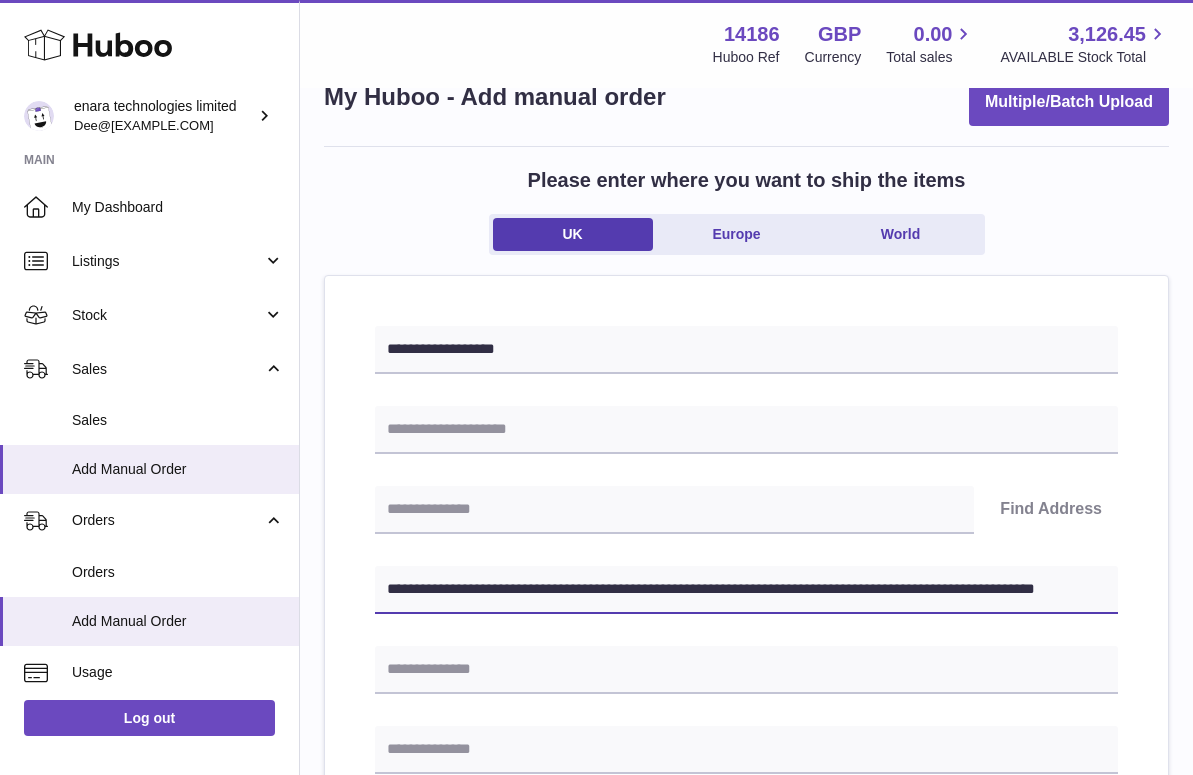 drag, startPoint x: 712, startPoint y: 635, endPoint x: 1241, endPoint y: 799, distance: 553.83844 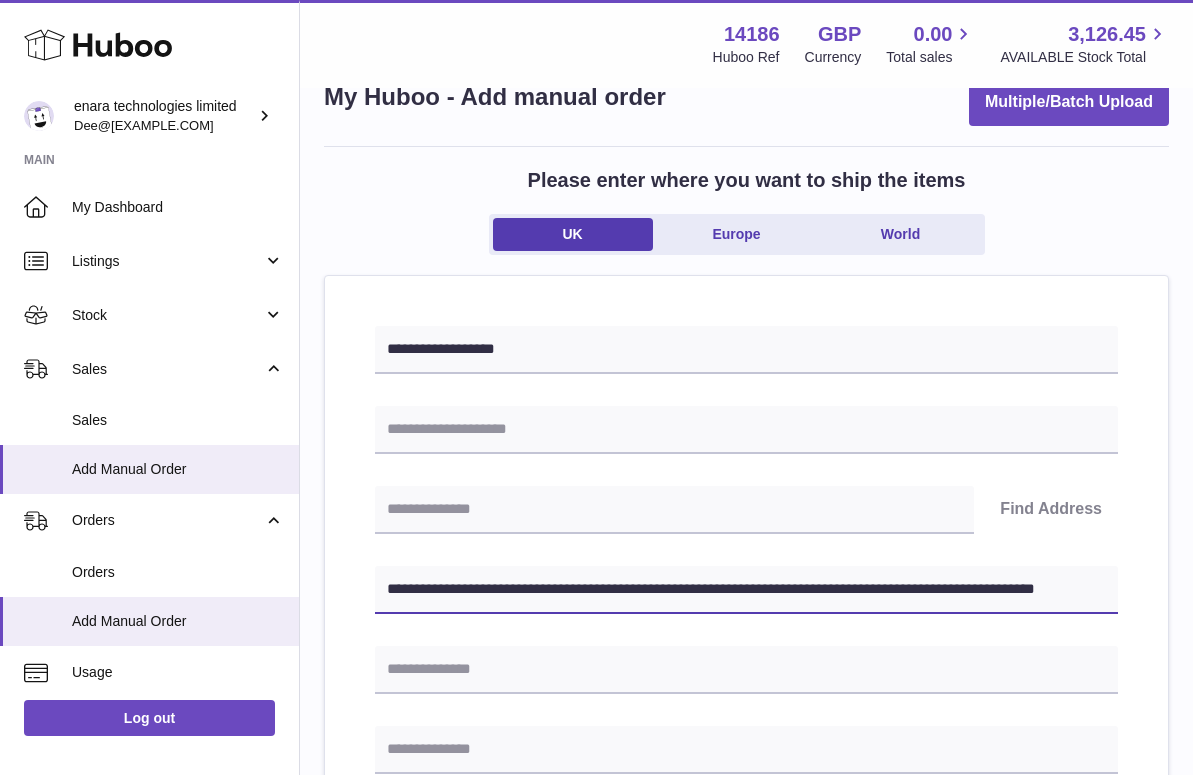 click on ".st0{fill:#141414;}" at bounding box center (596, 336) 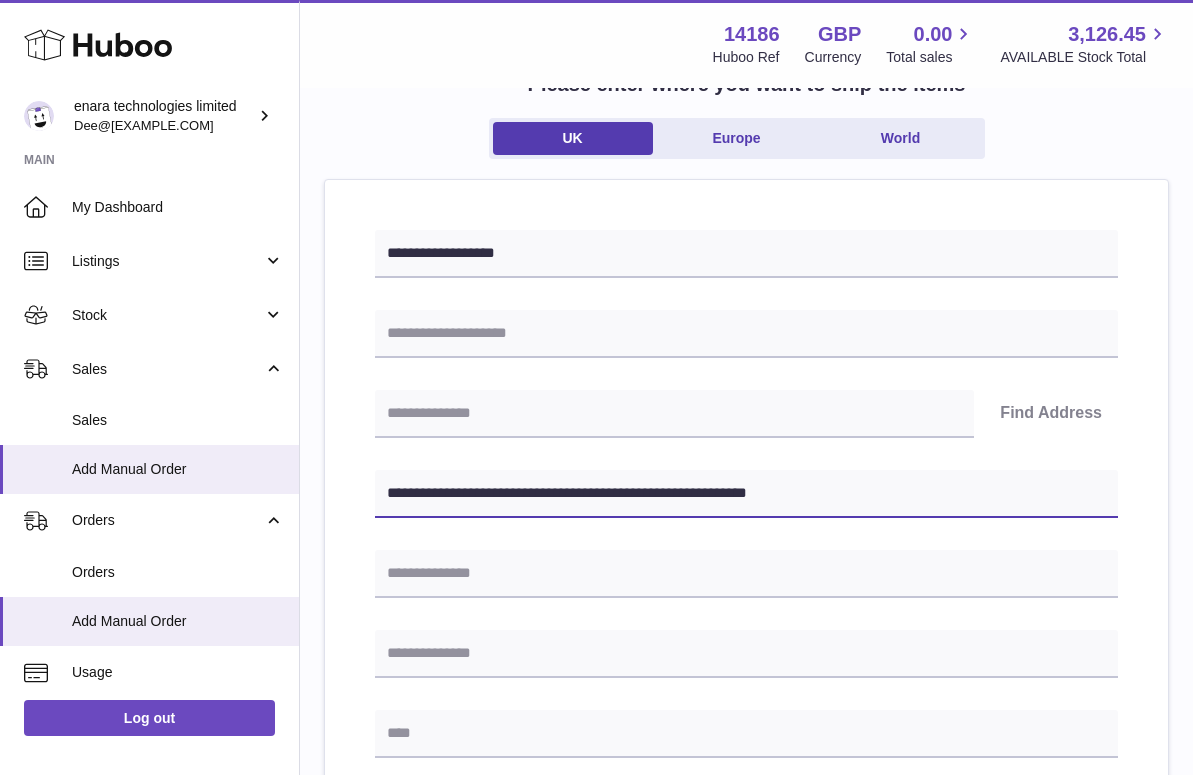 type on "**********" 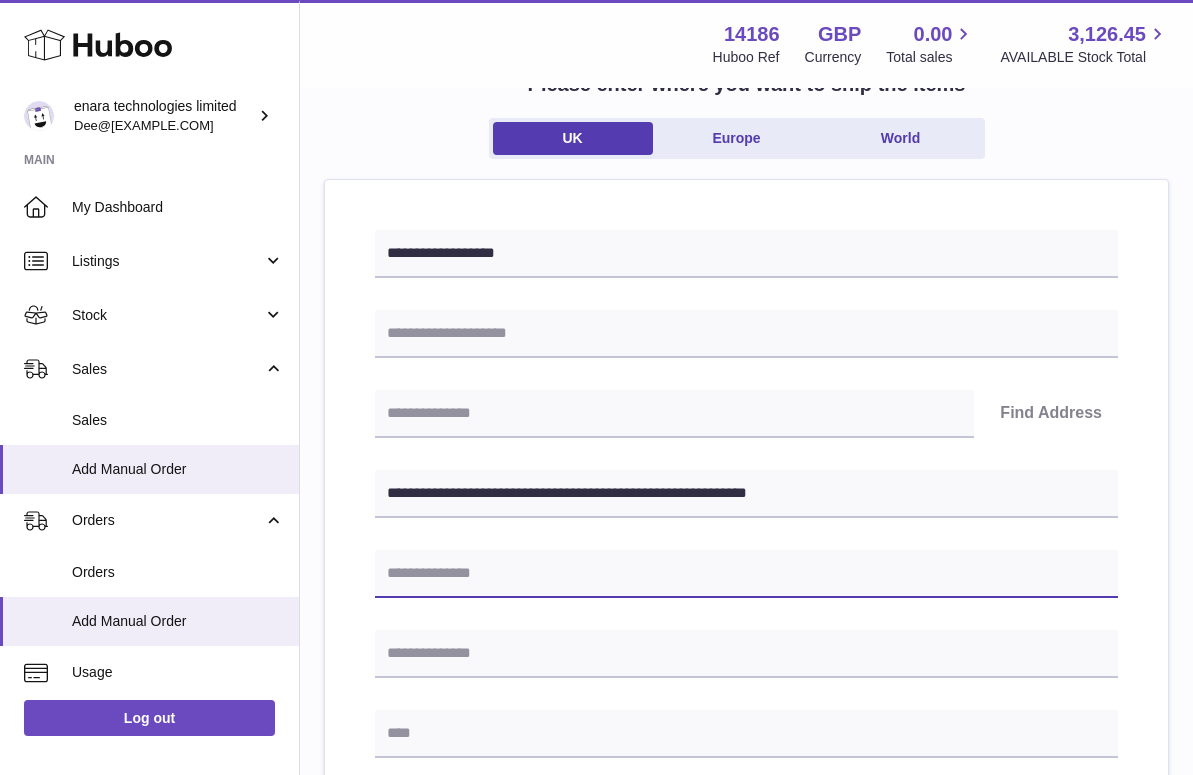 paste on "**********" 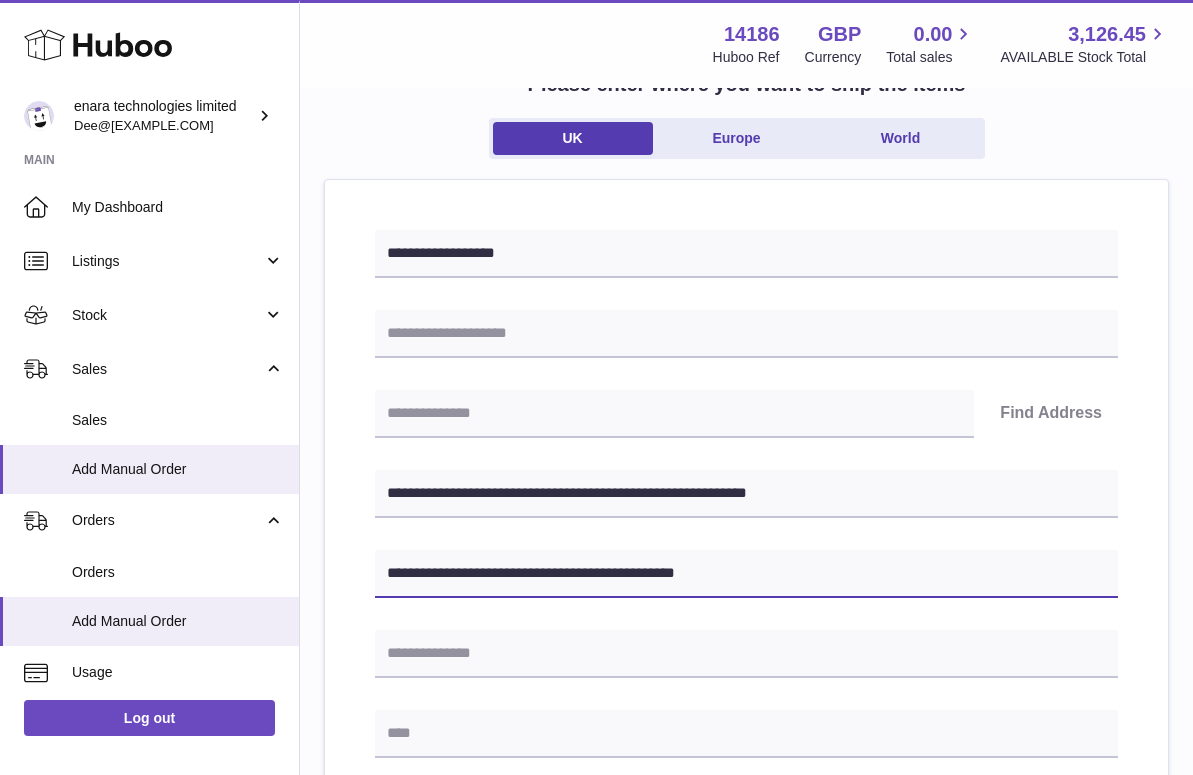 type on "**********" 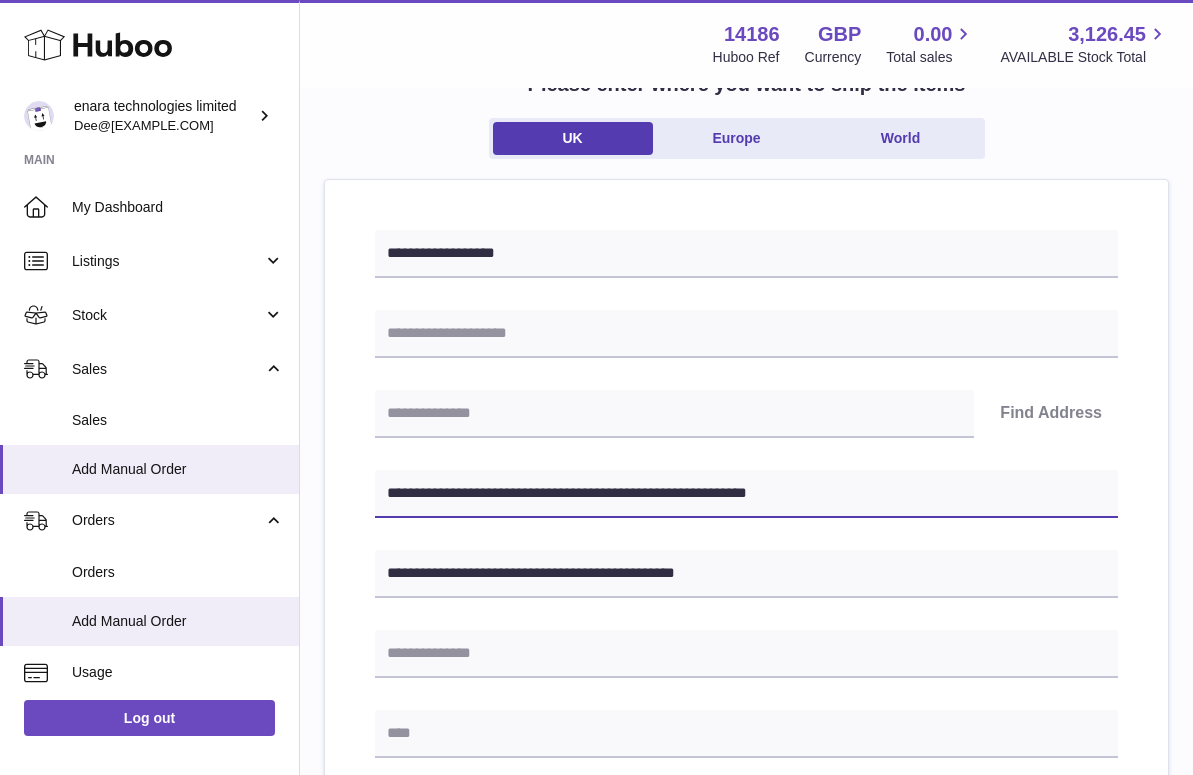drag, startPoint x: 449, startPoint y: 491, endPoint x: 392, endPoint y: 488, distance: 57.07889 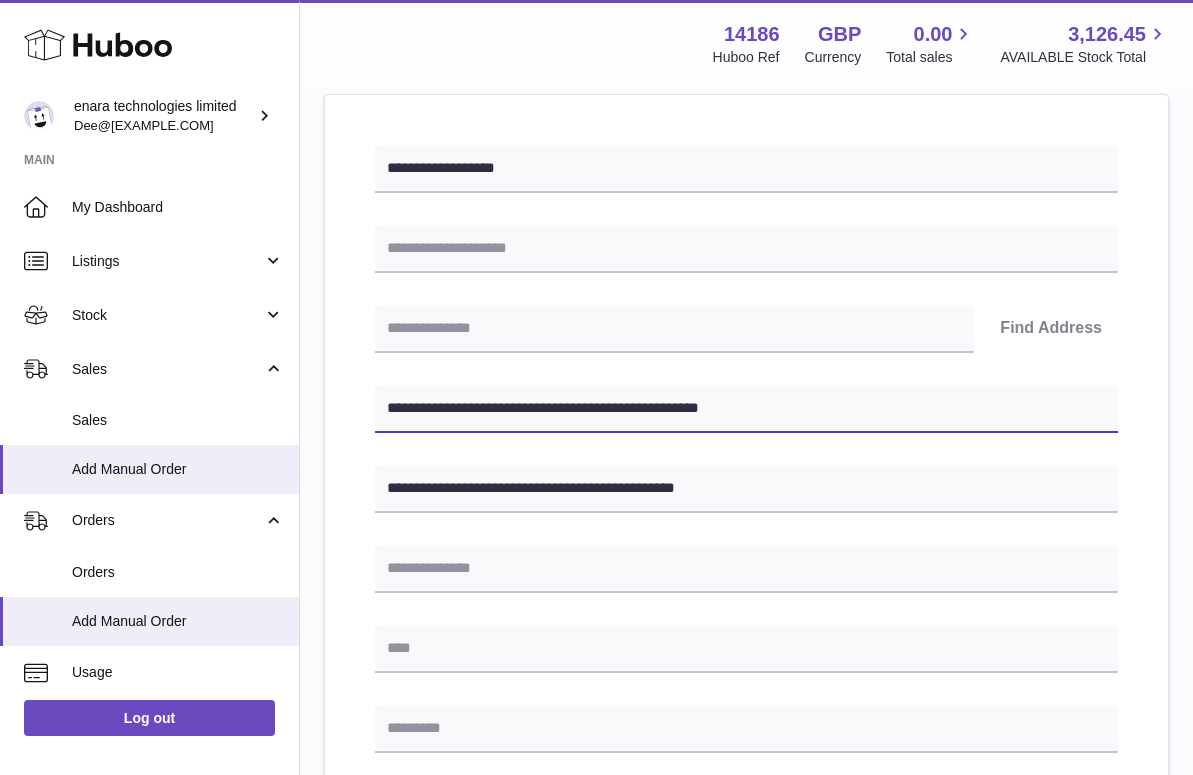 scroll, scrollTop: 233, scrollLeft: 0, axis: vertical 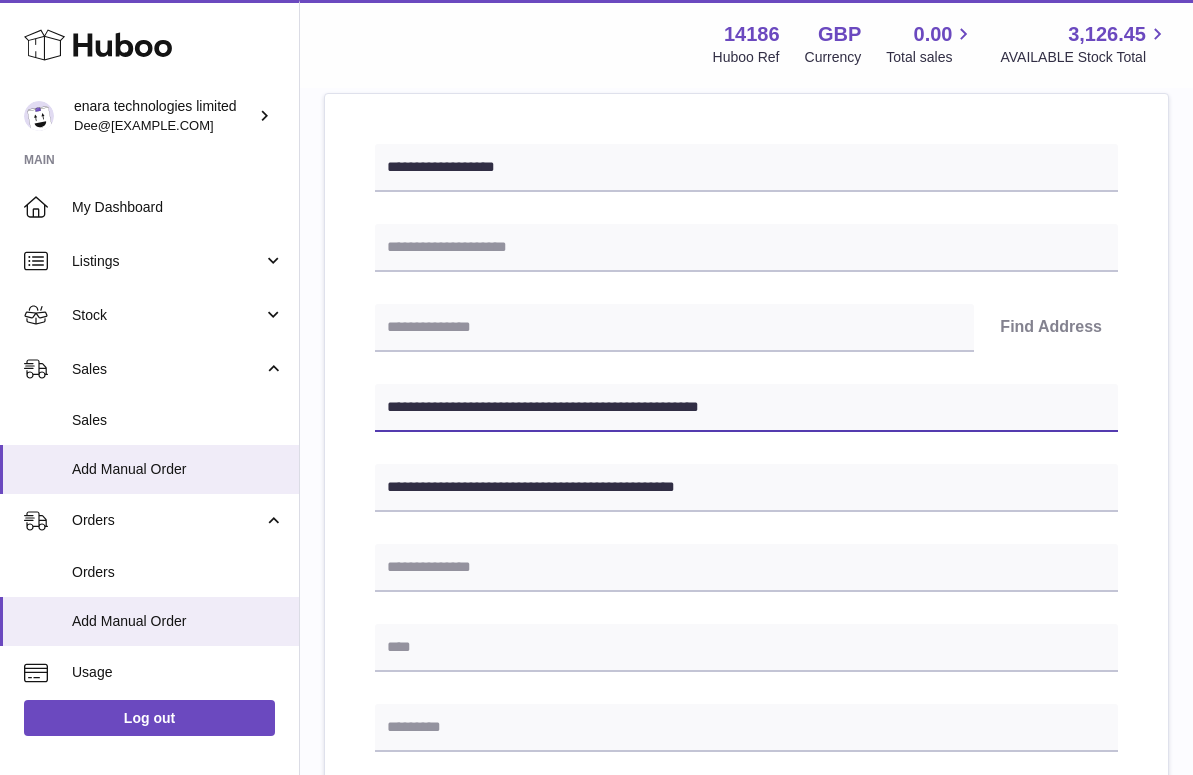 type on "**********" 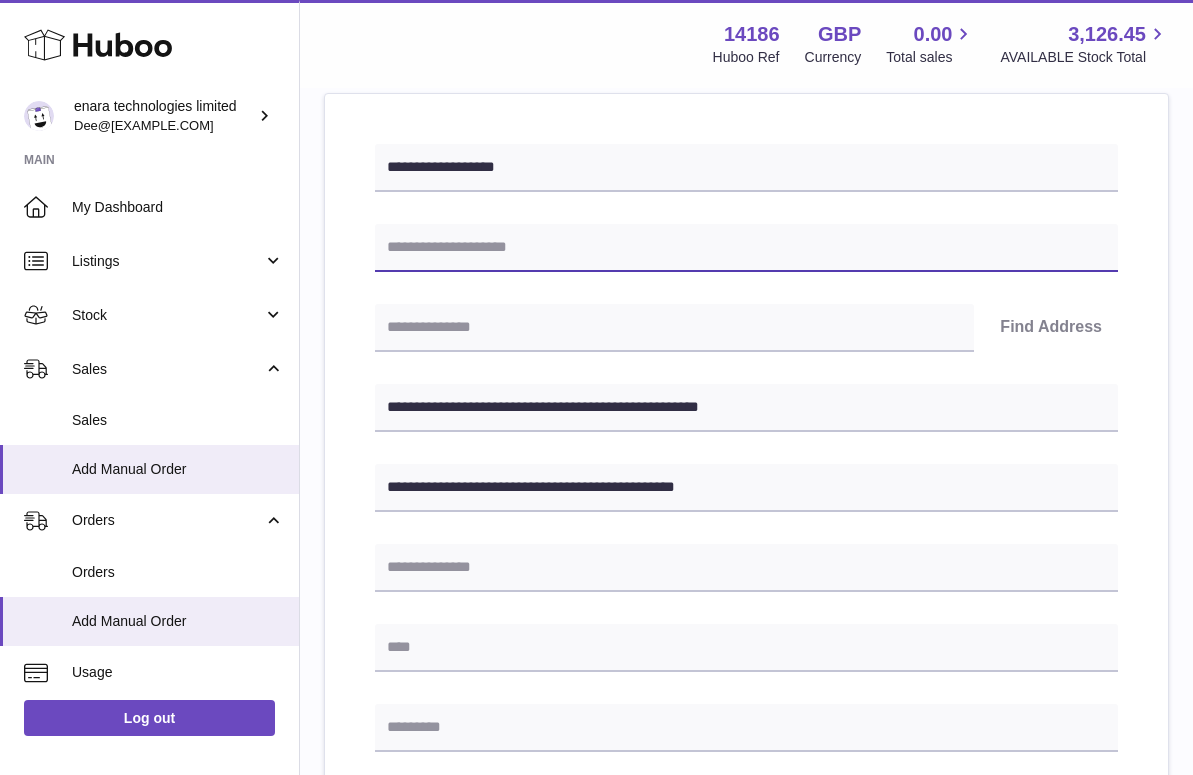 paste on "********" 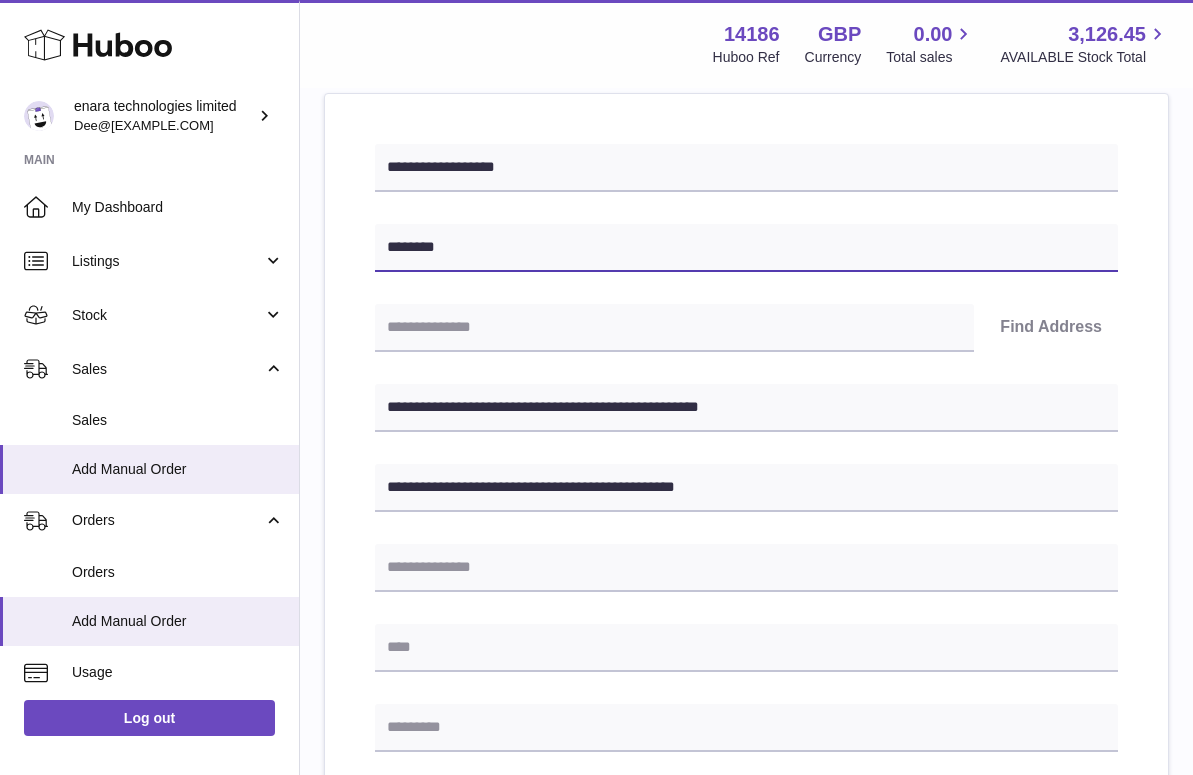 type on "********" 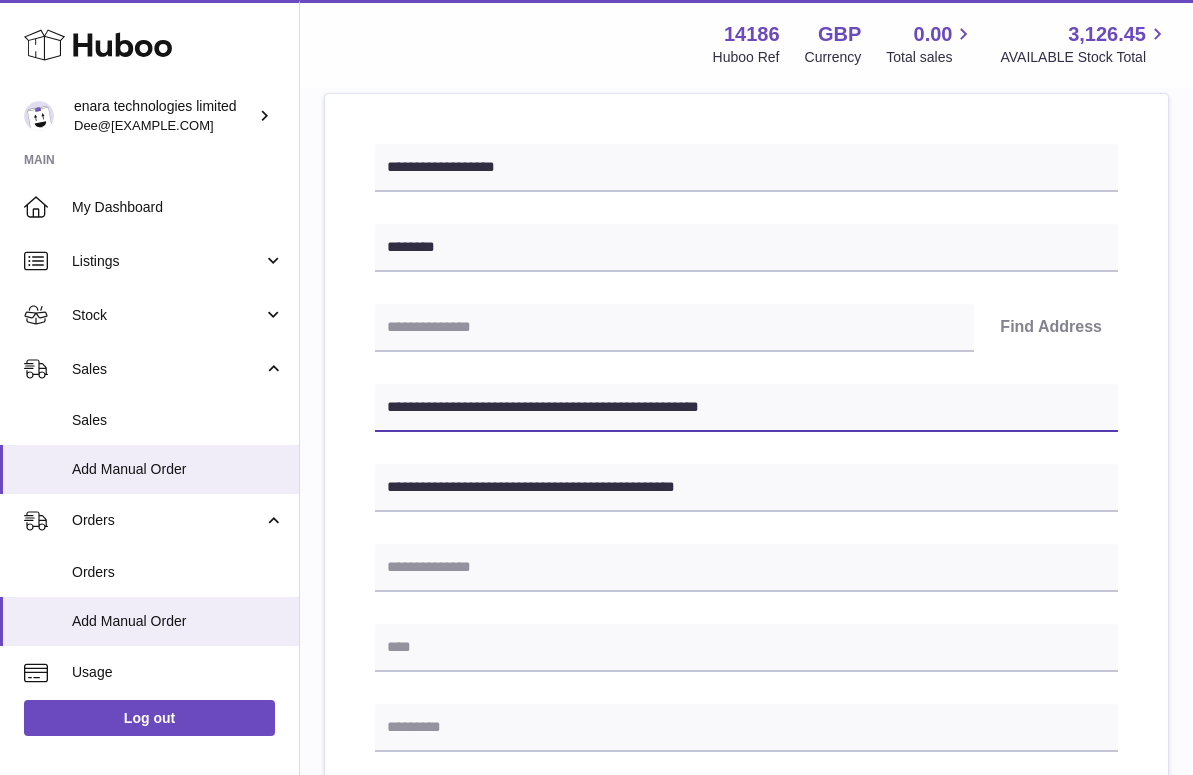 click on "**********" at bounding box center [746, 408] 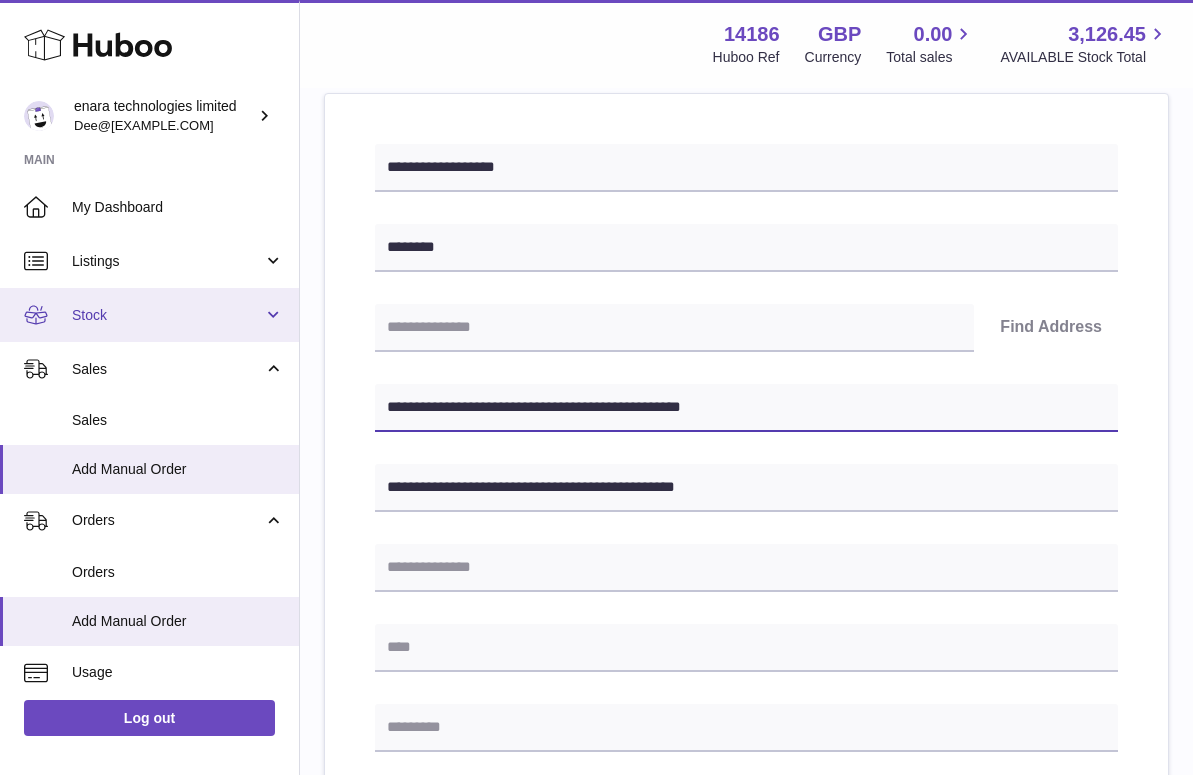 drag, startPoint x: 502, startPoint y: 403, endPoint x: 234, endPoint y: 320, distance: 280.55838 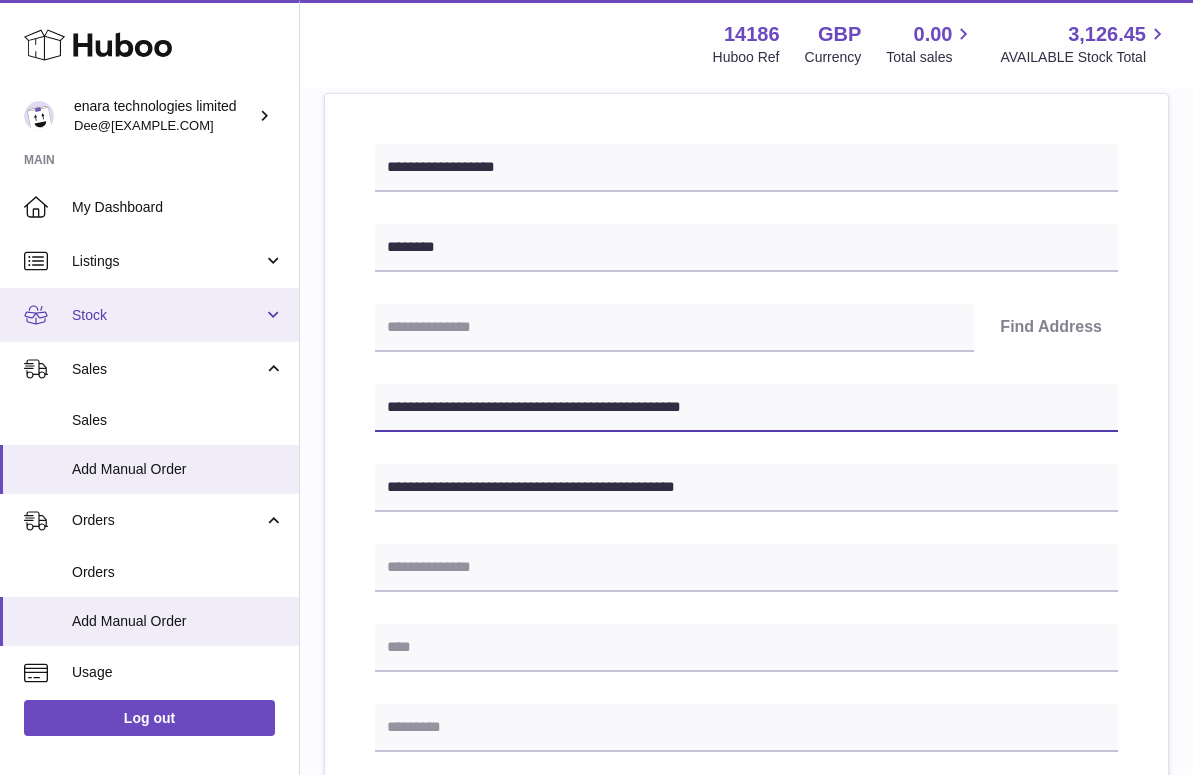 click on "Huboo
enara technologies limited
Dee@enara.co     Main     My Dashboard       Listings     Not with Huboo Listings with Huboo Bundles   Stock     Stock Stock History Add Stock Delivery History ASN Uploads   Sales     Sales Add Manual Order   Orders     Orders Add Manual Order   Usage       Invoicing and Payments     Billing History Storage History Direct Debits Account Balance   Cases       Channels       Settings       Returns       Log out   Menu   Huboo     14186   Huboo Ref    GBP   Currency   0.00     Total sales   3,126.45     AVAILABLE Stock Total   Currency   GBP   Total sales   0.00   AVAILABLE Stock Total   3,126.45   My Huboo - Add manual order
Multiple/Batch Upload
Please enter where you want to ship the items
UK
Europe
World" at bounding box center [596, 641] 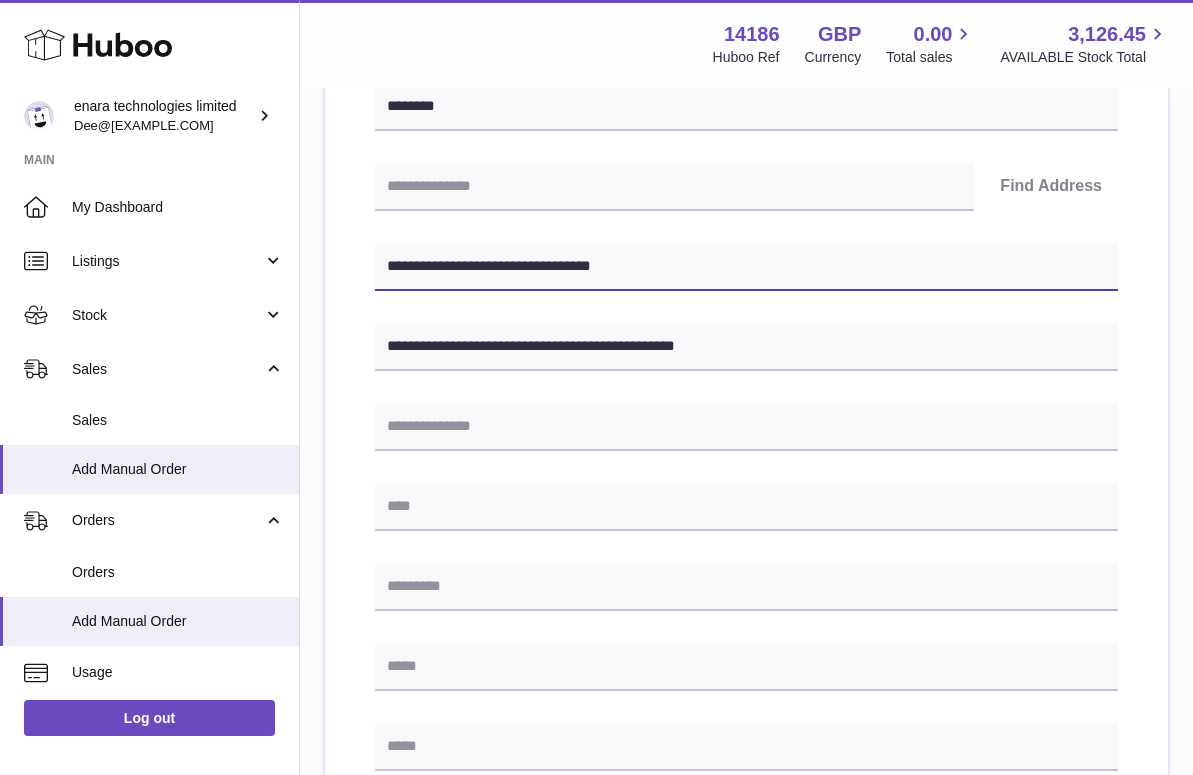scroll, scrollTop: 380, scrollLeft: 0, axis: vertical 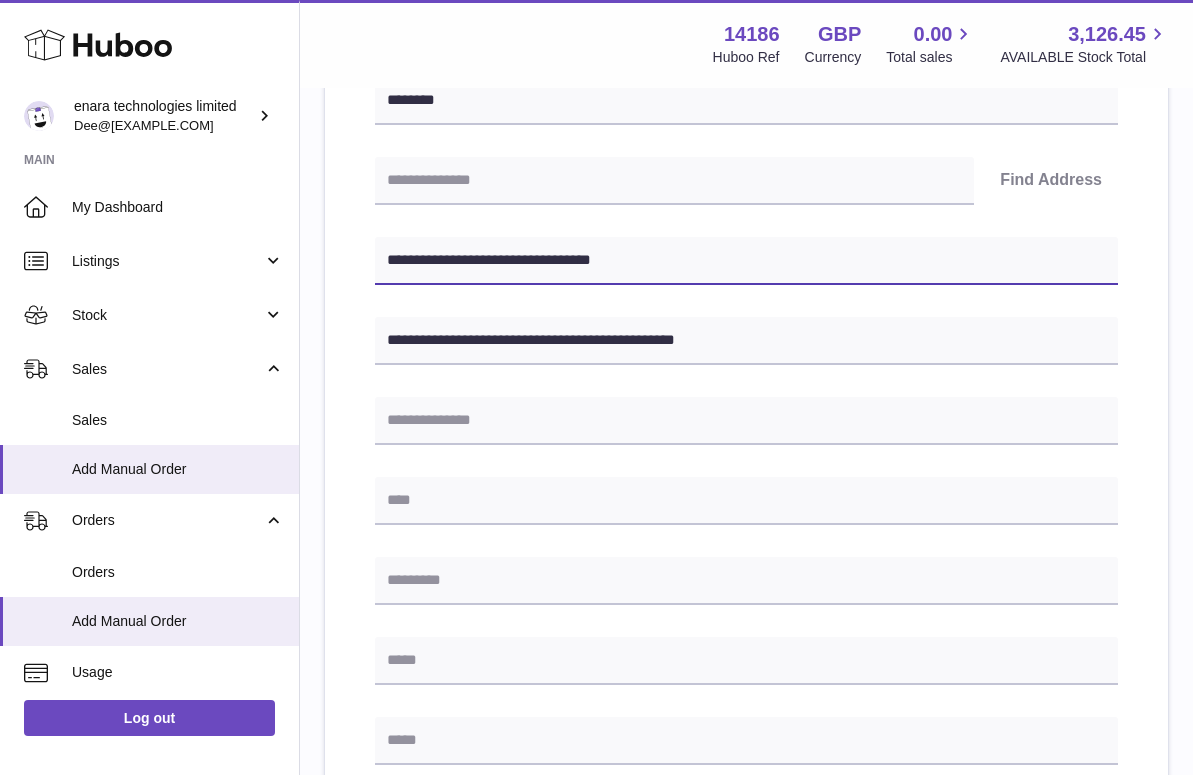 type on "**********" 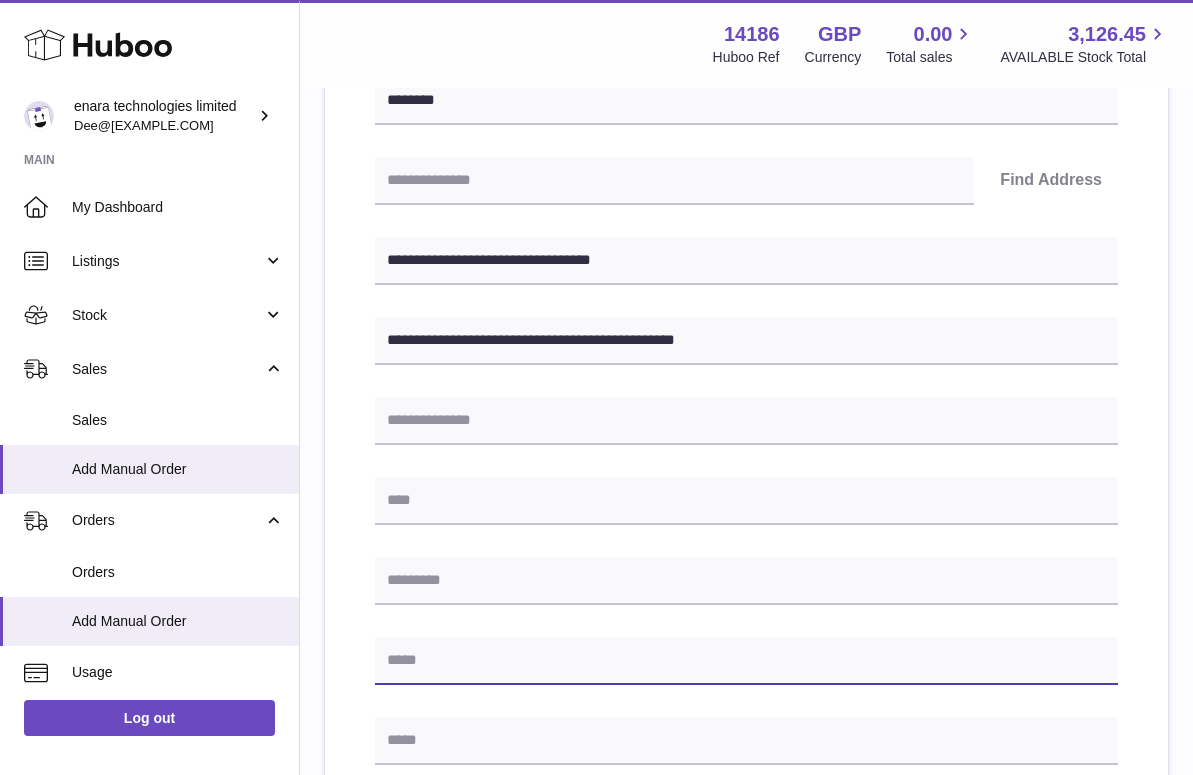 paste on "**********" 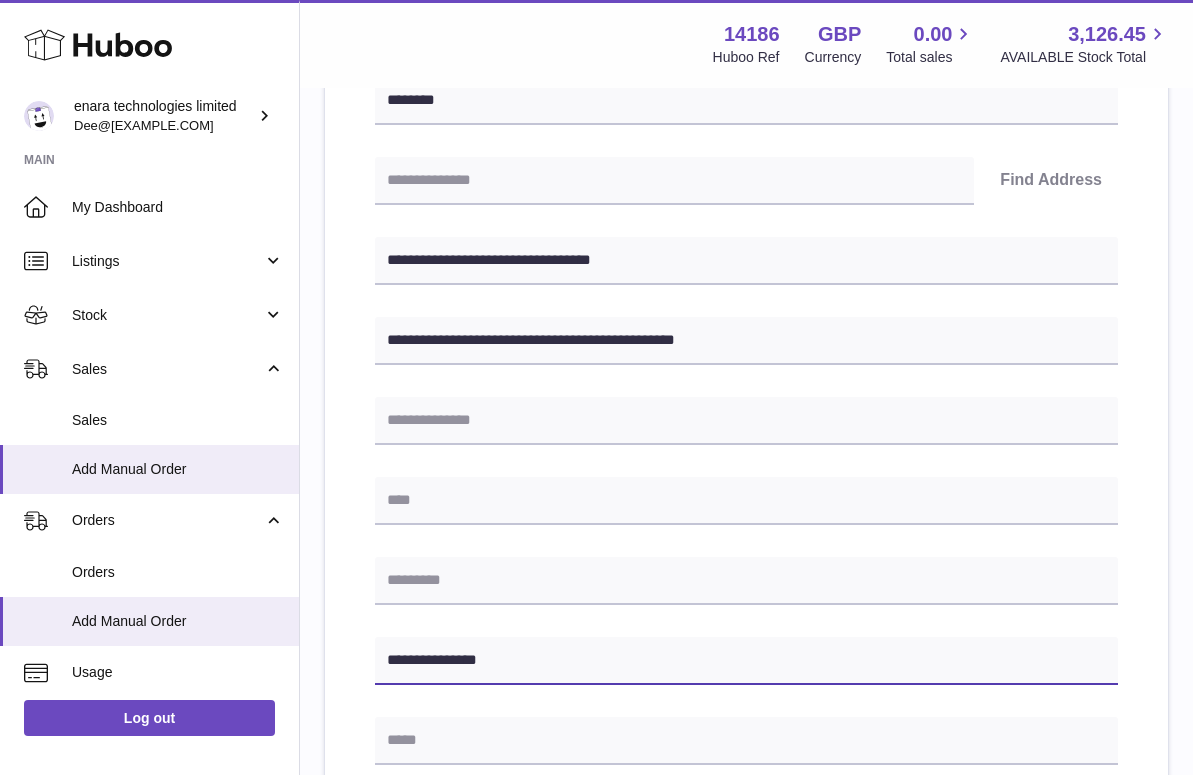 type on "**********" 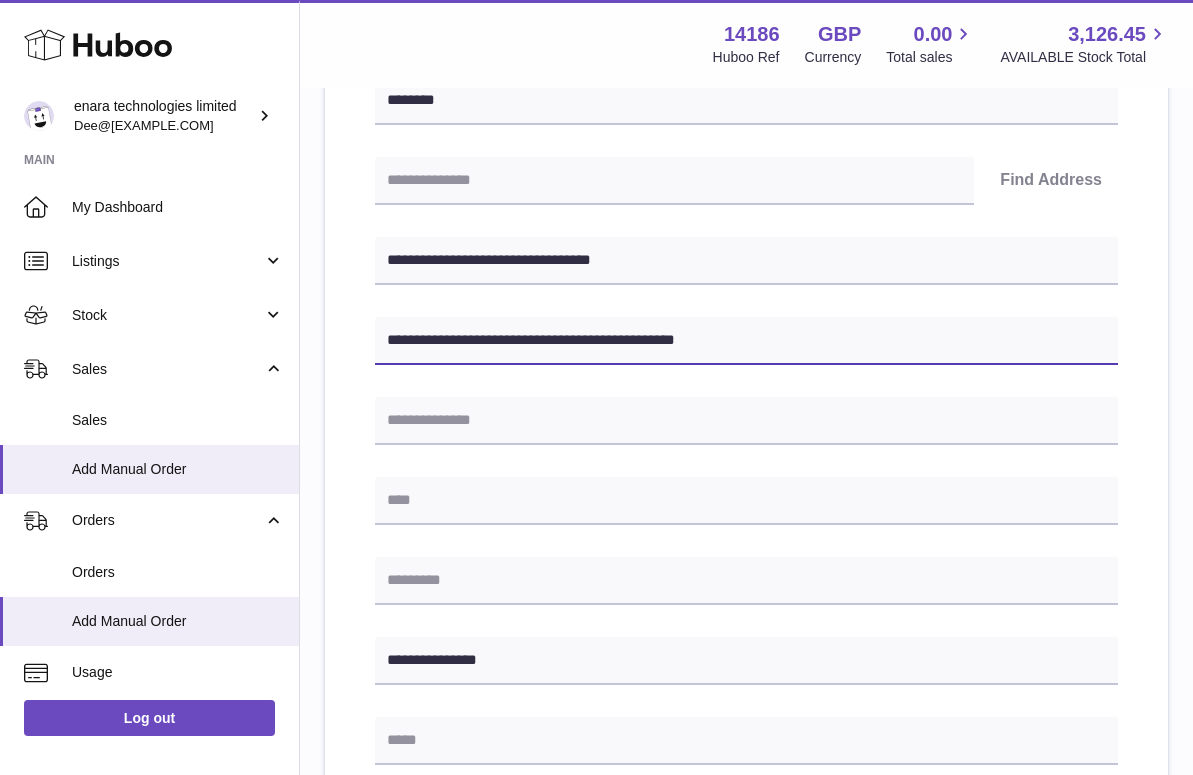 drag, startPoint x: 636, startPoint y: 340, endPoint x: 576, endPoint y: 331, distance: 60.671246 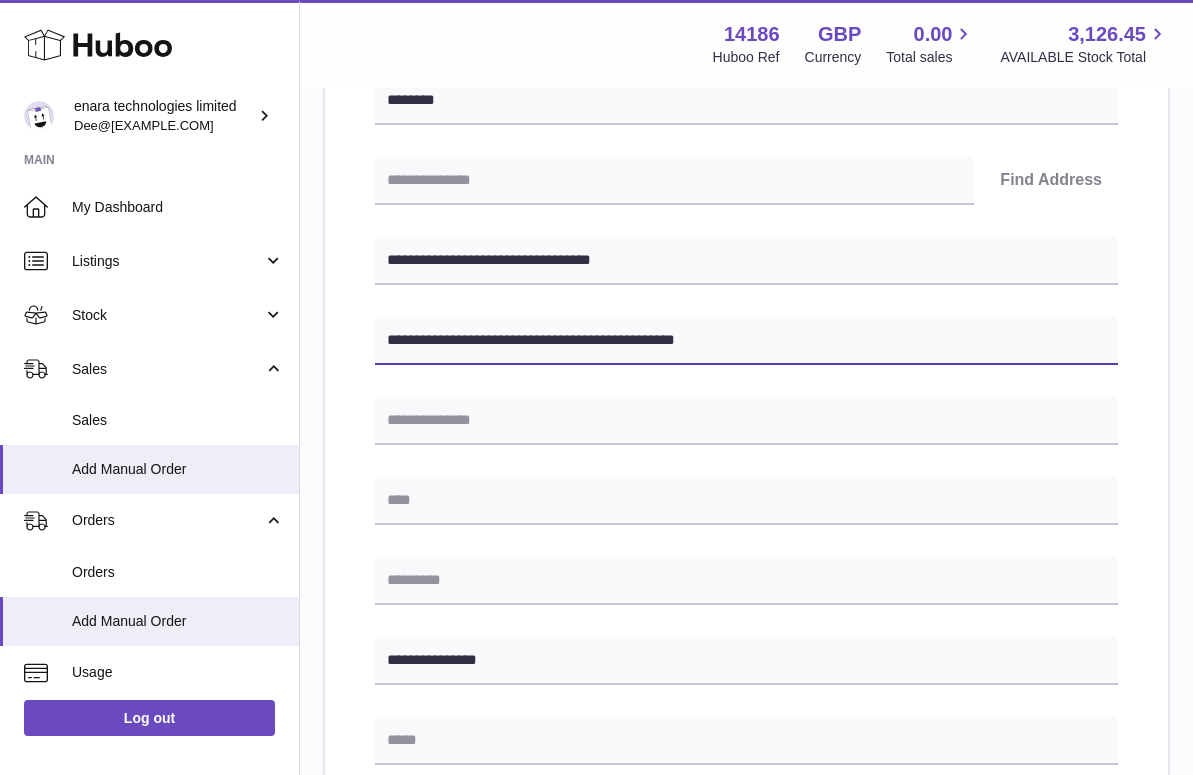 click on "**********" at bounding box center [746, 341] 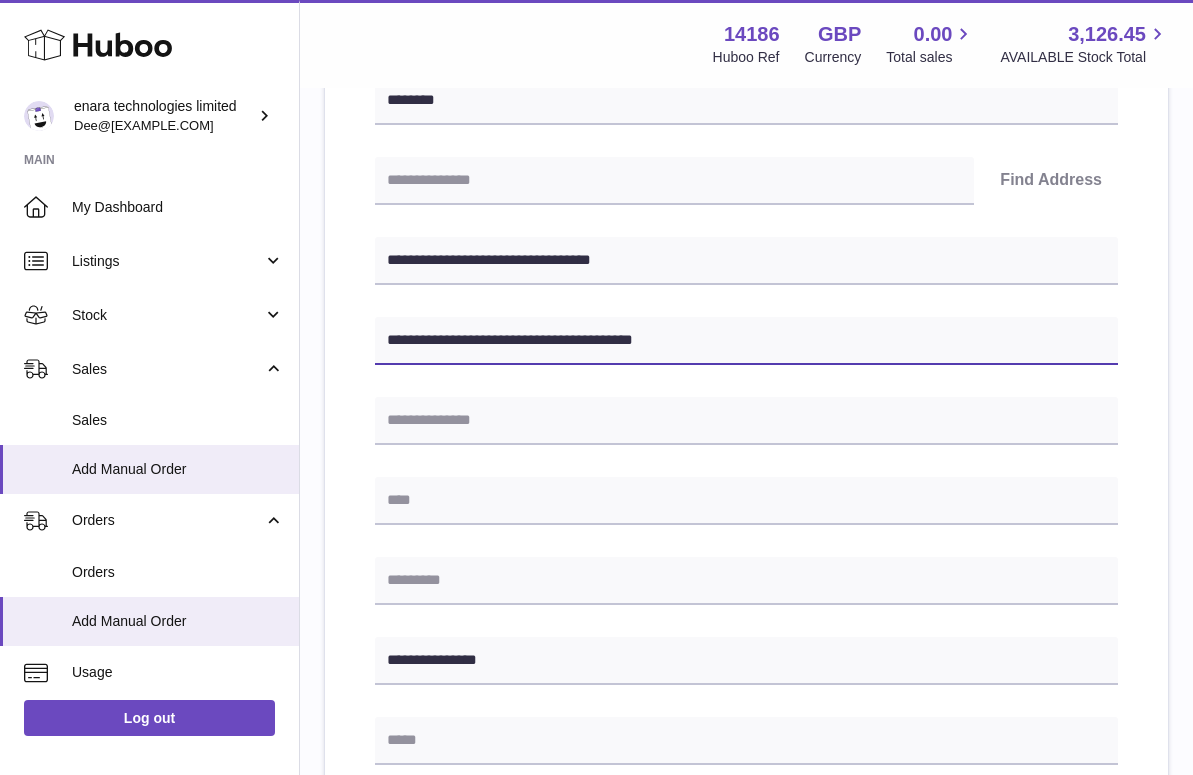 type on "**********" 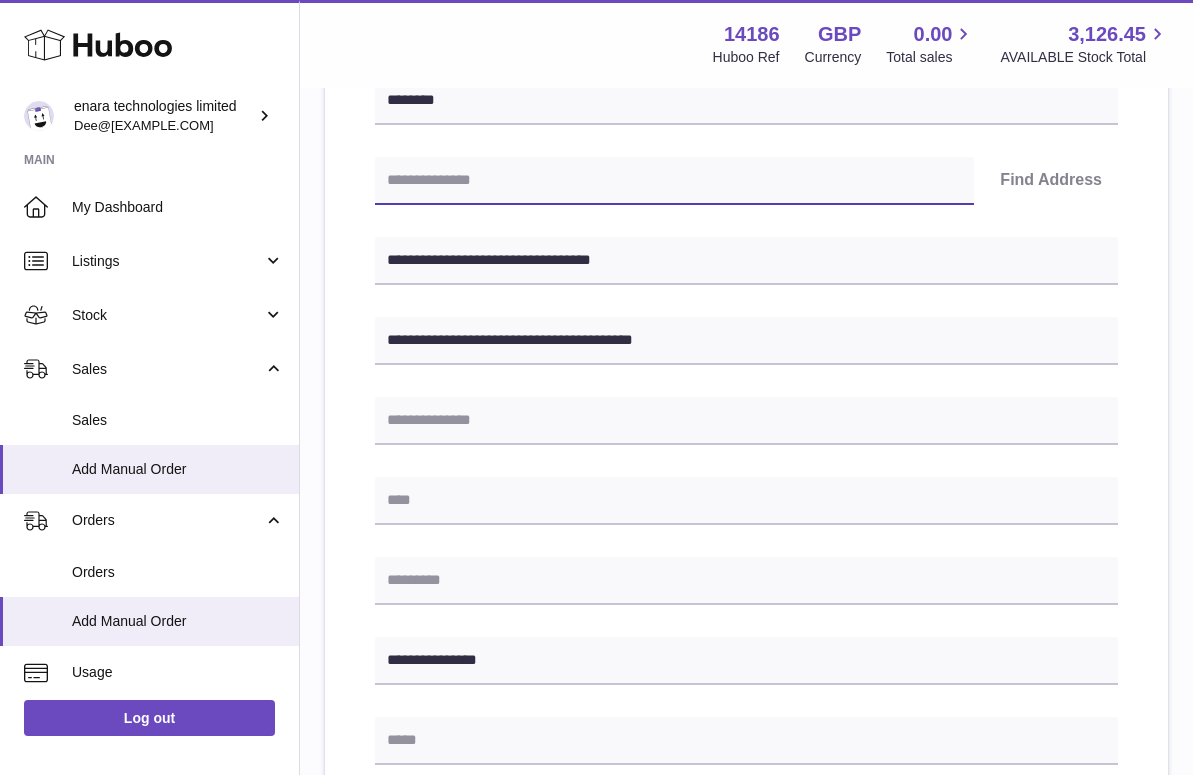 paste on "*******" 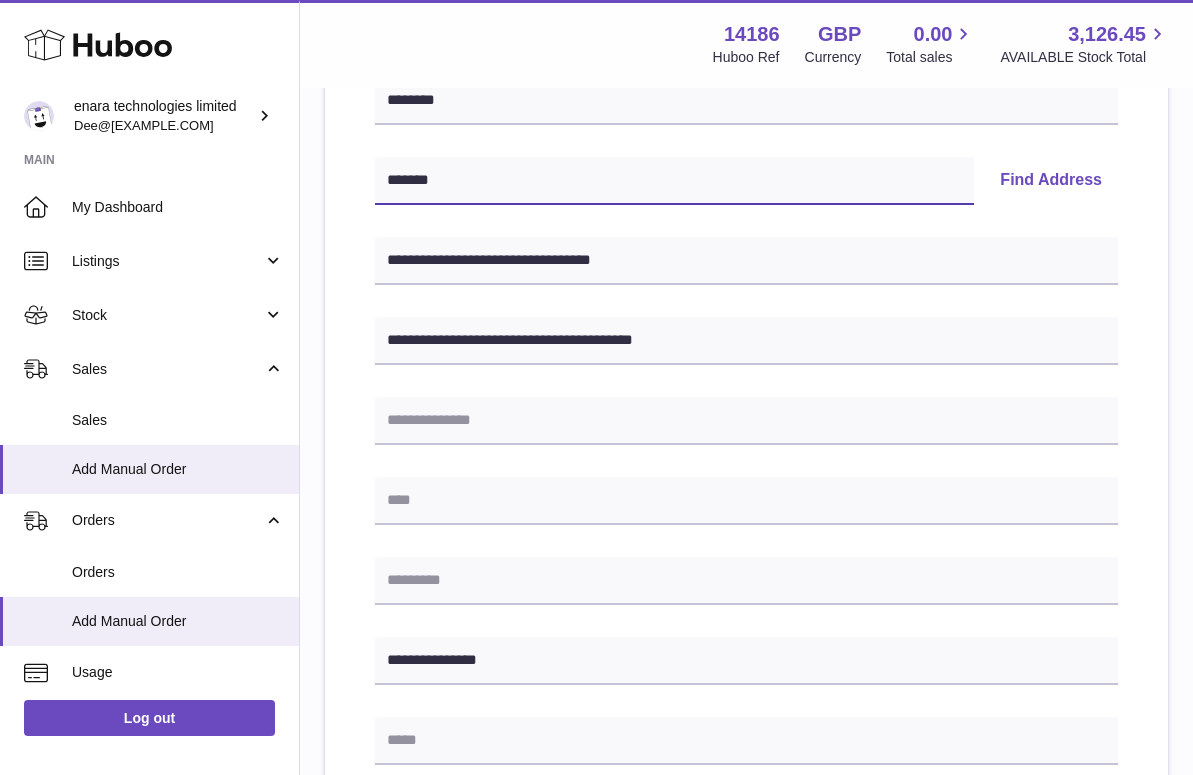 type on "*******" 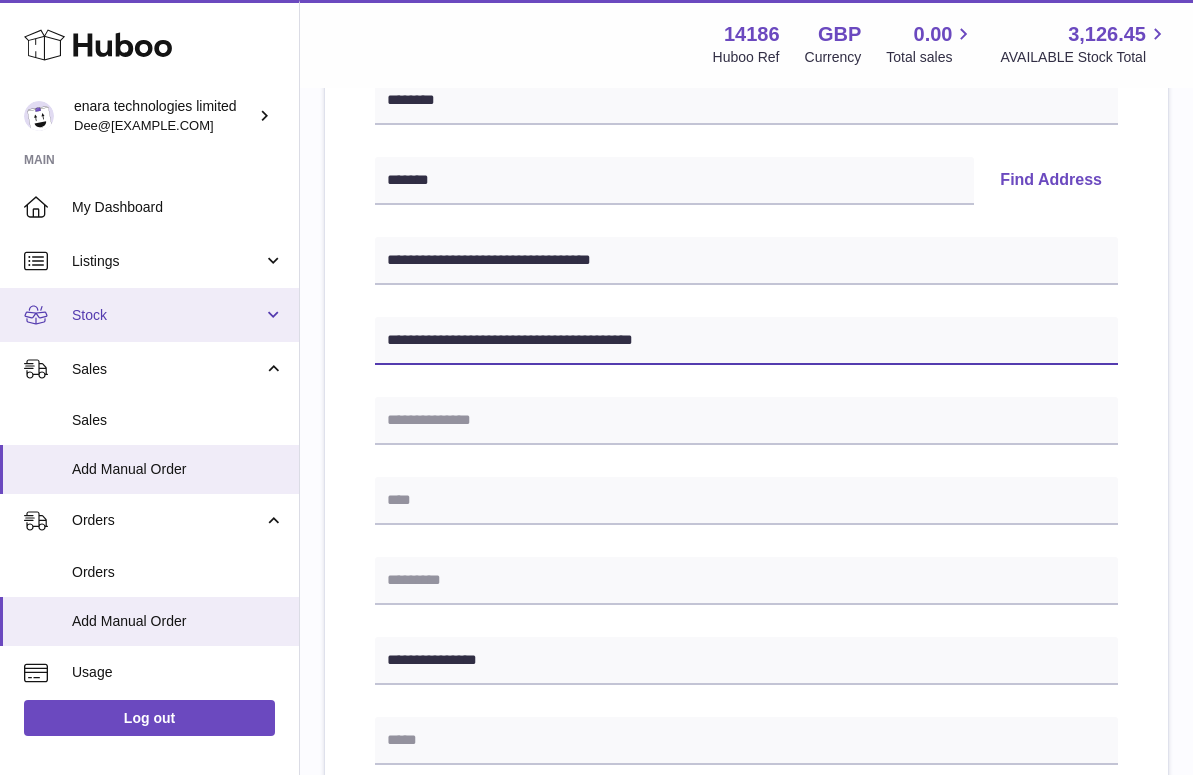 drag, startPoint x: 473, startPoint y: 338, endPoint x: 216, endPoint y: 293, distance: 260.90994 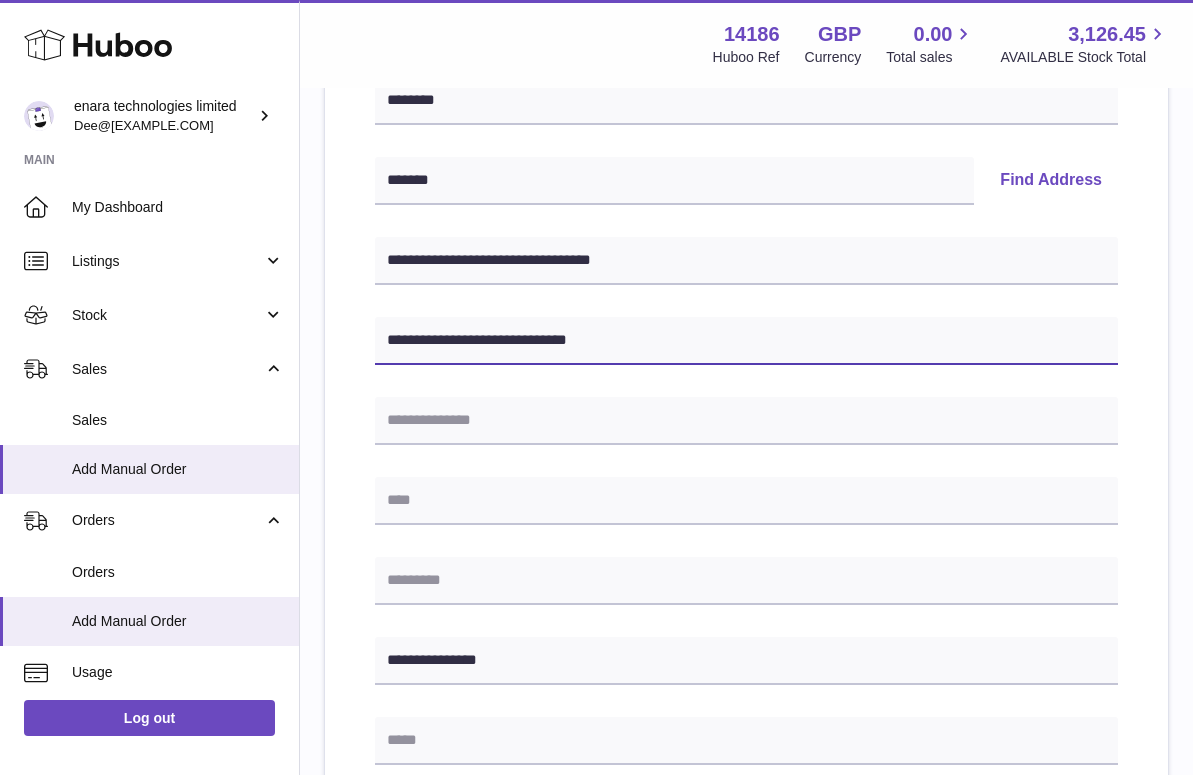 type on "**********" 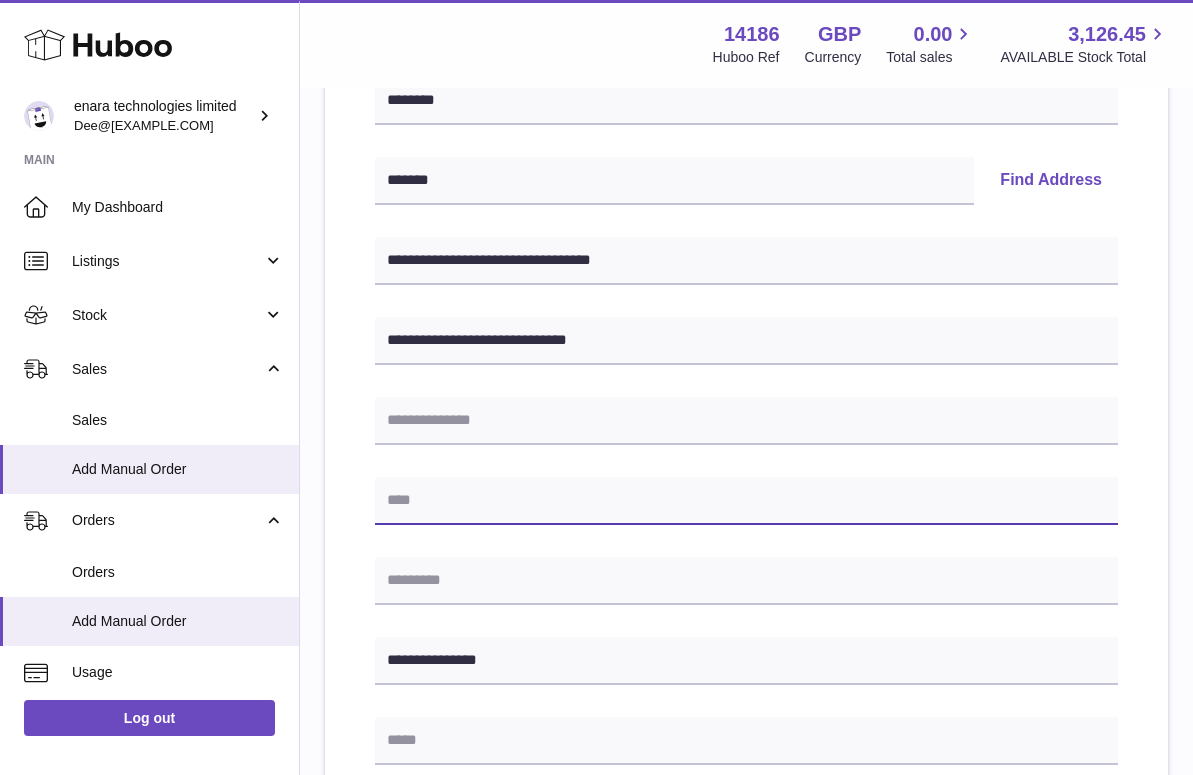 click at bounding box center (746, 501) 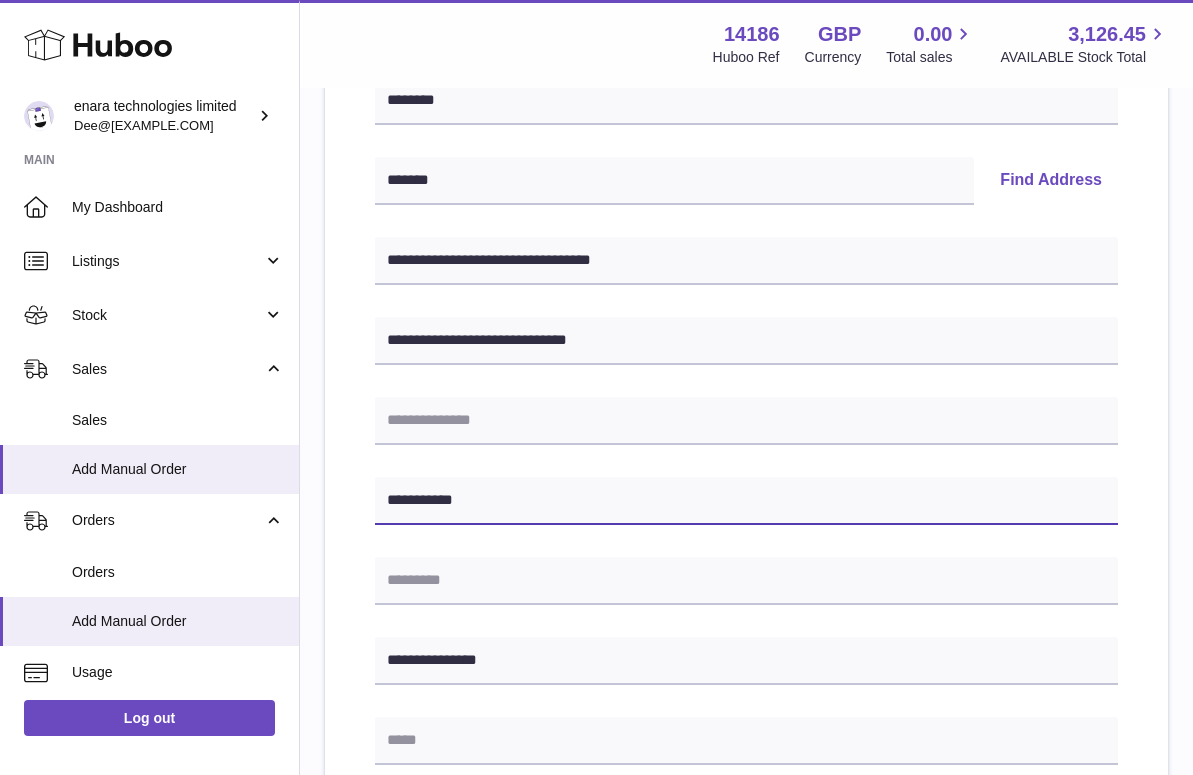 type on "**********" 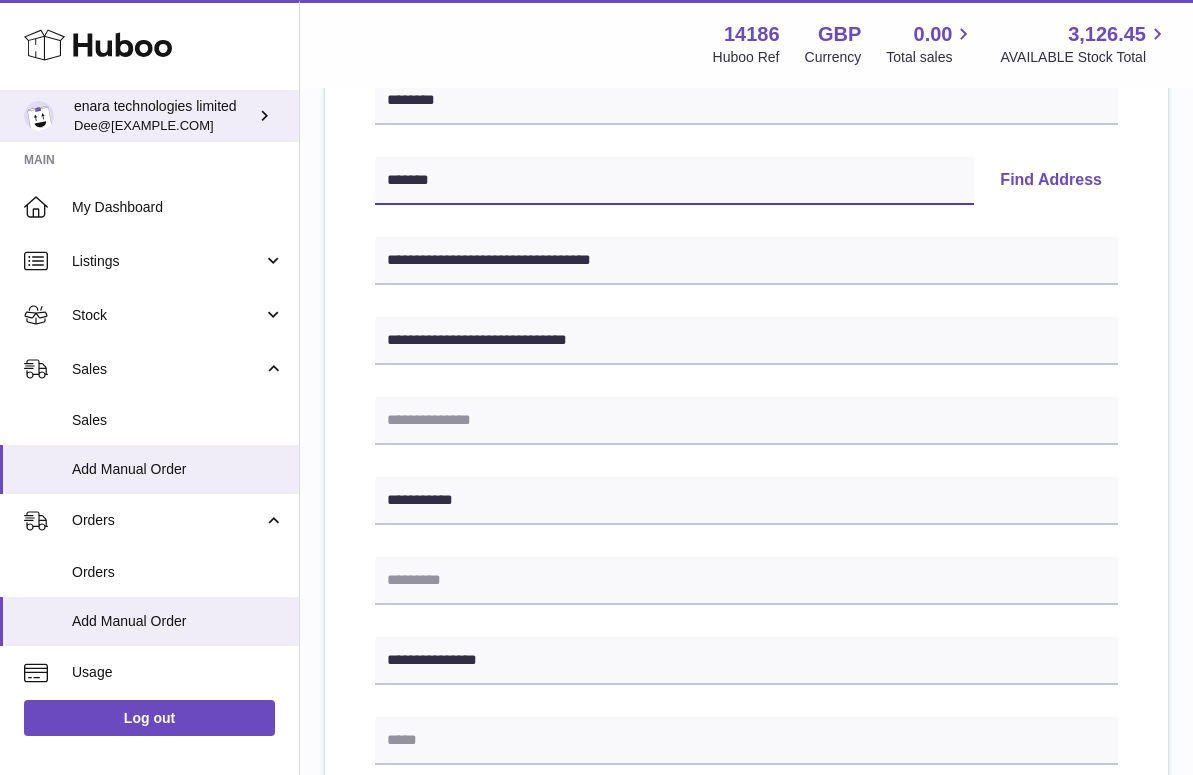 drag, startPoint x: 478, startPoint y: 173, endPoint x: 224, endPoint y: 118, distance: 259.8865 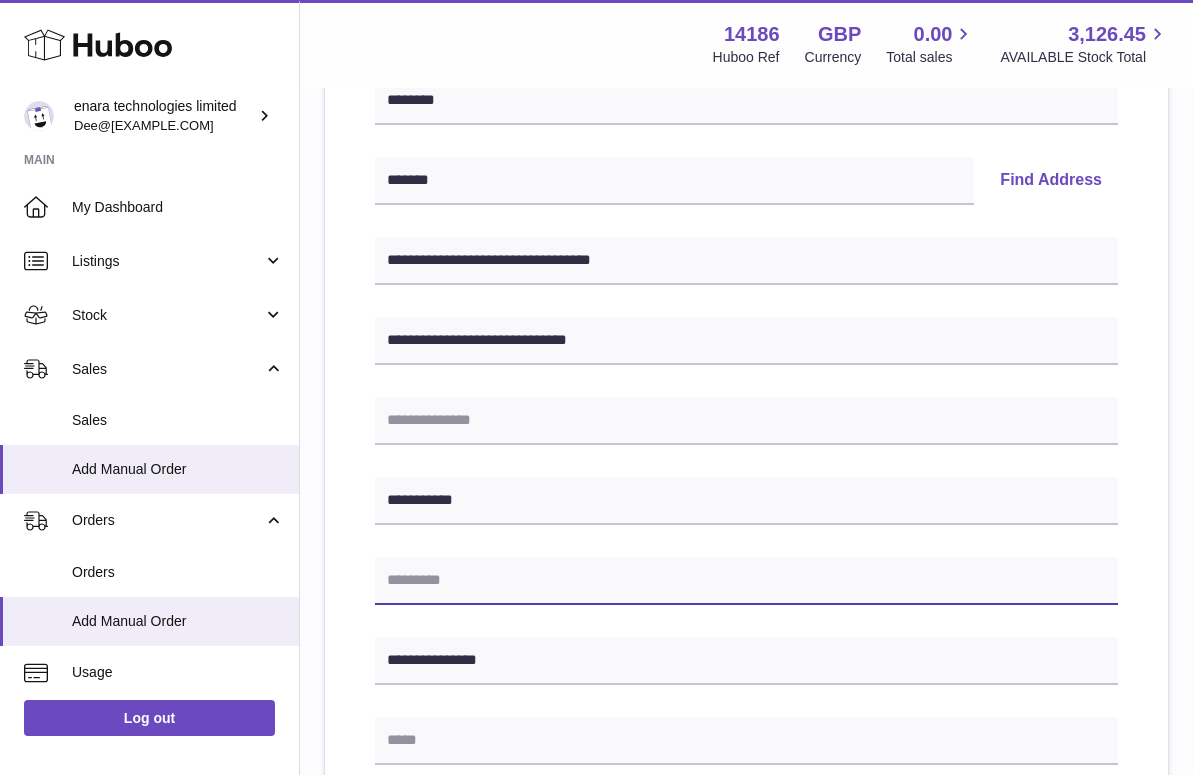paste on "*******" 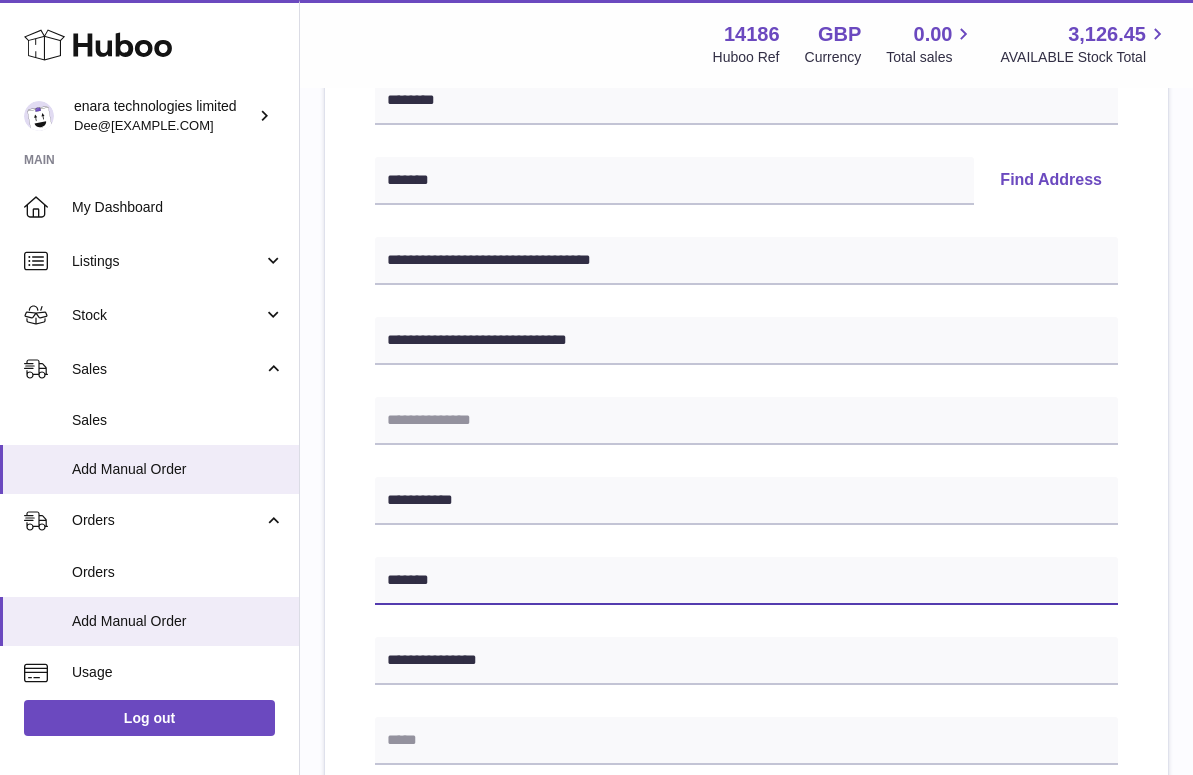 type on "*******" 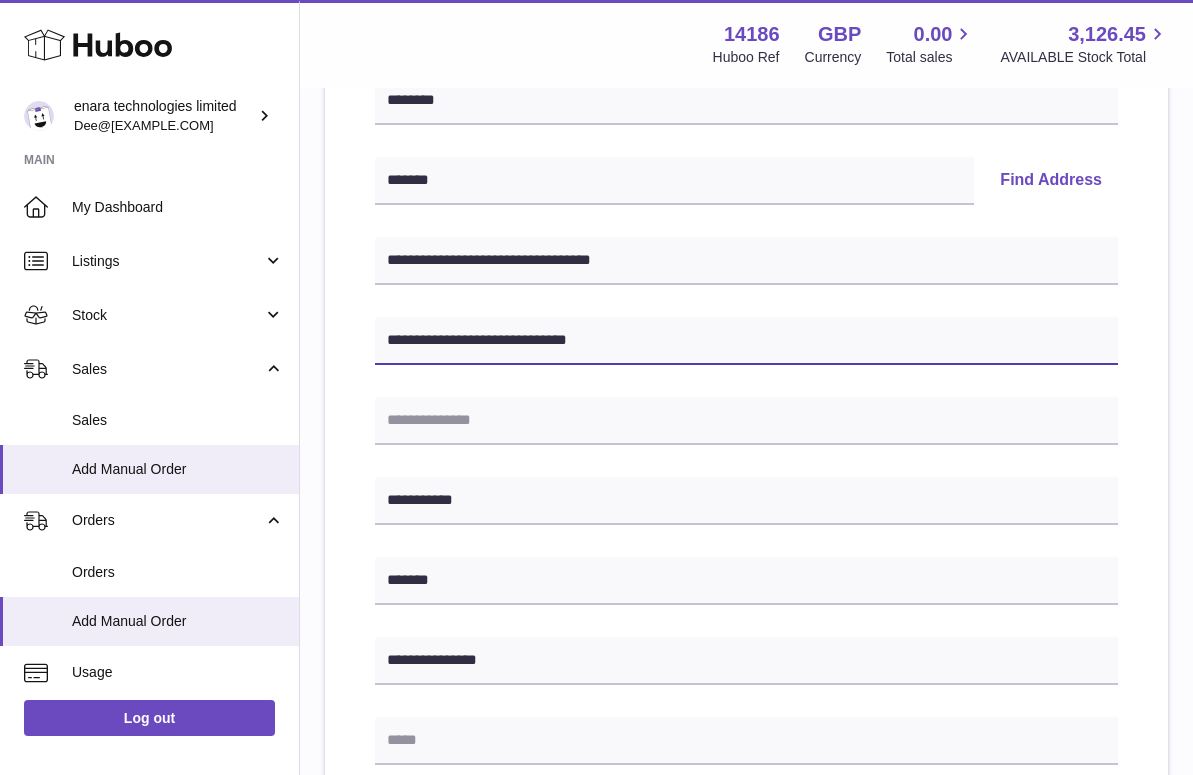 drag, startPoint x: 494, startPoint y: 339, endPoint x: 806, endPoint y: 386, distance: 315.5202 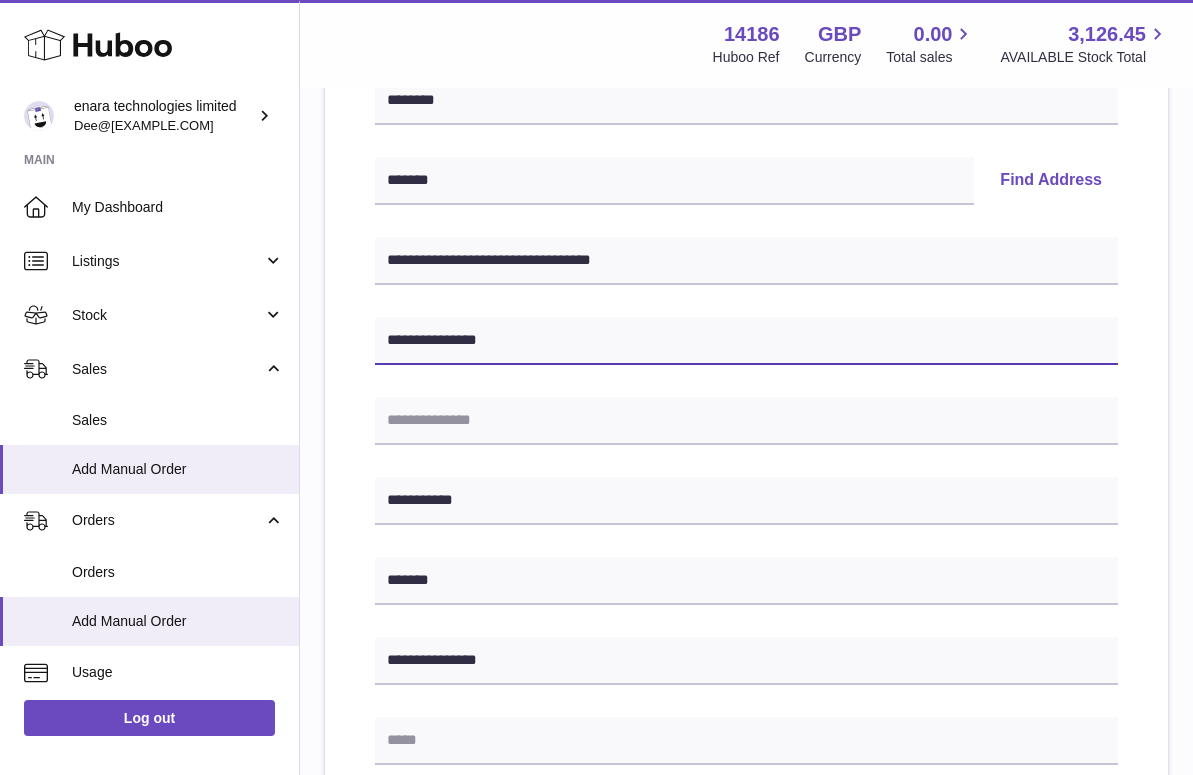 type on "**********" 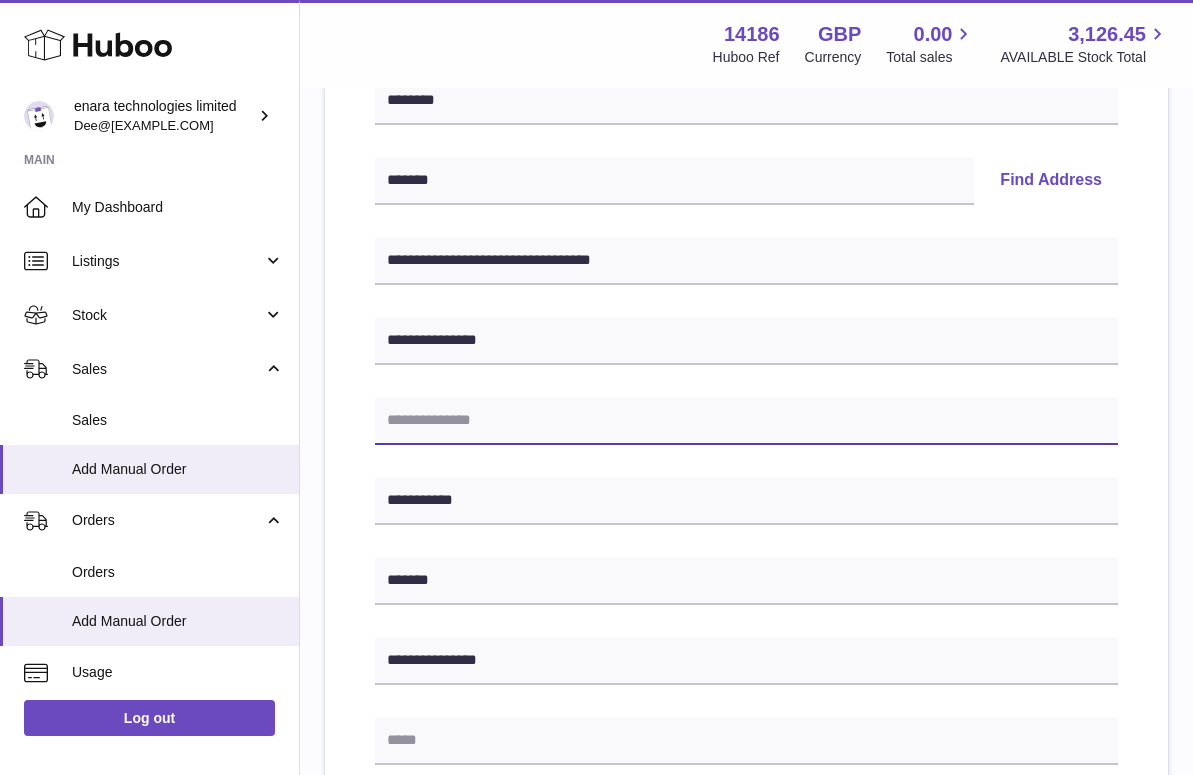 type on "*" 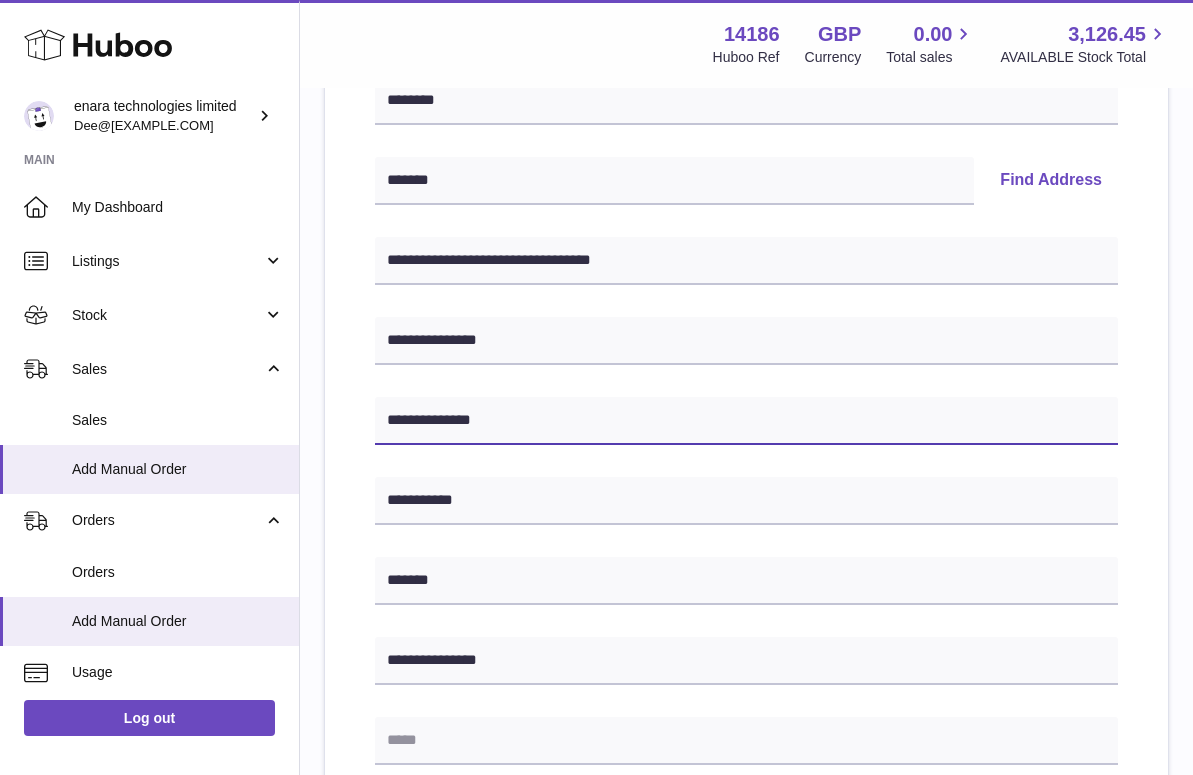 type on "**********" 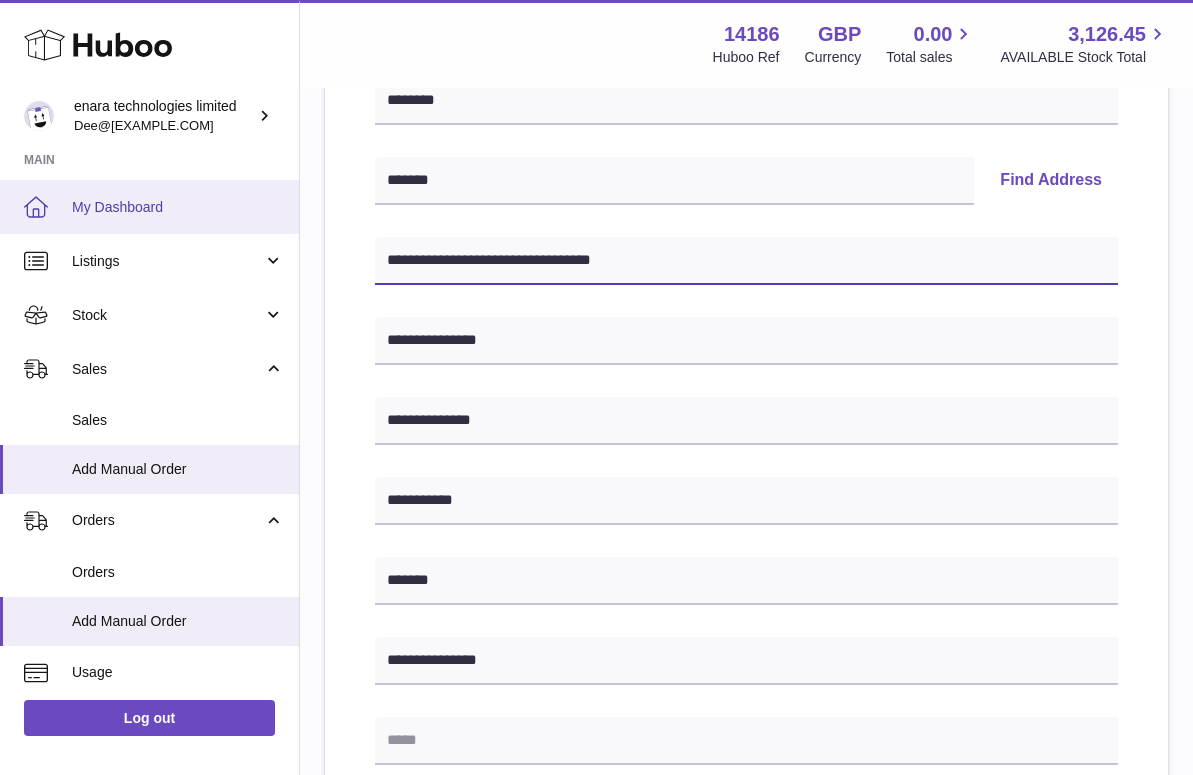 drag, startPoint x: 482, startPoint y: 257, endPoint x: 275, endPoint y: 224, distance: 209.61394 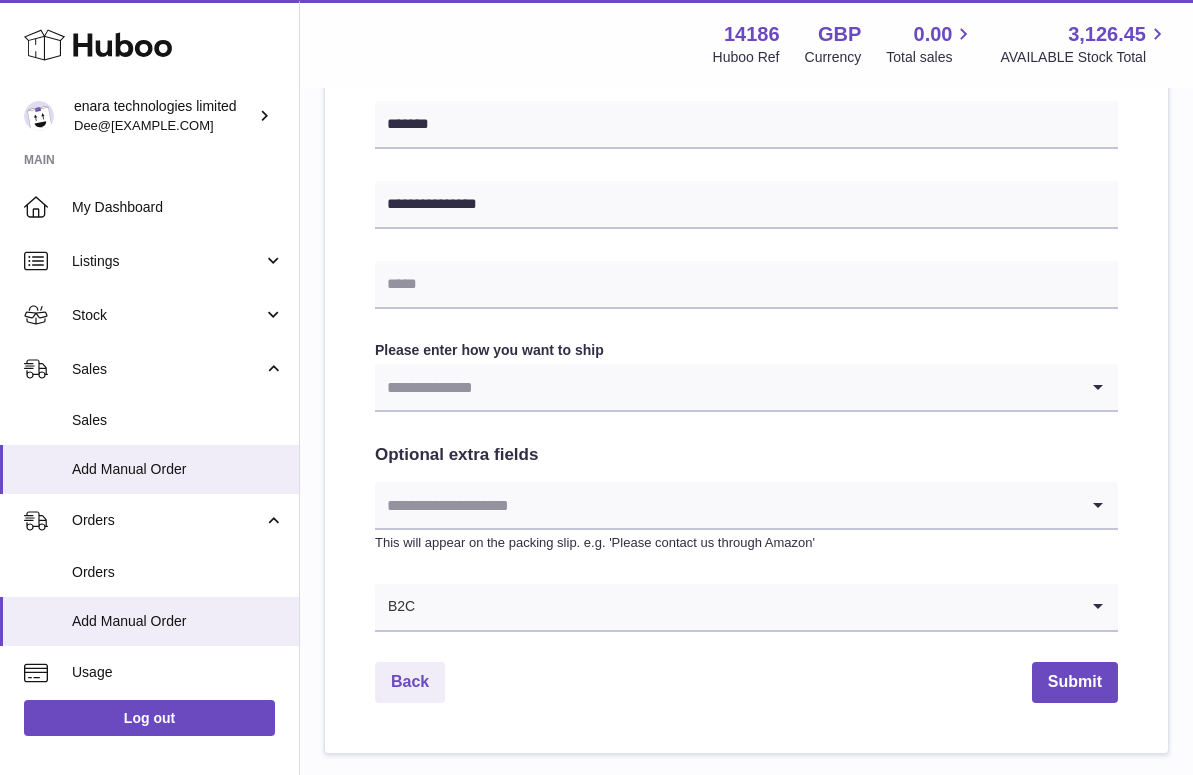 scroll, scrollTop: 908, scrollLeft: 0, axis: vertical 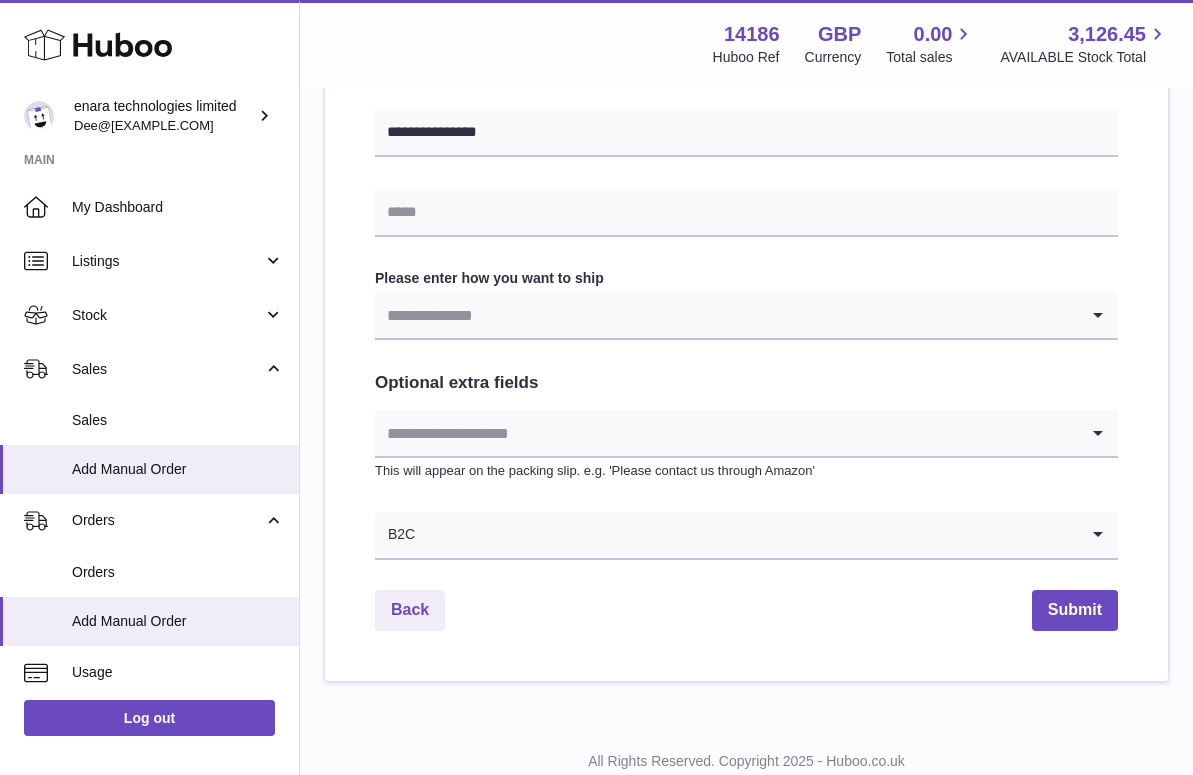 type on "**********" 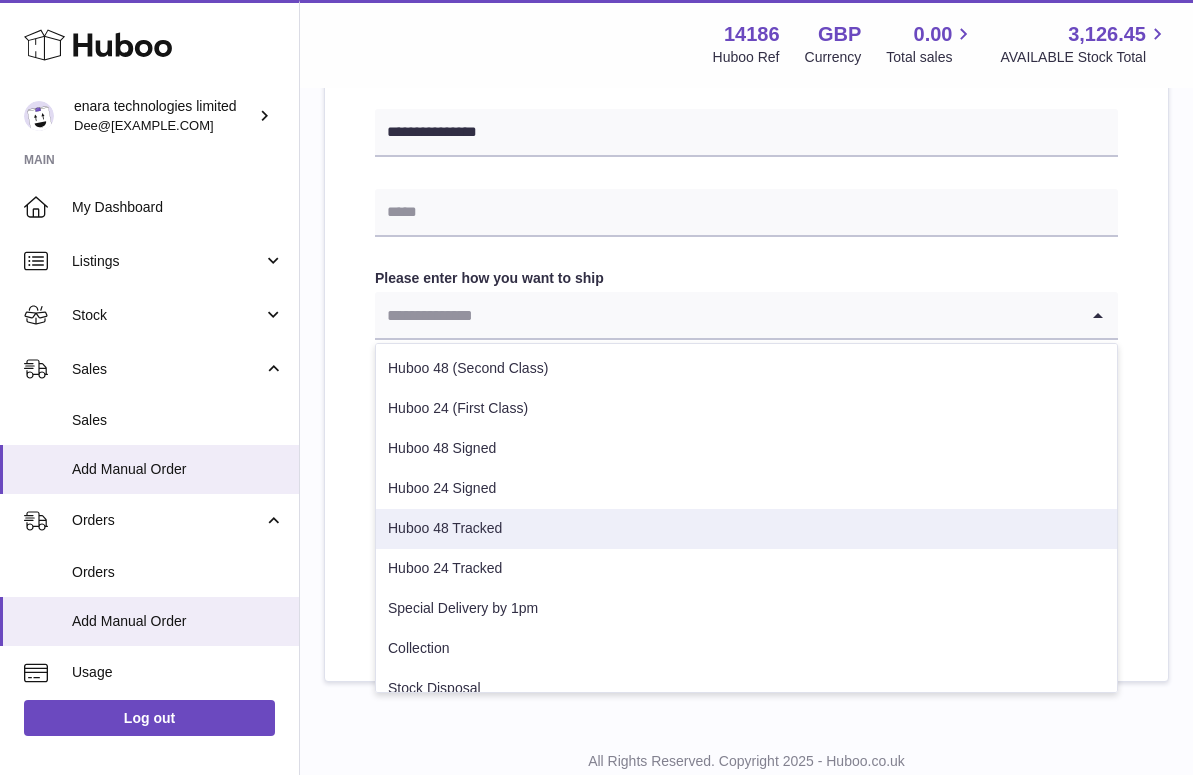 click on "Huboo 48 Tracked" at bounding box center (746, 529) 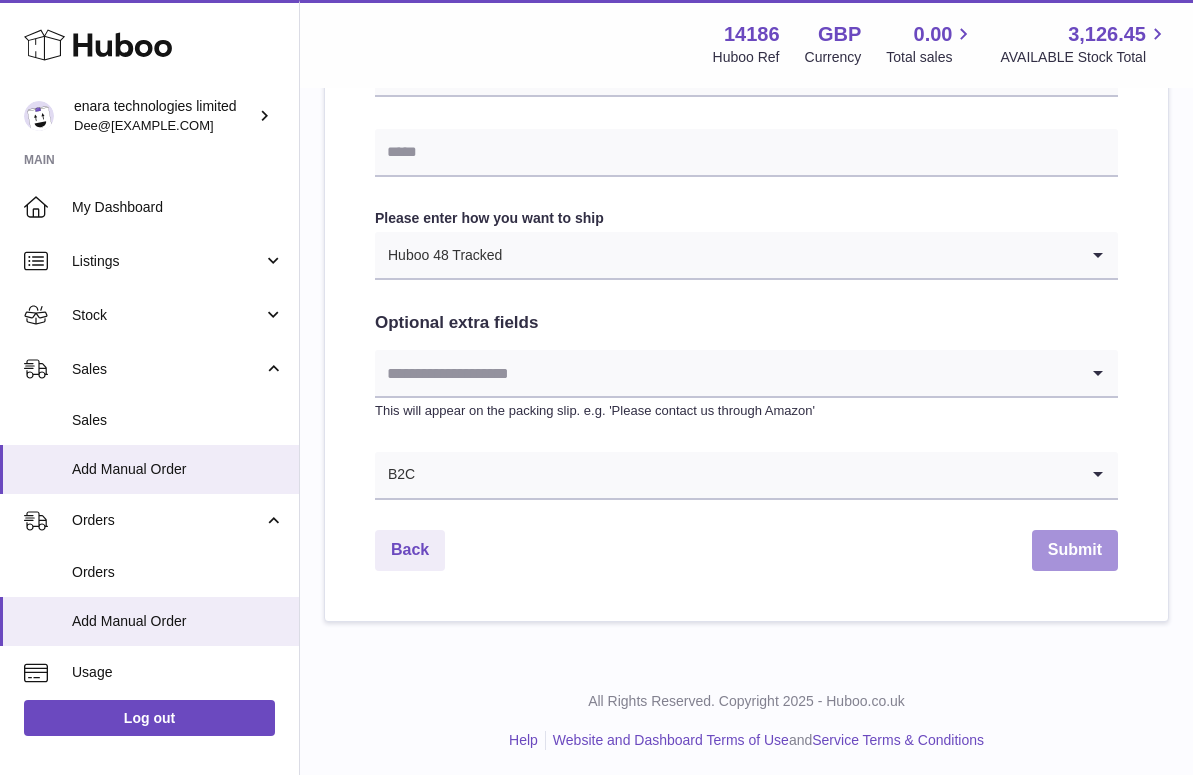 scroll, scrollTop: 966, scrollLeft: 0, axis: vertical 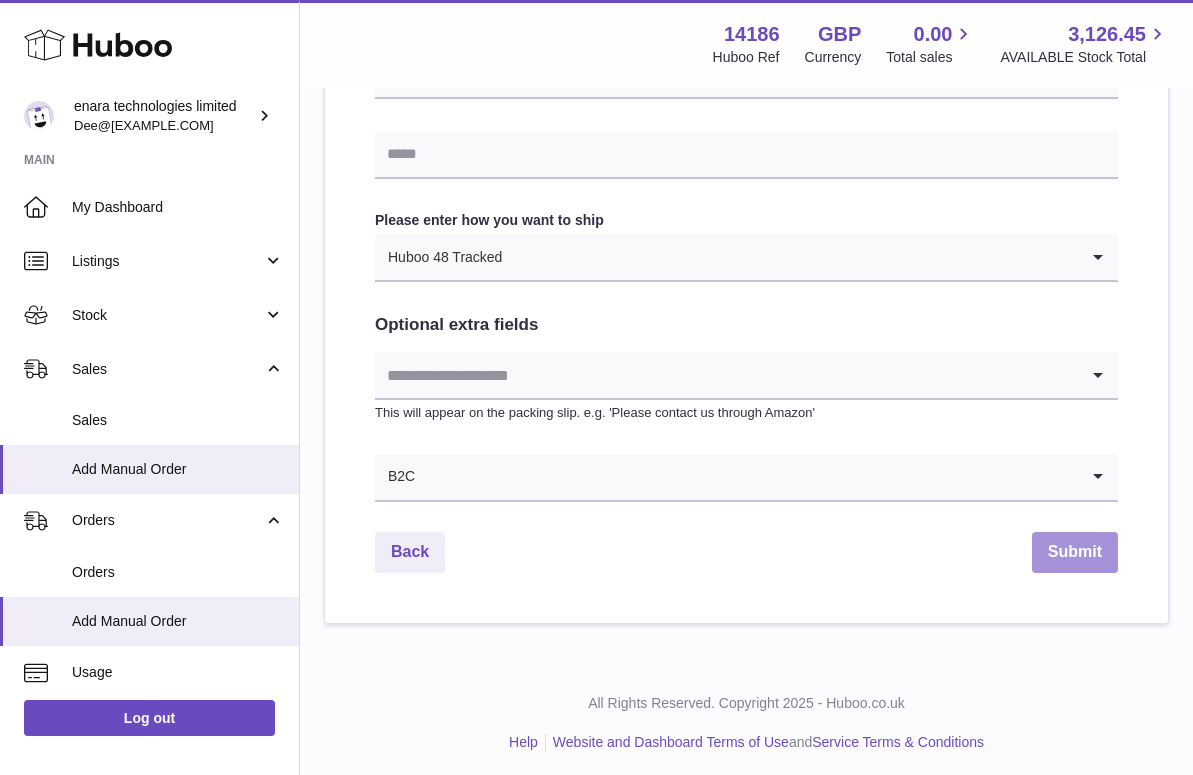 click on "Submit" at bounding box center (1075, 552) 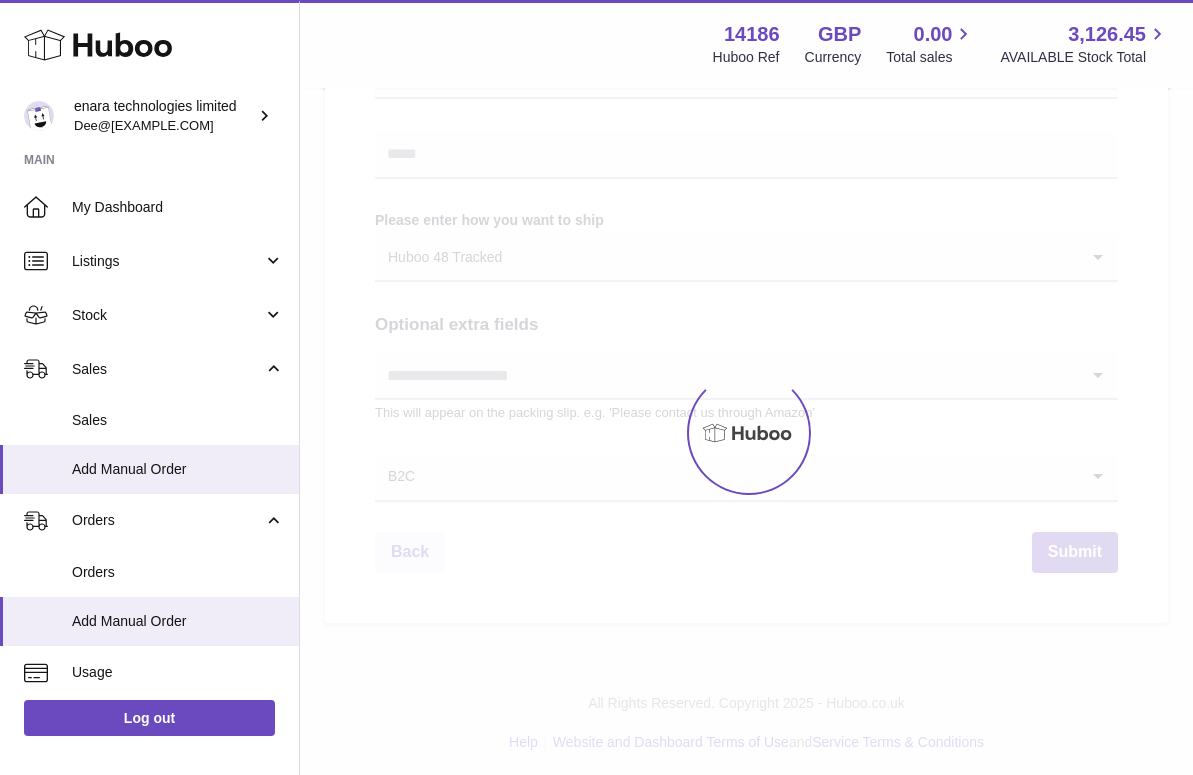 scroll, scrollTop: 0, scrollLeft: 0, axis: both 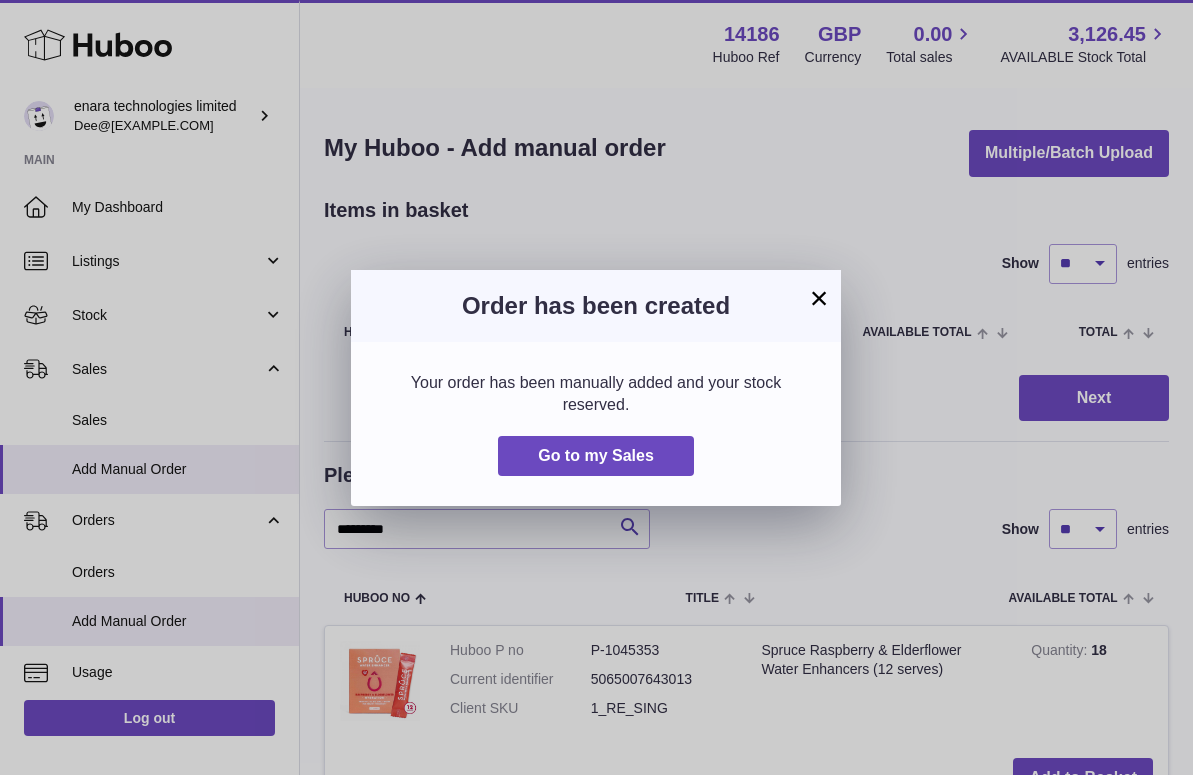click on "Your order has been manually added and your stock reserved.
Go to my Sales" at bounding box center [596, 424] 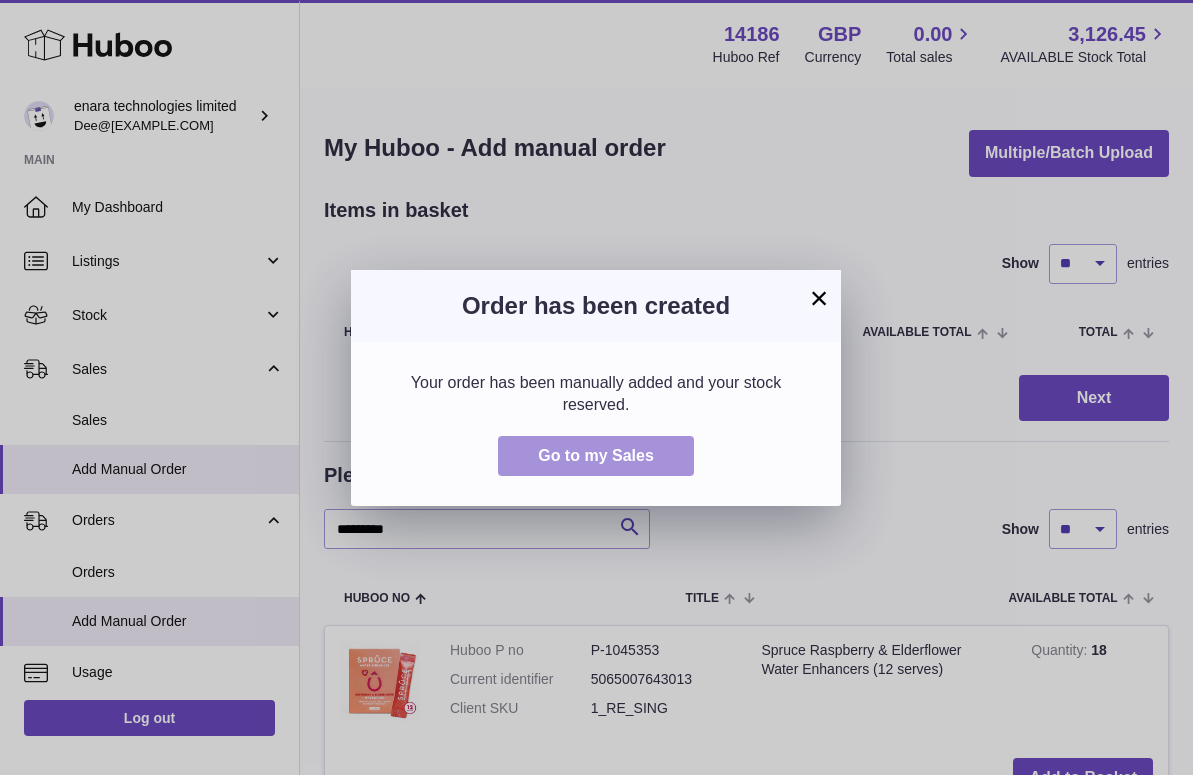 click on "Go to my Sales" at bounding box center [596, 456] 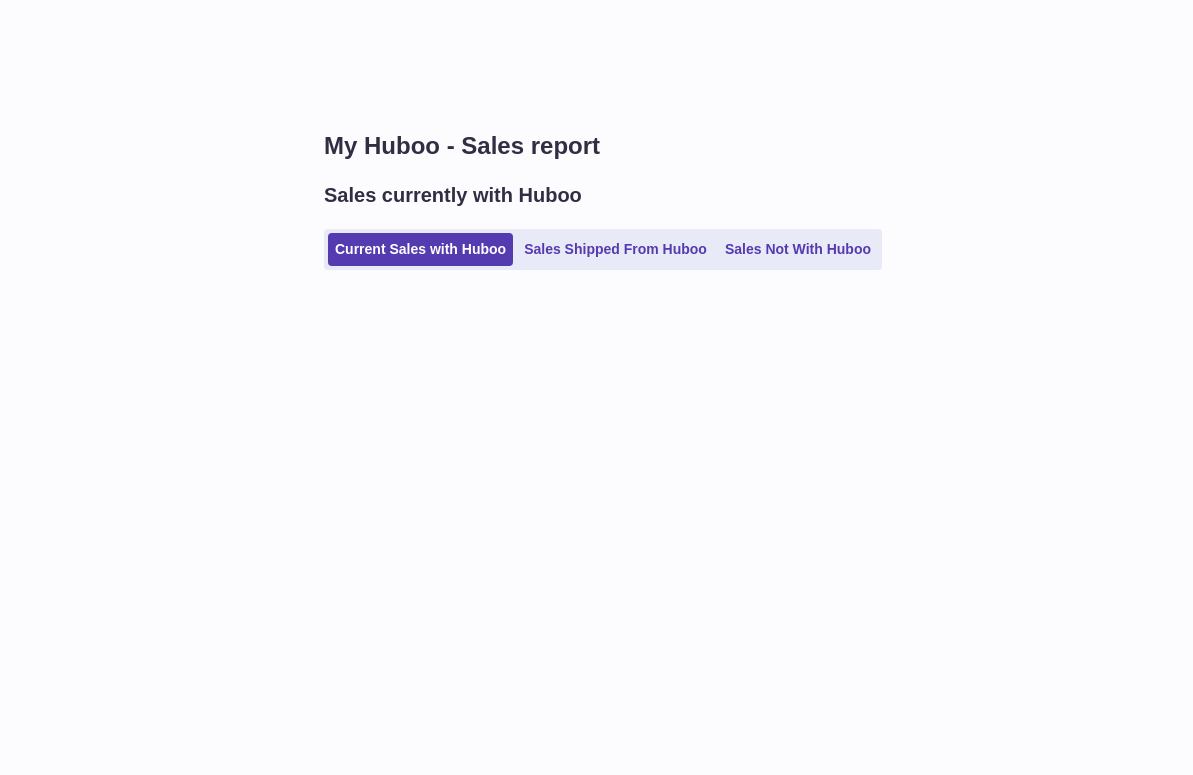 scroll, scrollTop: 0, scrollLeft: 0, axis: both 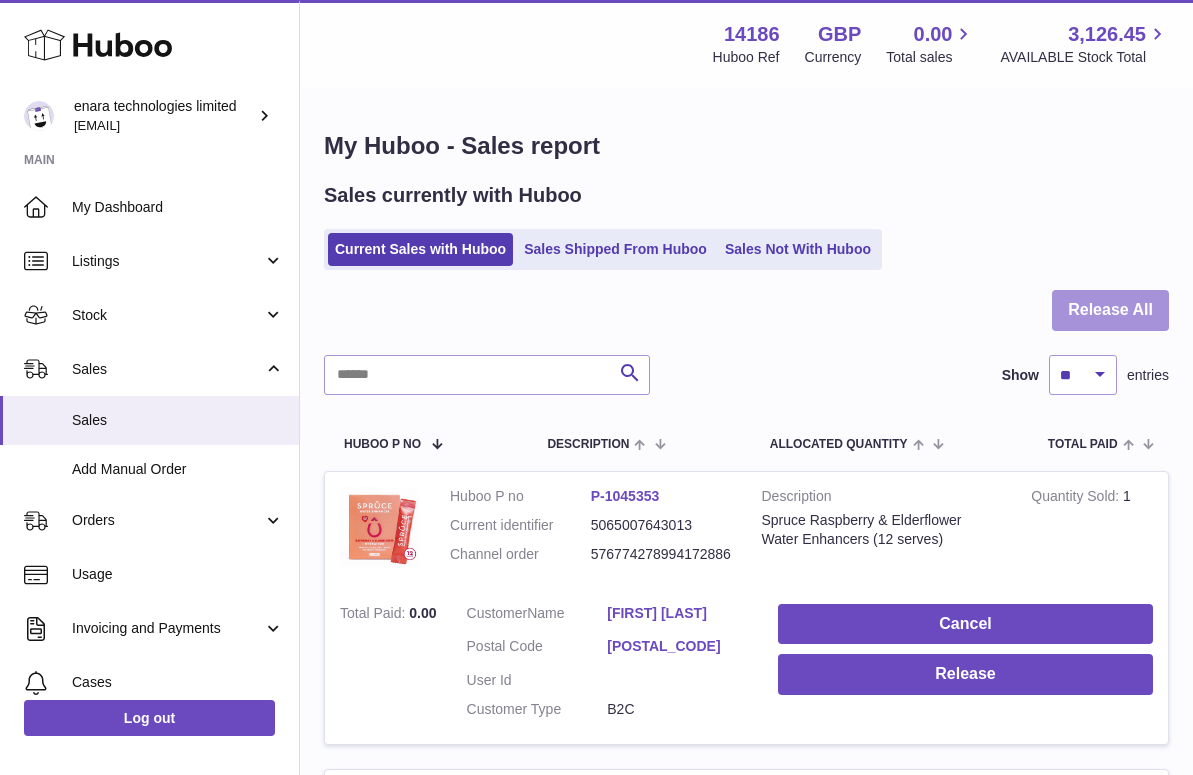 click on "Release All" at bounding box center (1110, 310) 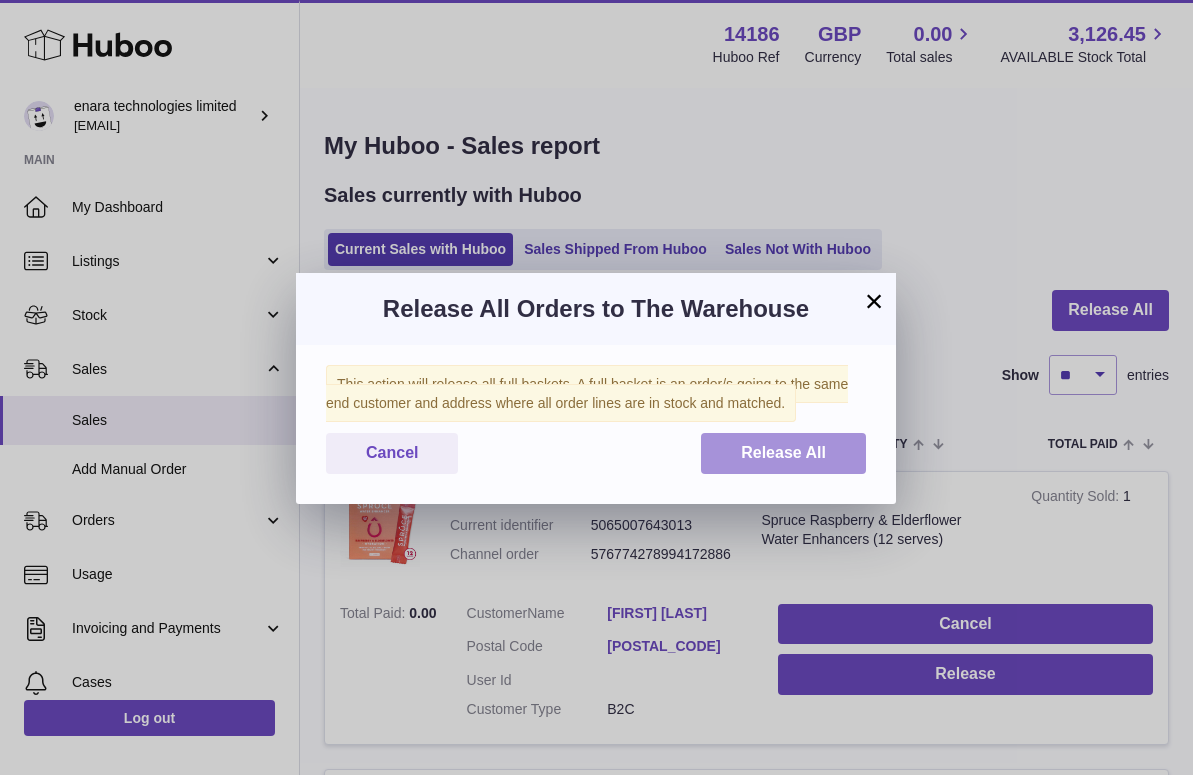 click on "Release All" at bounding box center [783, 452] 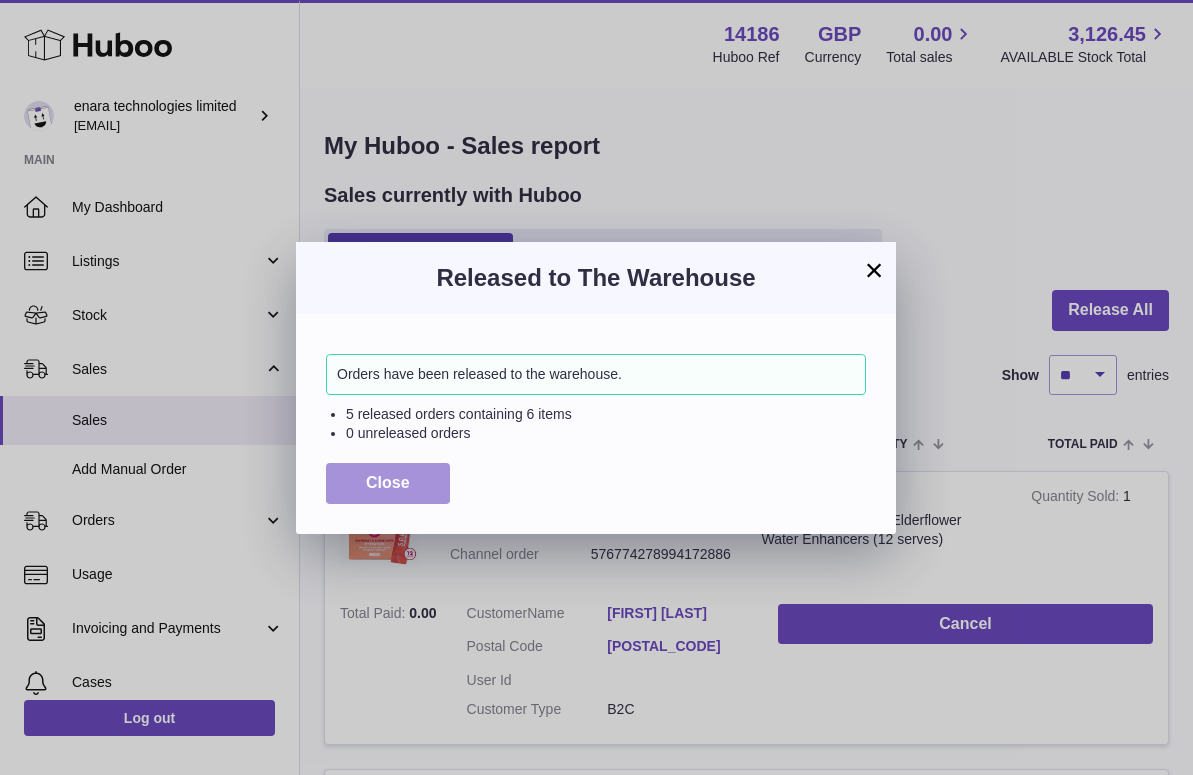 click on "Close" at bounding box center [388, 483] 